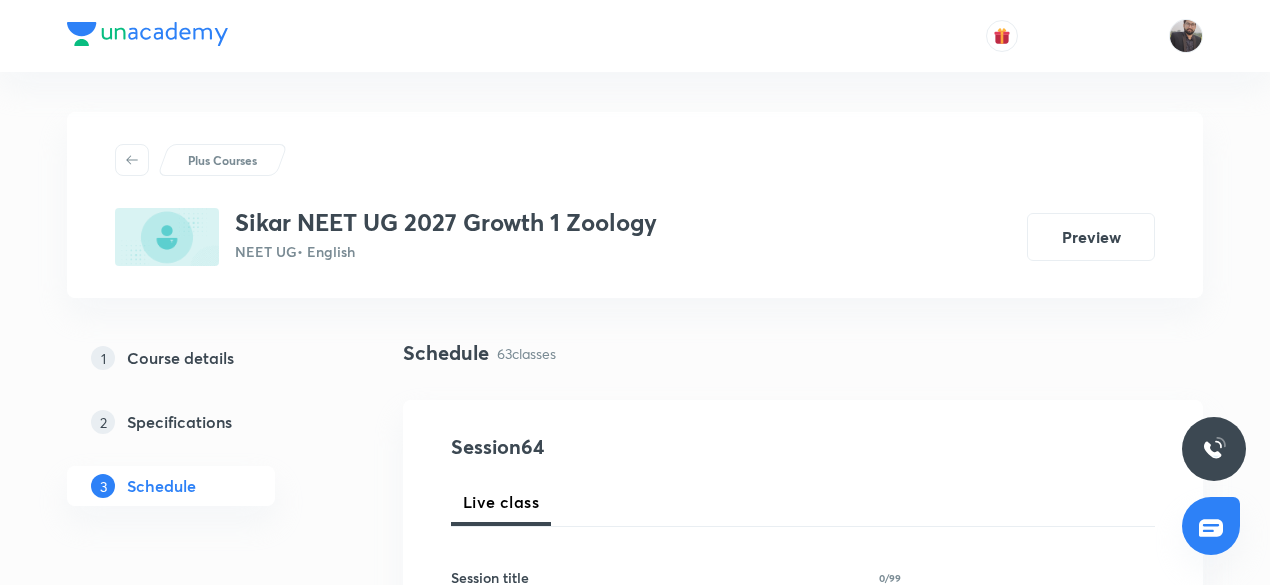 scroll, scrollTop: 10743, scrollLeft: 0, axis: vertical 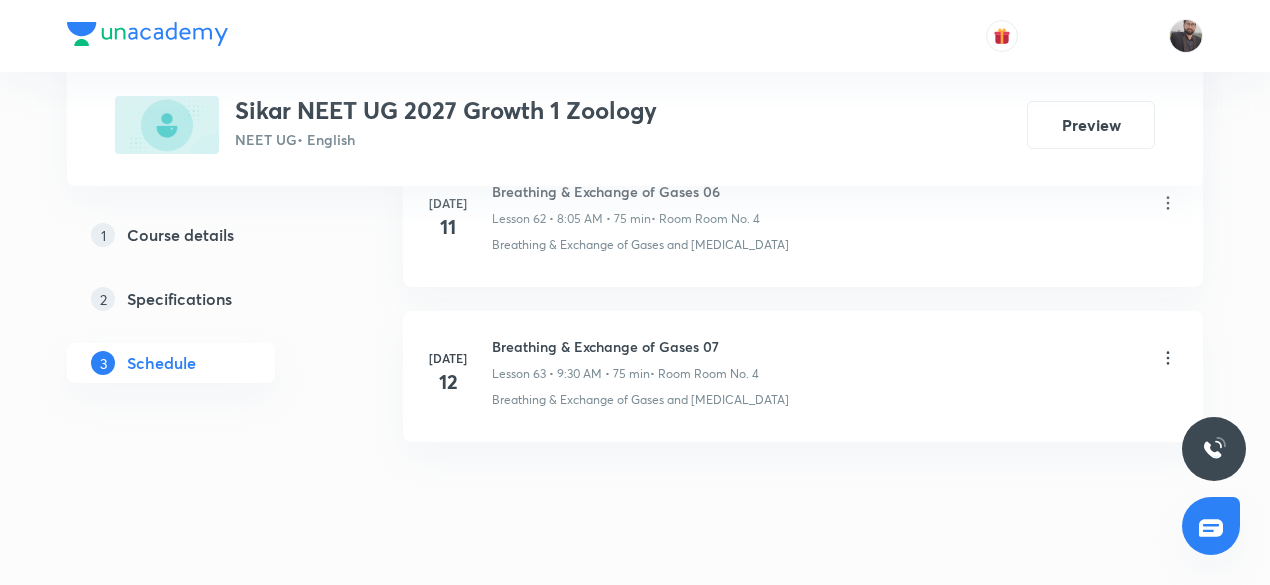 click on "Breathing & Exchange of Gases 07" at bounding box center [625, 346] 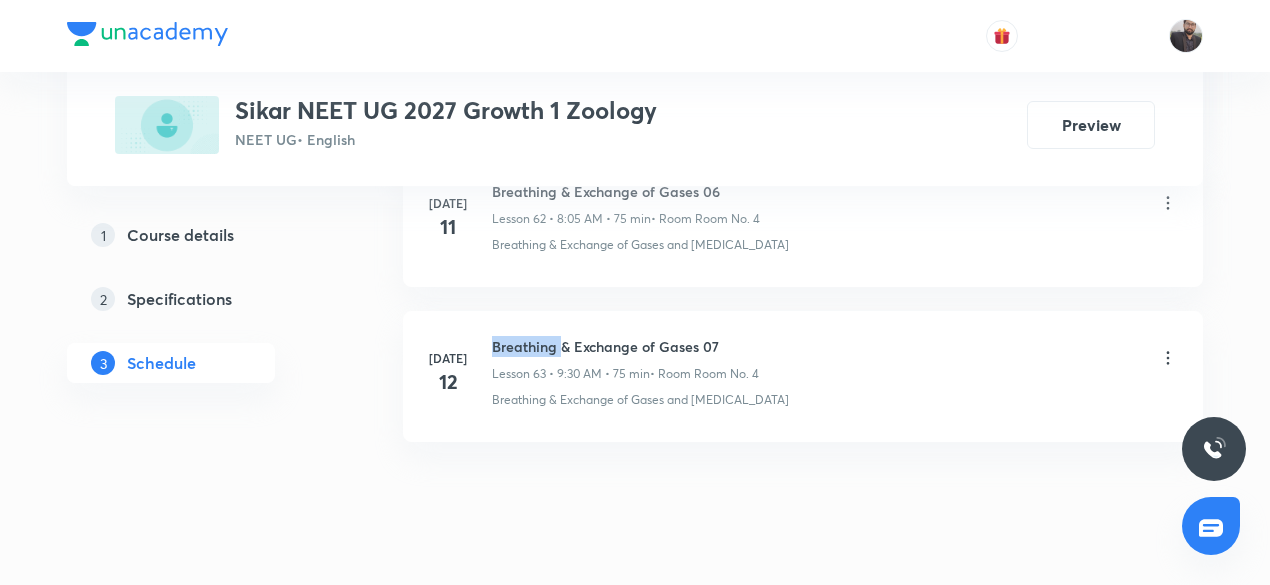 click on "Breathing & Exchange of Gases 07" at bounding box center [625, 346] 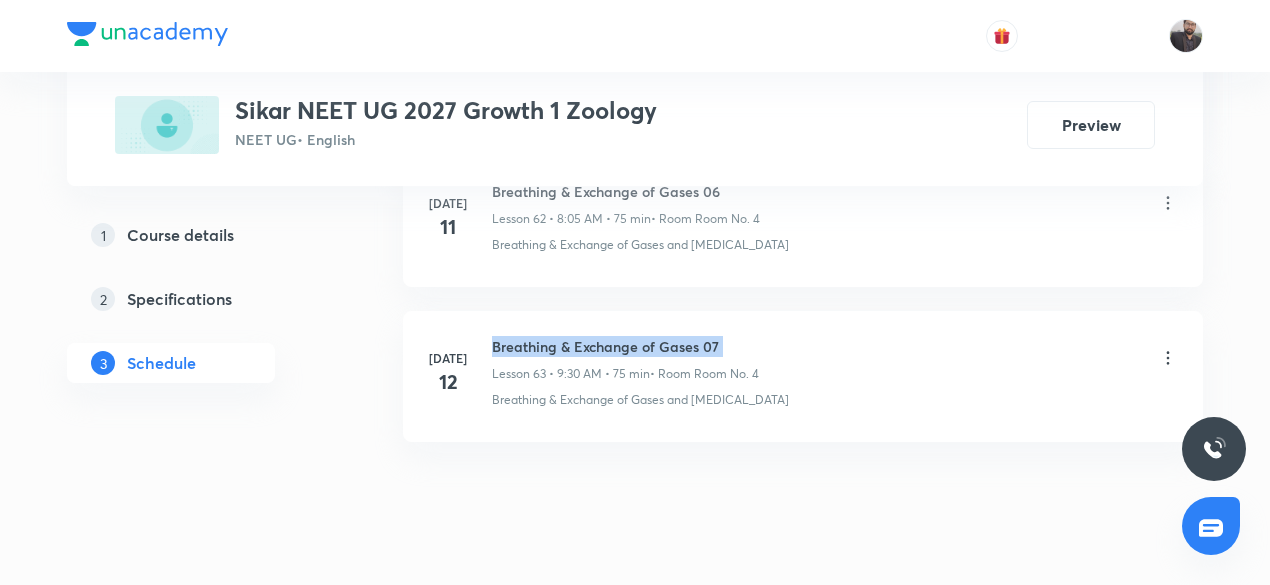 click on "Breathing & Exchange of Gases 07" at bounding box center (625, 346) 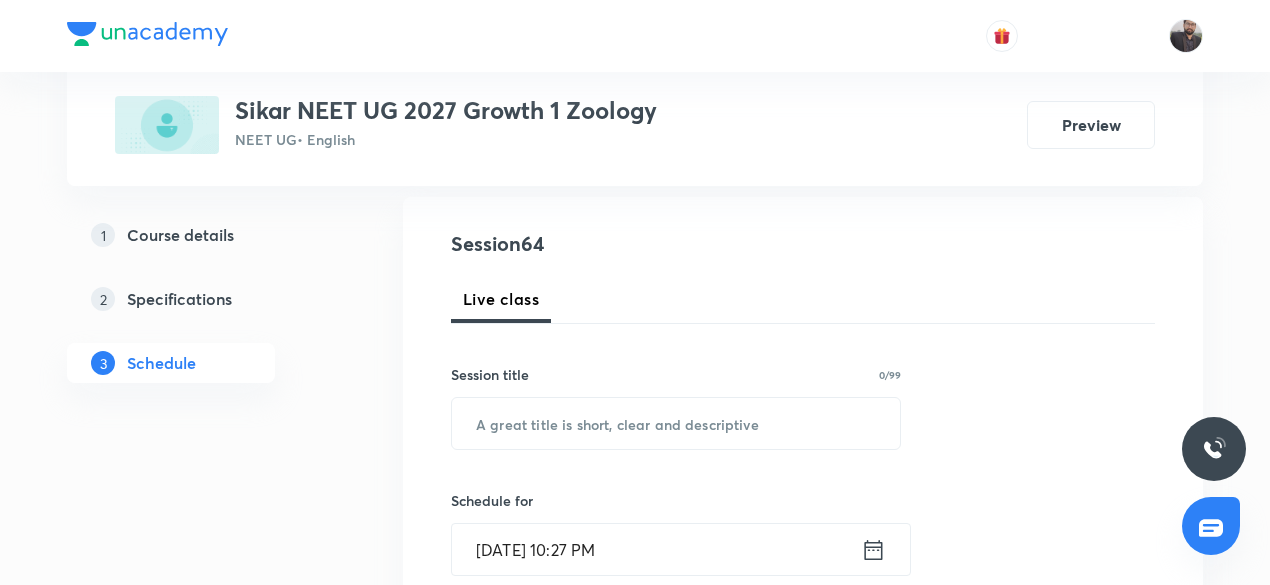 scroll, scrollTop: 208, scrollLeft: 0, axis: vertical 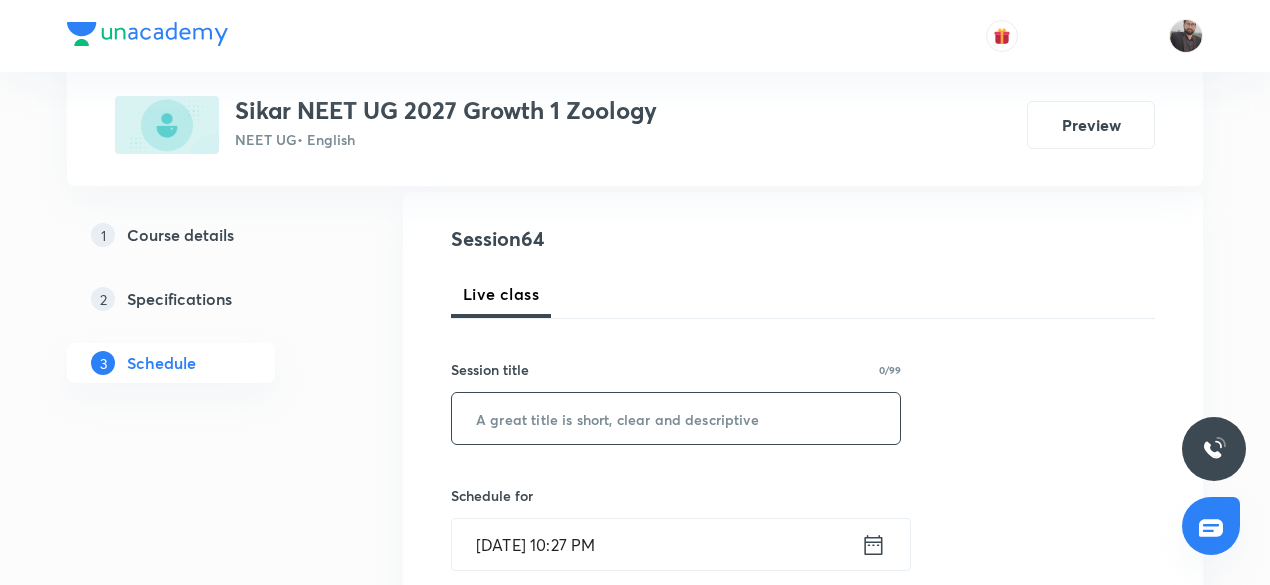 click at bounding box center [676, 418] 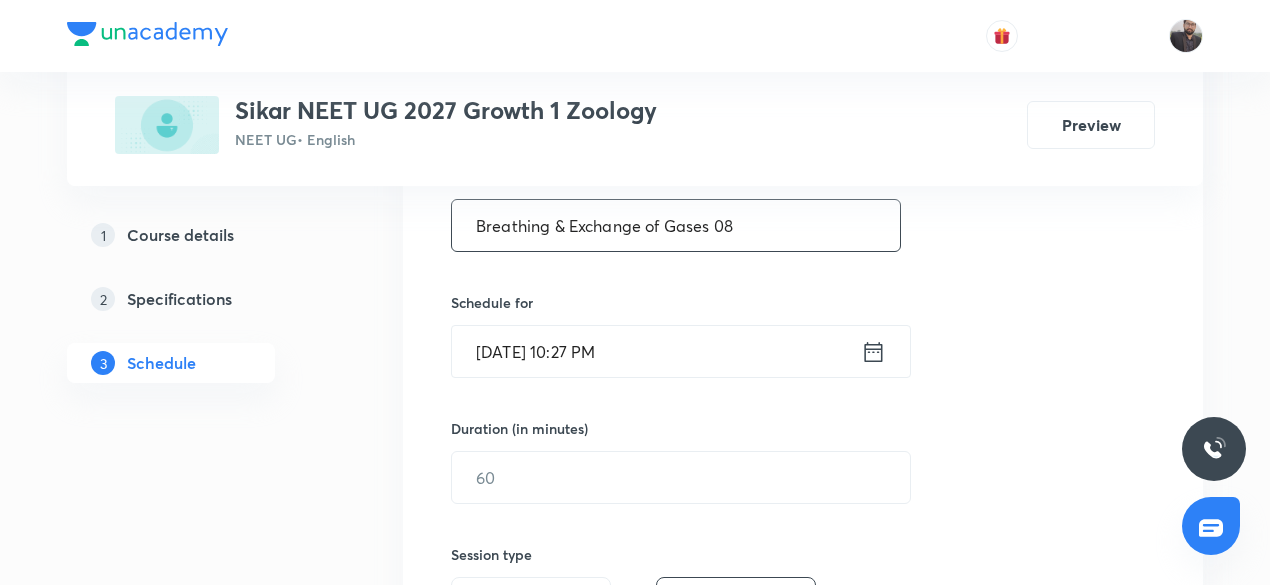 scroll, scrollTop: 402, scrollLeft: 0, axis: vertical 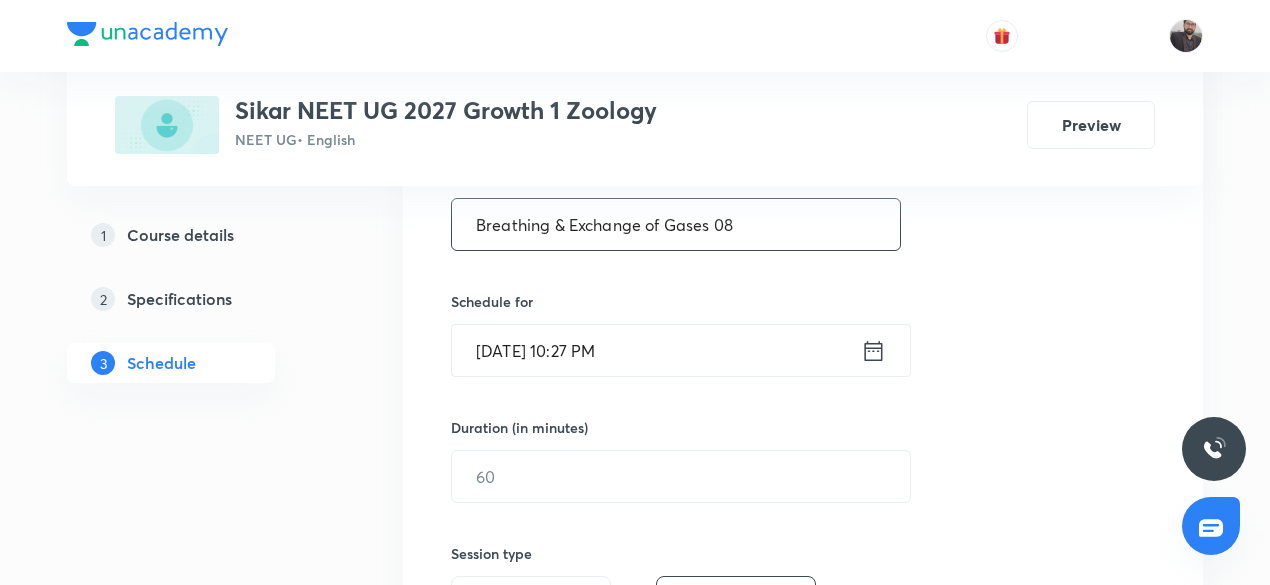 type on "Breathing & Exchange of Gases 08" 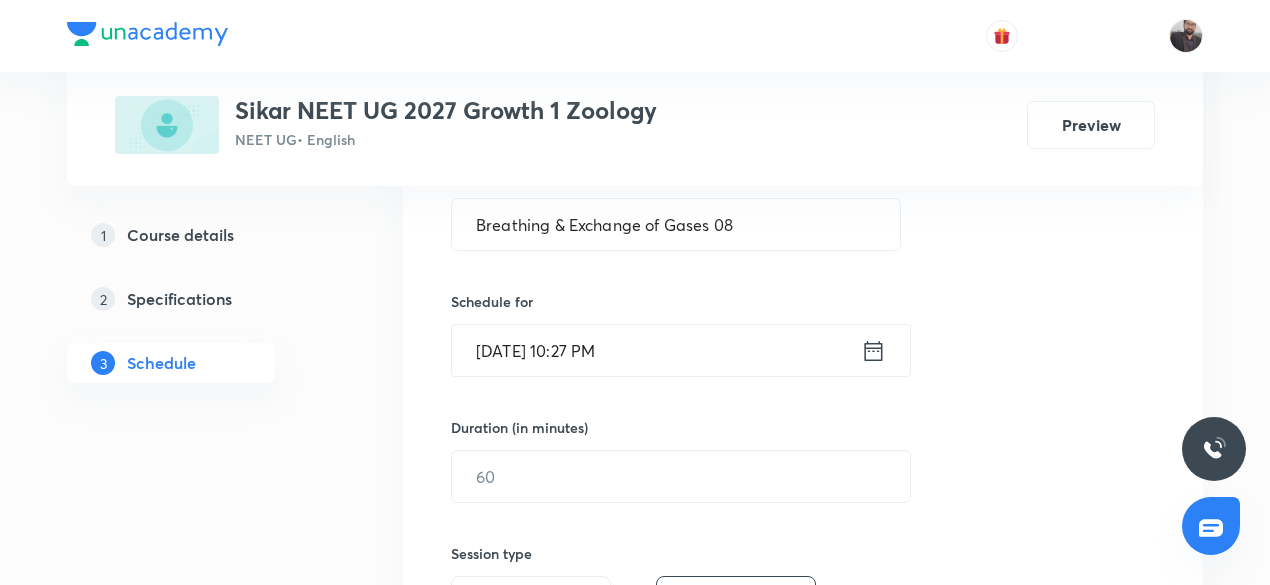 click on "Jul 13, 2025, 10:27 PM" at bounding box center (656, 350) 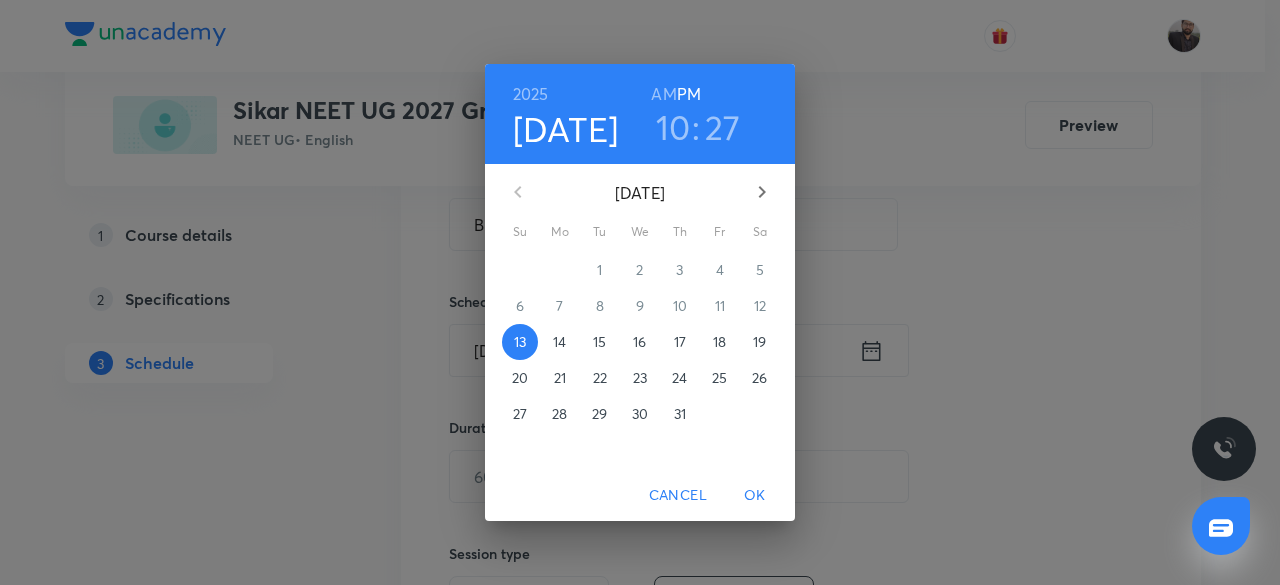 click on "14" at bounding box center [559, 342] 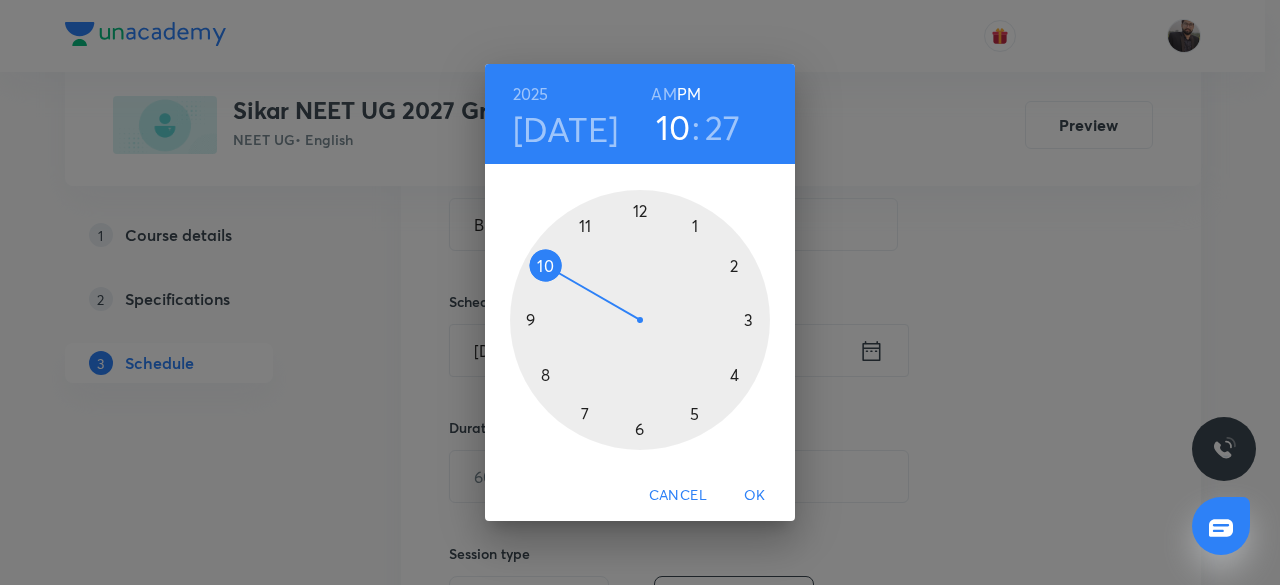 click on "AM" at bounding box center (663, 94) 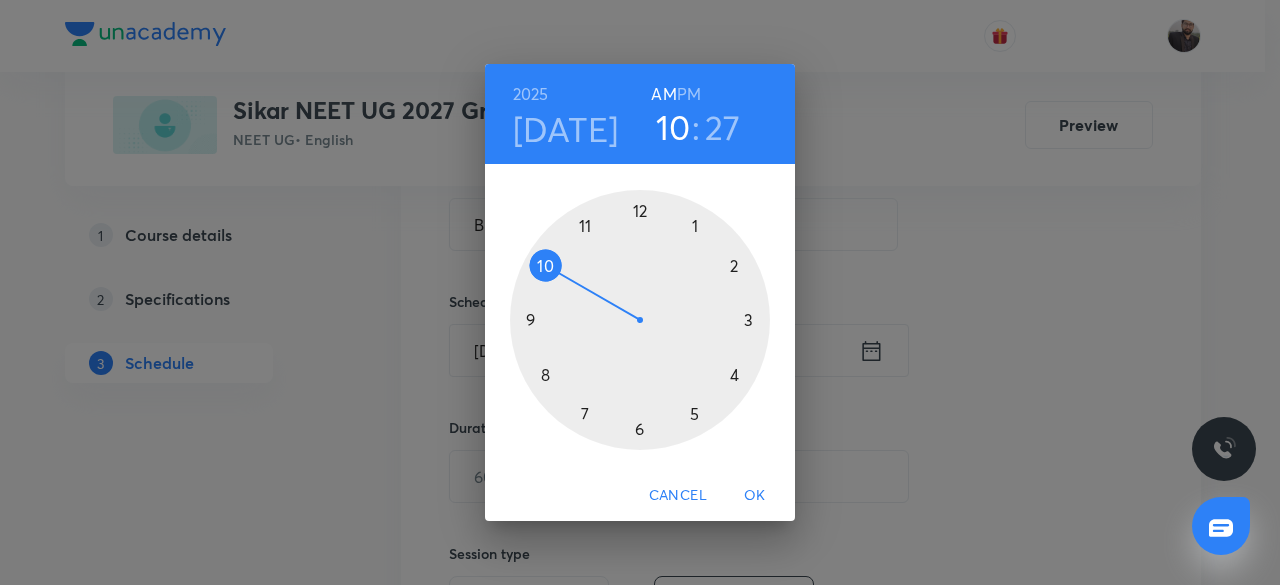click at bounding box center [640, 320] 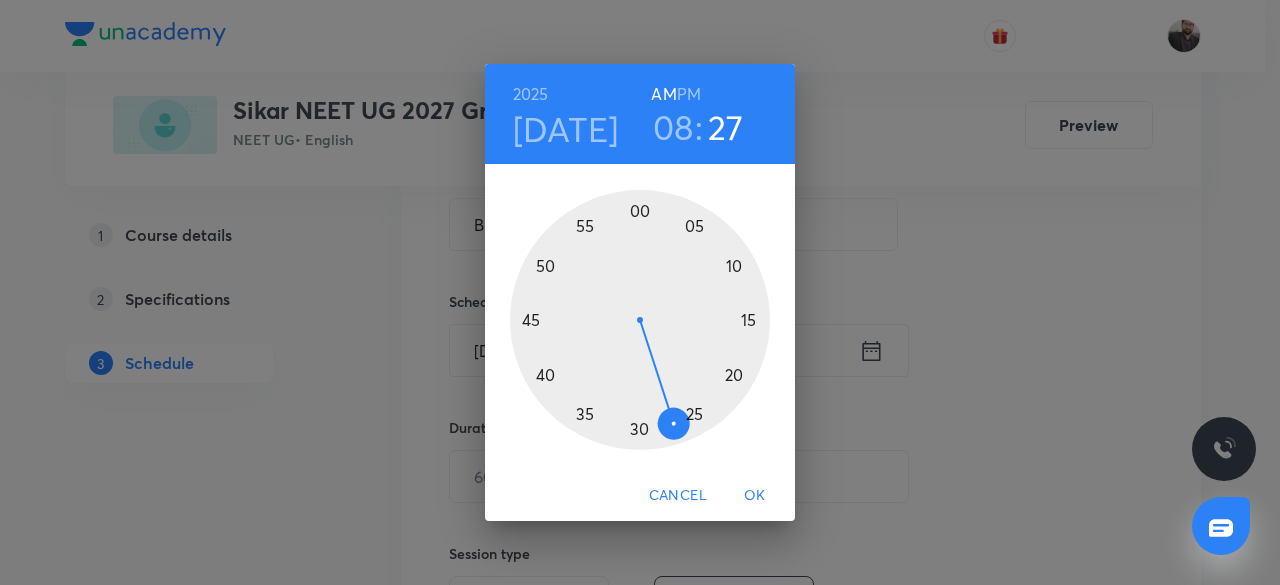 click at bounding box center [640, 320] 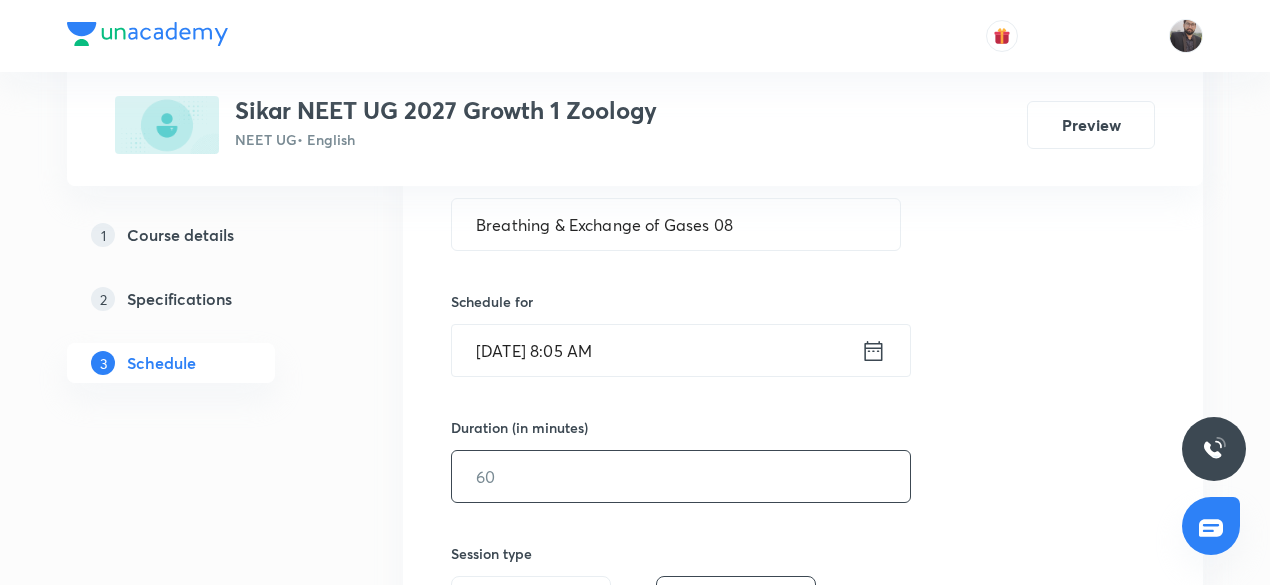click at bounding box center (681, 476) 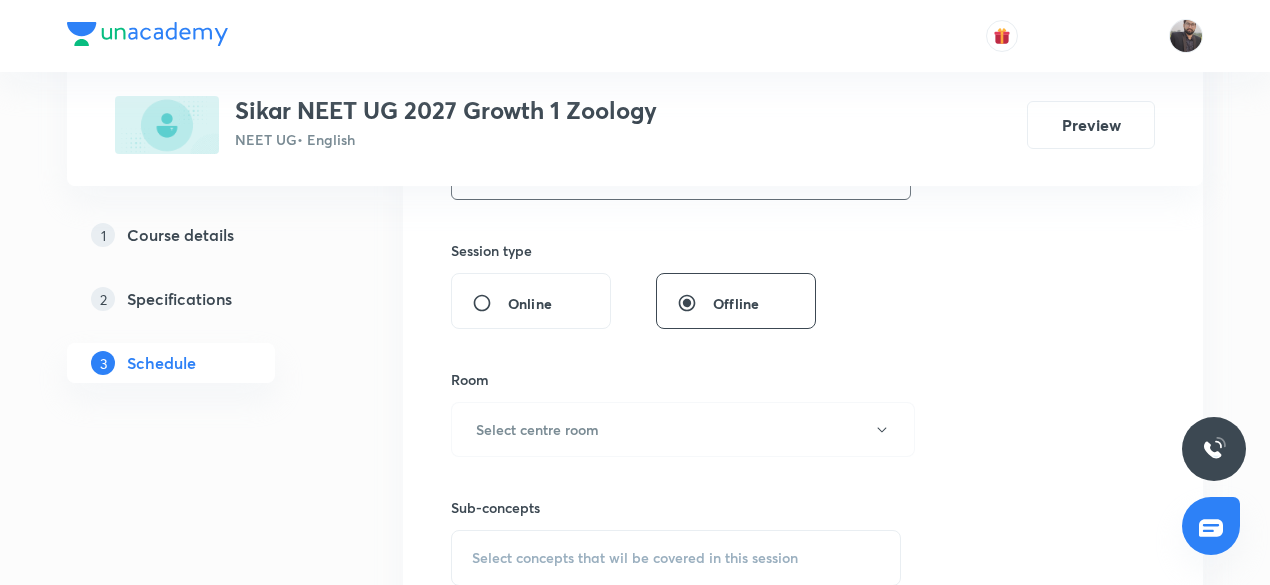 scroll, scrollTop: 706, scrollLeft: 0, axis: vertical 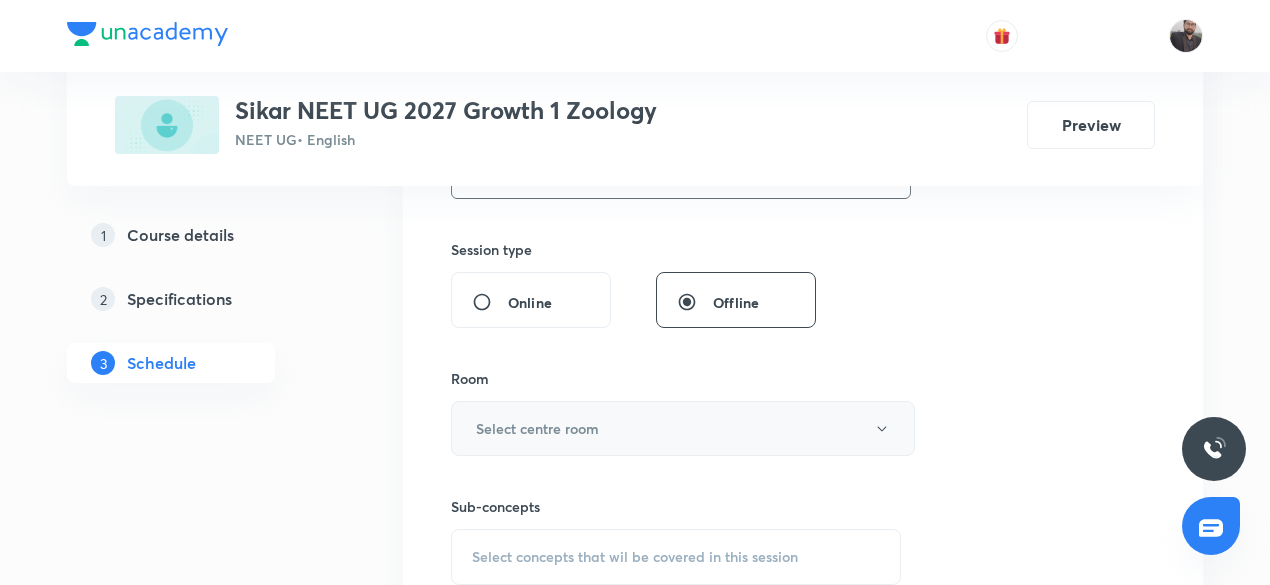 type on "75" 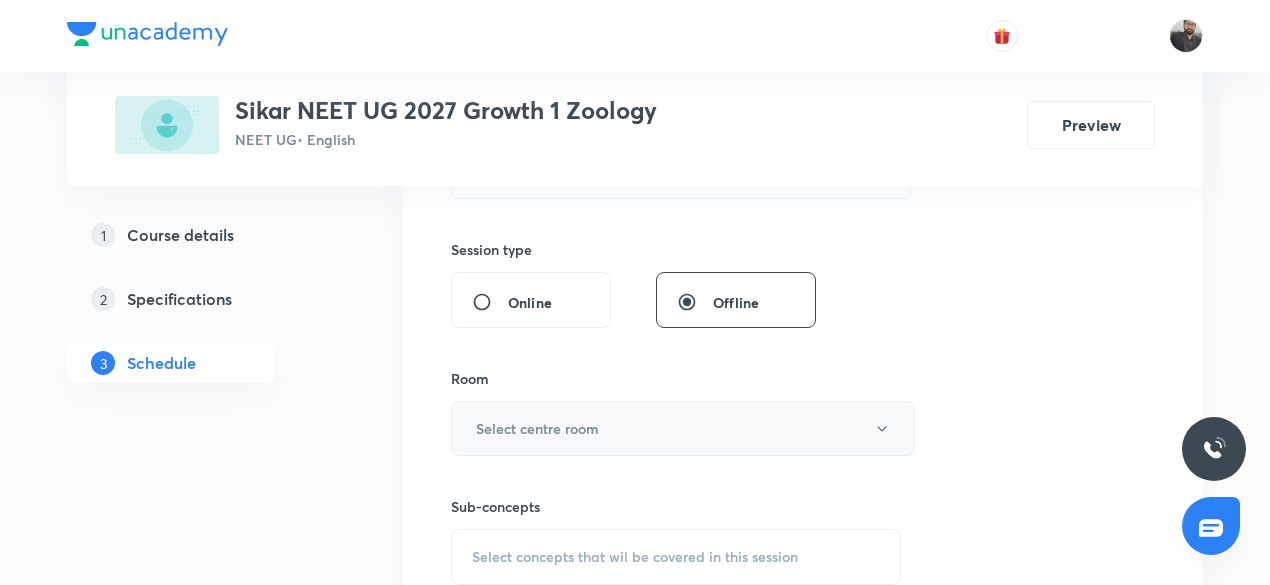 click on "Select centre room" at bounding box center (537, 428) 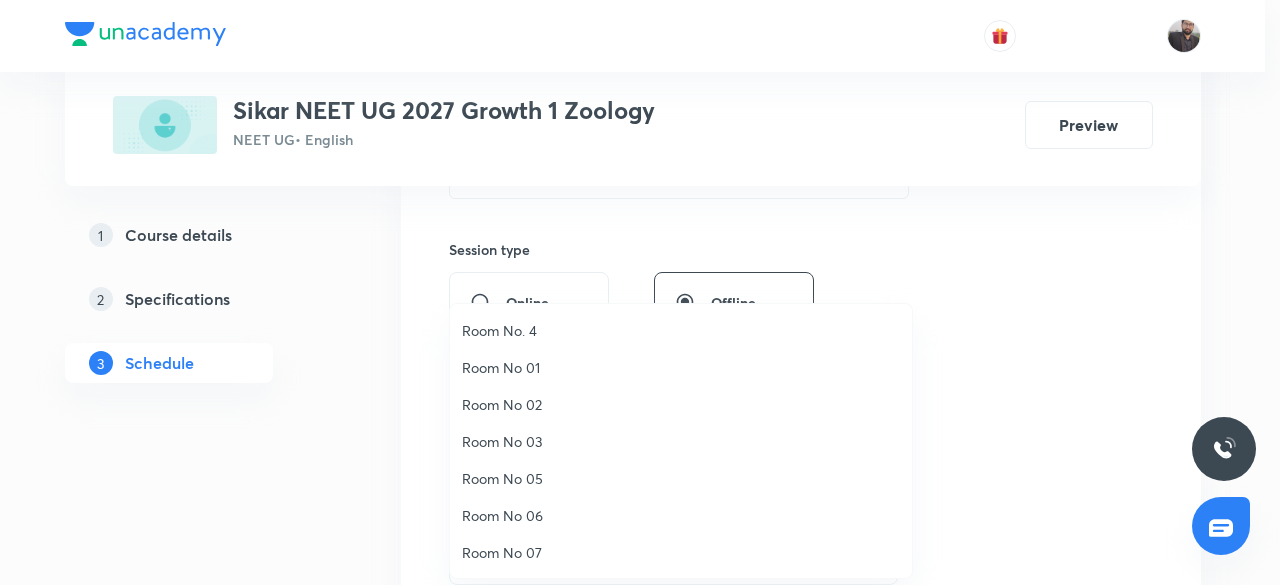 click on "Room No. 4" at bounding box center (681, 330) 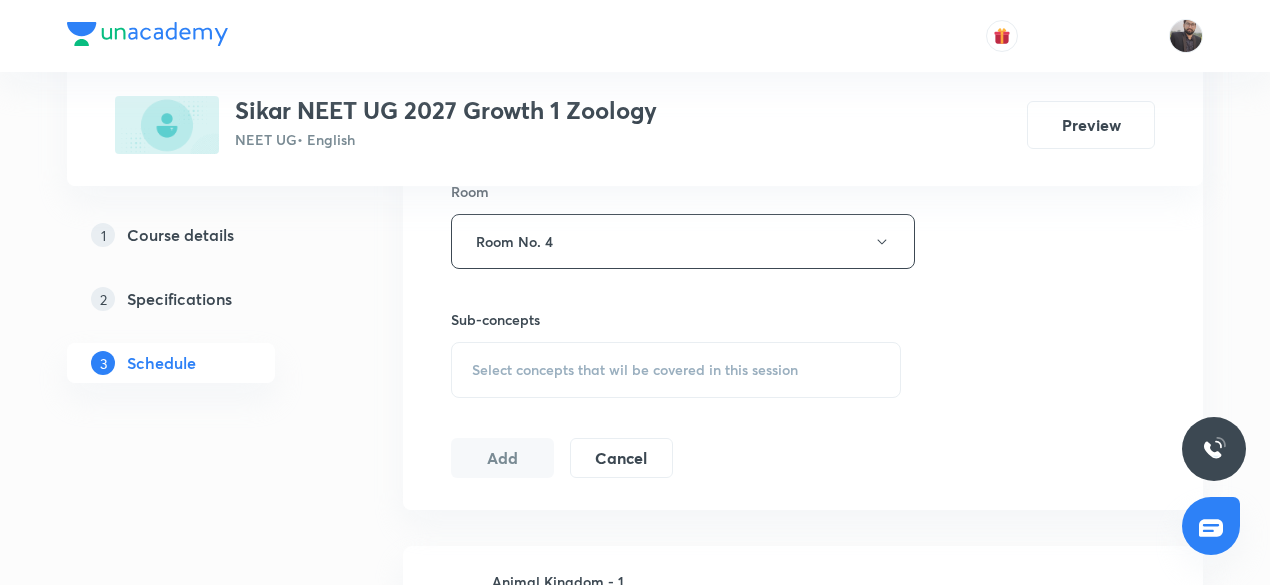 scroll, scrollTop: 894, scrollLeft: 0, axis: vertical 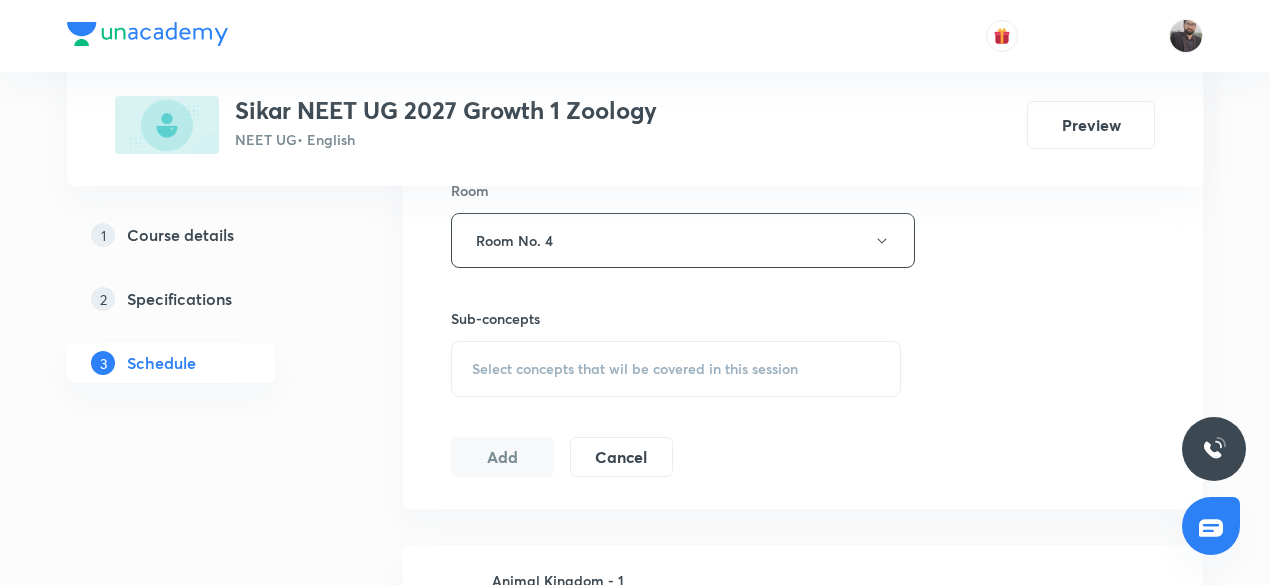 click on "Select concepts that wil be covered in this session" at bounding box center [635, 369] 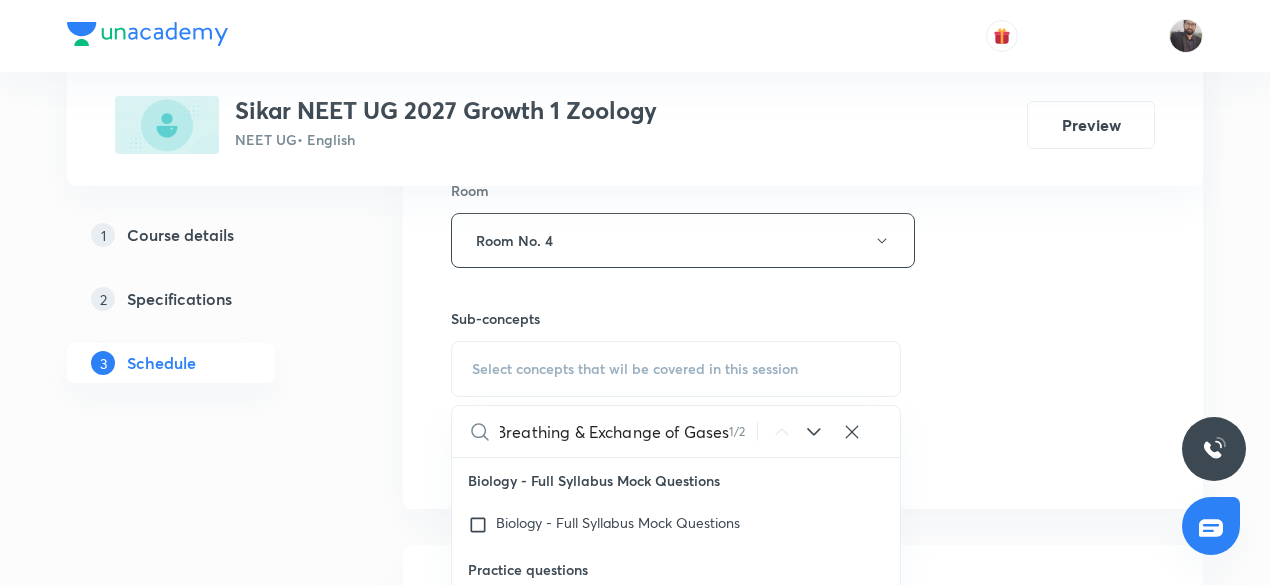 scroll, scrollTop: 0, scrollLeft: 5, axis: horizontal 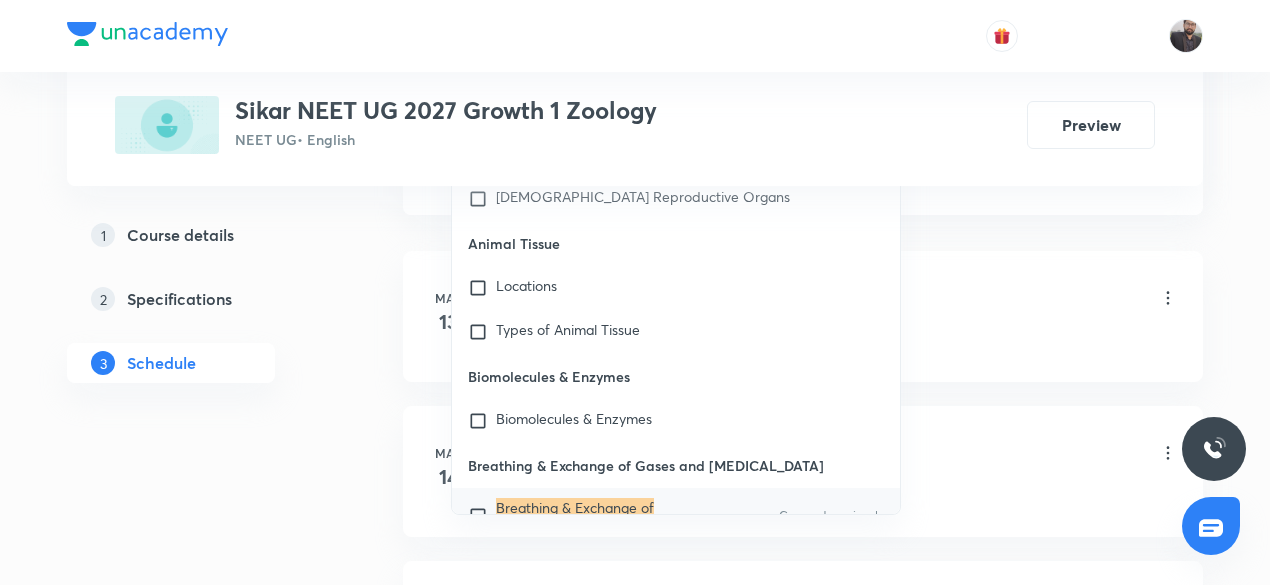 type on "Breathing & Exchange of Gases" 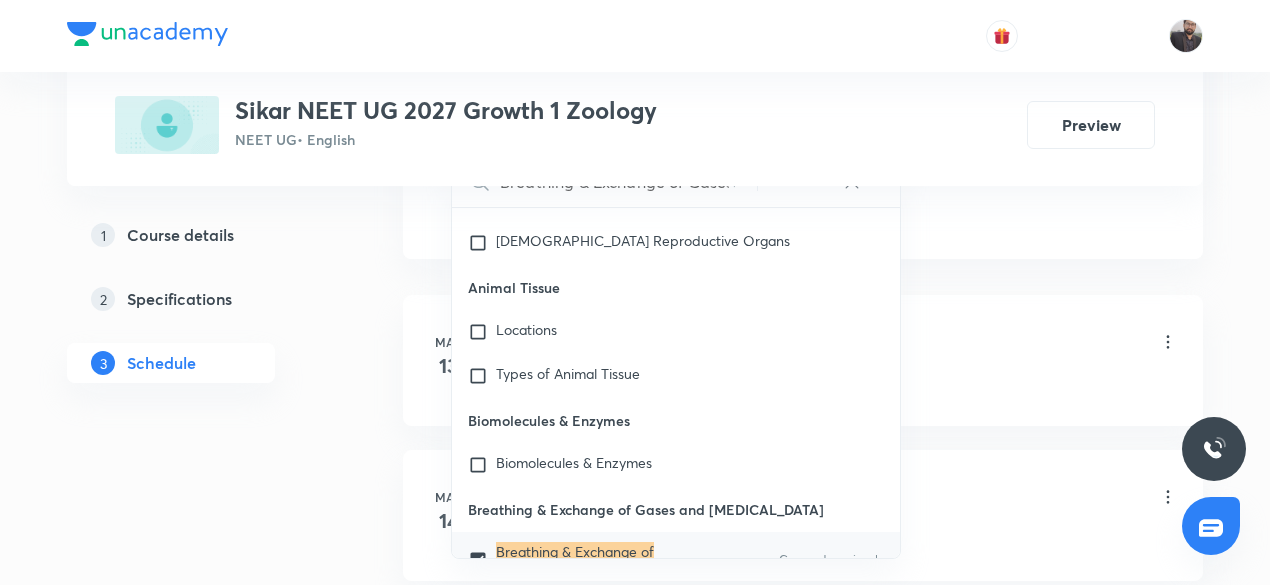click on "Animal Kingdom - 1 Lesson 1 • 10:50 AM • 75 min  • Room Room No. 4" at bounding box center [835, 343] 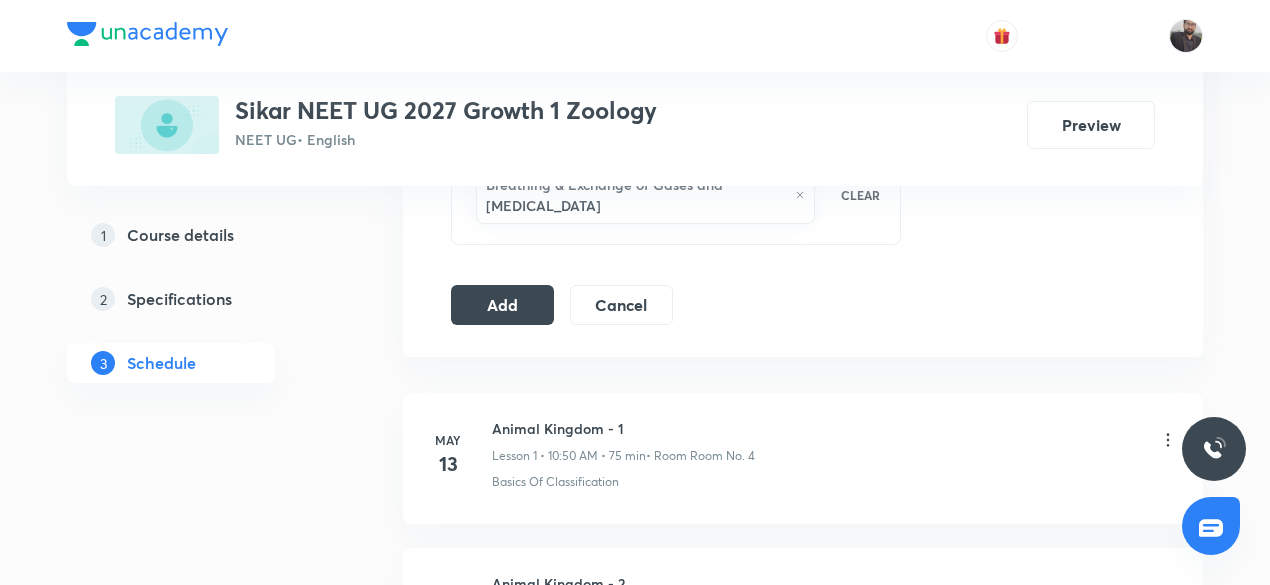 scroll, scrollTop: 1088, scrollLeft: 0, axis: vertical 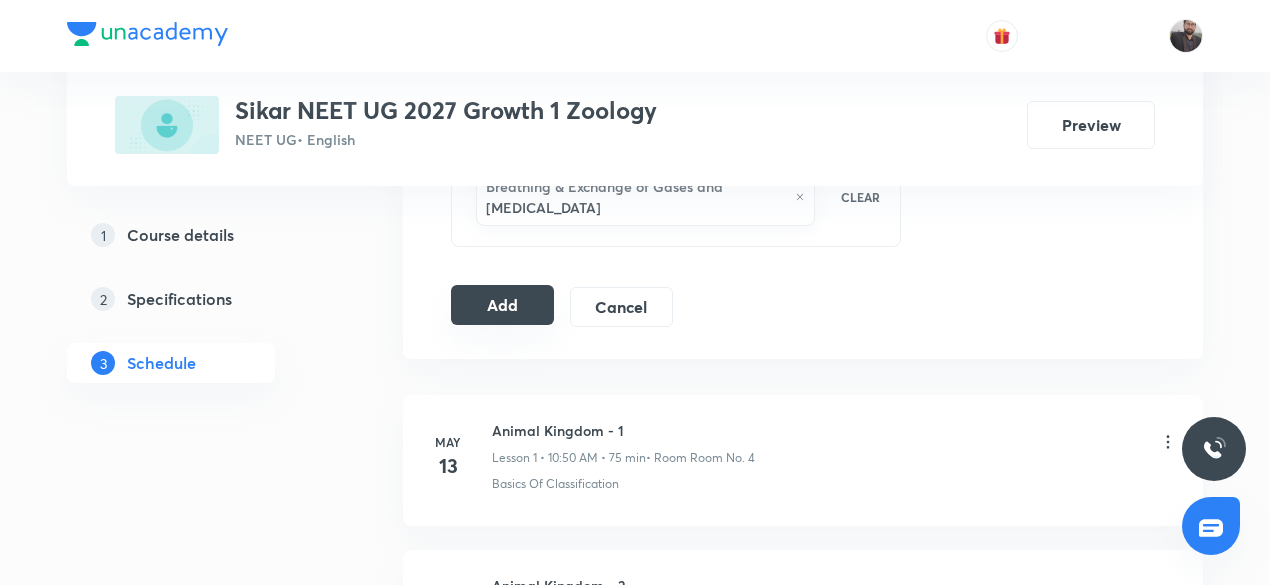 click on "Add" at bounding box center [502, 305] 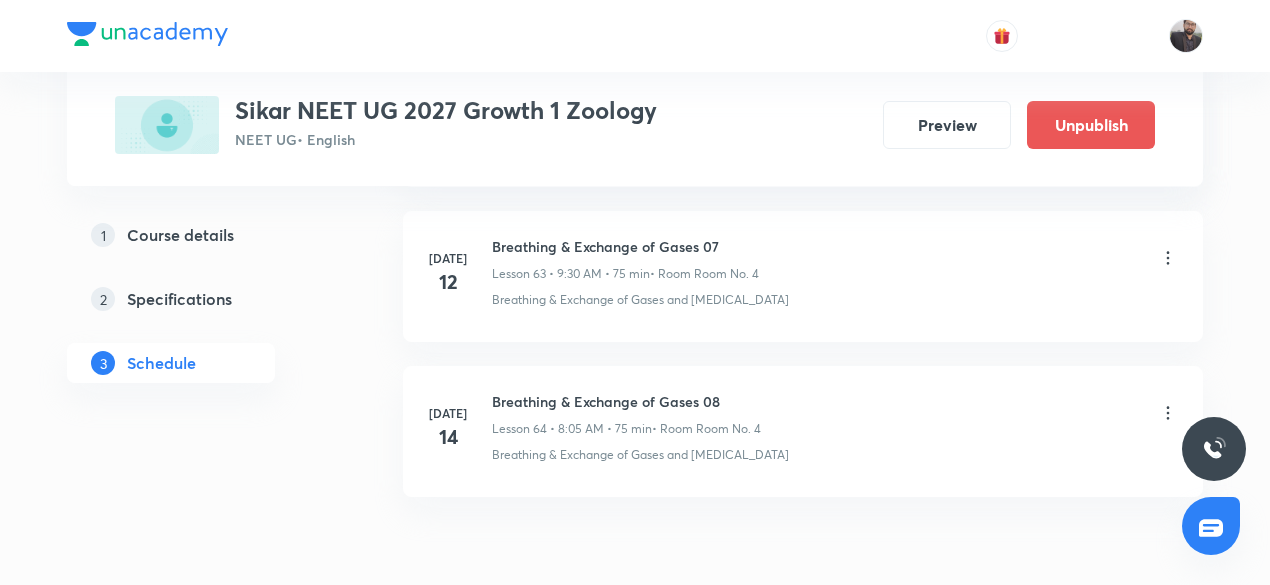 scroll, scrollTop: 9981, scrollLeft: 0, axis: vertical 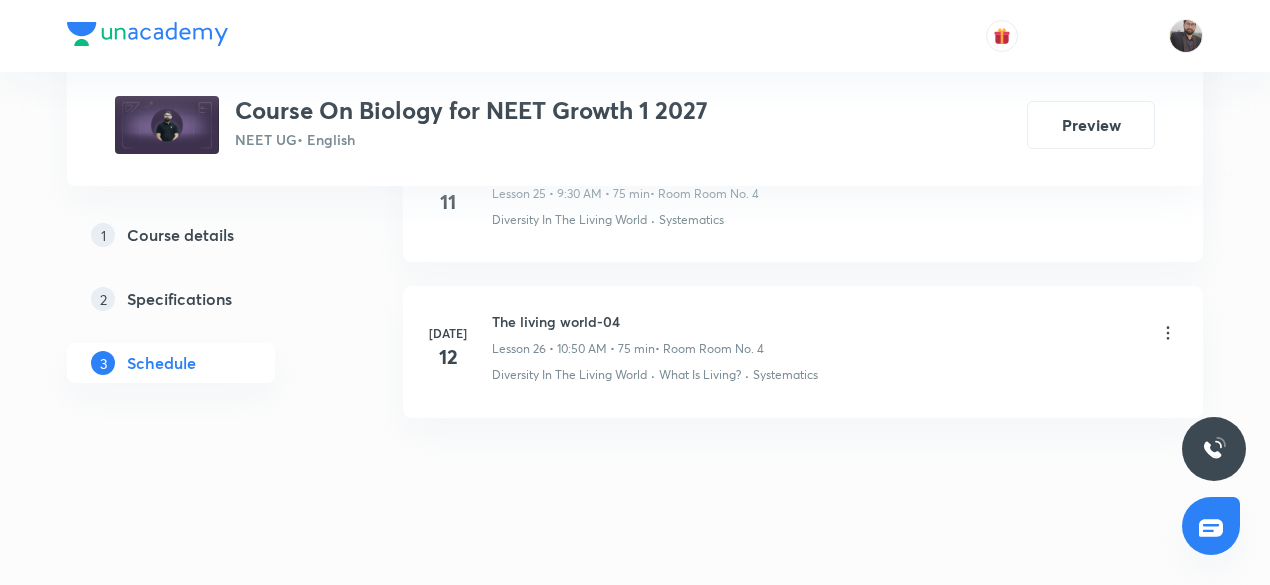click on "The living world-04" at bounding box center [628, 321] 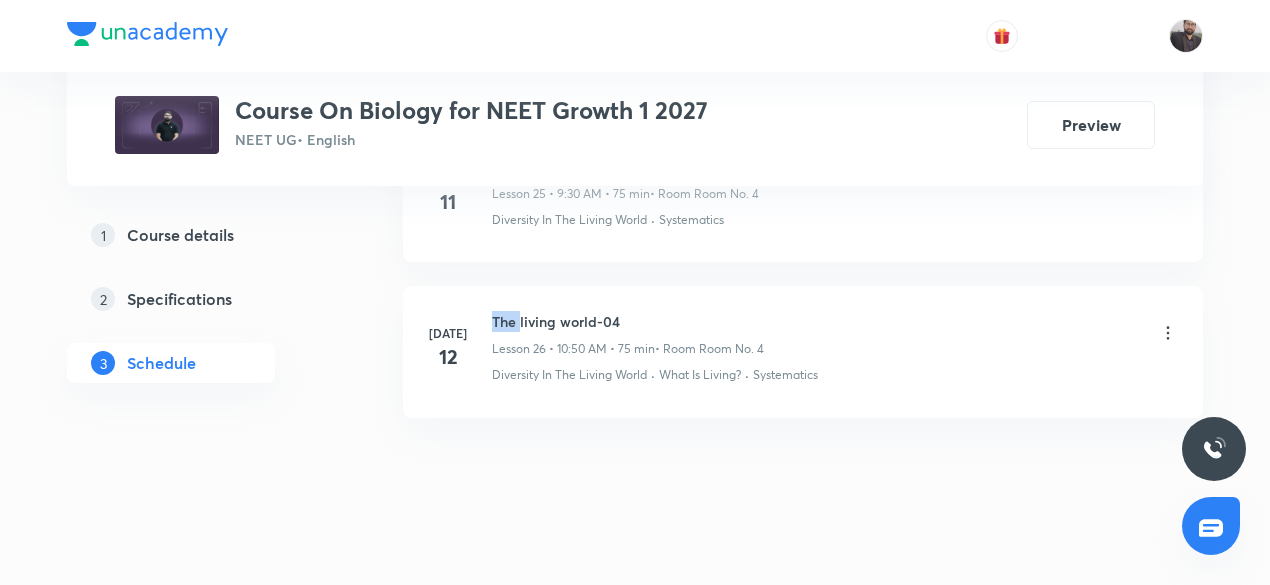 click on "The living world-04" at bounding box center [628, 321] 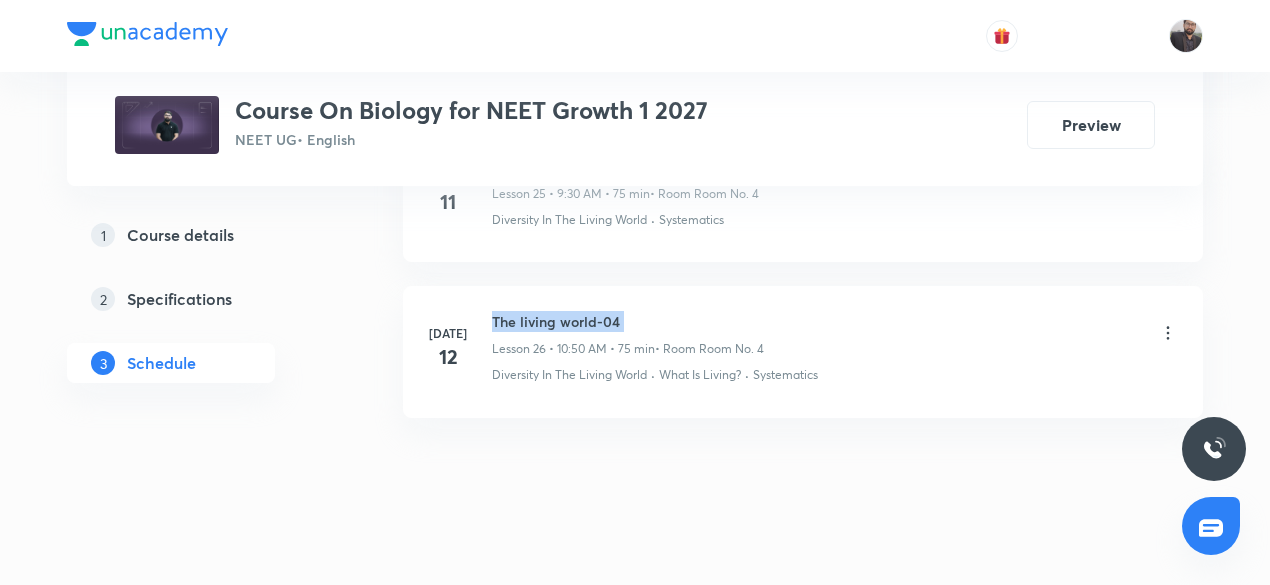 click on "The living world-04" at bounding box center (628, 321) 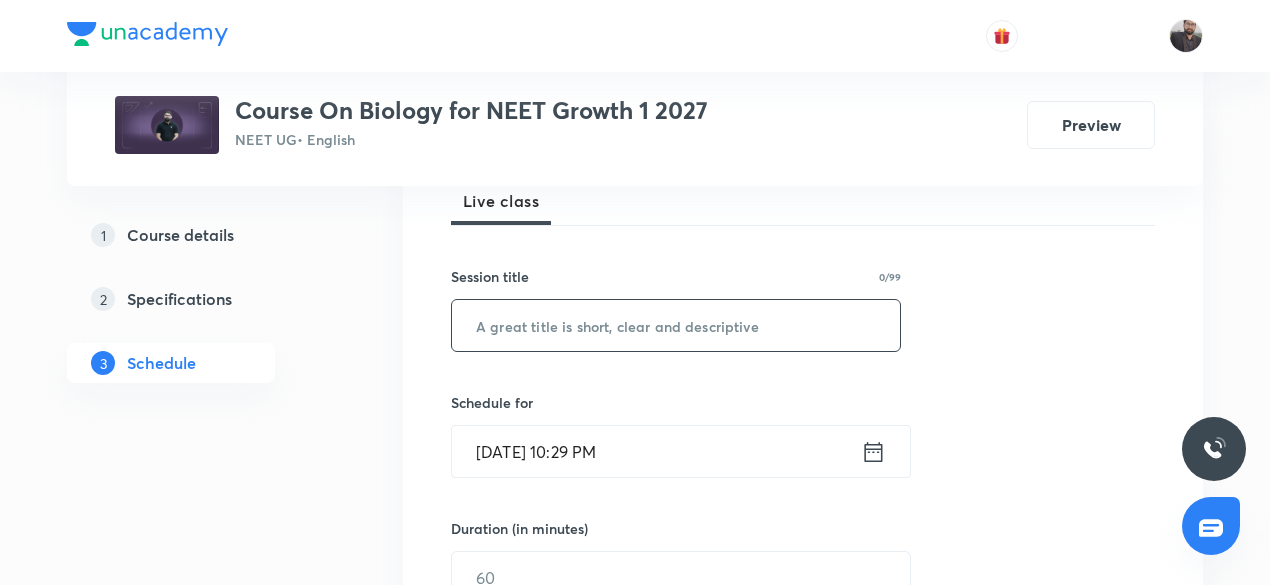 scroll, scrollTop: 300, scrollLeft: 0, axis: vertical 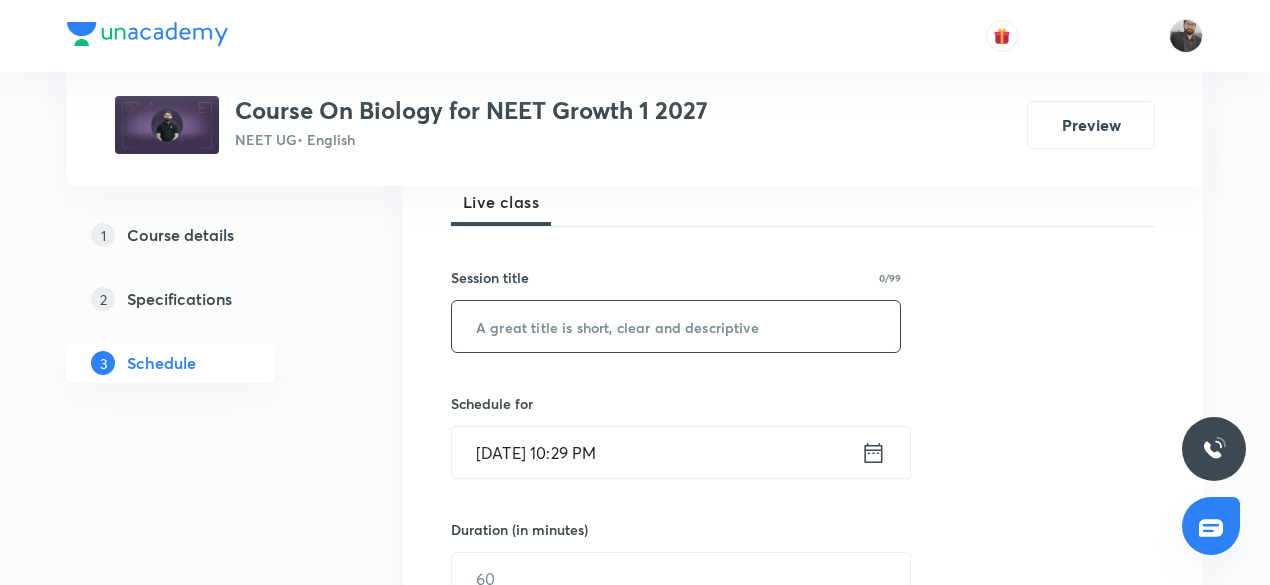 click at bounding box center [676, 326] 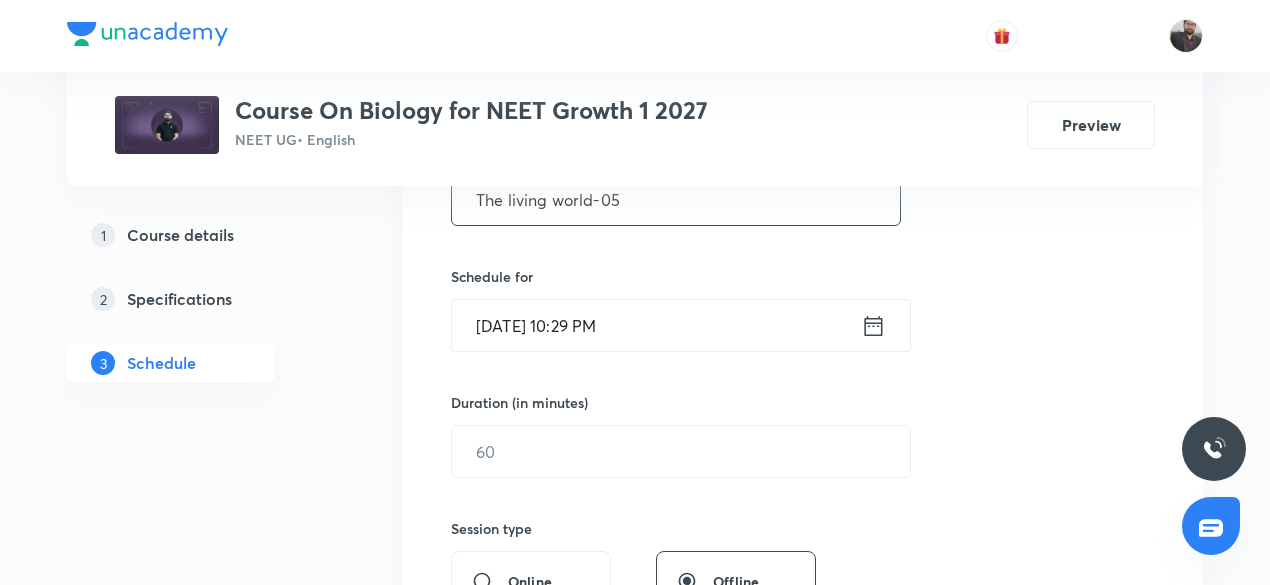 scroll, scrollTop: 430, scrollLeft: 0, axis: vertical 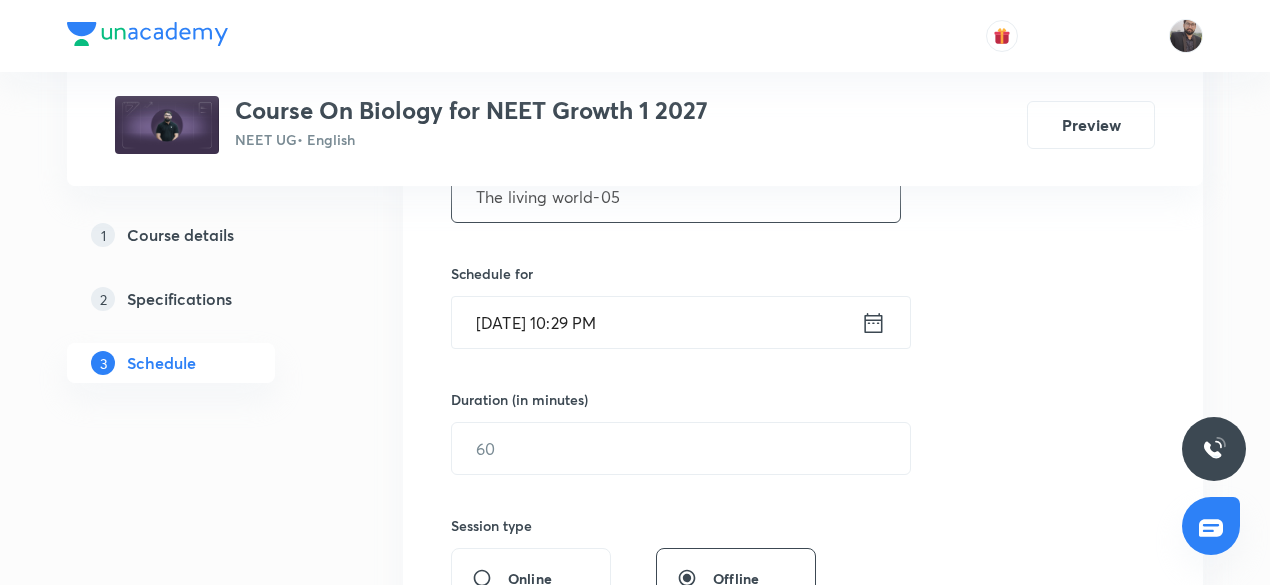 type on "The living world-05" 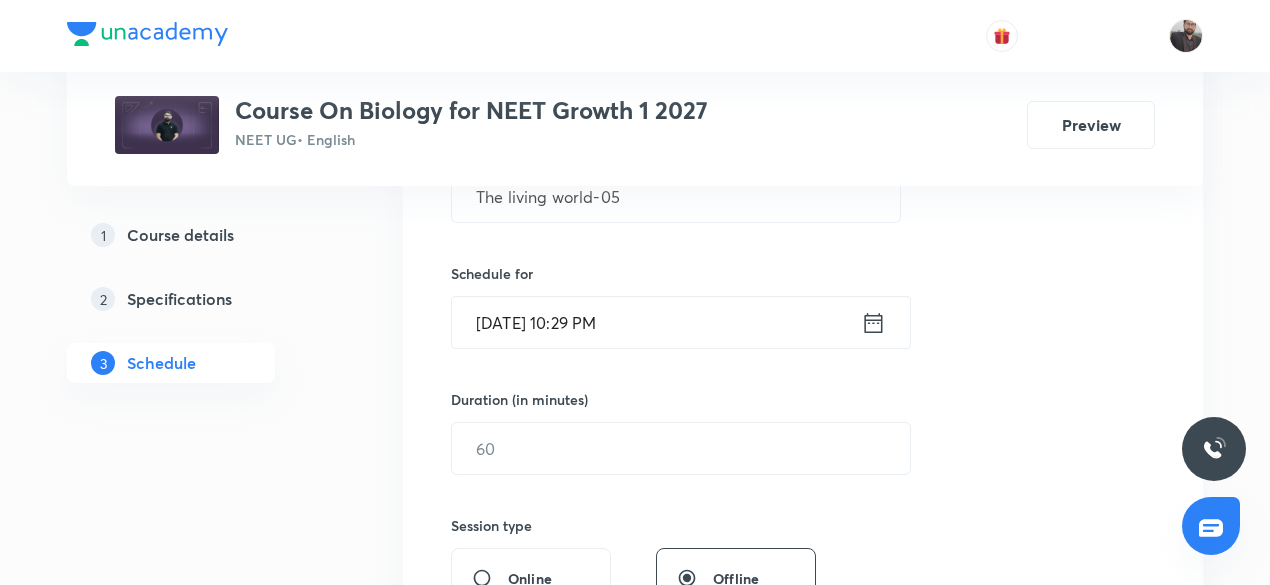 click on "Jul 13, 2025, 10:29 PM" at bounding box center (656, 322) 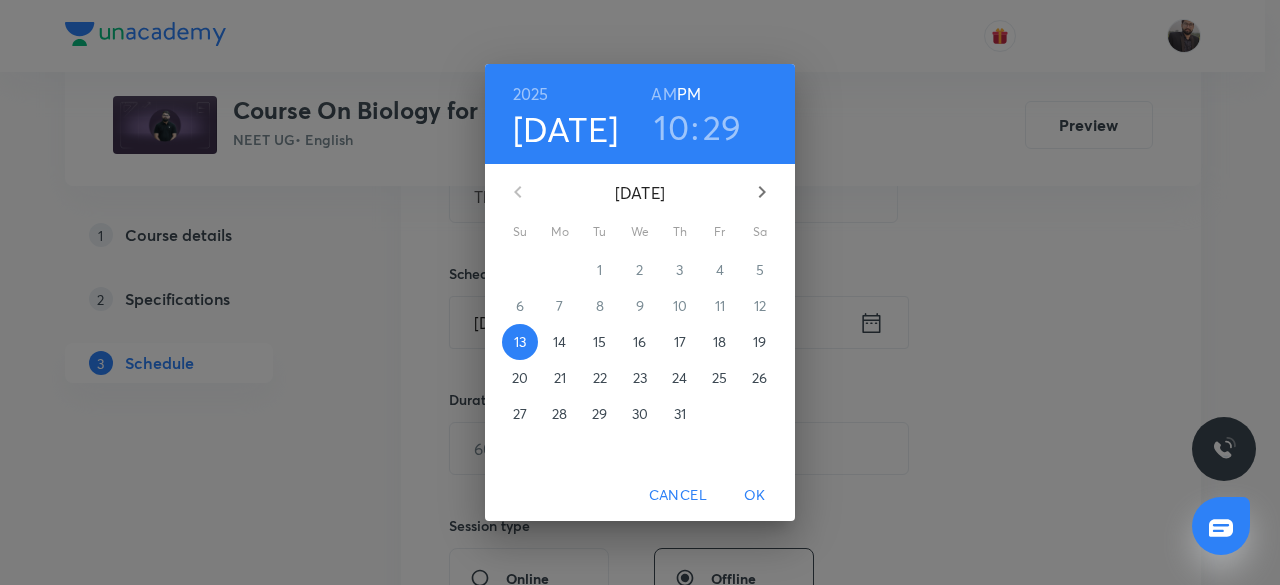 click on "14" at bounding box center (560, 342) 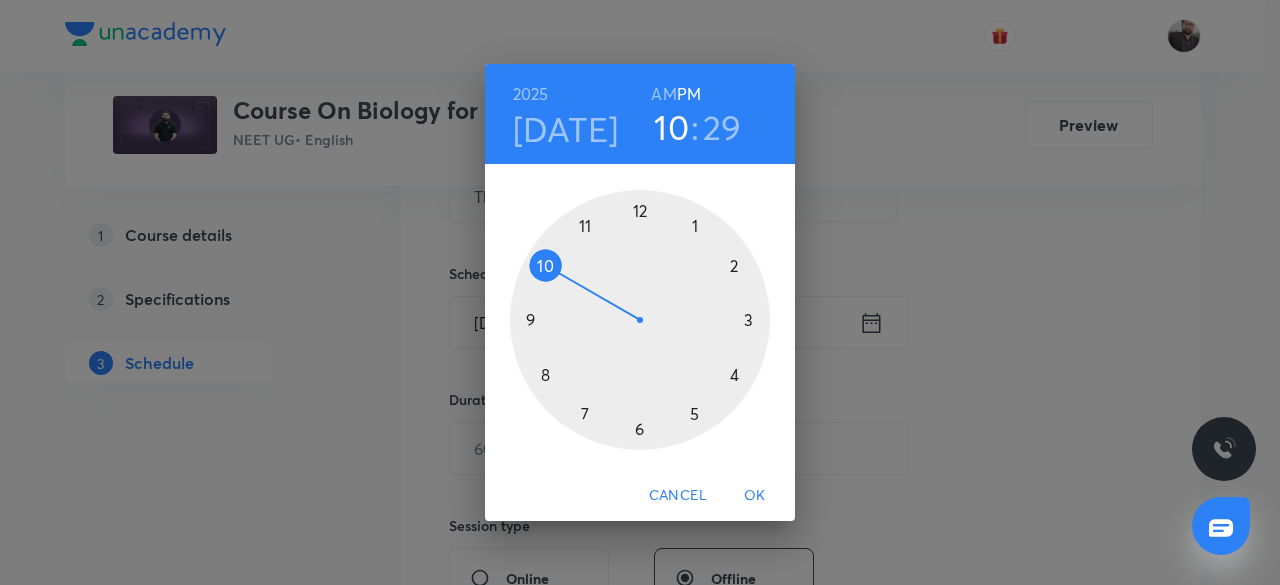 click on "AM" at bounding box center (663, 94) 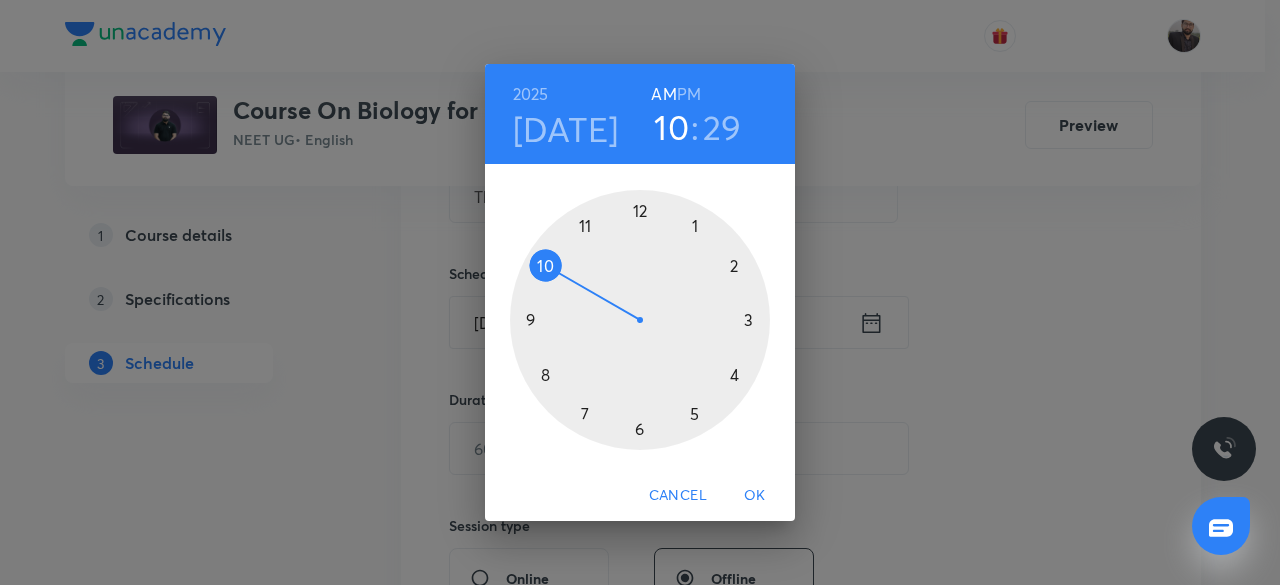 click at bounding box center (640, 320) 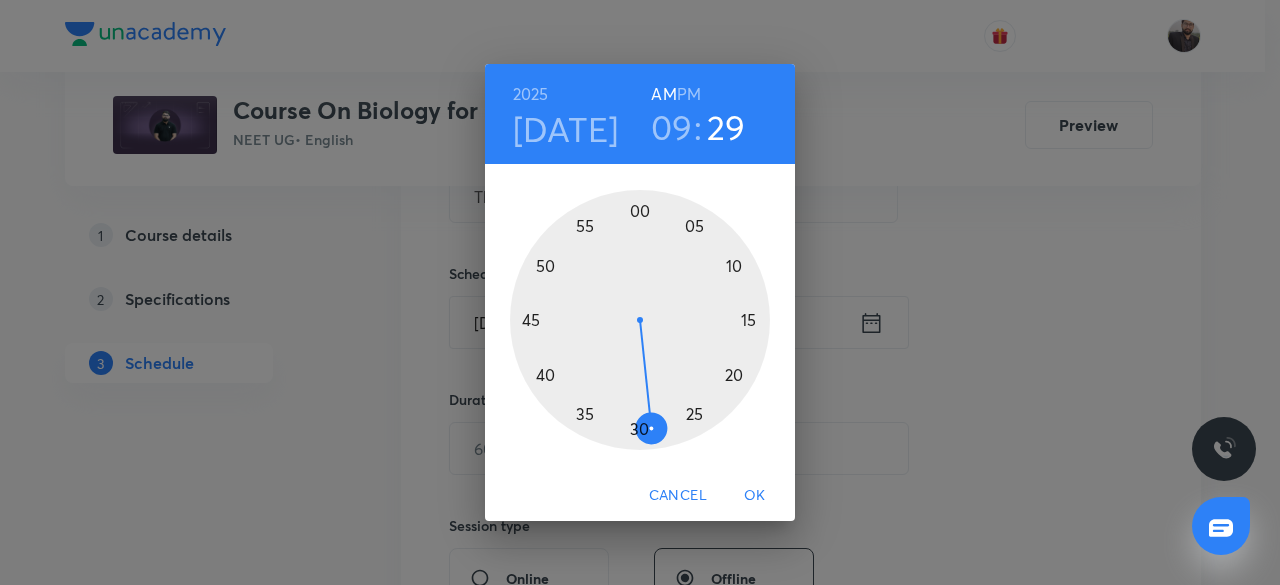 click at bounding box center [640, 320] 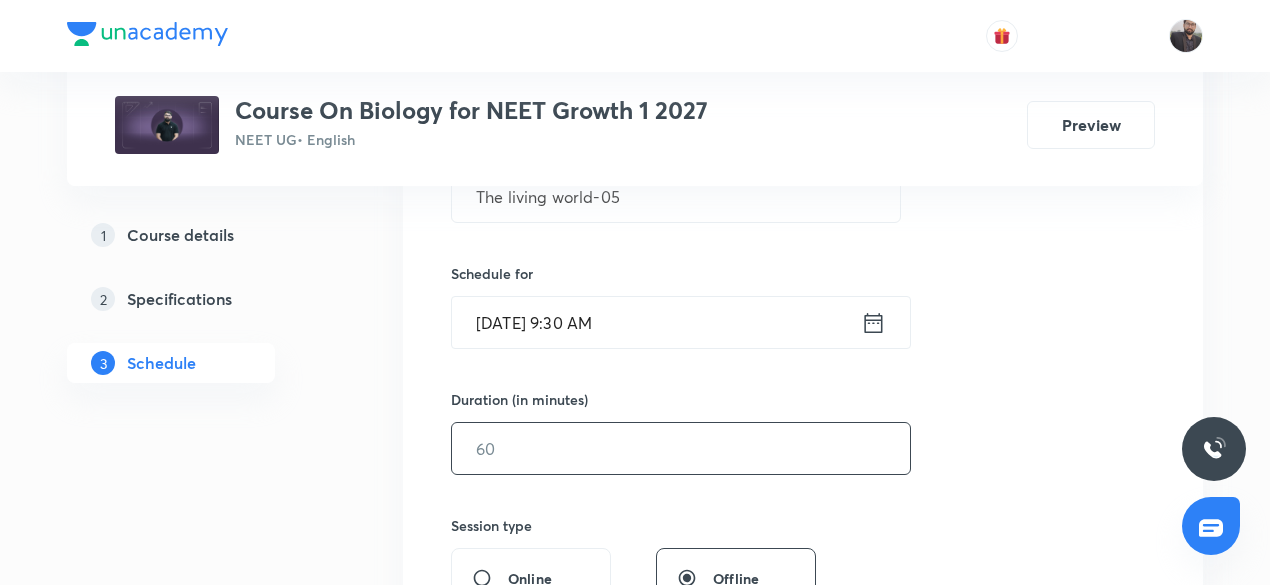 click at bounding box center (681, 448) 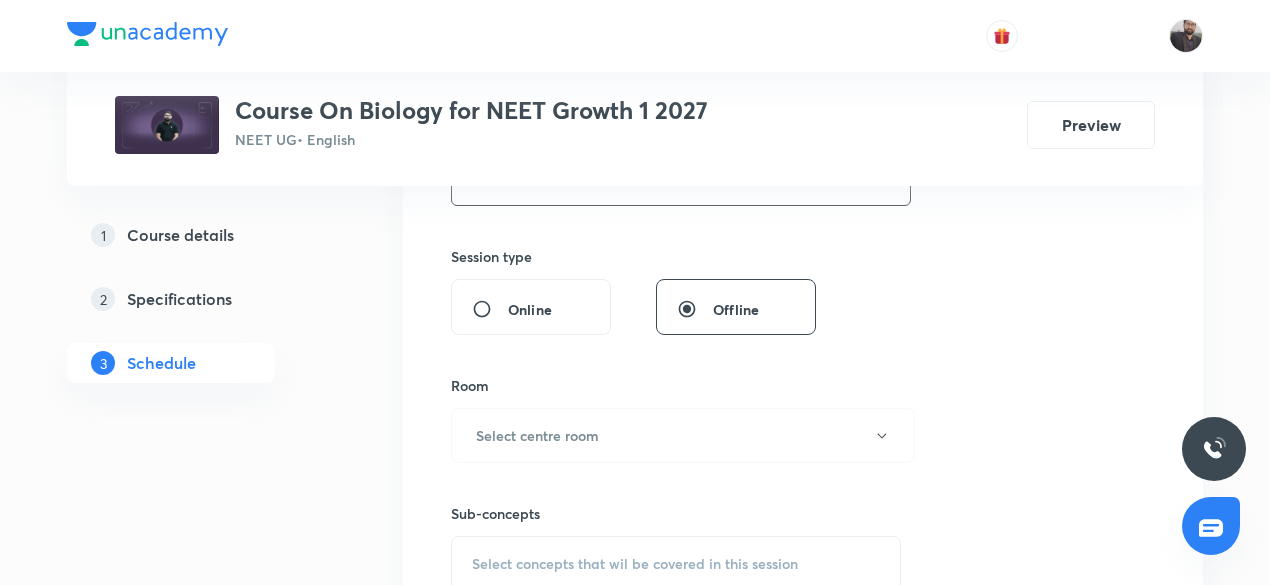 scroll, scrollTop: 700, scrollLeft: 0, axis: vertical 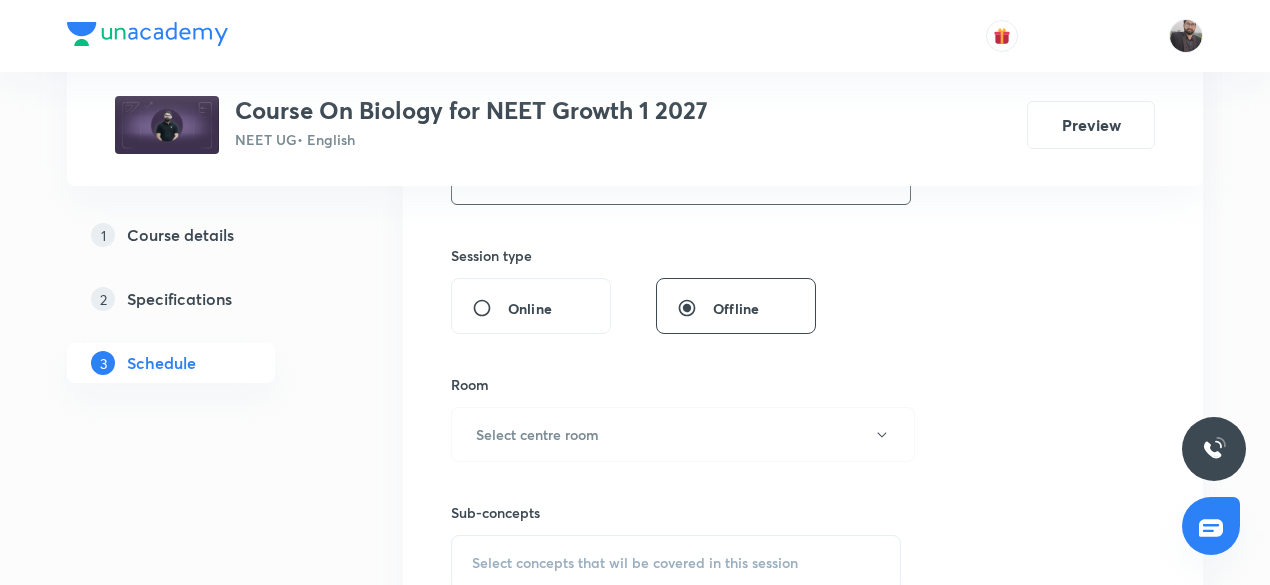 type on "75" 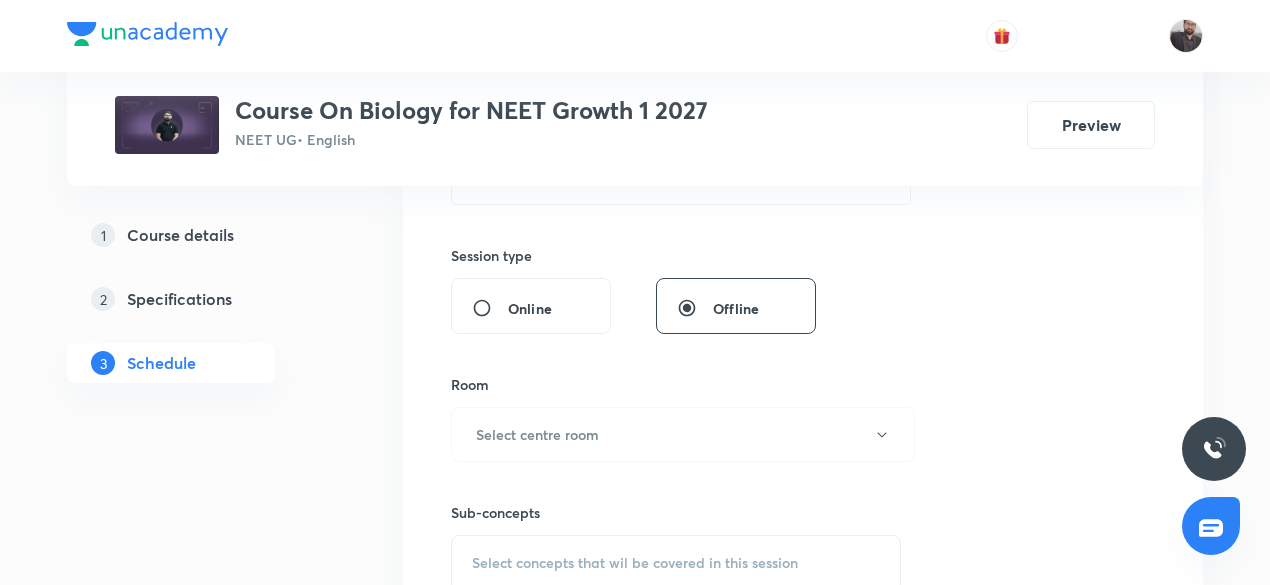 click on "Select centre room" at bounding box center (683, 434) 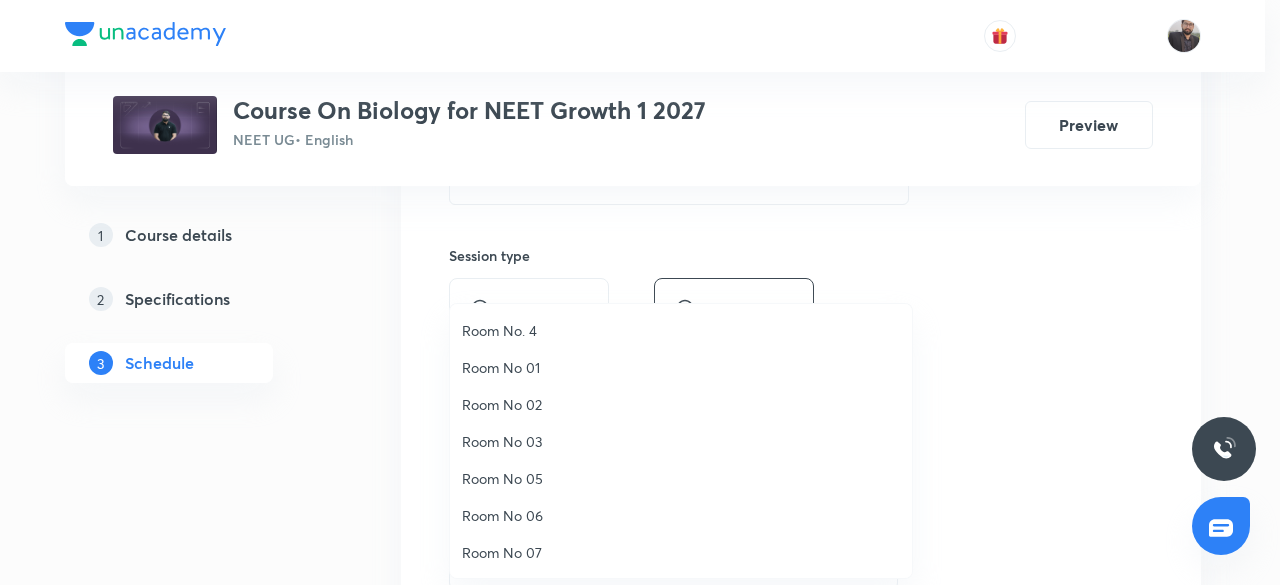 click on "Room No. 4" at bounding box center [681, 330] 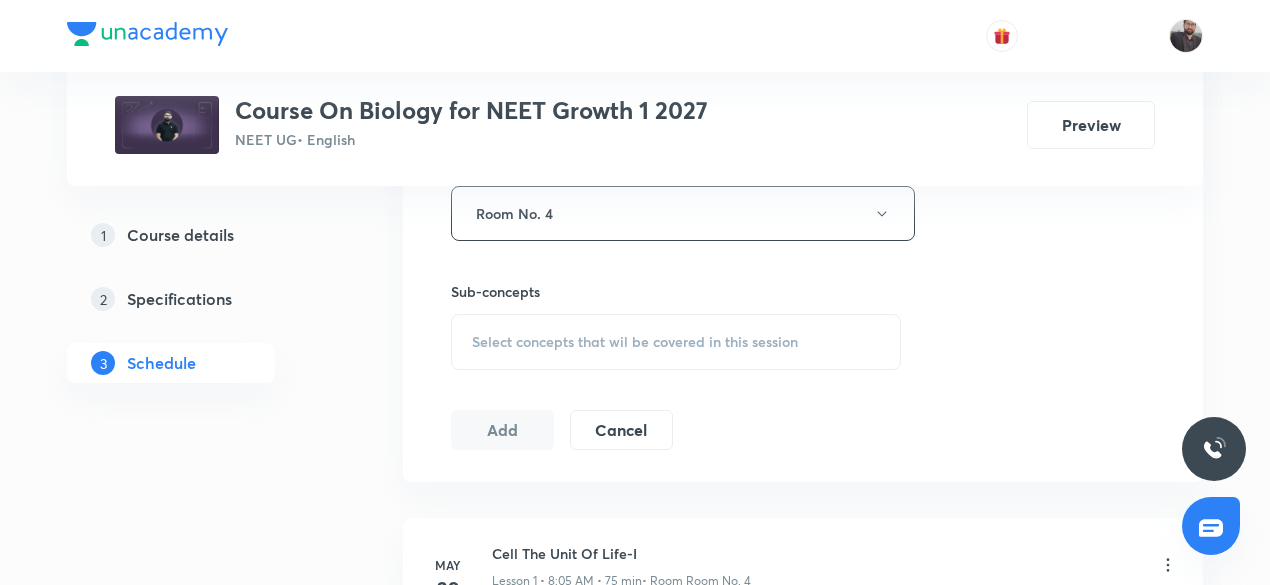 scroll, scrollTop: 925, scrollLeft: 0, axis: vertical 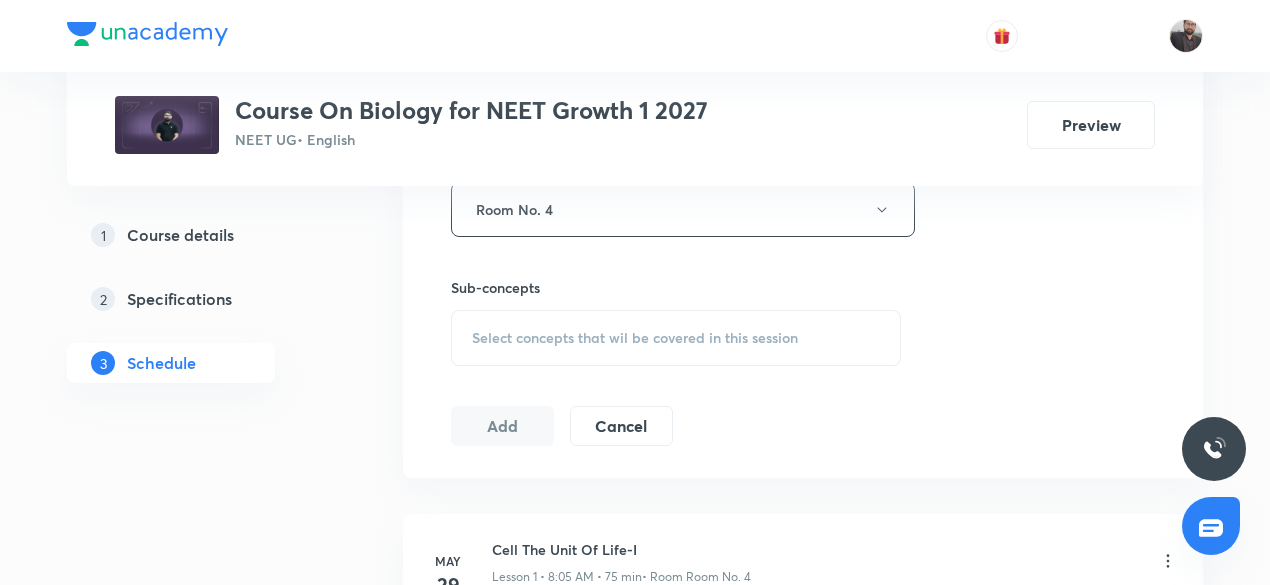 click on "Select concepts that wil be covered in this session" at bounding box center (635, 338) 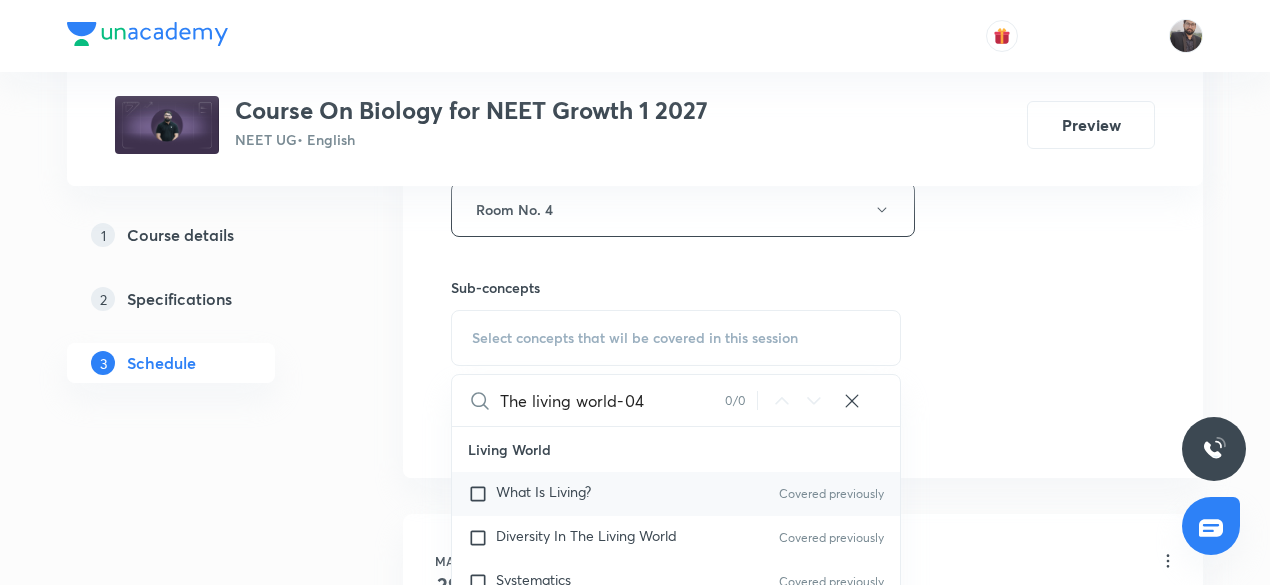 type on "The living world-04" 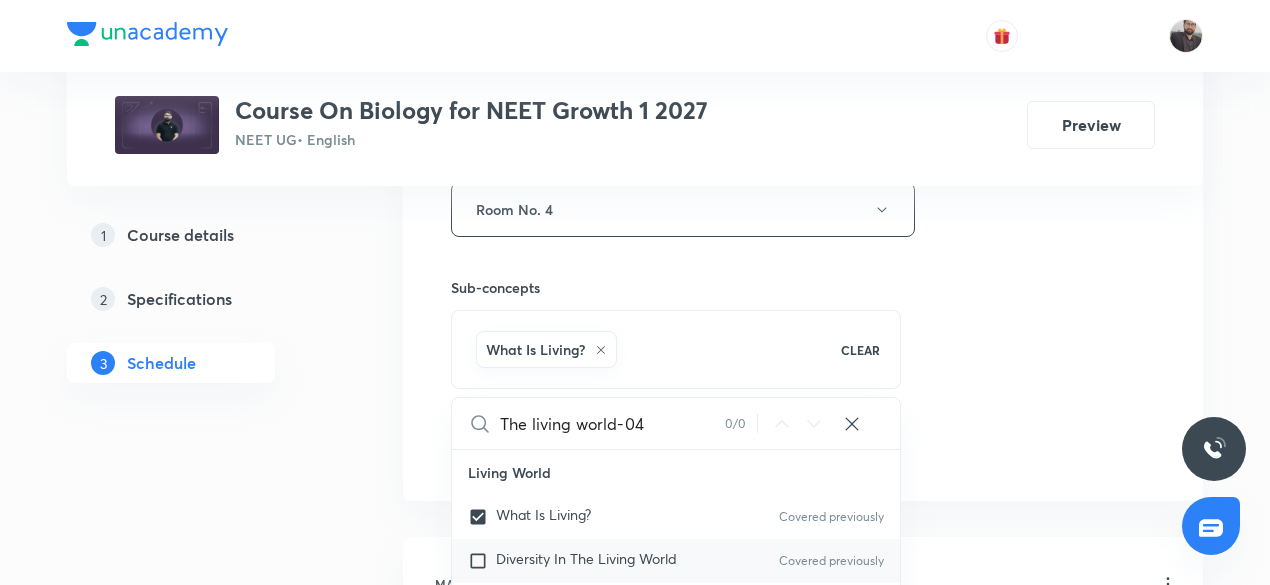 click on "Diversity In The Living World" at bounding box center (586, 558) 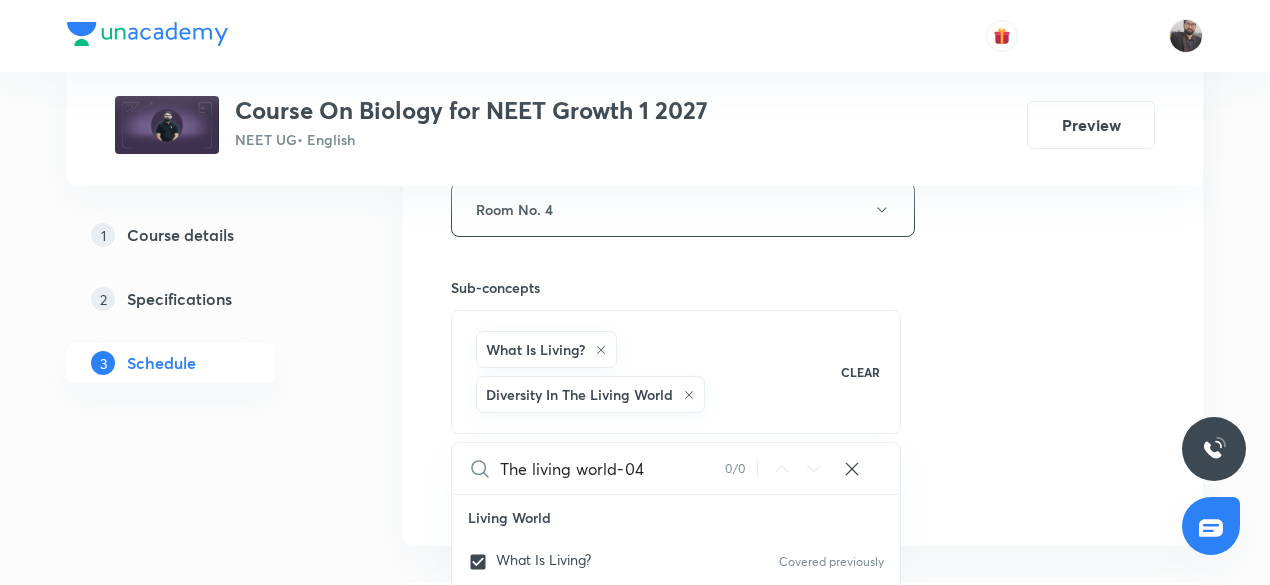 click on "Session  27 Live class Session title 19/99 The living world-05 ​ Schedule for Jul 14, 2025, 9:30 AM ​ Duration (in minutes) 75 ​   Session type Online Offline Room Room No. 4 Sub-concepts What Is Living? Diversity In The Living World CLEAR The living world-04 0 / 0 ​ Living World What Is Living? Covered previously Diversity In The Living World Covered previously Systematics Covered previously Types Of Taxonomy Fundamental Components Of Taxonomy Taxonomic Categories Taxonomical Aids The Three Domains Of Life Biological Nomenclature  Biological Classification System Of Classification Kingdom Monera Kingdom Protista Kingdom Fungi Kingdom Plantae Kingdom Animalia Linchens Mycorrhiza Virus Prions Viroids Plant Kingdom Algae Bryophytes Pteridophytes Gymnosperms Angiosperms Animal Kingdom Basics Of Classification Classification Of Animals Animal Kingdom Animal Diversity Animal Diversity Morphology - Flowering Plants Plant Morphology Root Types Of Roots Stem Types Of Stem  Leaf Inflorescence Flower Fruit Seed" at bounding box center (803, 10) 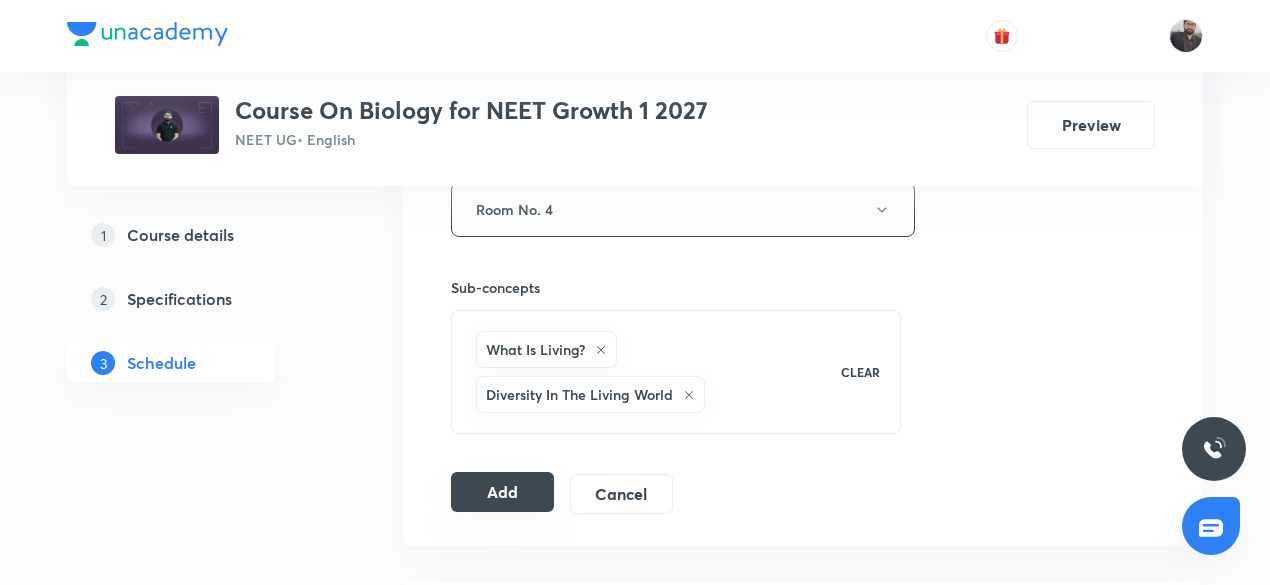 click on "Add" at bounding box center (502, 492) 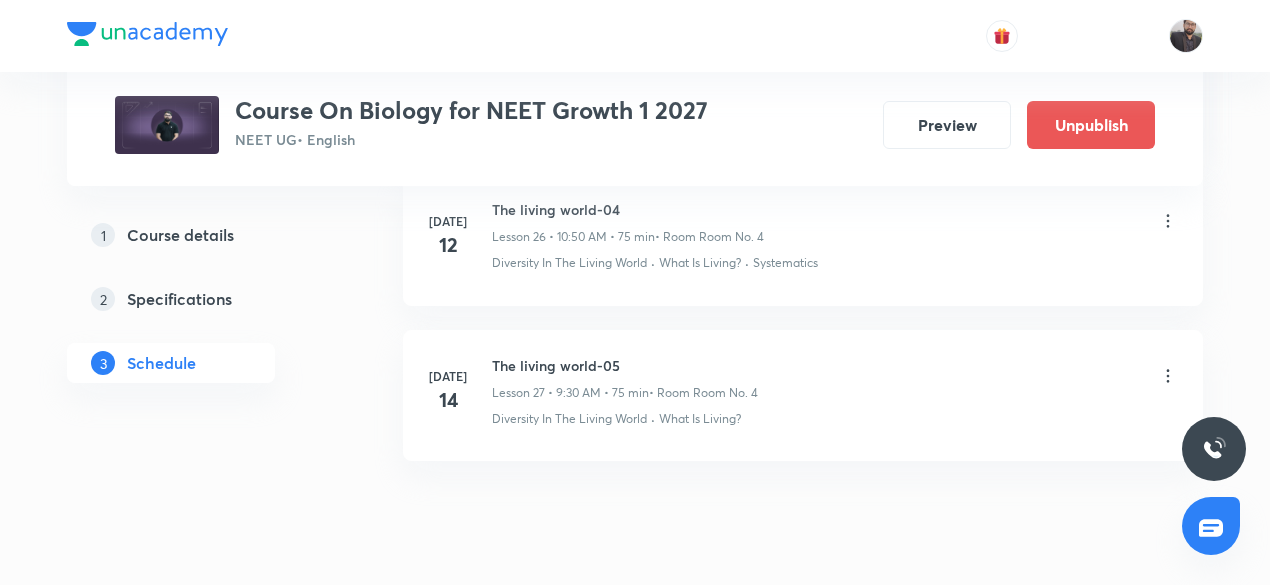 scroll, scrollTop: 4306, scrollLeft: 0, axis: vertical 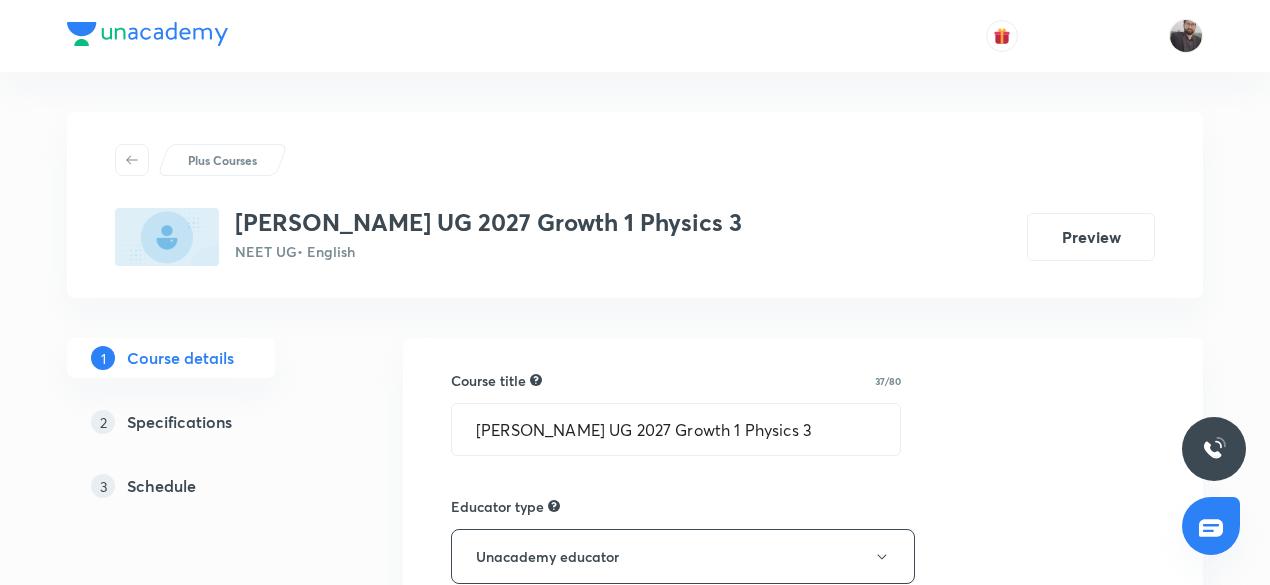 click on "Schedule" at bounding box center [161, 486] 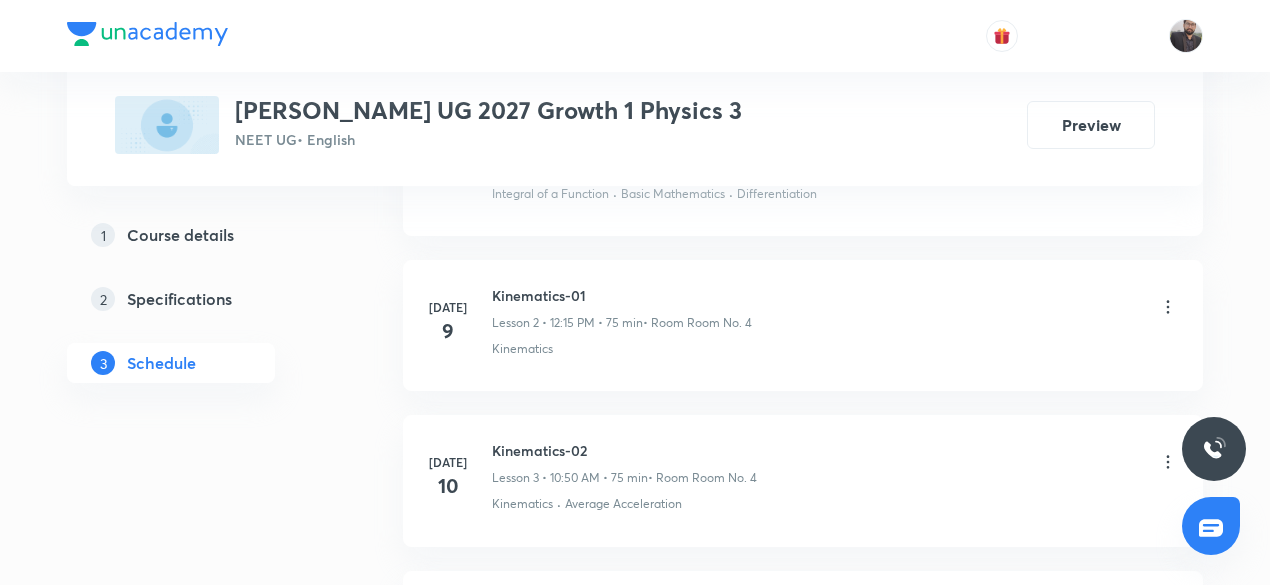 scroll, scrollTop: 1632, scrollLeft: 0, axis: vertical 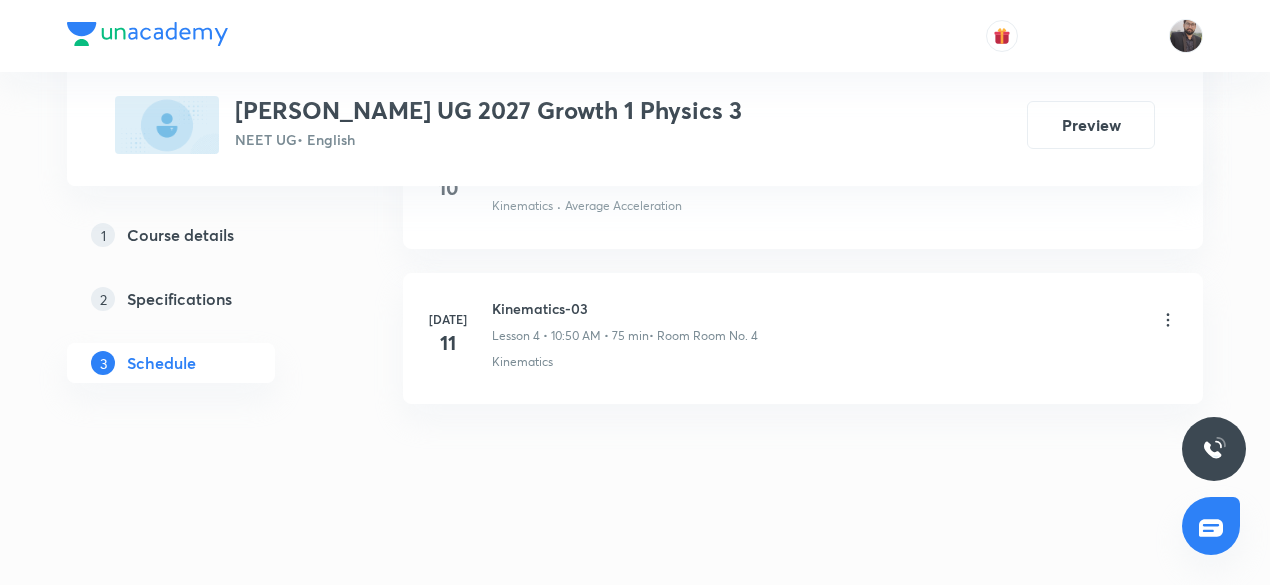 click on "Kinematics-03" at bounding box center (625, 308) 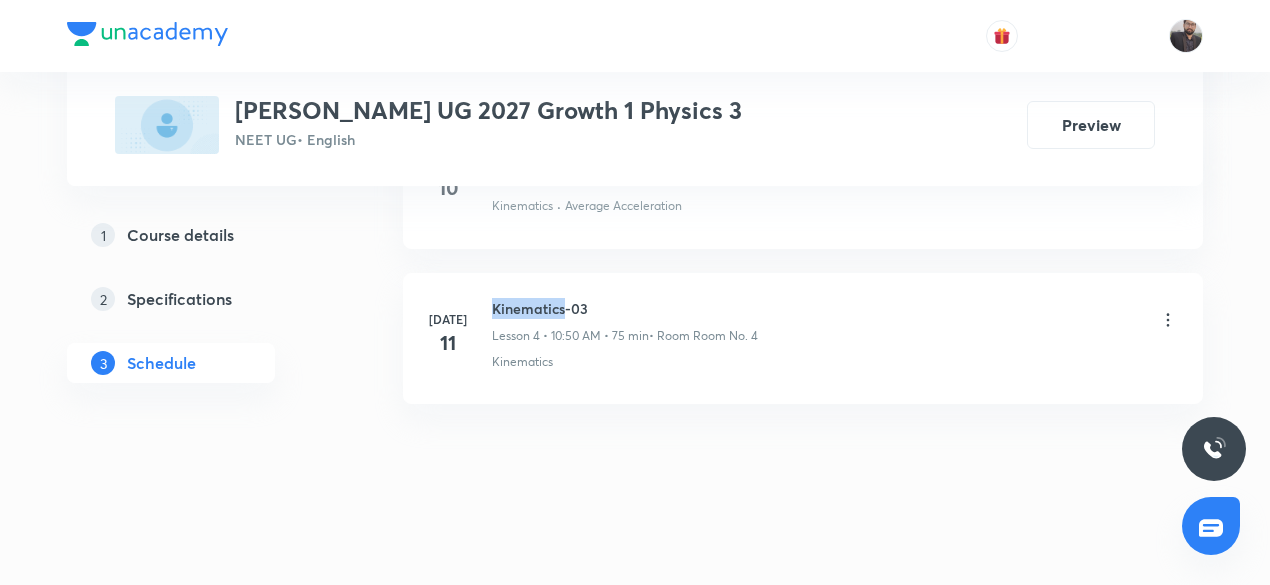 click on "Kinematics-03" at bounding box center (625, 308) 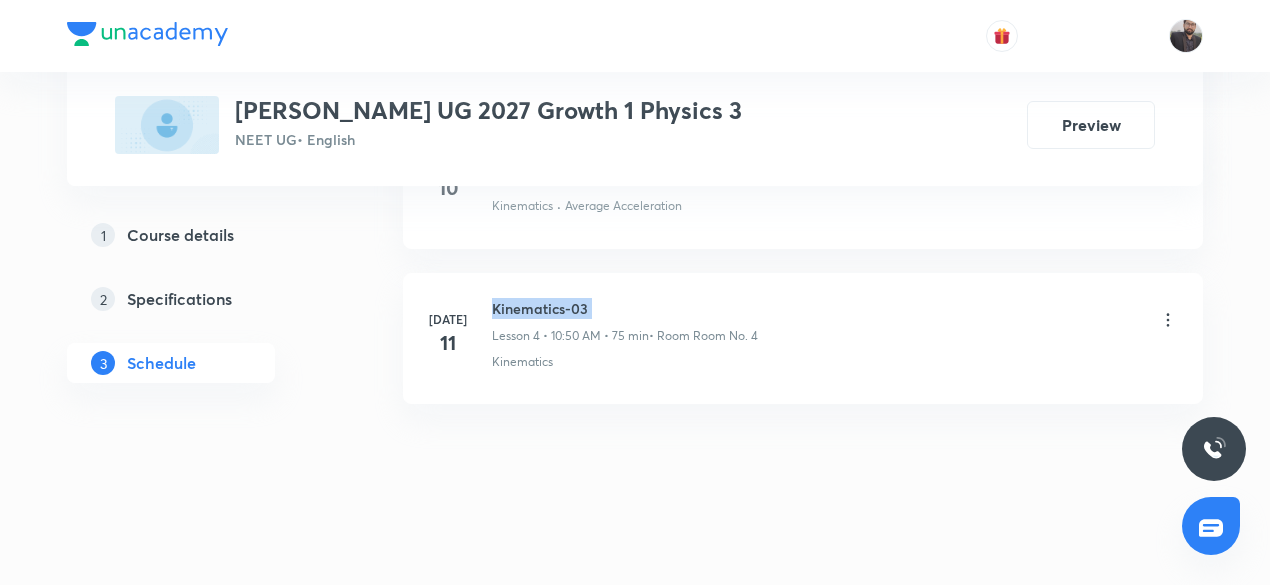 click on "Kinematics-03" at bounding box center (625, 308) 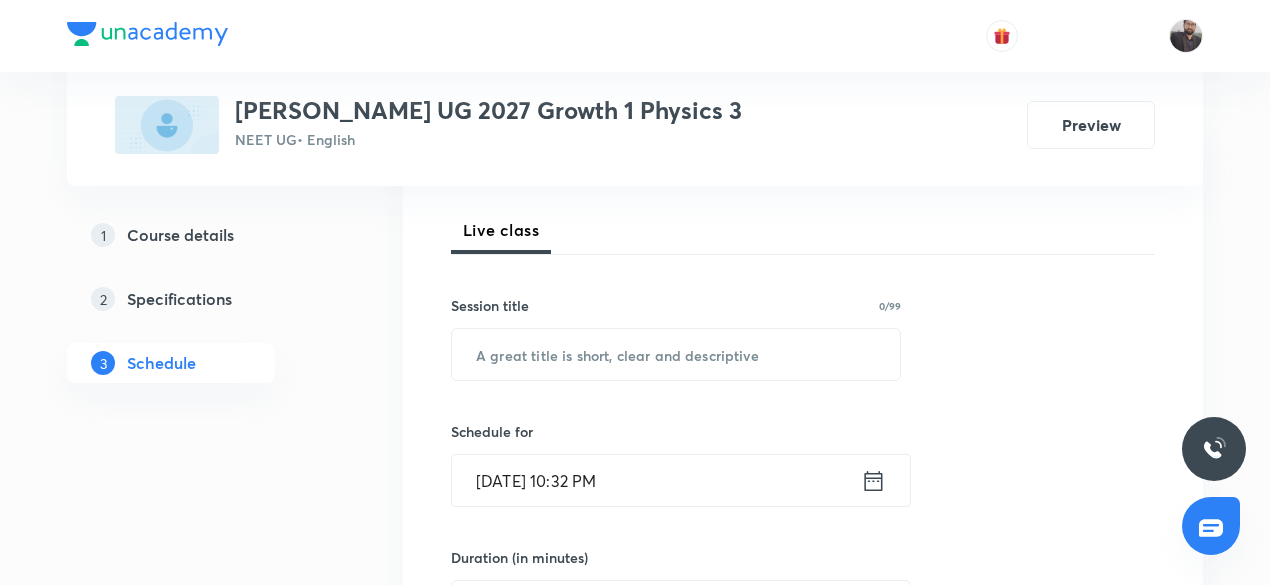 scroll, scrollTop: 281, scrollLeft: 0, axis: vertical 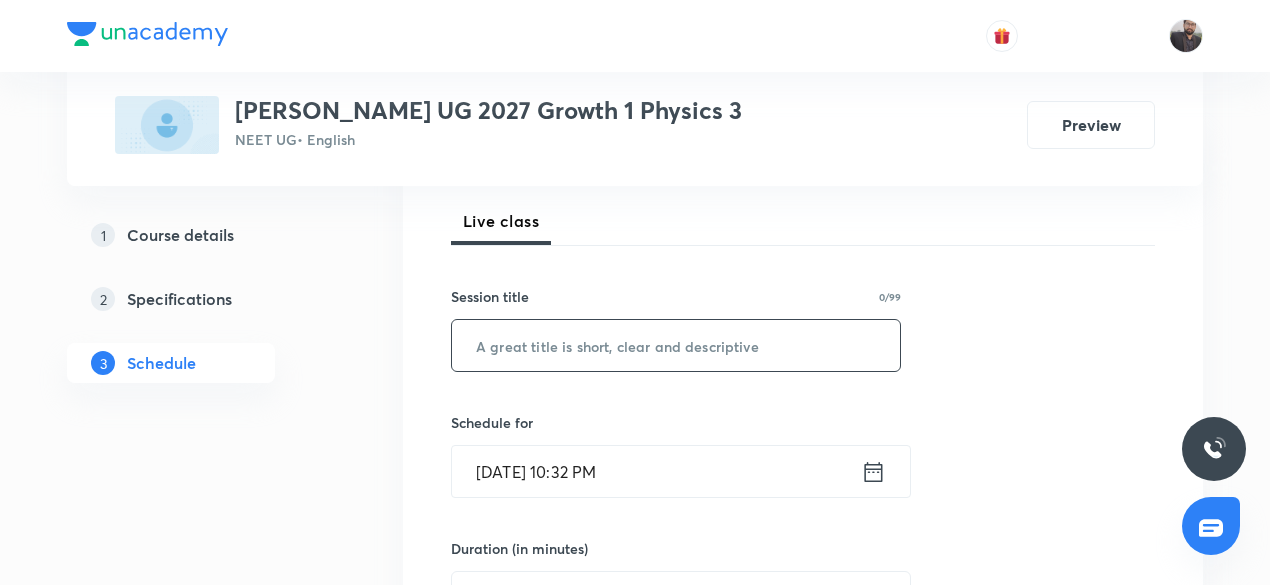 click at bounding box center [676, 345] 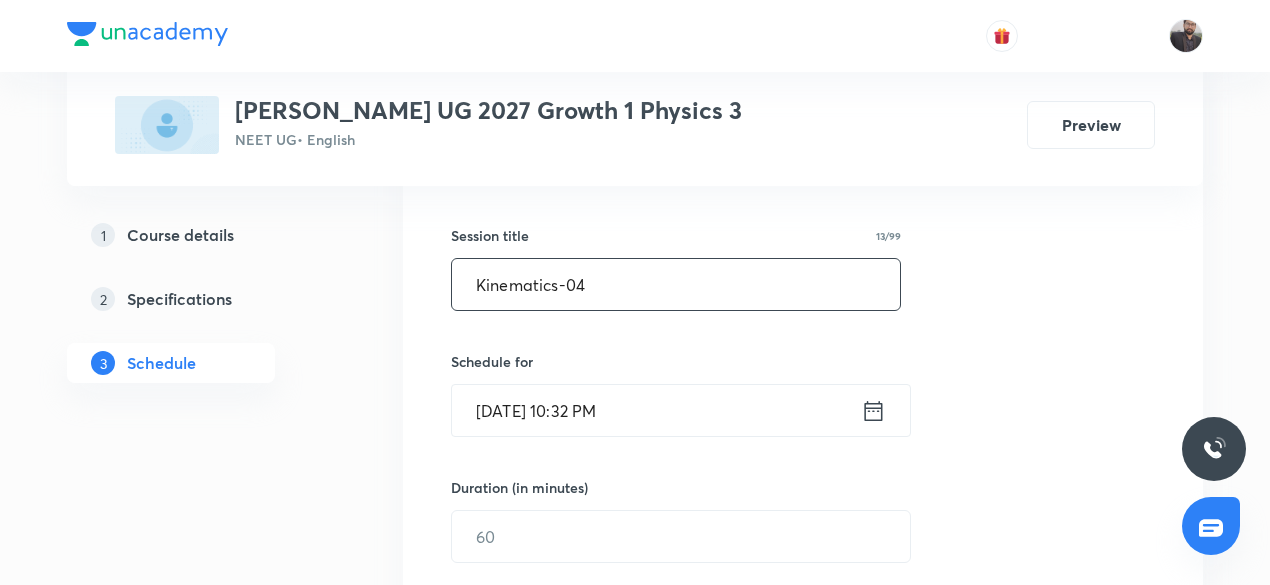 scroll, scrollTop: 360, scrollLeft: 0, axis: vertical 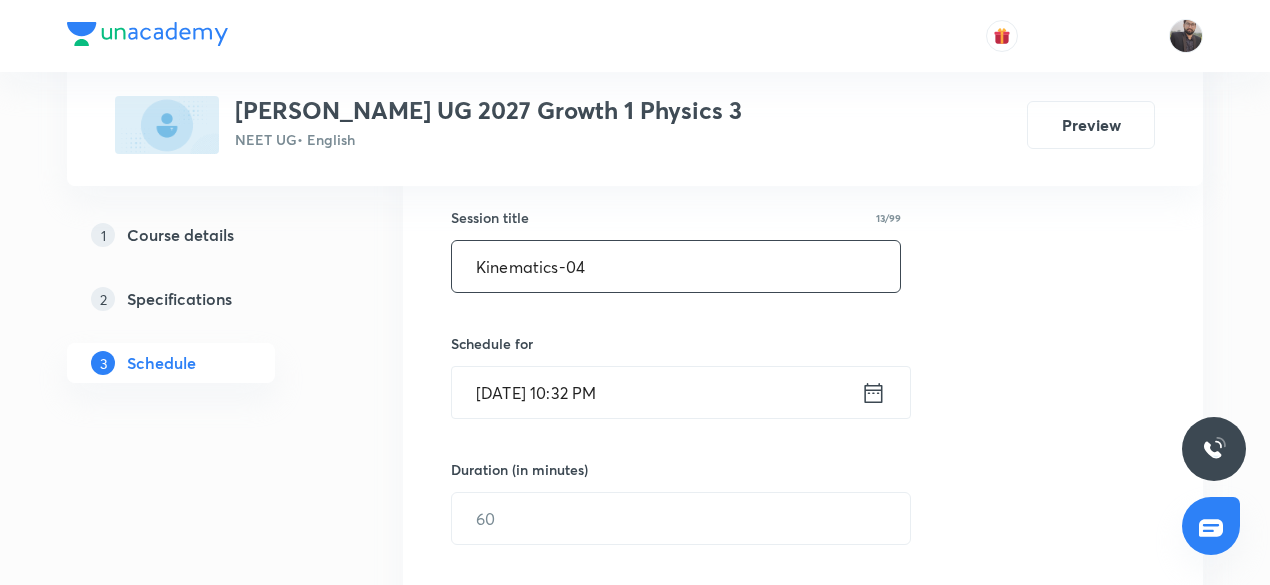 type on "Kinematics-04" 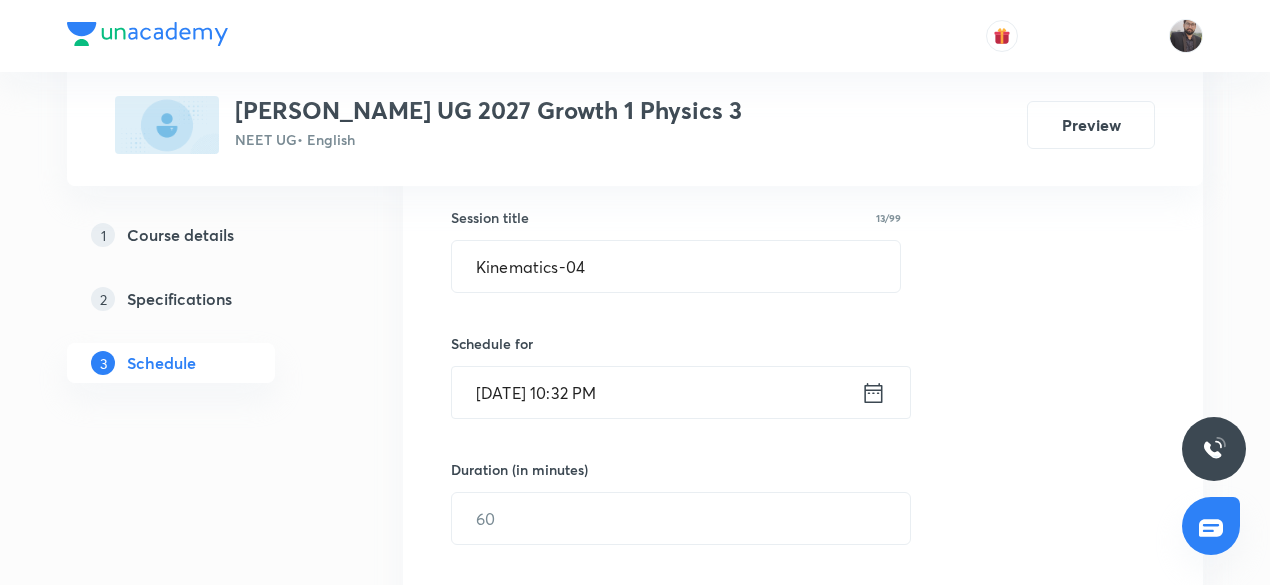click on "Jul 13, 2025, 10:32 PM" at bounding box center [656, 392] 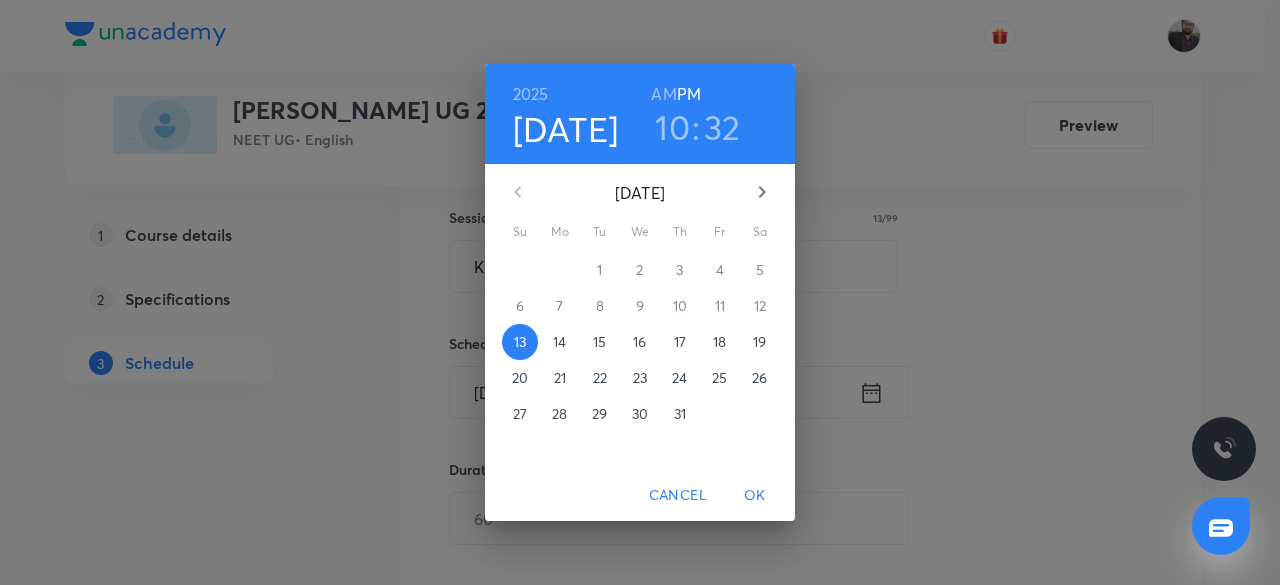 click on "14" at bounding box center [559, 342] 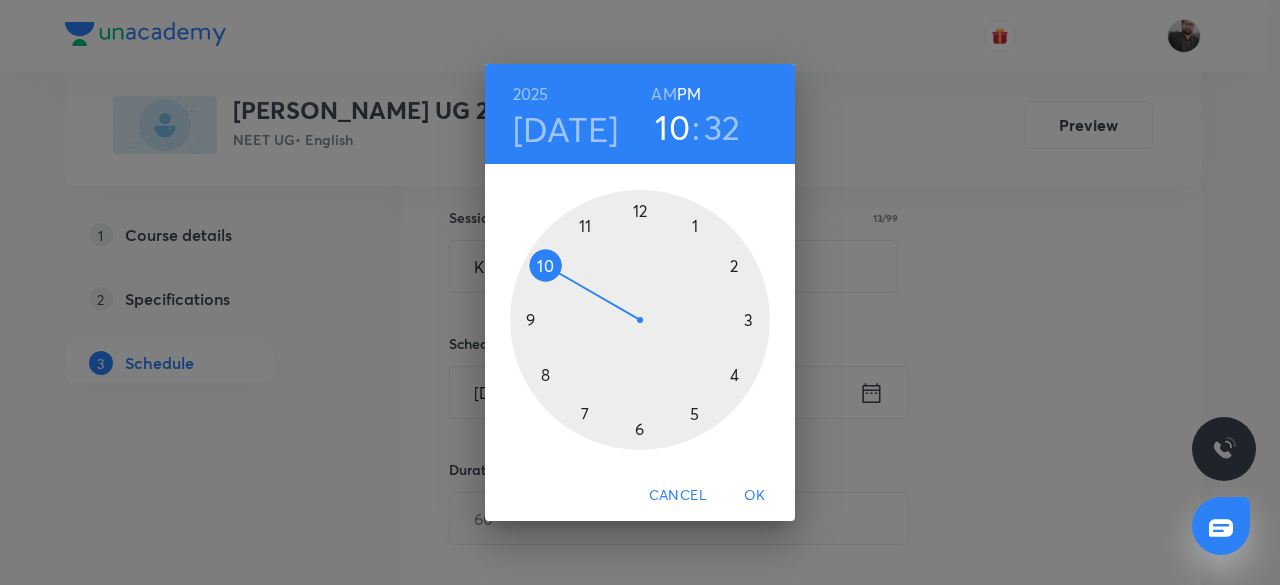 click on "AM" at bounding box center [663, 94] 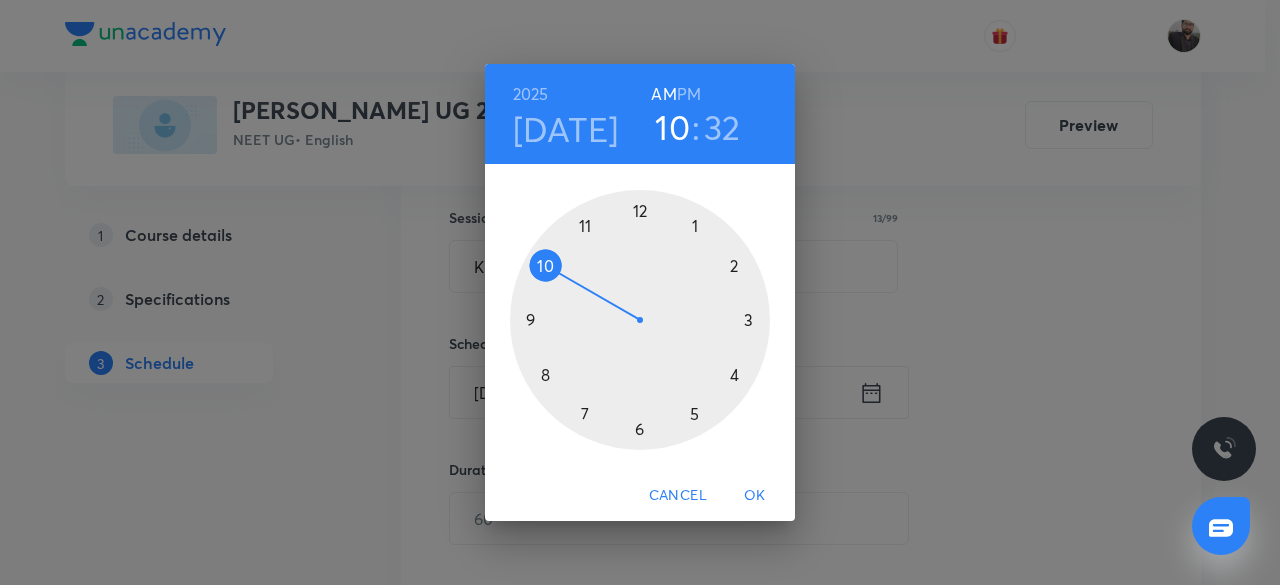 click at bounding box center [640, 320] 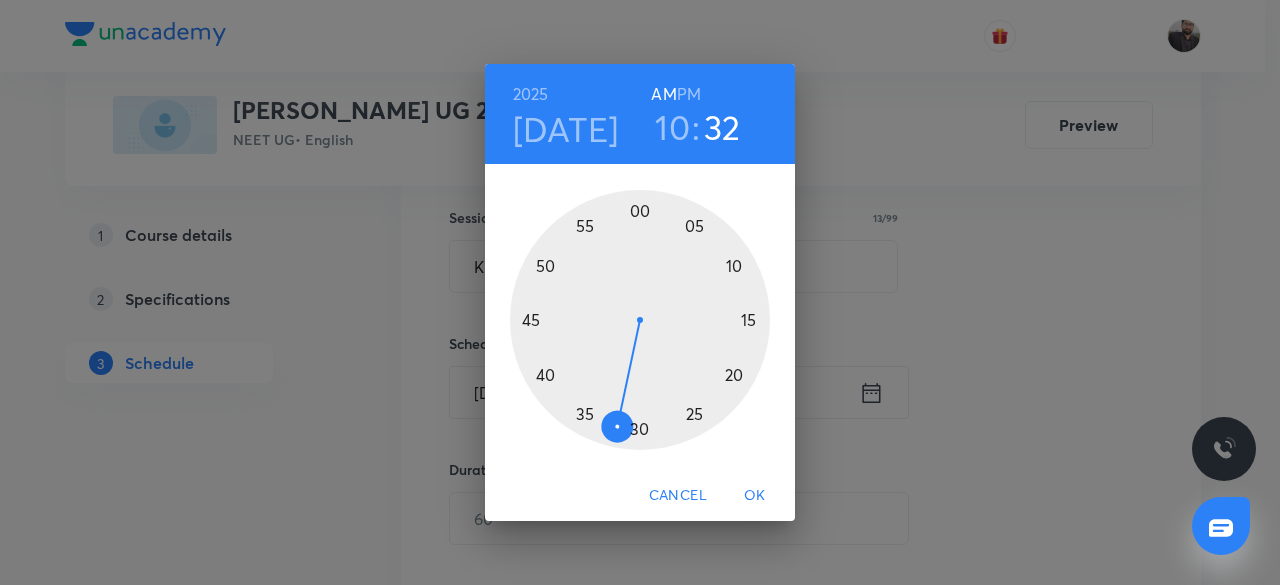 click at bounding box center [640, 320] 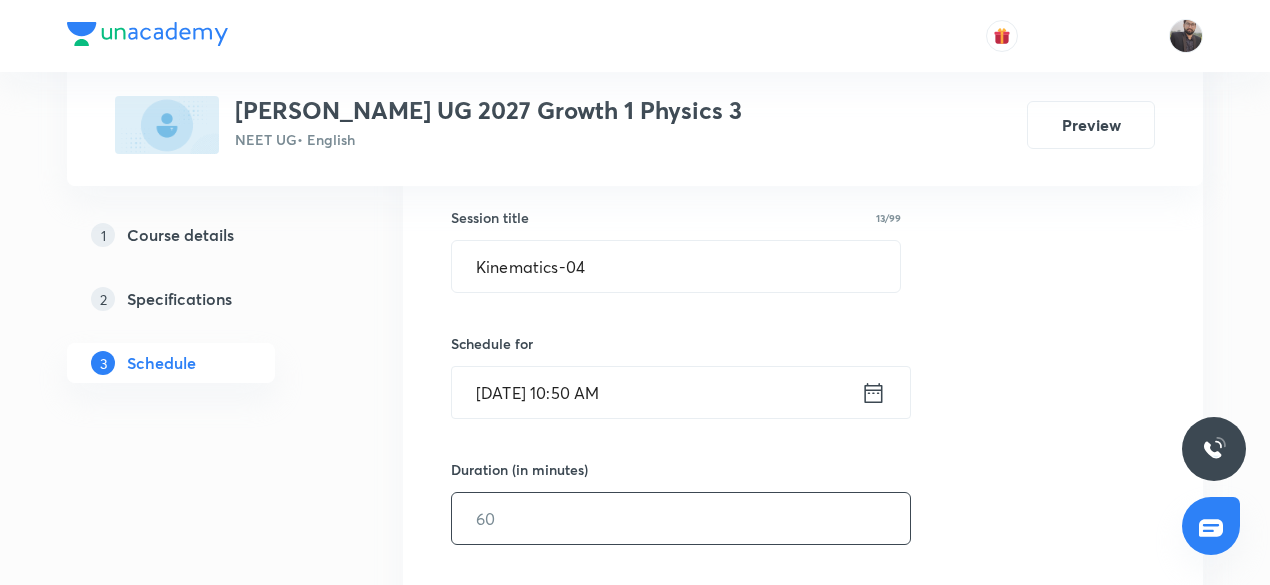 click at bounding box center (681, 518) 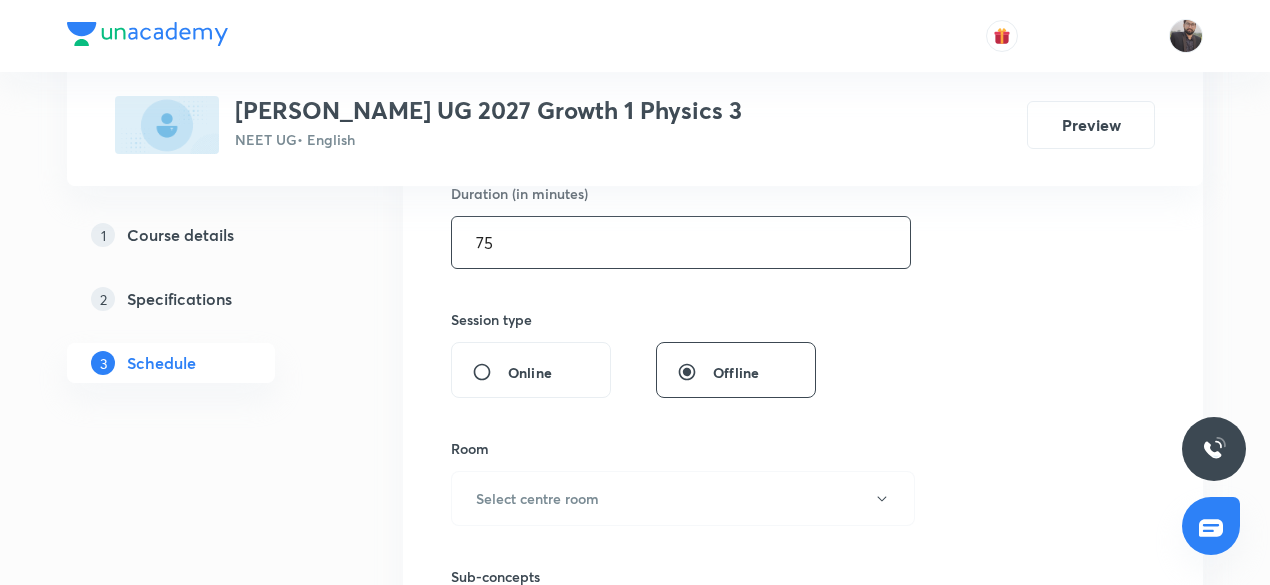 scroll, scrollTop: 638, scrollLeft: 0, axis: vertical 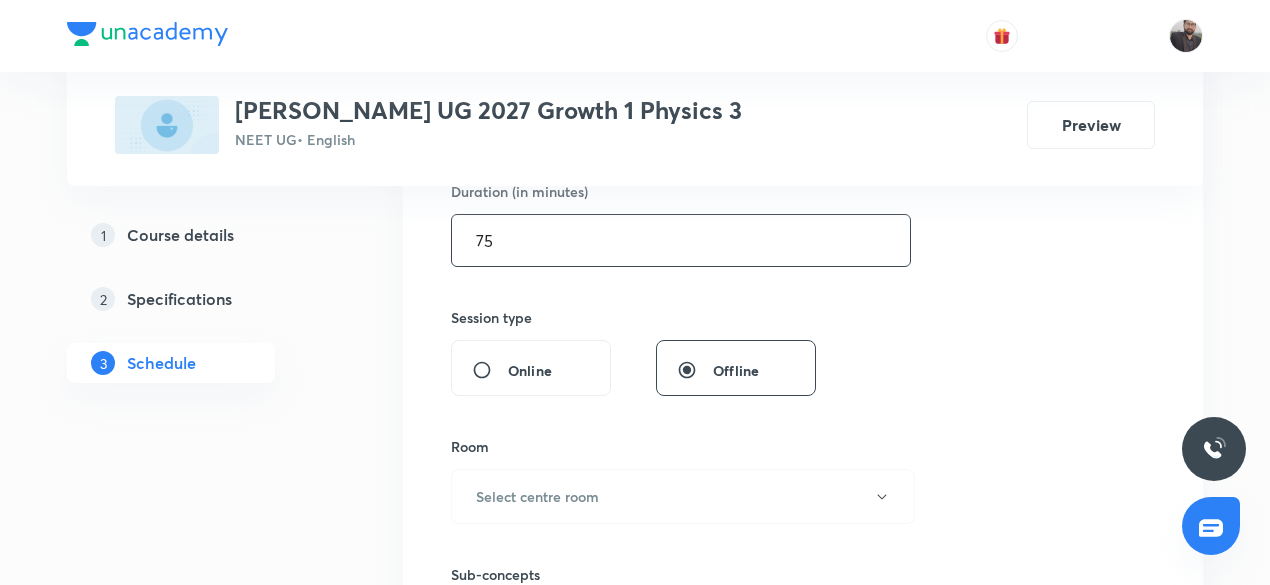 type on "75" 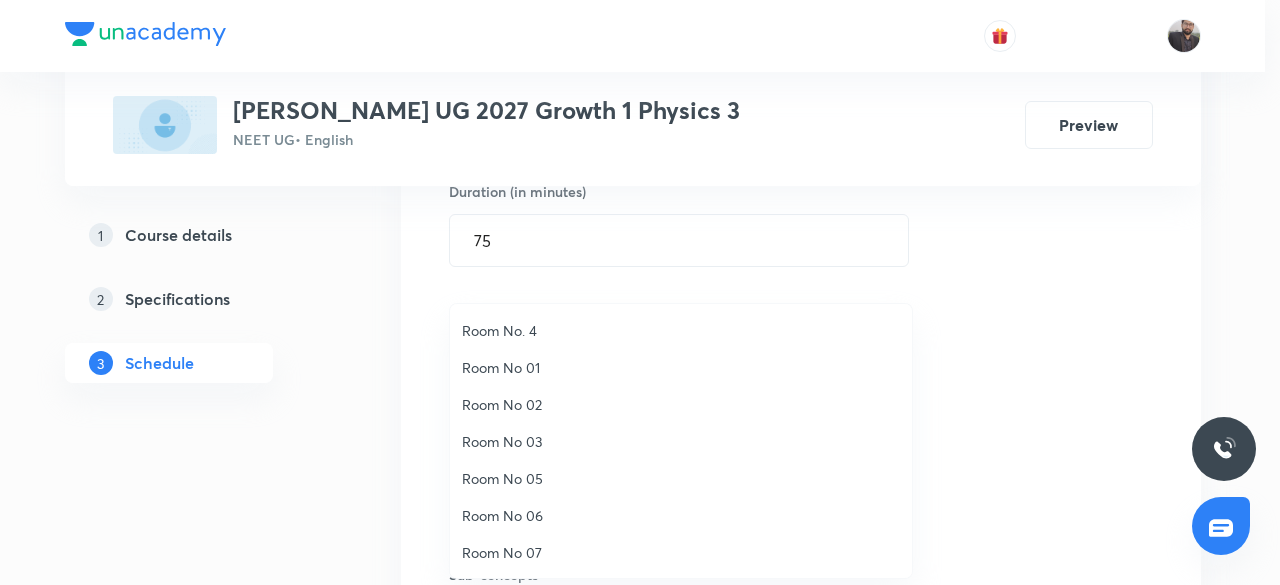click on "Room No. 4" at bounding box center [681, 330] 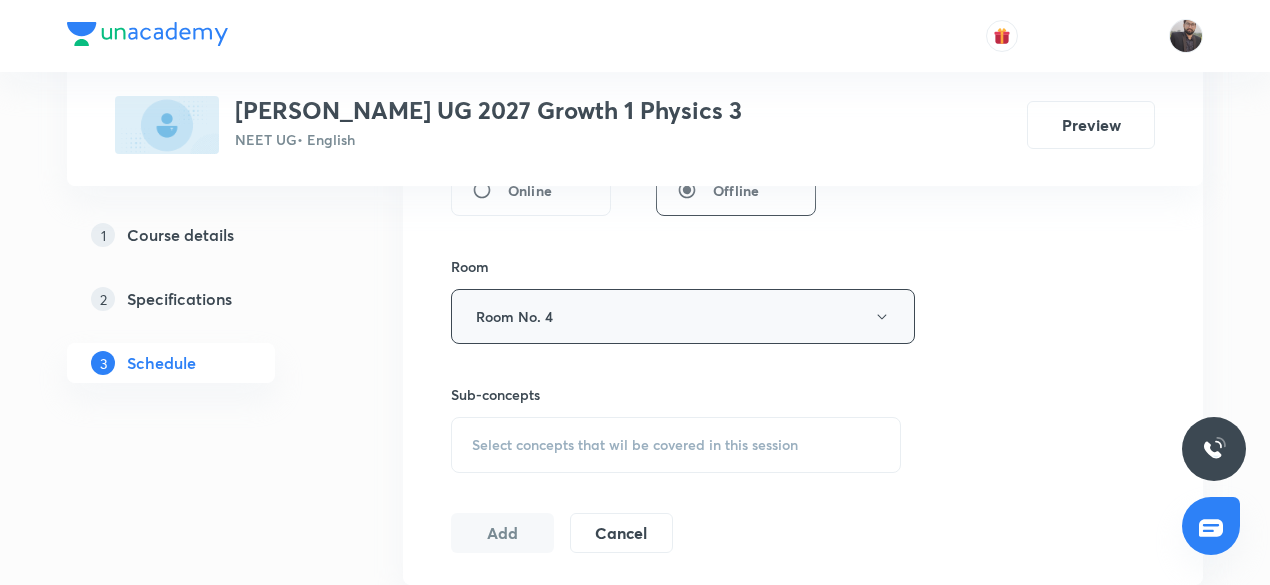 scroll, scrollTop: 820, scrollLeft: 0, axis: vertical 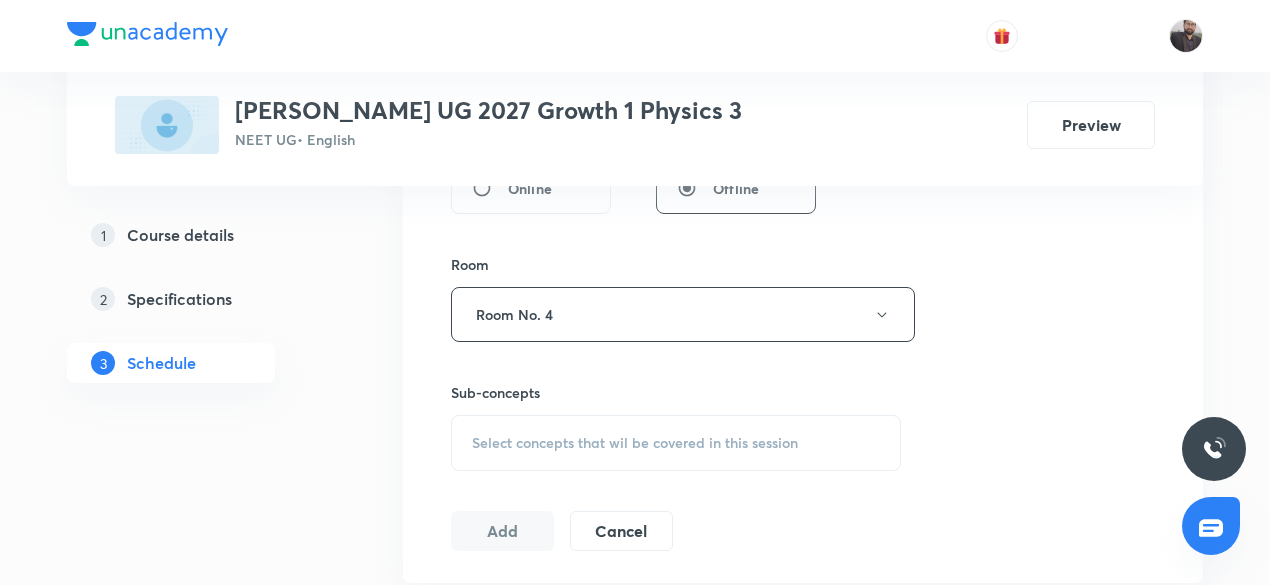 click on "Select concepts that wil be covered in this session" at bounding box center [635, 443] 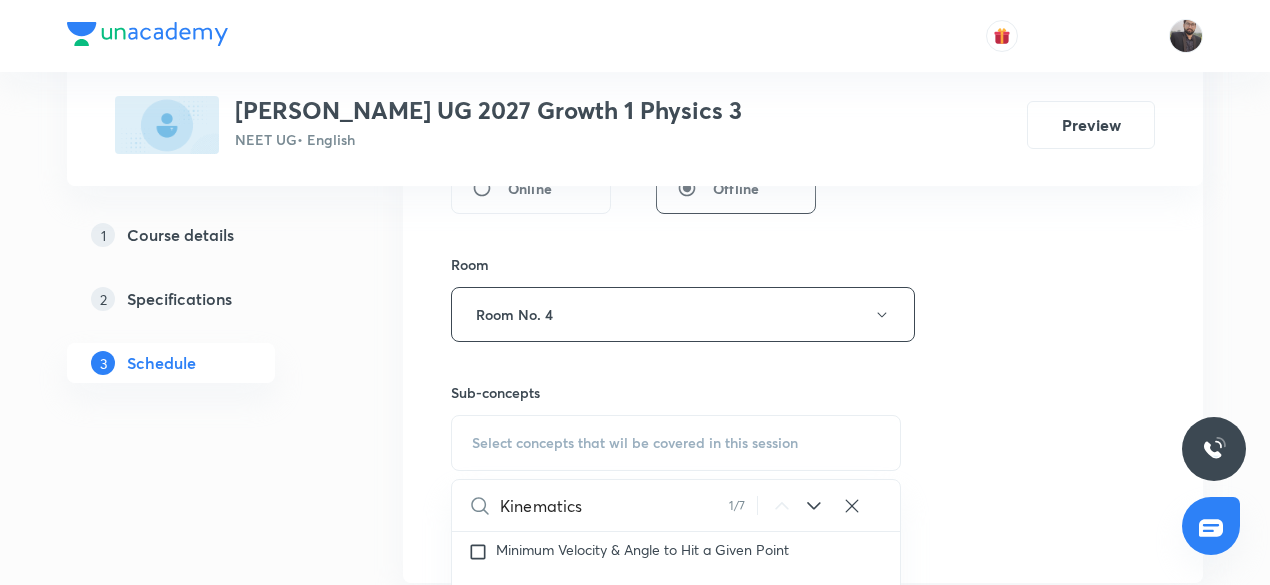 scroll, scrollTop: 3745, scrollLeft: 0, axis: vertical 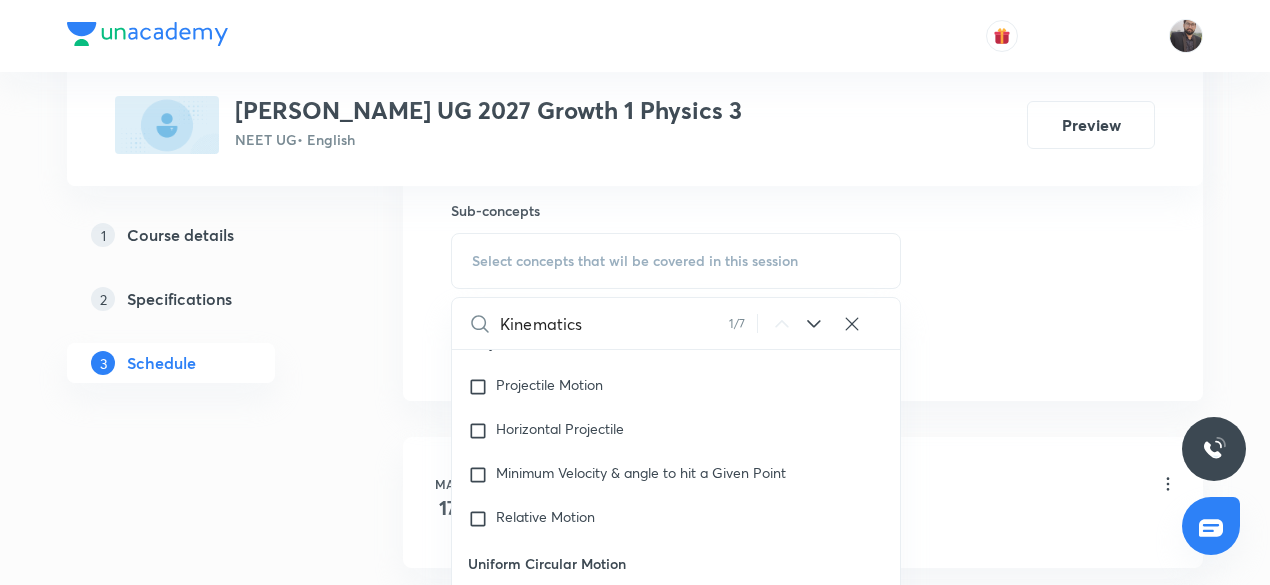 type on "Kinematics" 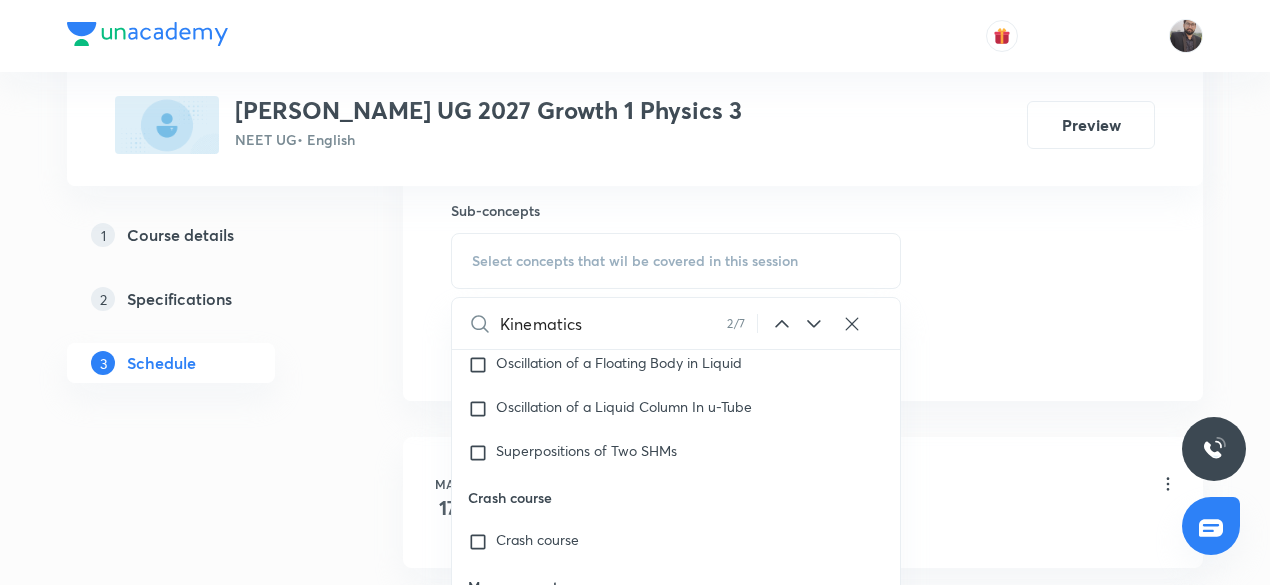 scroll, scrollTop: 9118, scrollLeft: 0, axis: vertical 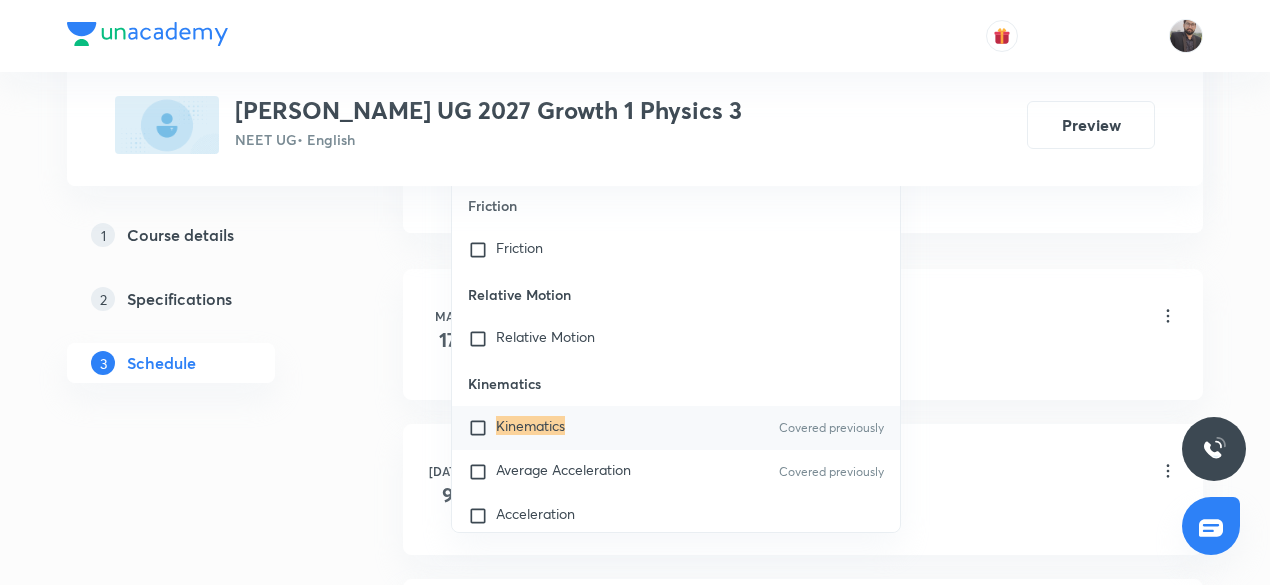 click at bounding box center (482, 428) 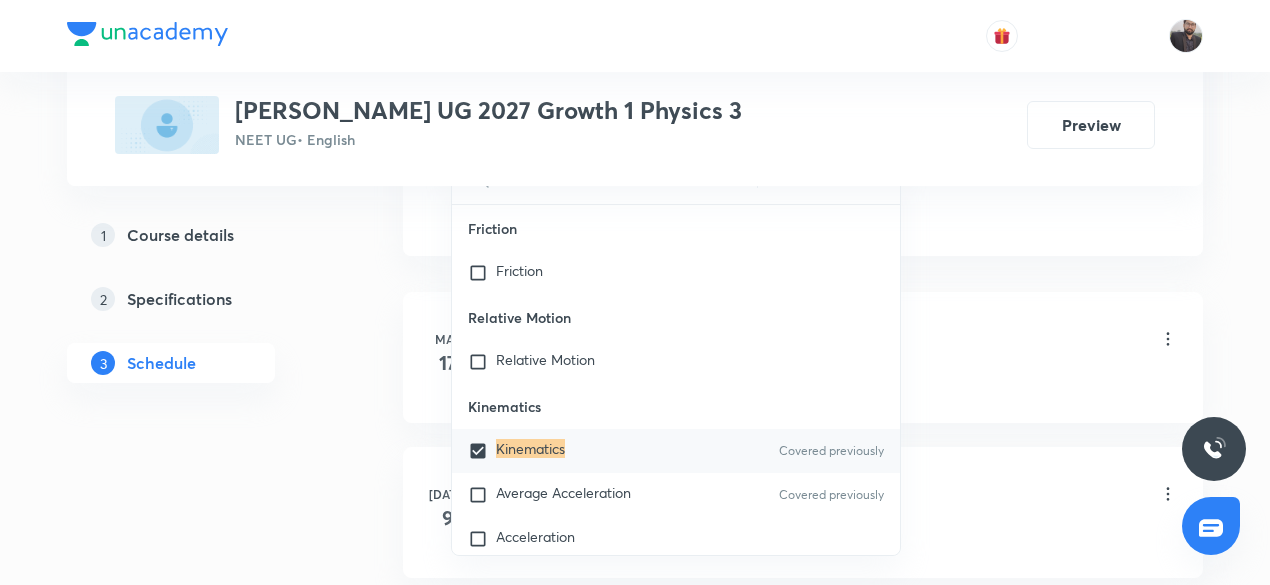 click on "Basic Maths - 7 Lesson 1 • 12:15 PM • 75 min  • Room Room No. 4" at bounding box center [835, 340] 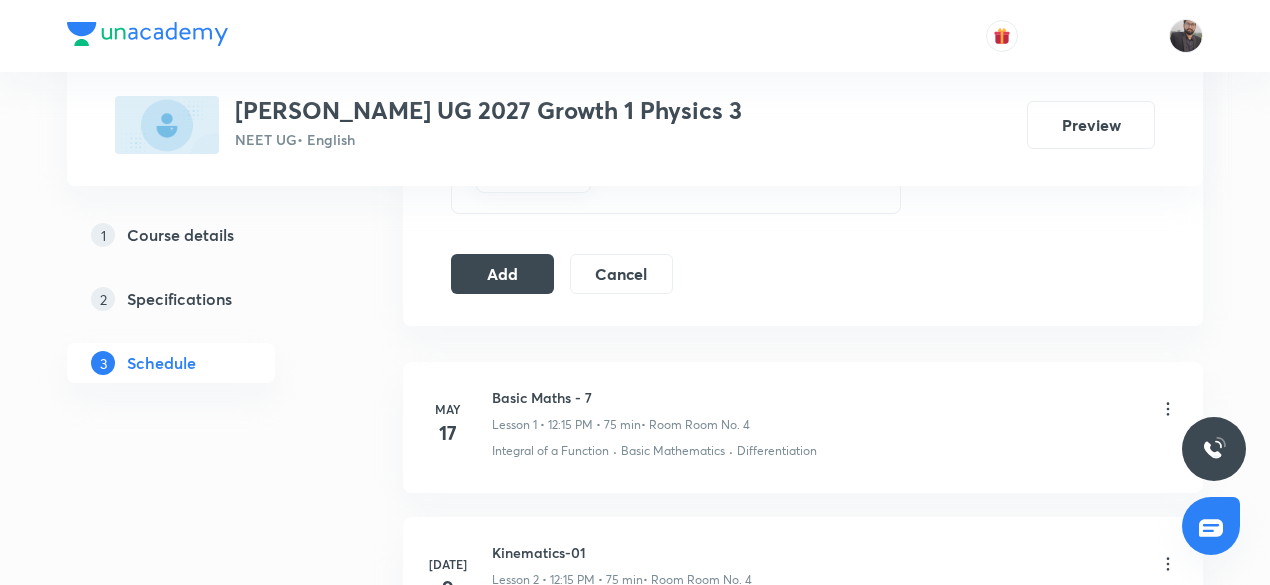 scroll, scrollTop: 1094, scrollLeft: 0, axis: vertical 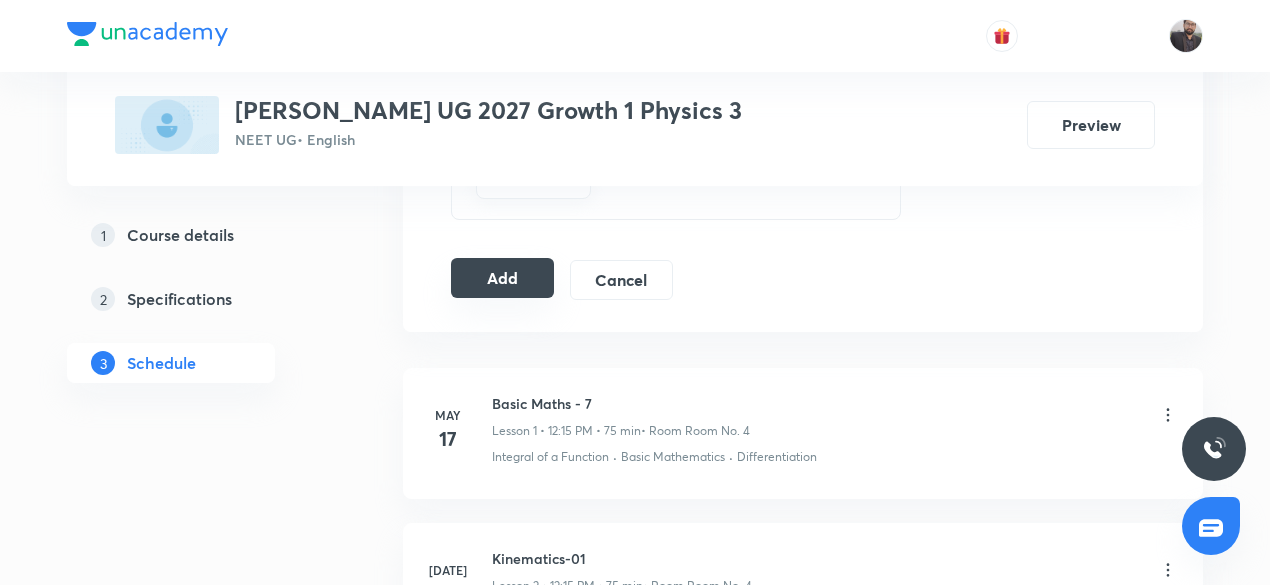 click on "Add" at bounding box center [502, 278] 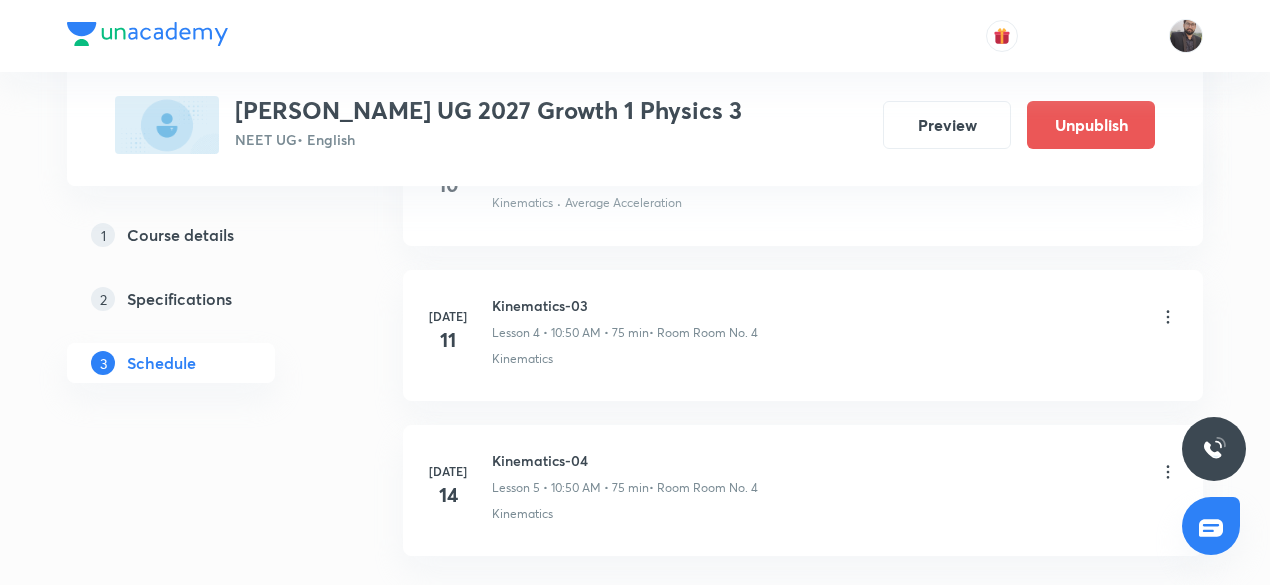 scroll, scrollTop: 871, scrollLeft: 0, axis: vertical 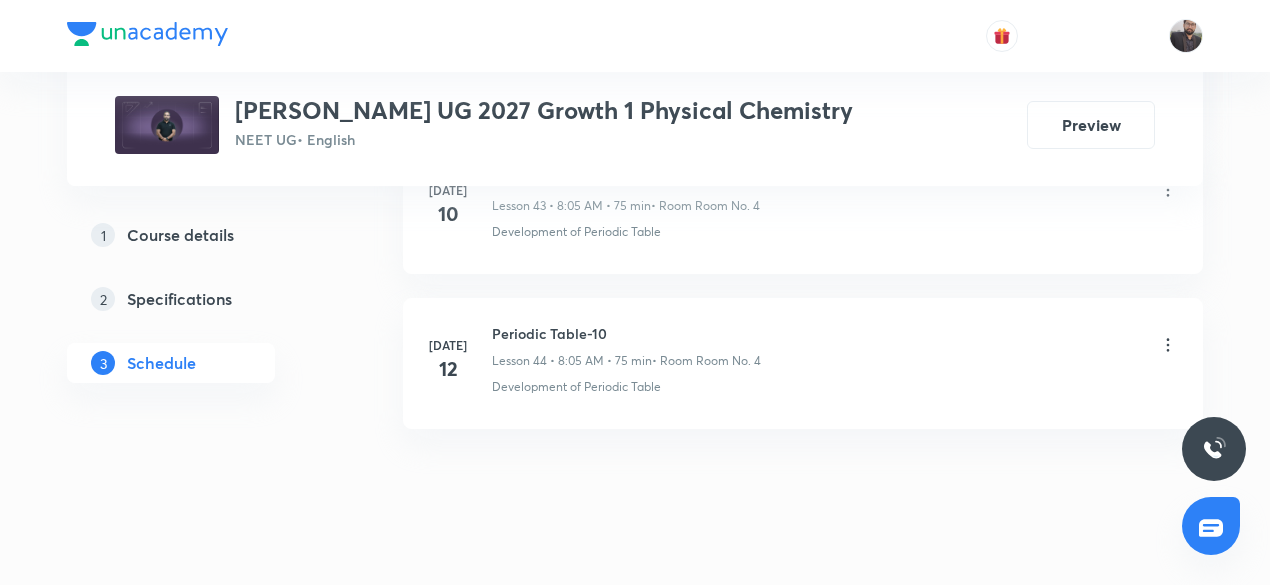 click on "Periodic Table-10" at bounding box center (626, 333) 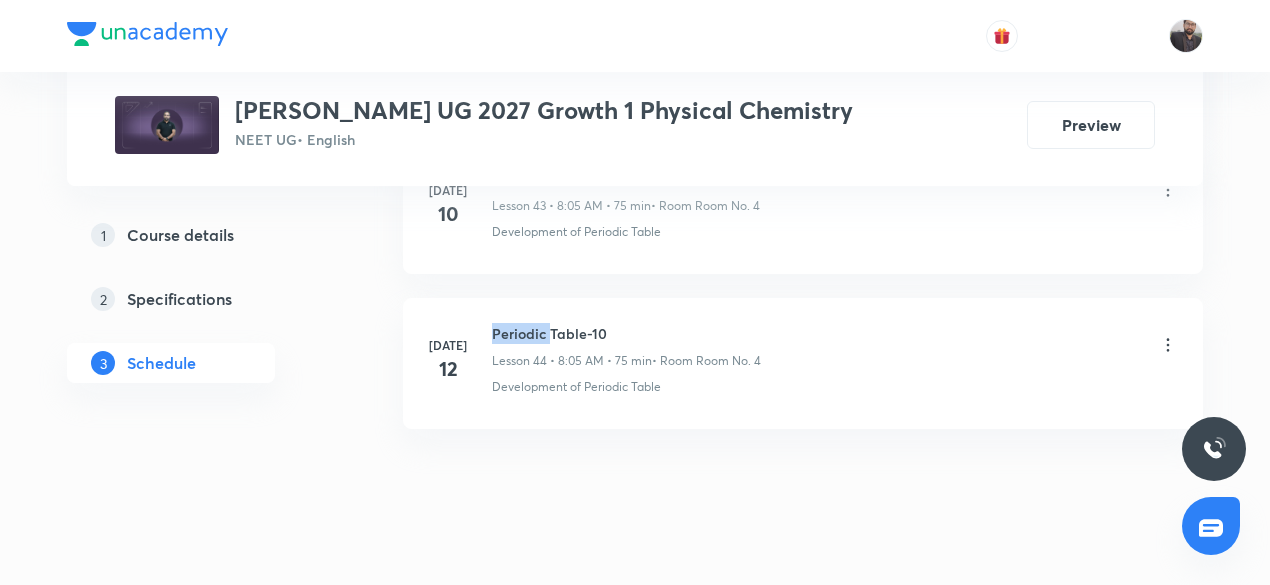 click on "Periodic Table-10" at bounding box center (626, 333) 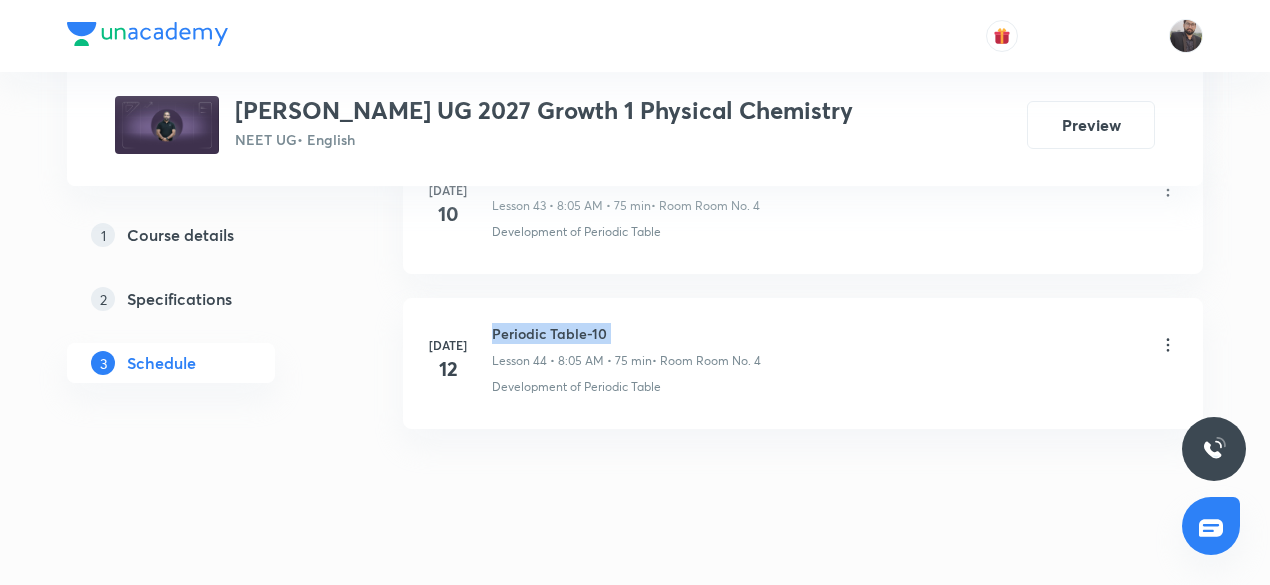 click on "Periodic Table-10" at bounding box center (626, 333) 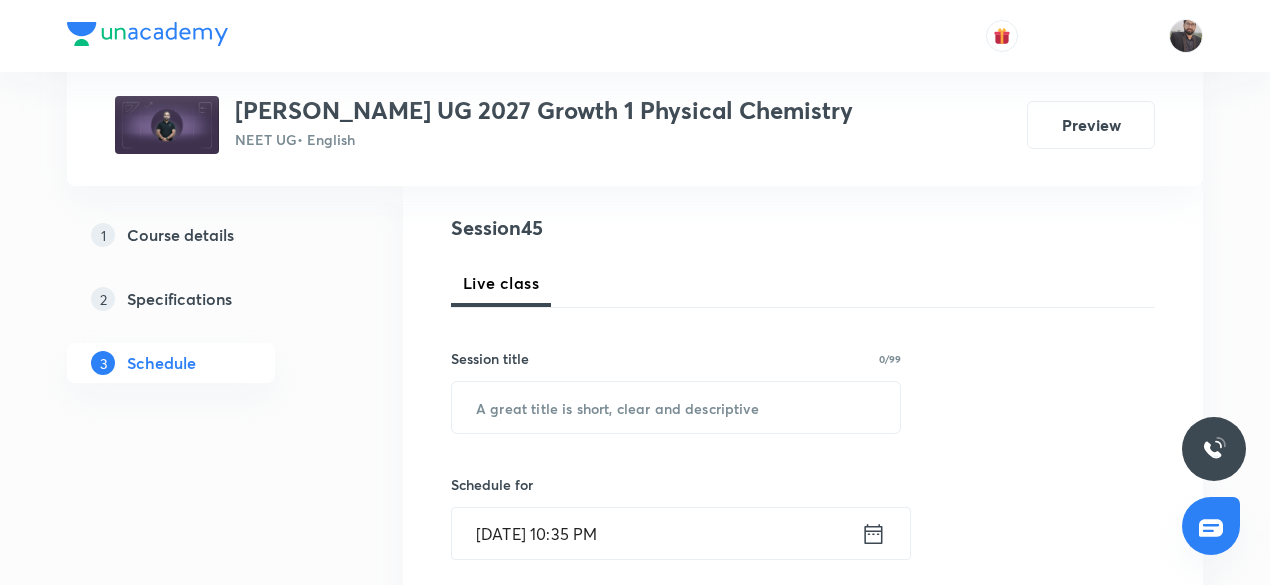 scroll, scrollTop: 225, scrollLeft: 0, axis: vertical 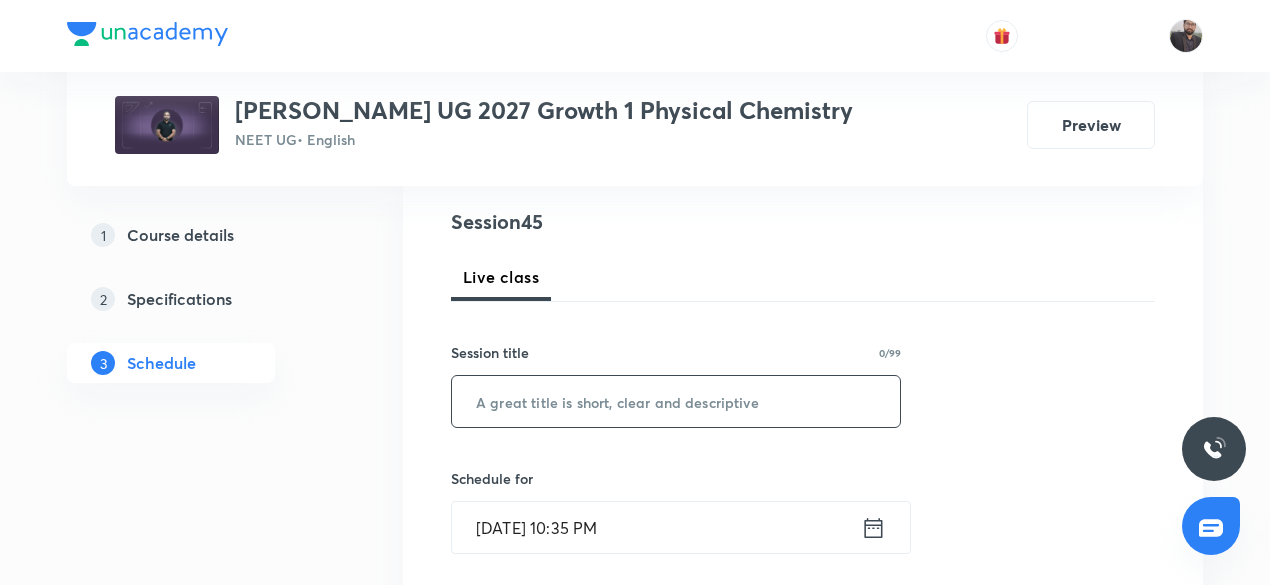 click at bounding box center [676, 401] 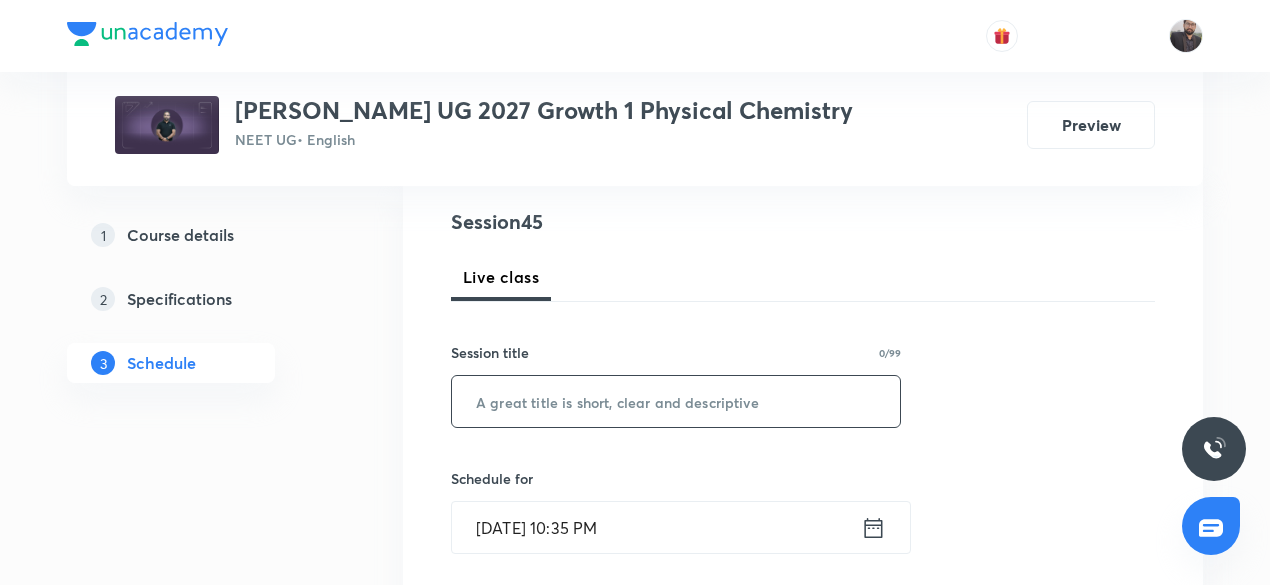 paste on "Periodic Table-10" 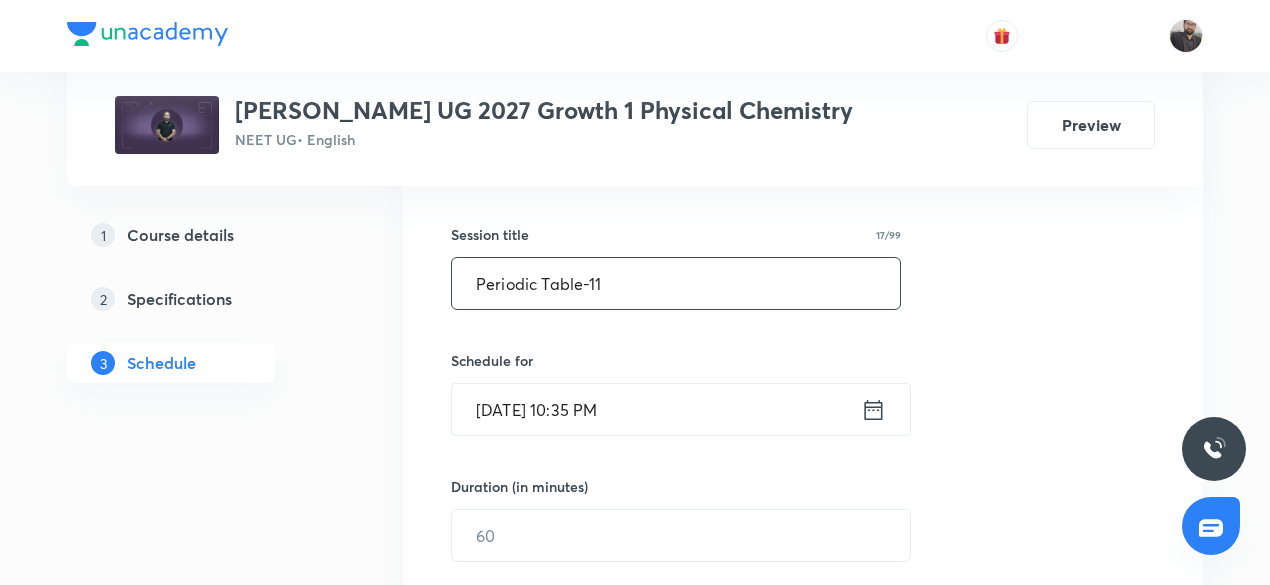 scroll, scrollTop: 358, scrollLeft: 0, axis: vertical 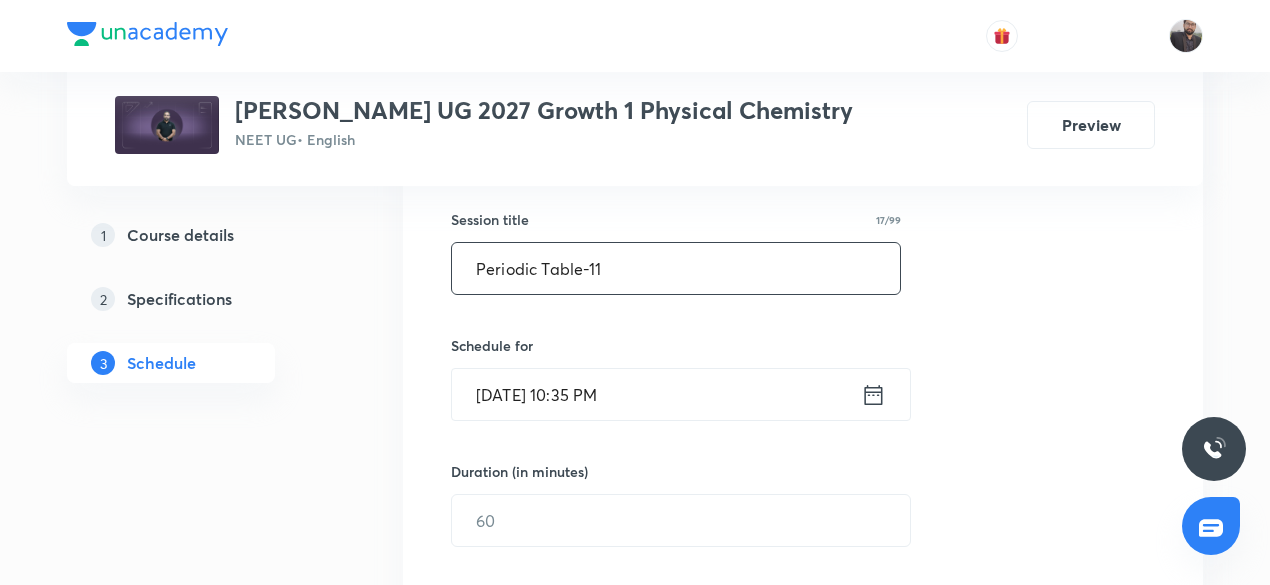 type on "Periodic Table-11" 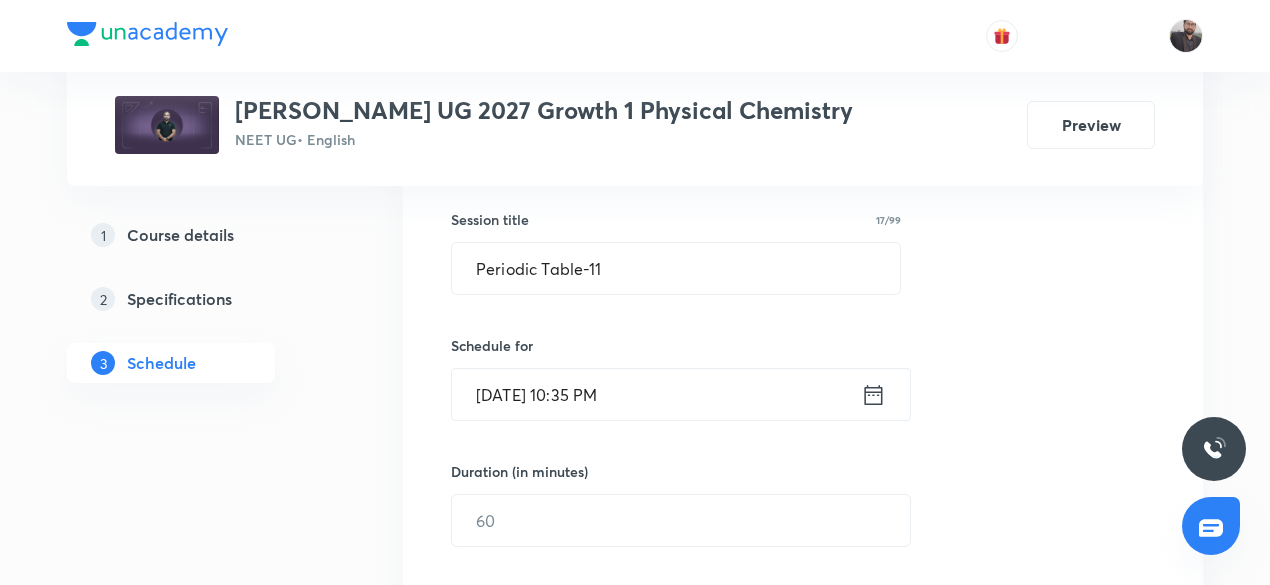 click on "Jul 13, 2025, 10:35 PM" at bounding box center [656, 394] 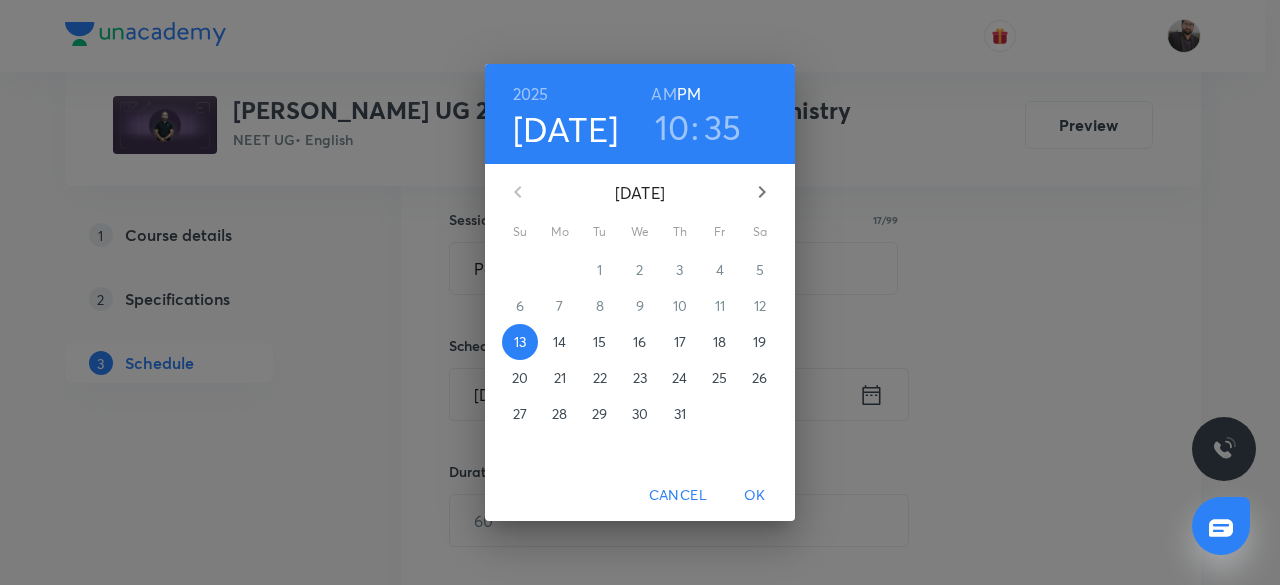 click on "14" at bounding box center (559, 342) 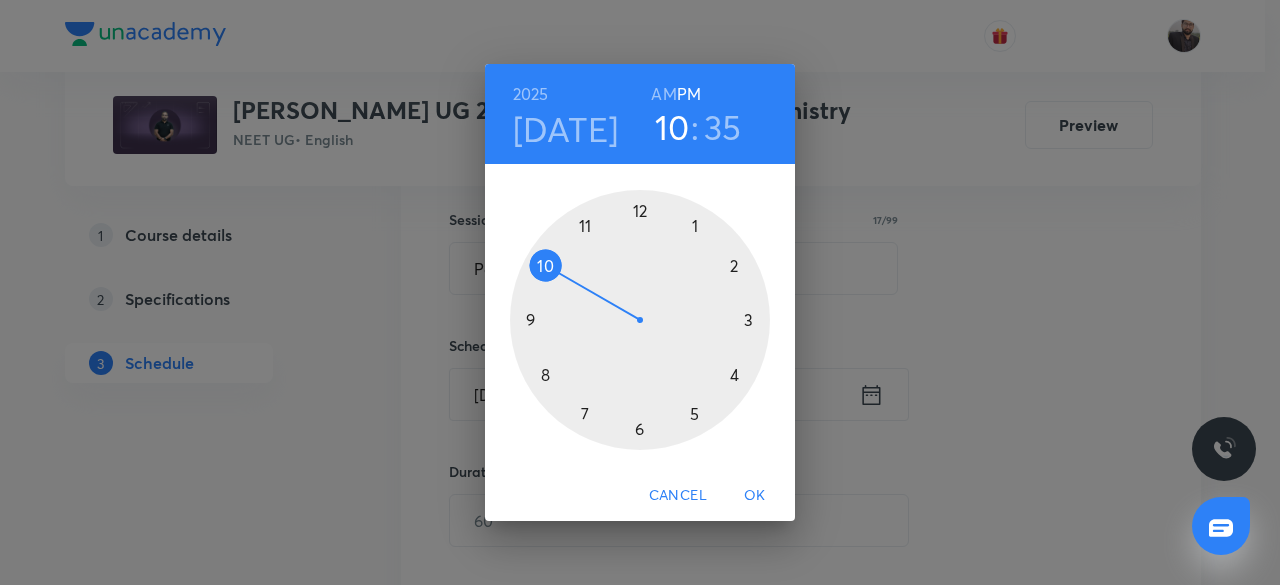 click at bounding box center [640, 320] 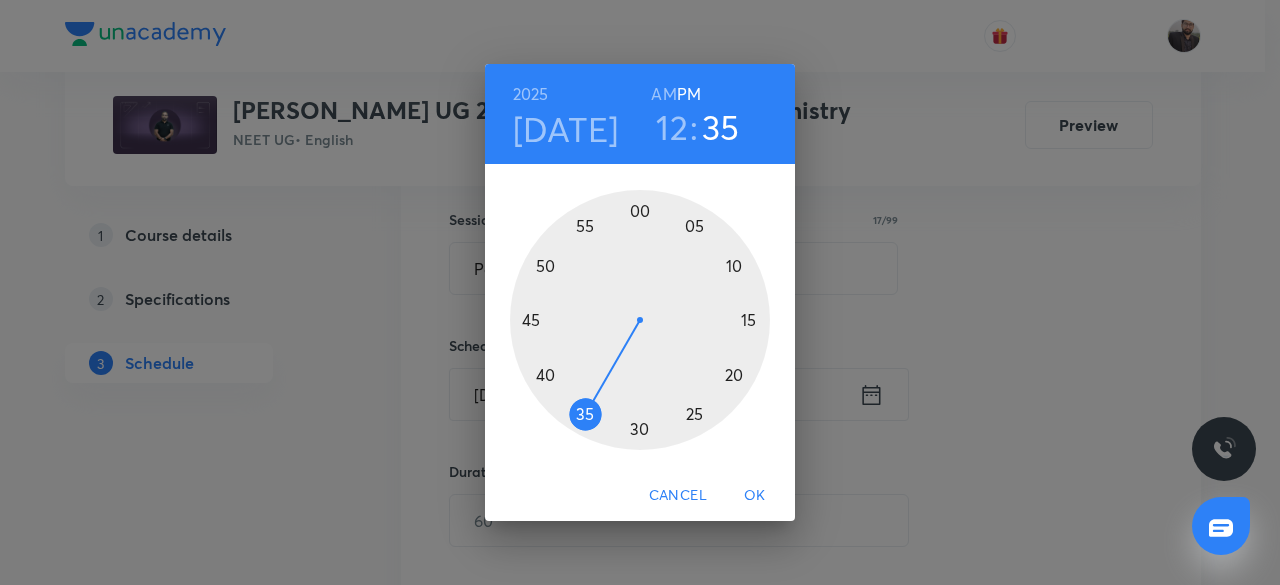 click at bounding box center (640, 320) 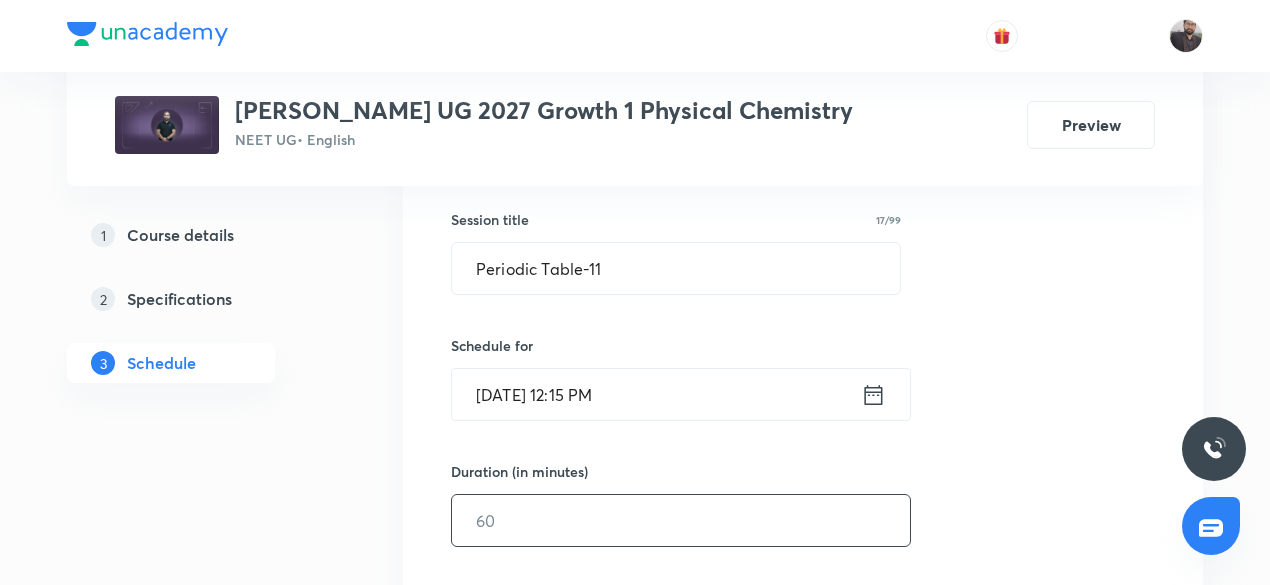 click at bounding box center [681, 520] 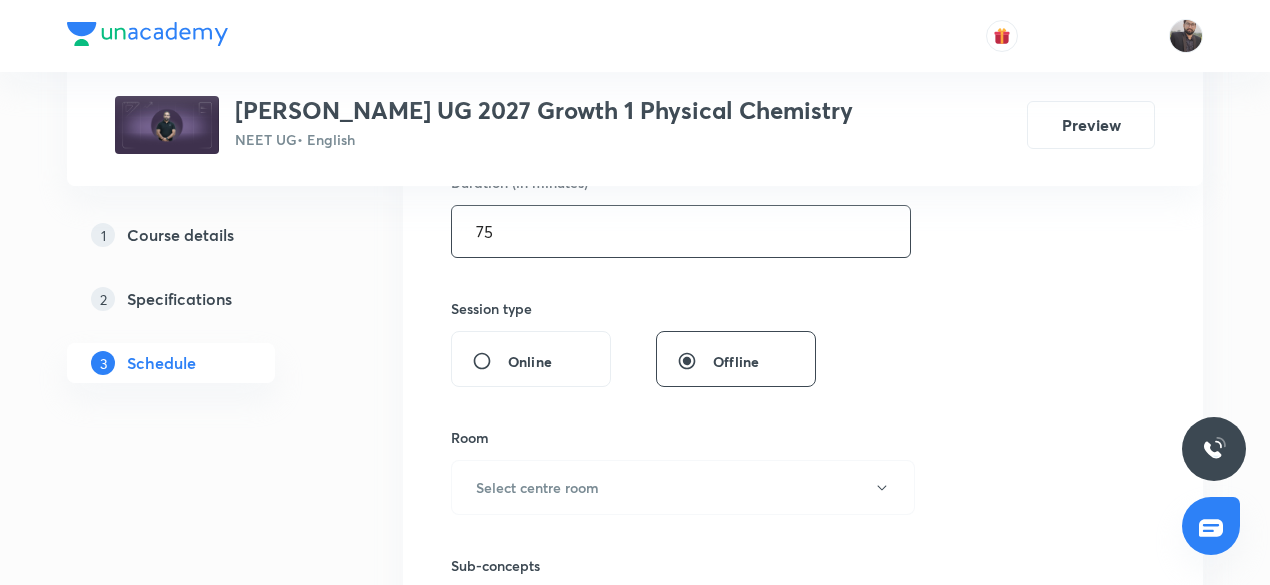 scroll, scrollTop: 648, scrollLeft: 0, axis: vertical 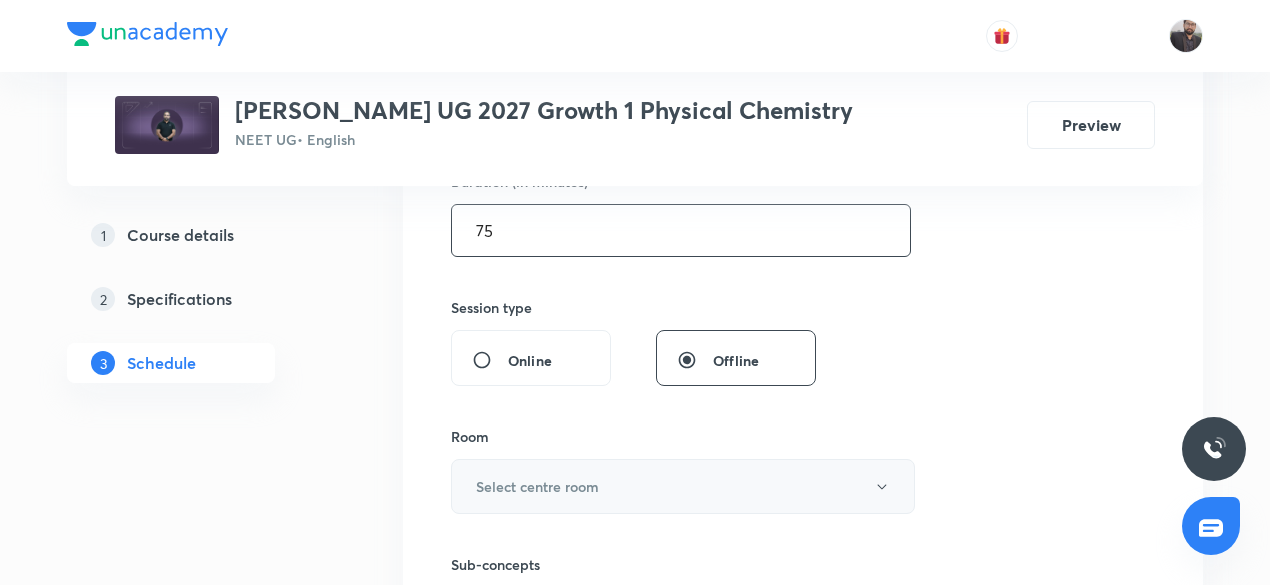 type on "75" 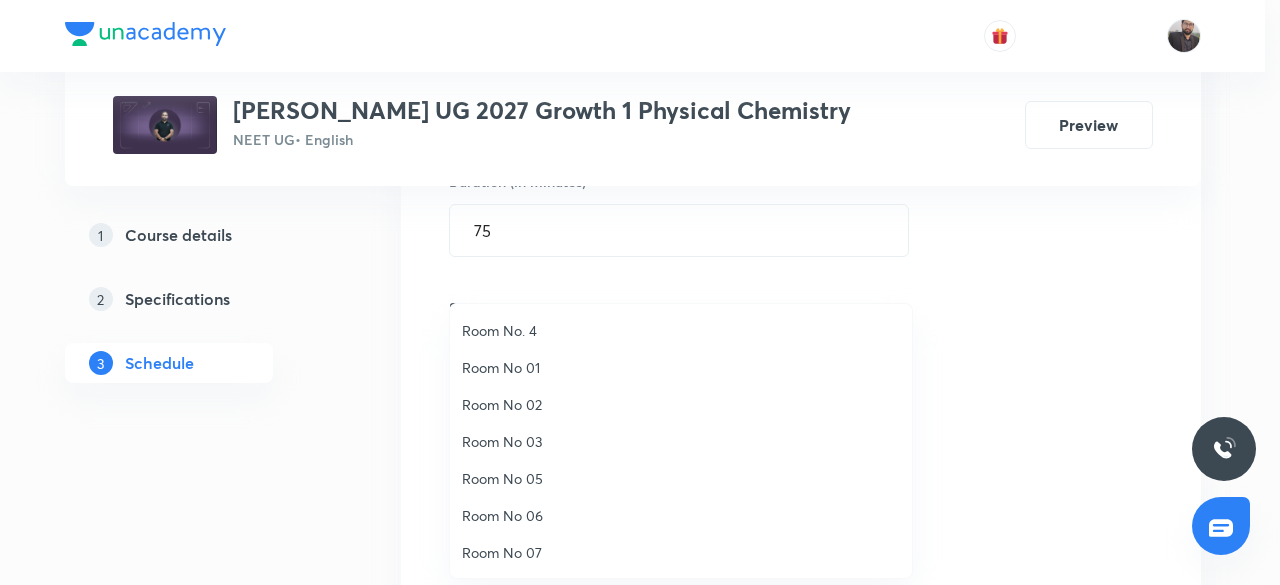 click on "Room No. 4" at bounding box center [681, 330] 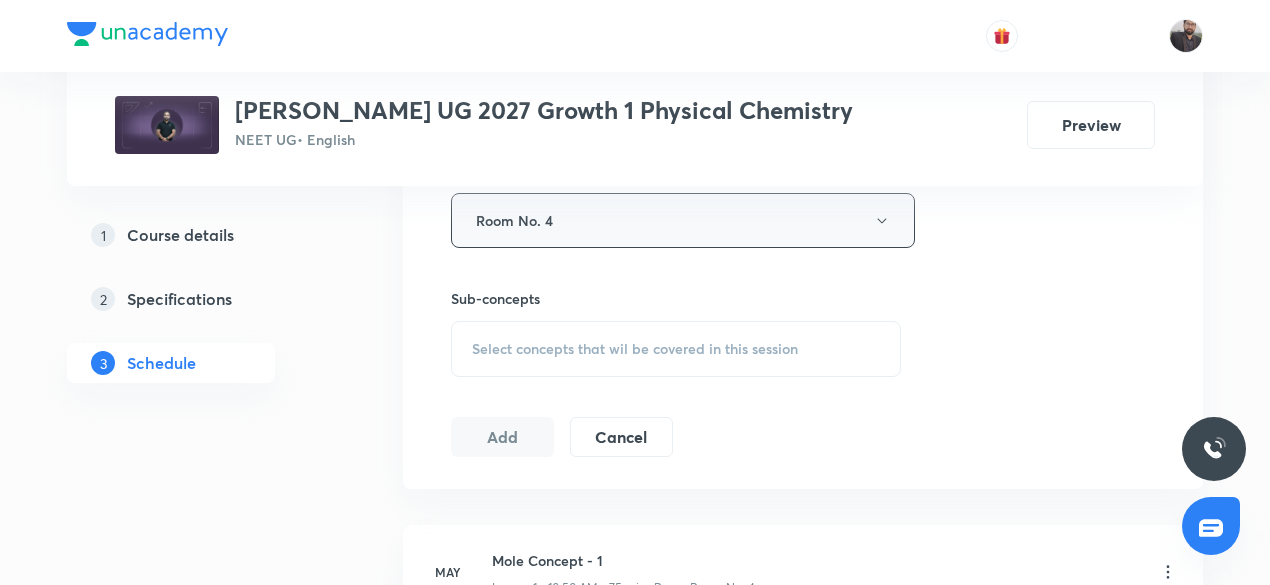 scroll, scrollTop: 924, scrollLeft: 0, axis: vertical 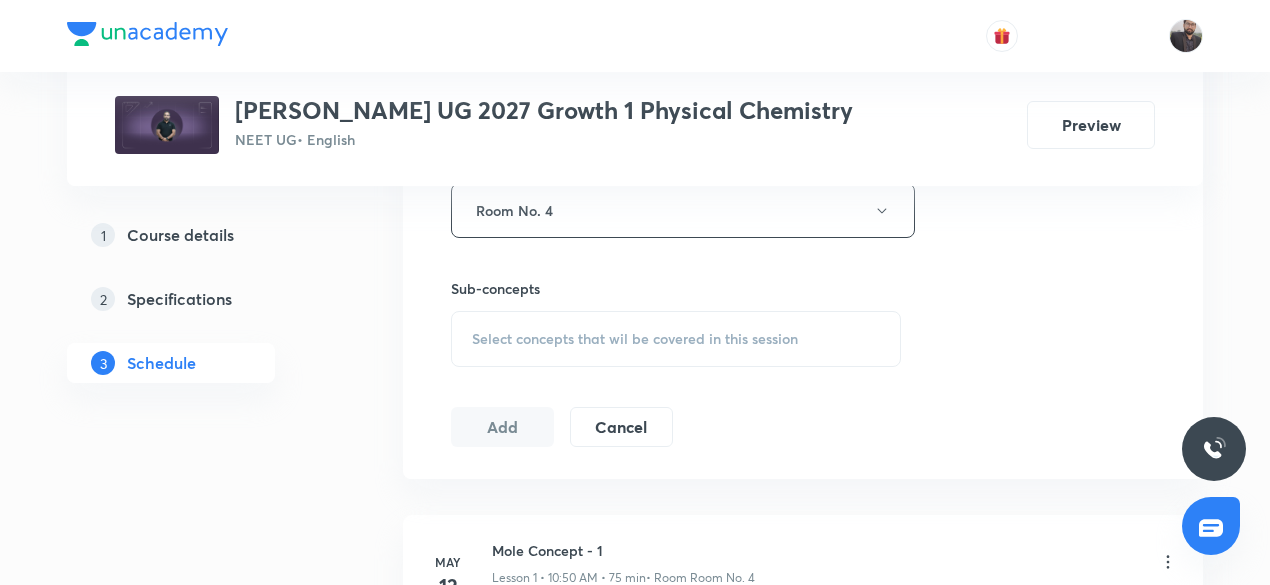 click on "Select concepts that wil be covered in this session" at bounding box center (635, 339) 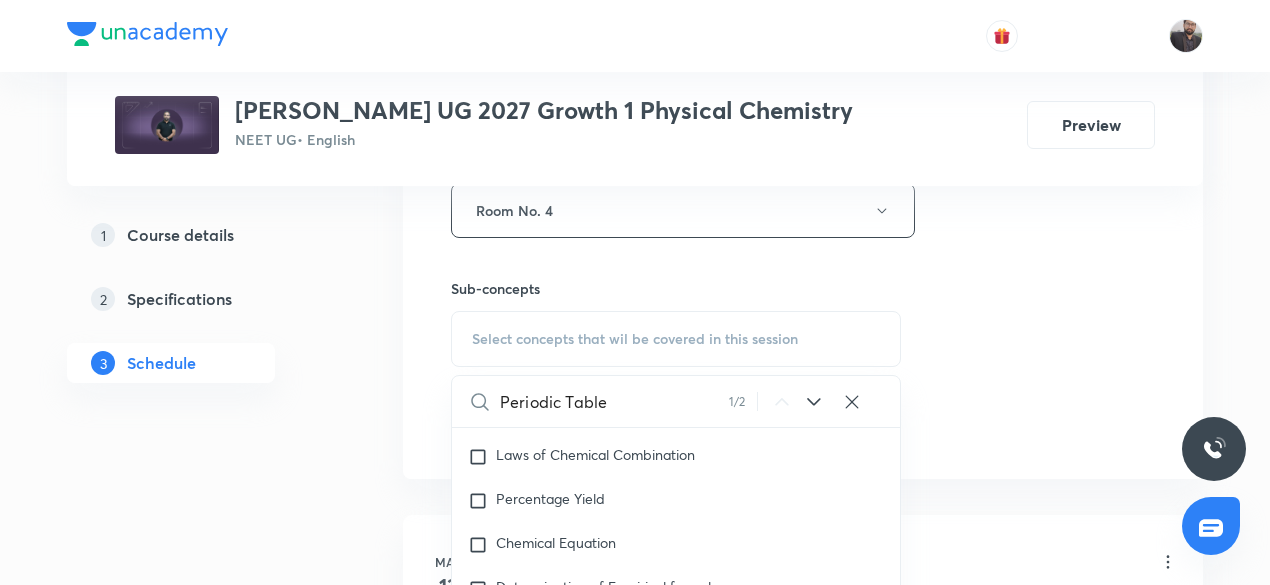 scroll, scrollTop: 21274, scrollLeft: 0, axis: vertical 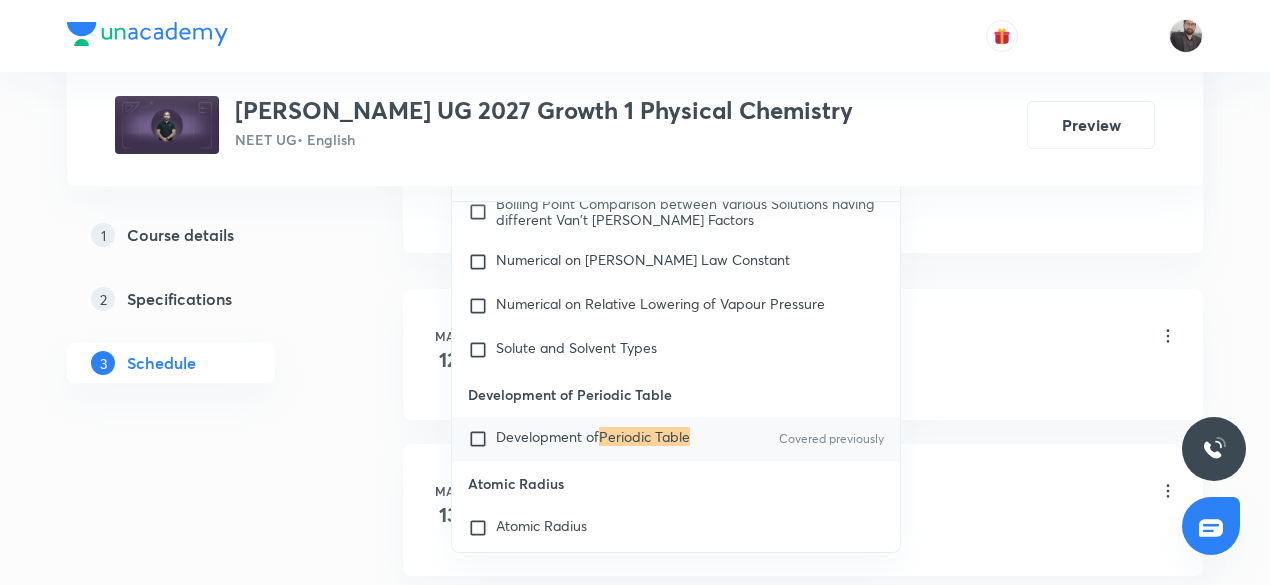 type on "Periodic Table" 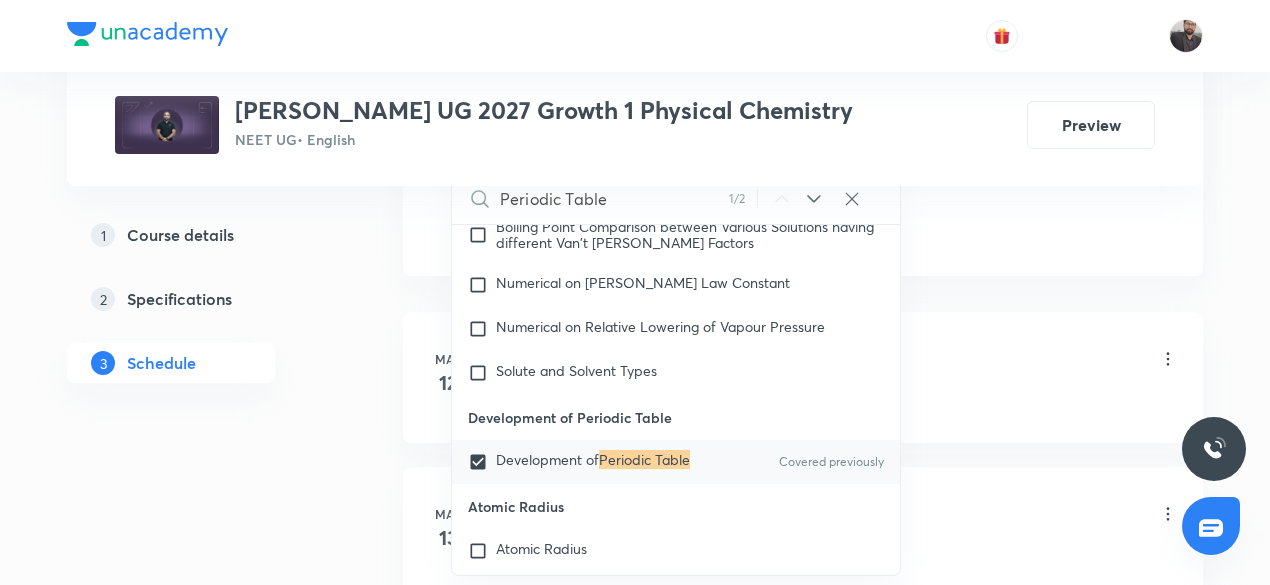 click on "Mole Concept - 1 Lesson 1 • 10:50 AM • 75 min  • Room Room No. 4" at bounding box center (835, 360) 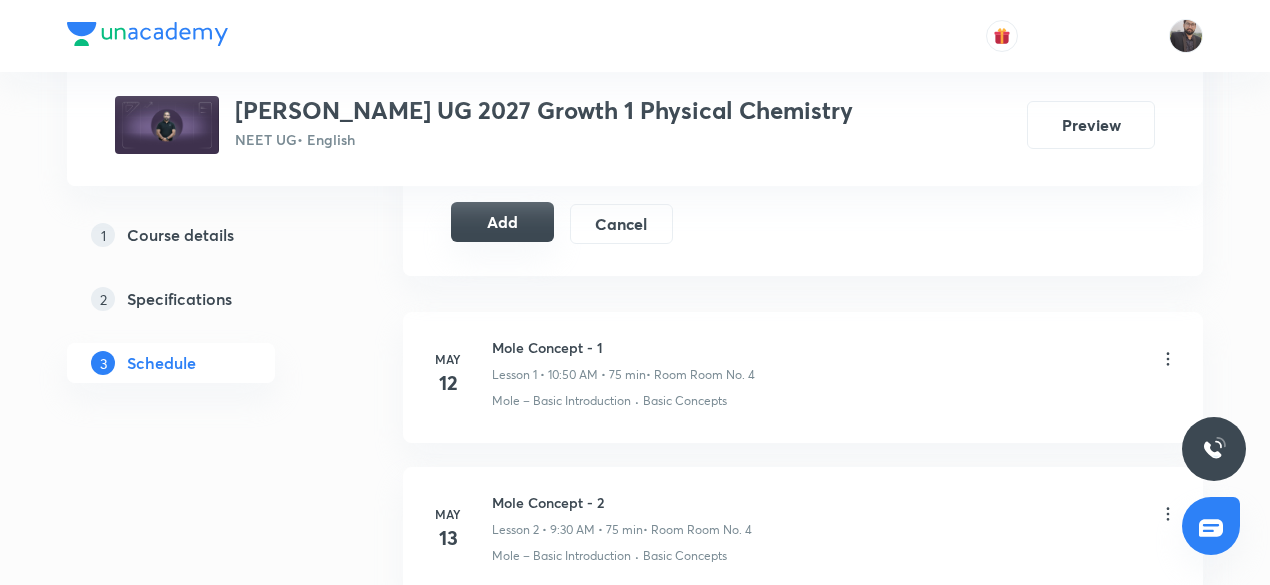 click on "Add" at bounding box center [502, 222] 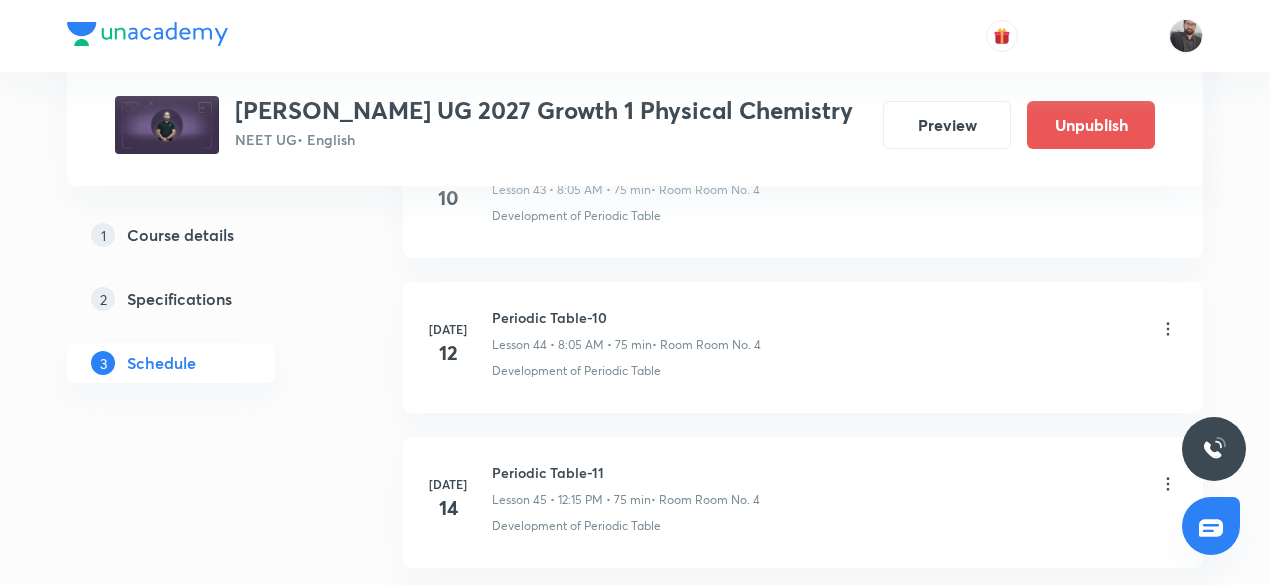 scroll, scrollTop: 7104, scrollLeft: 0, axis: vertical 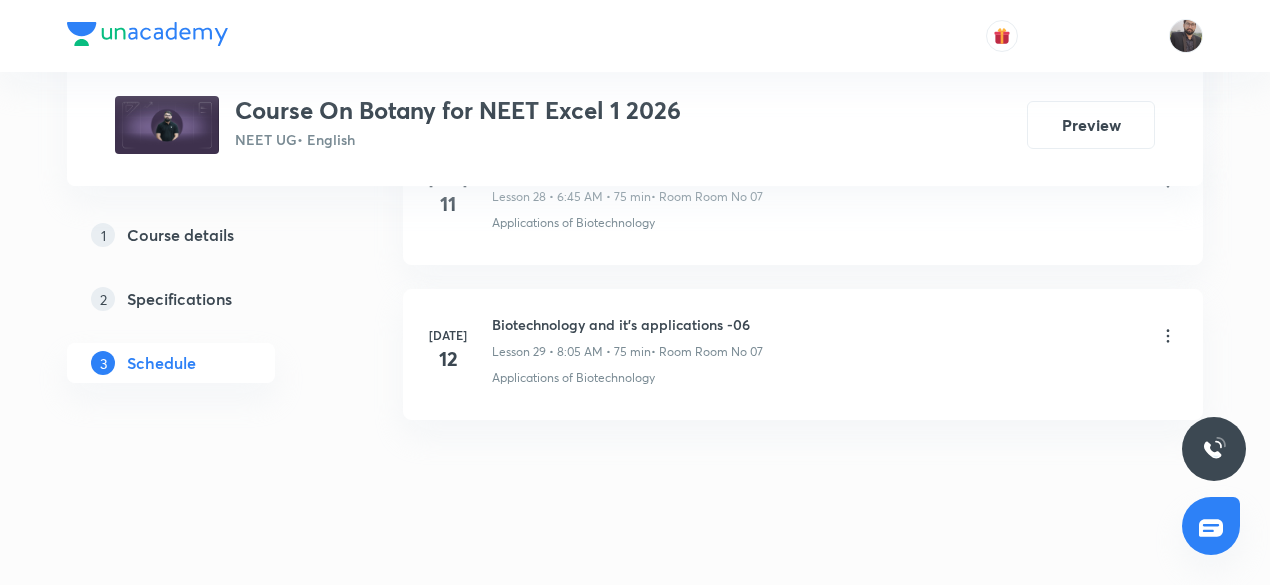 click on "Biotechnology and it's applications -06" at bounding box center (627, 324) 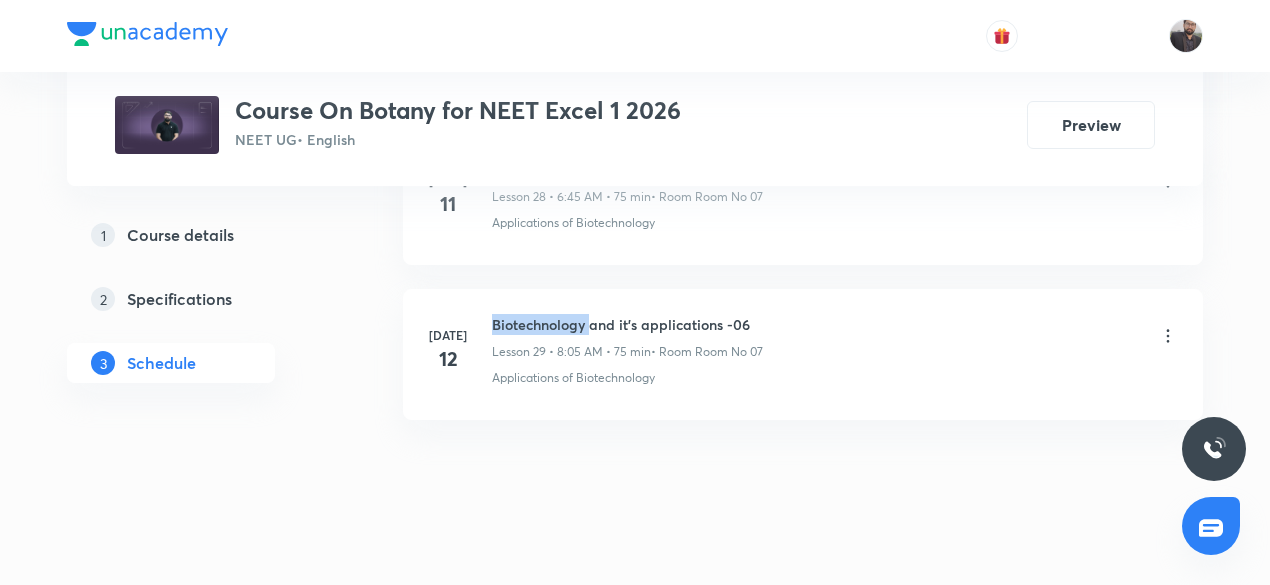 click on "Biotechnology and it's applications -06" at bounding box center [627, 324] 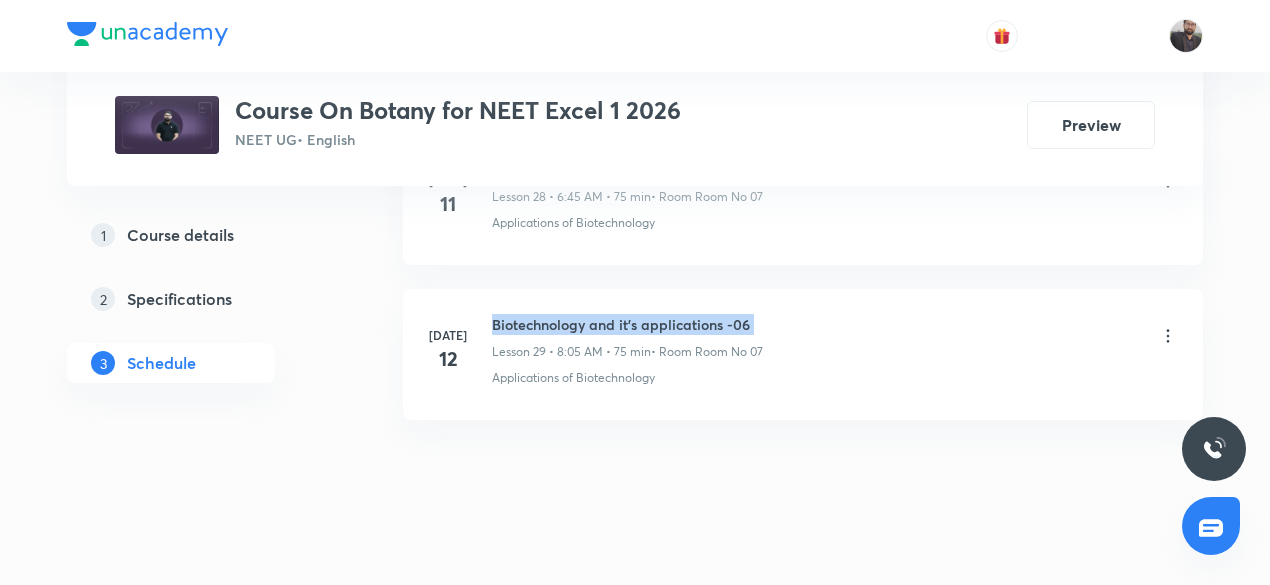 click on "Biotechnology and it's applications -06" at bounding box center [627, 324] 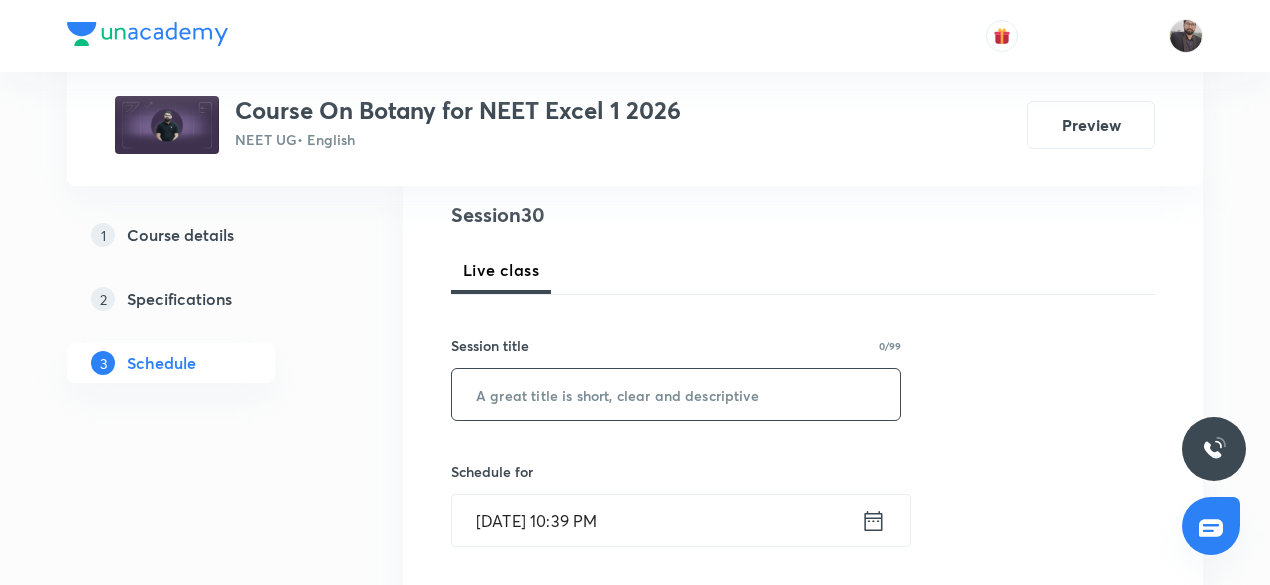 scroll, scrollTop: 231, scrollLeft: 0, axis: vertical 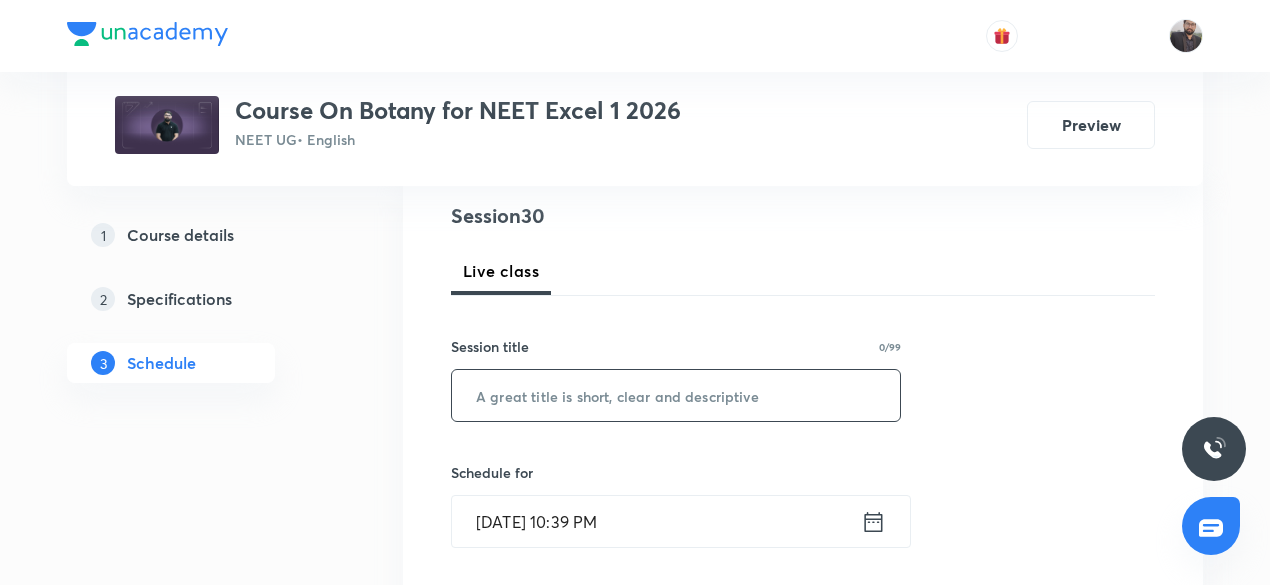 click at bounding box center (676, 395) 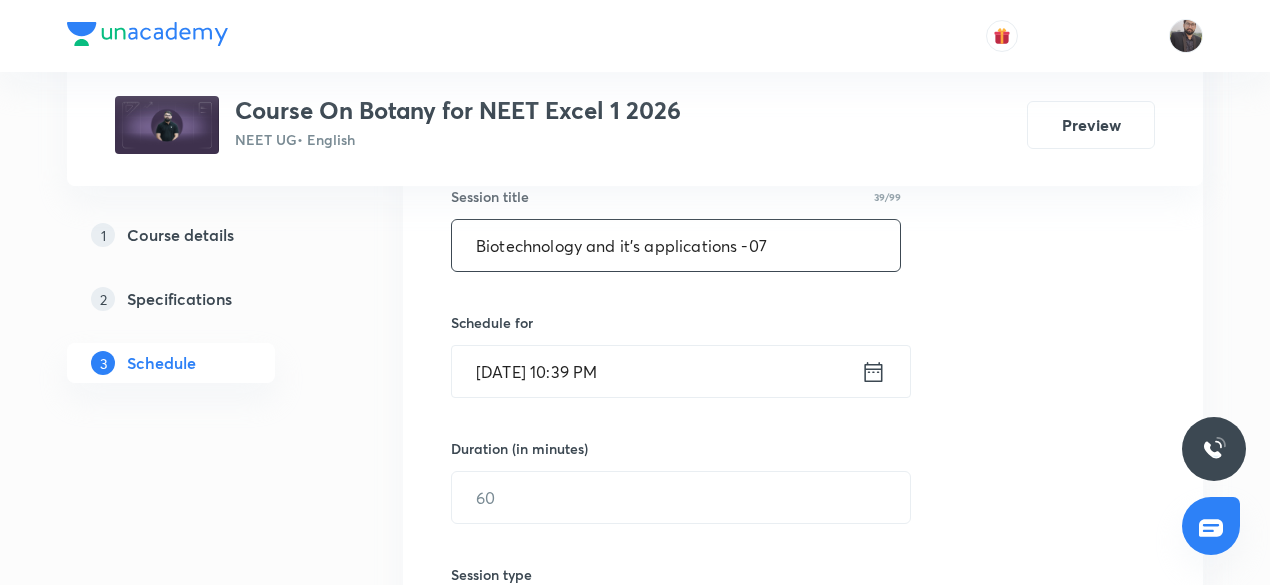 scroll, scrollTop: 383, scrollLeft: 0, axis: vertical 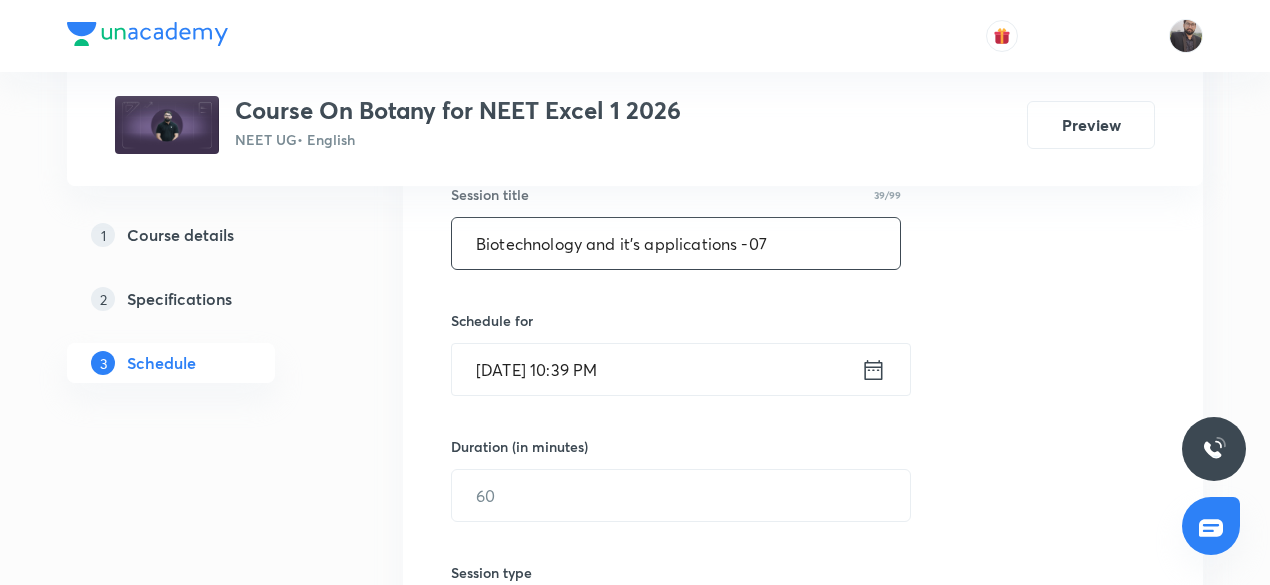 type on "Biotechnology and it's applications -07" 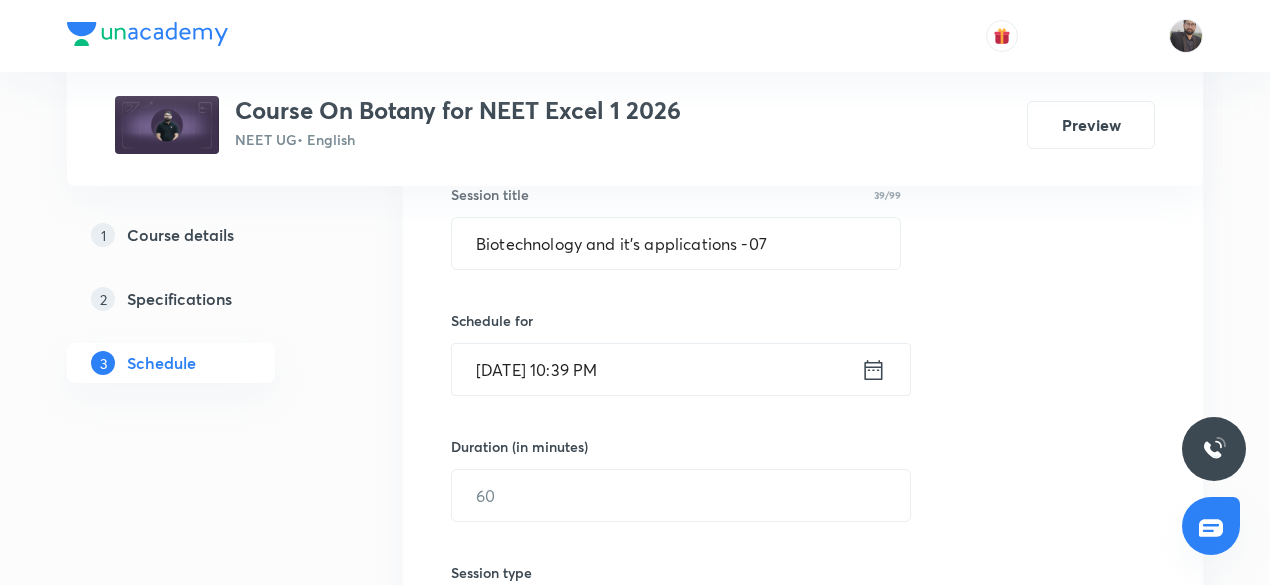 click on "[DATE] 10:39 PM" at bounding box center [656, 369] 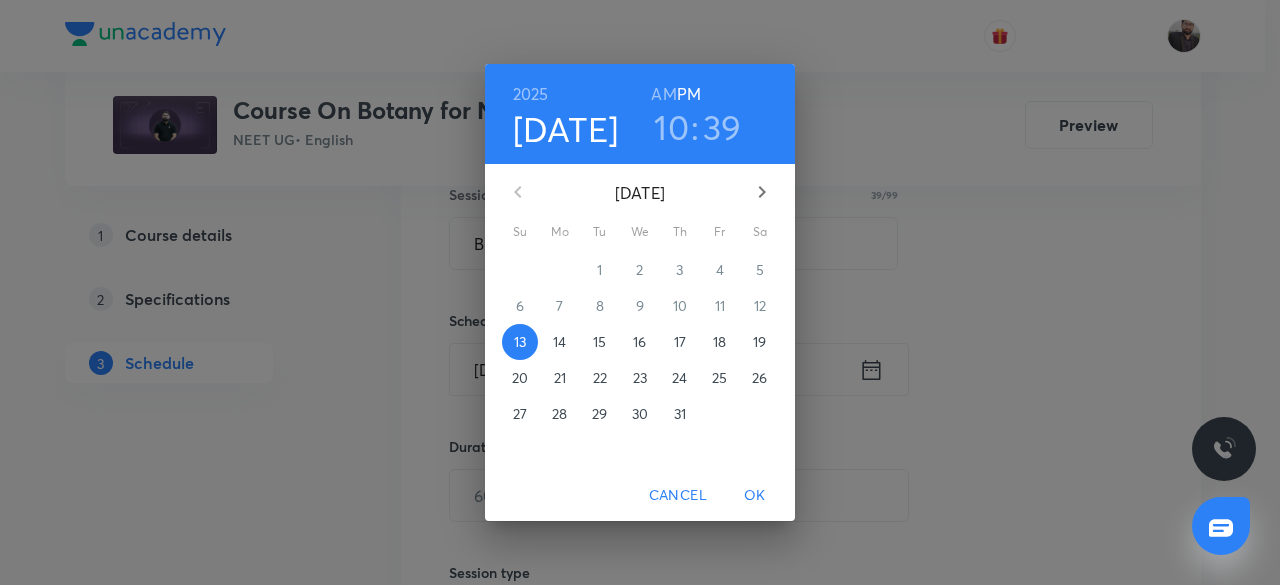 click on "14" at bounding box center (559, 342) 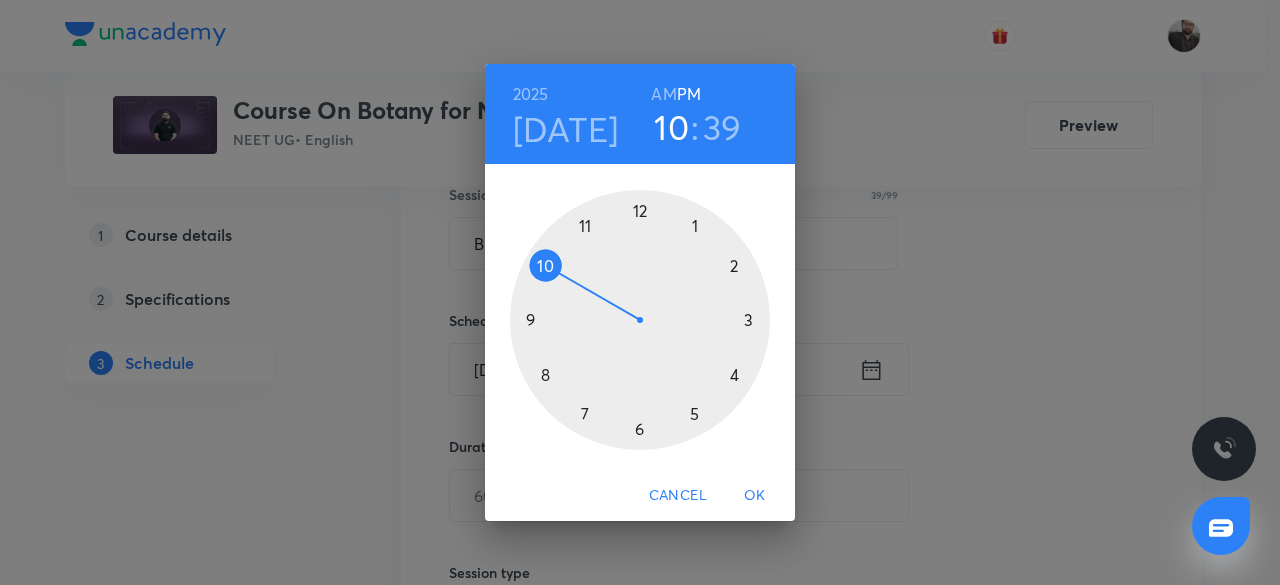 click on "AM" at bounding box center (663, 94) 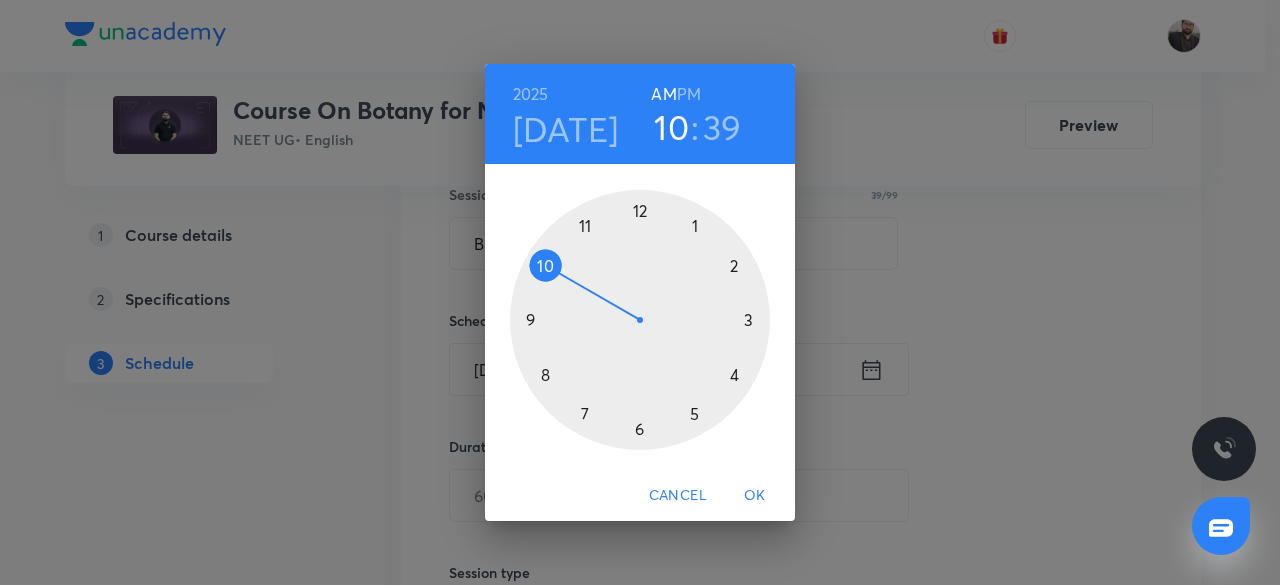 click at bounding box center [640, 320] 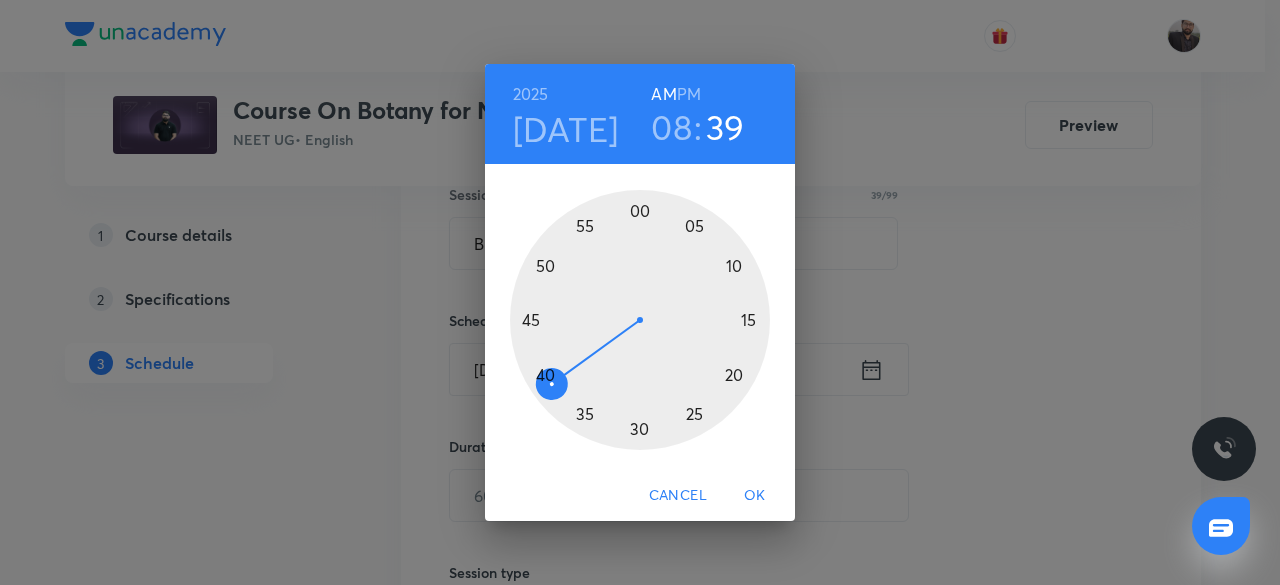 click at bounding box center (640, 320) 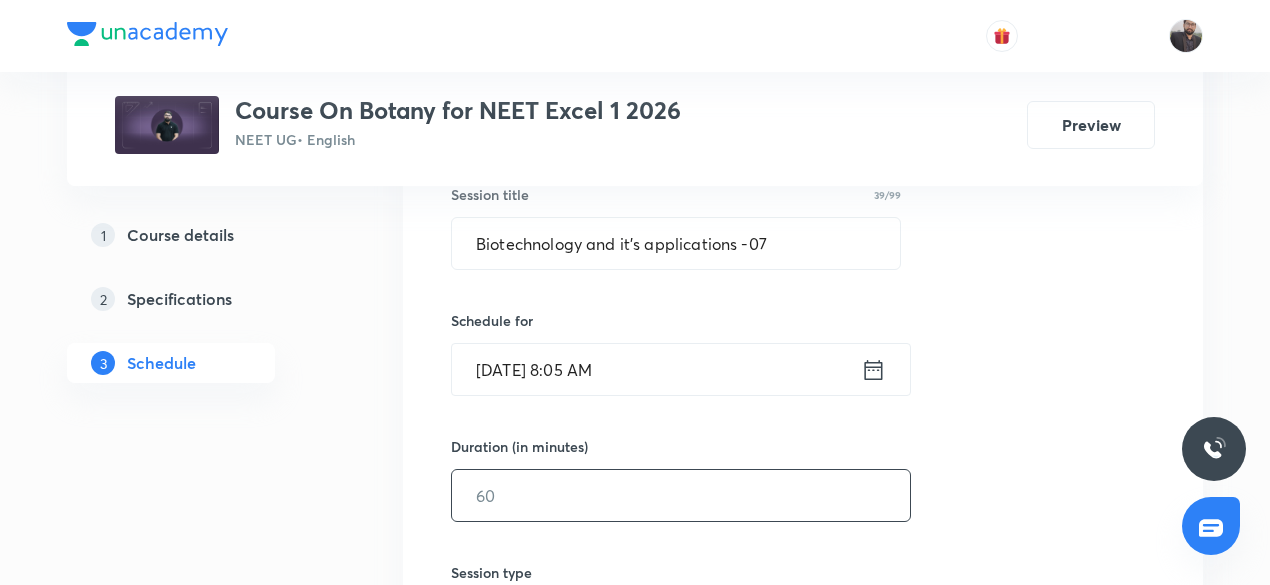 click at bounding box center (681, 495) 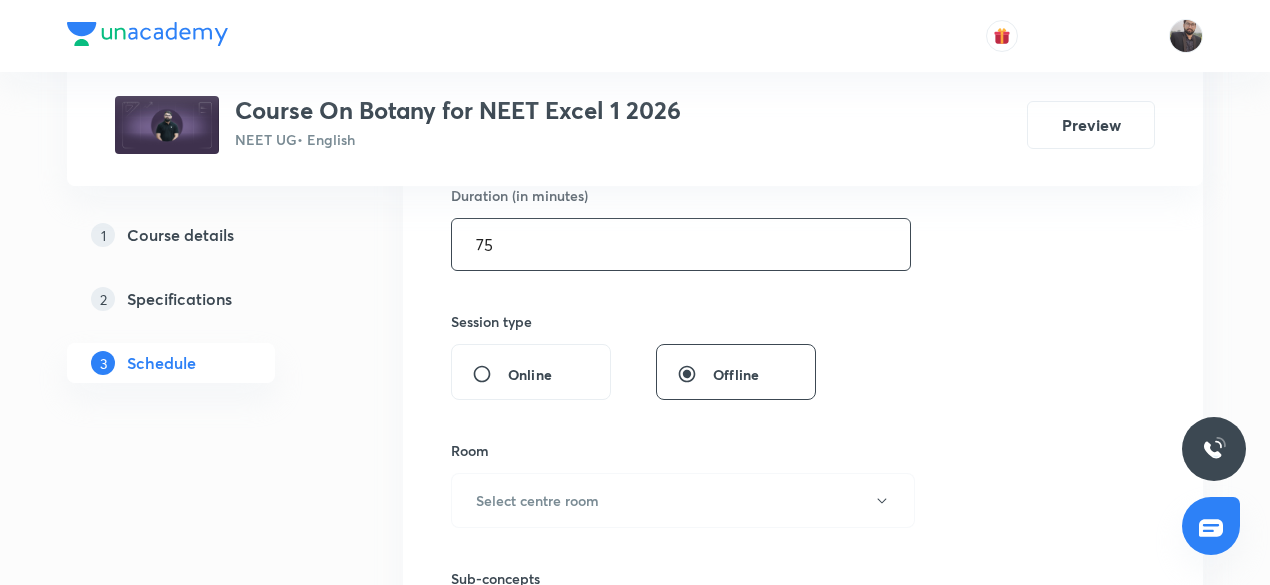 scroll, scrollTop: 638, scrollLeft: 0, axis: vertical 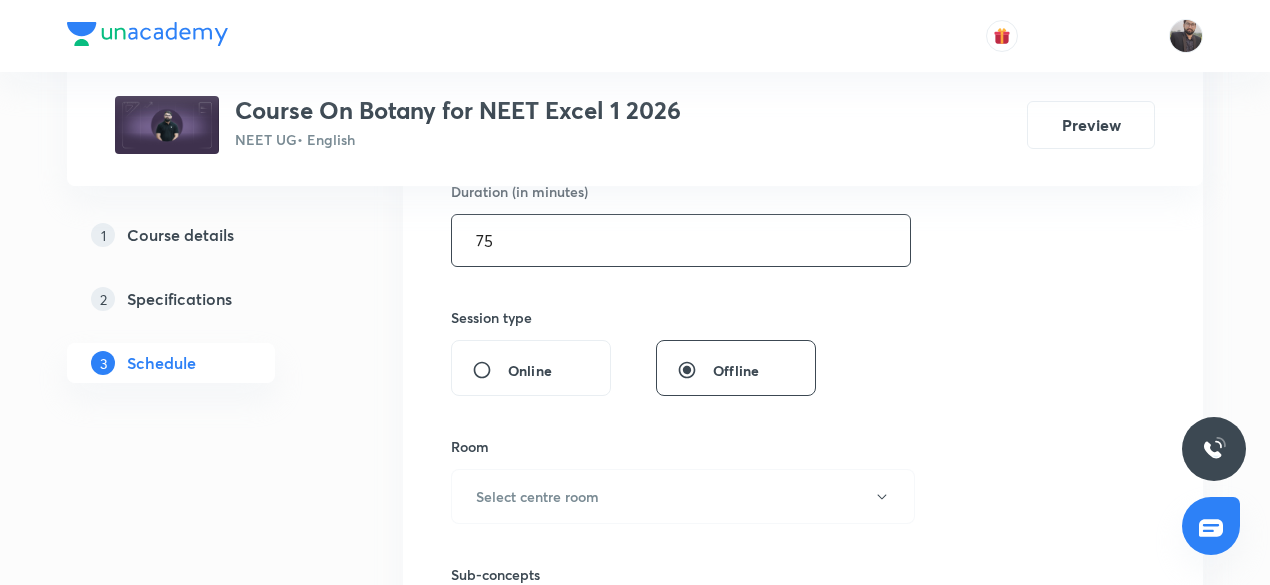 type on "75" 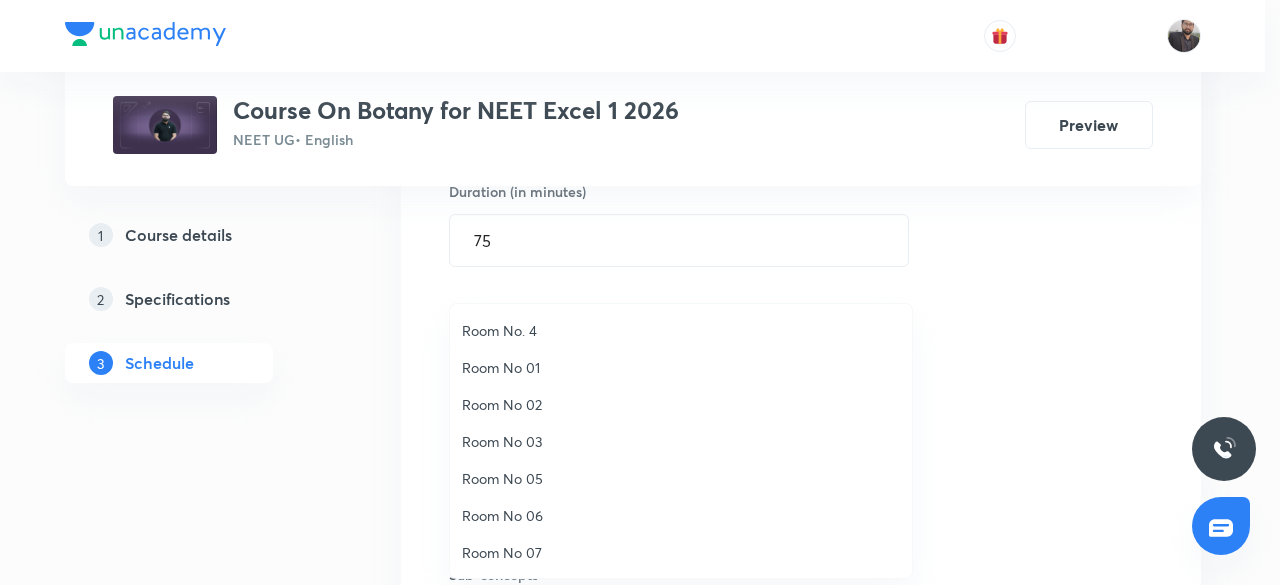 click on "Room No 07" at bounding box center (681, 552) 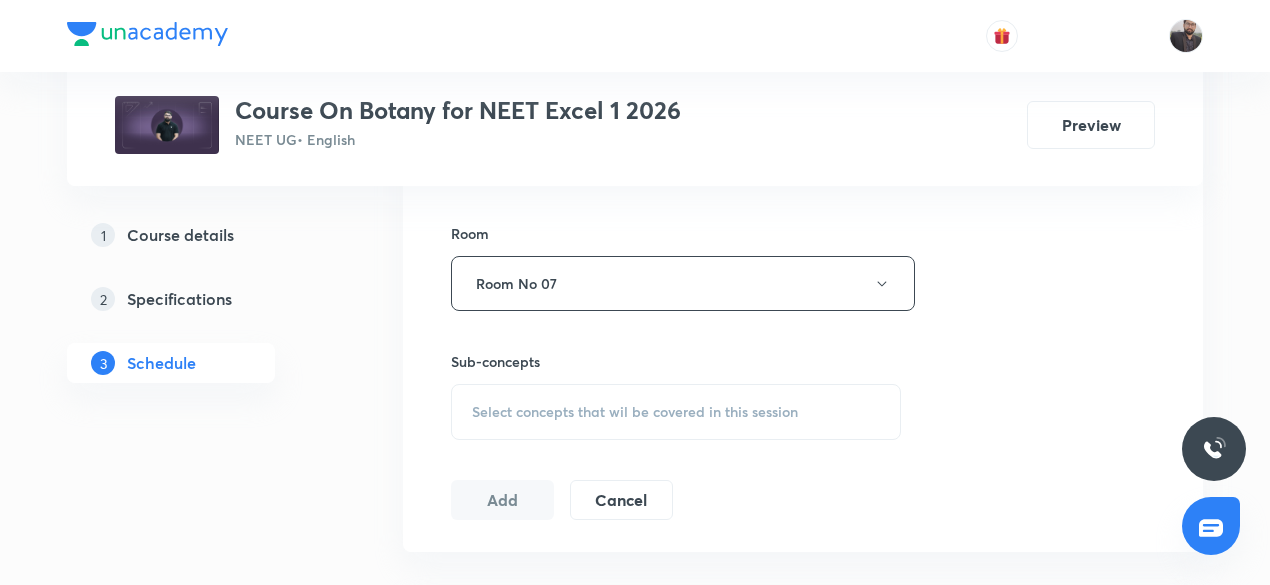 scroll, scrollTop: 876, scrollLeft: 0, axis: vertical 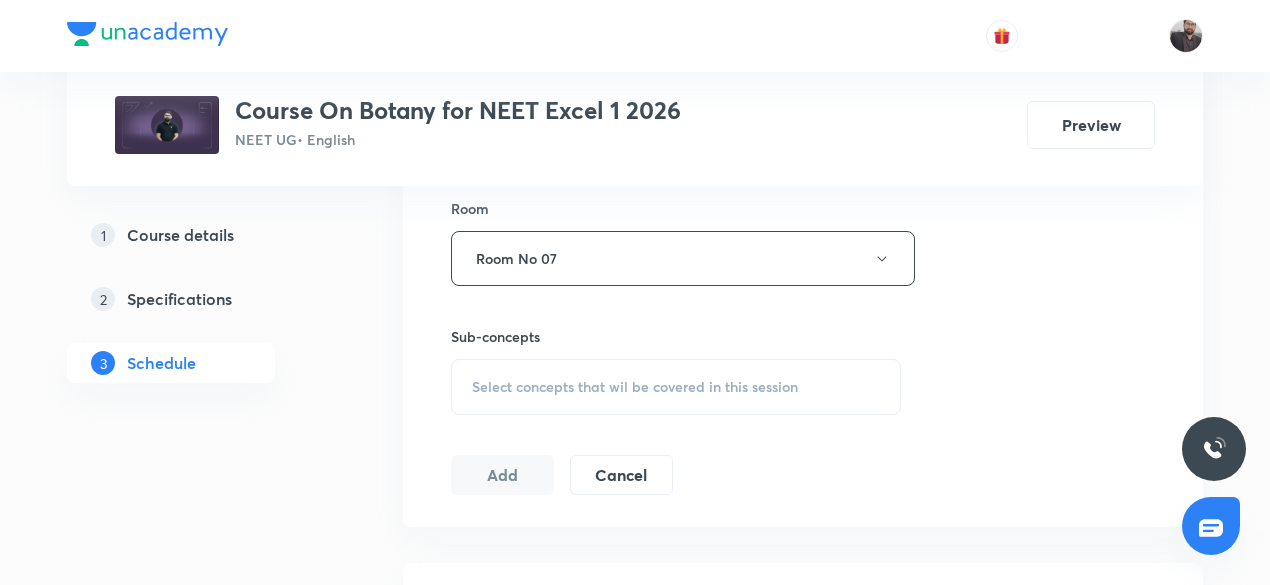 click on "Select concepts that wil be covered in this session" at bounding box center (676, 387) 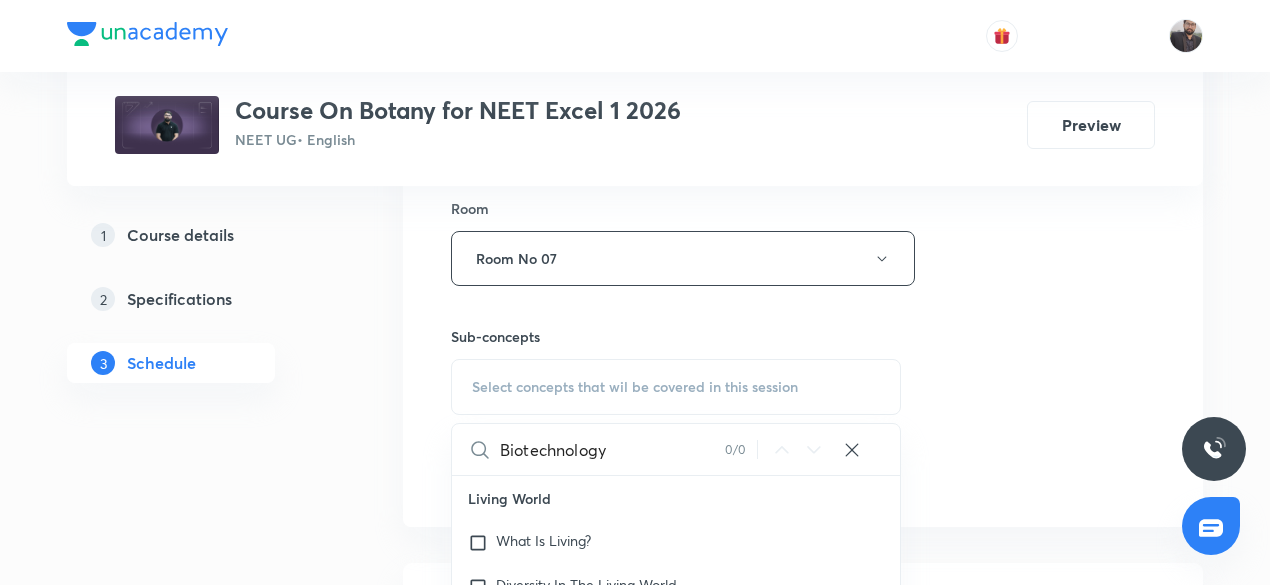 scroll, scrollTop: 0, scrollLeft: 0, axis: both 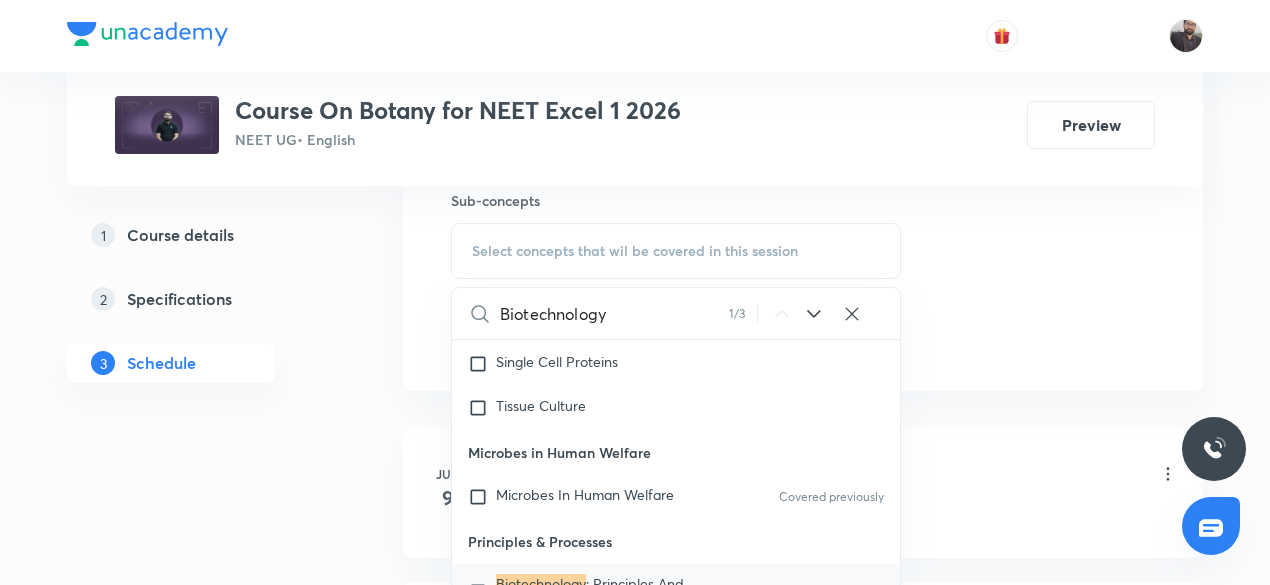 type on "Biotechnology" 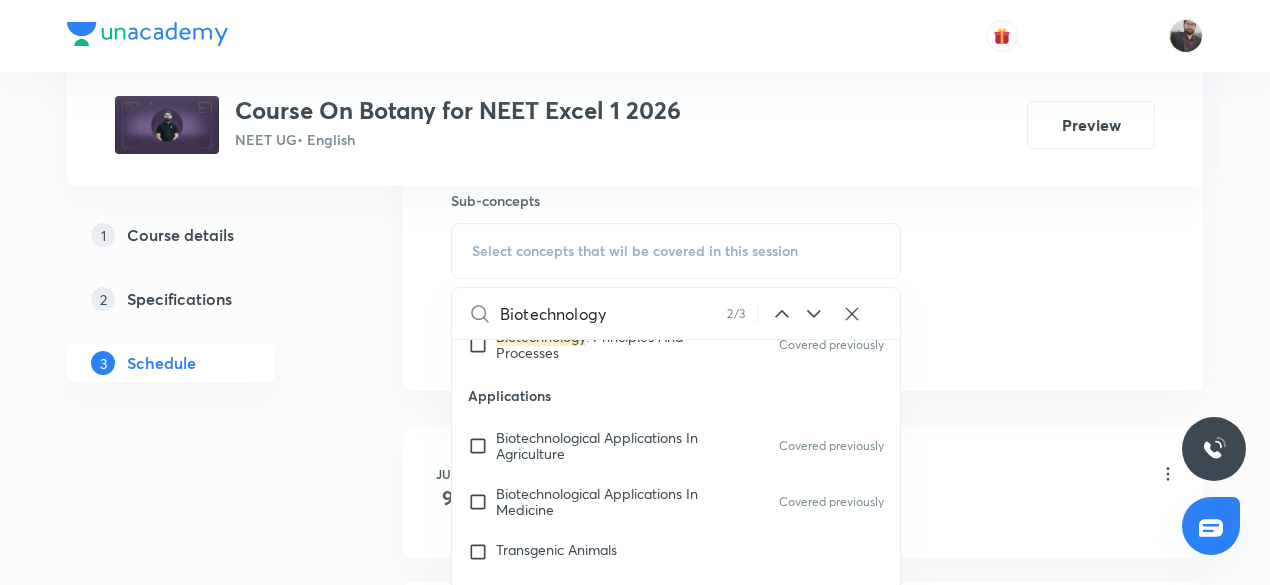 scroll, scrollTop: 16713, scrollLeft: 0, axis: vertical 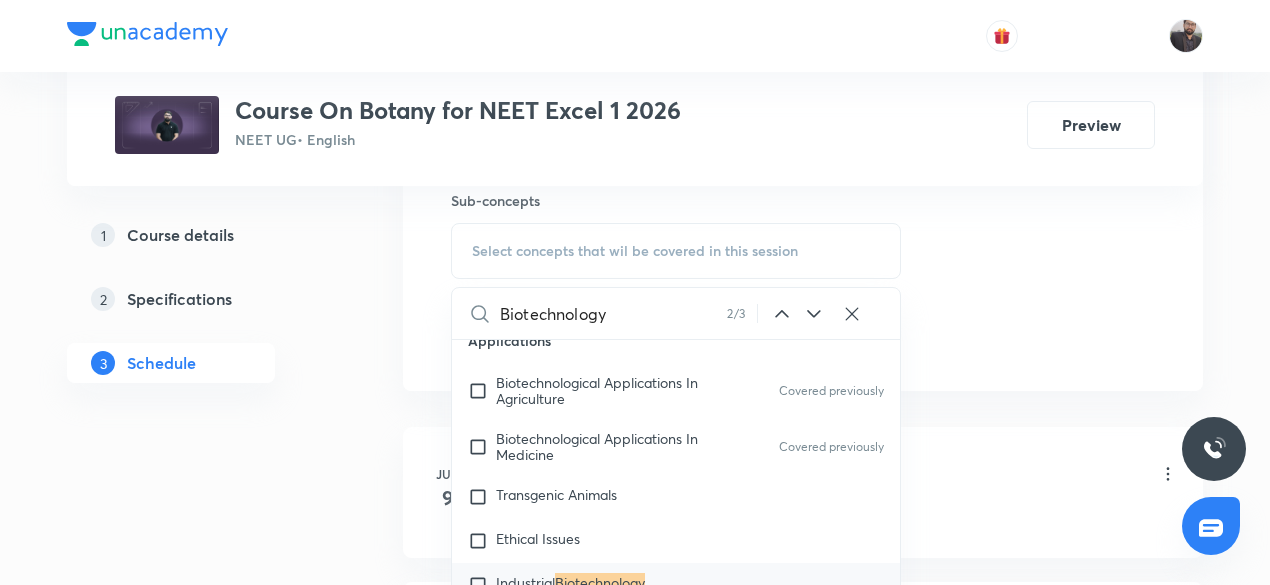 click 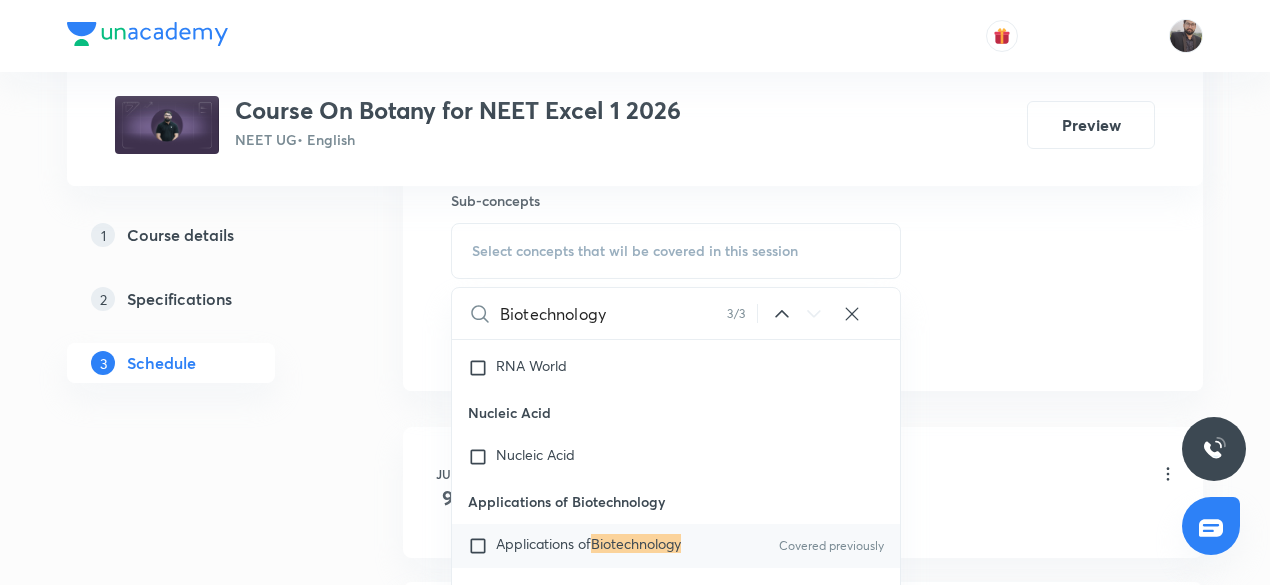 scroll, scrollTop: 57126, scrollLeft: 0, axis: vertical 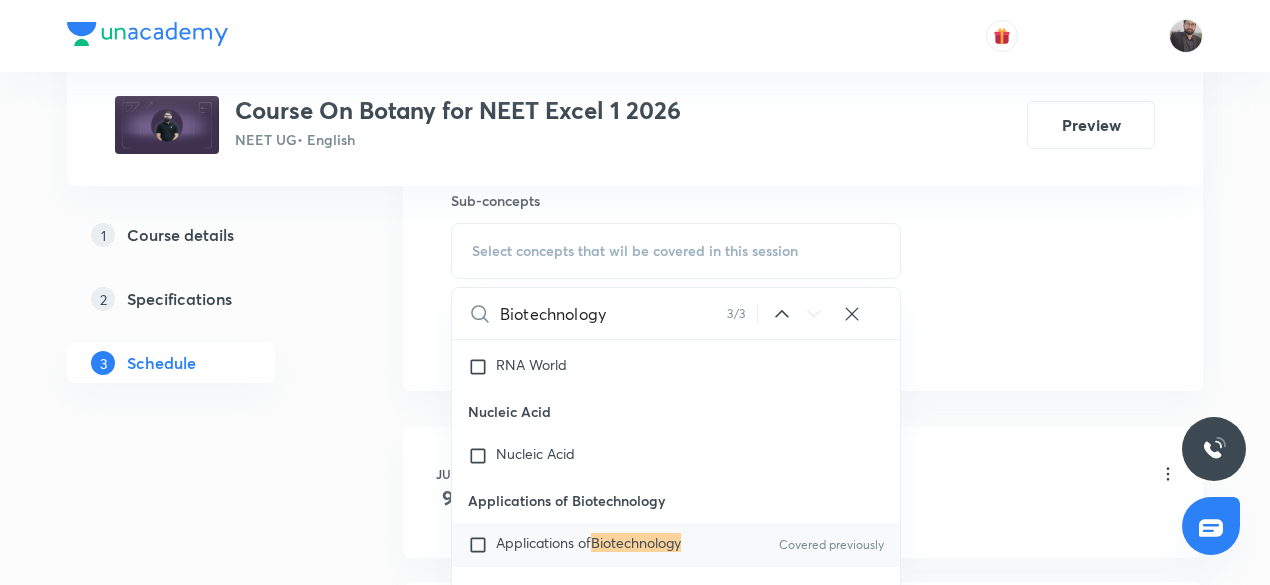 click at bounding box center (482, 545) 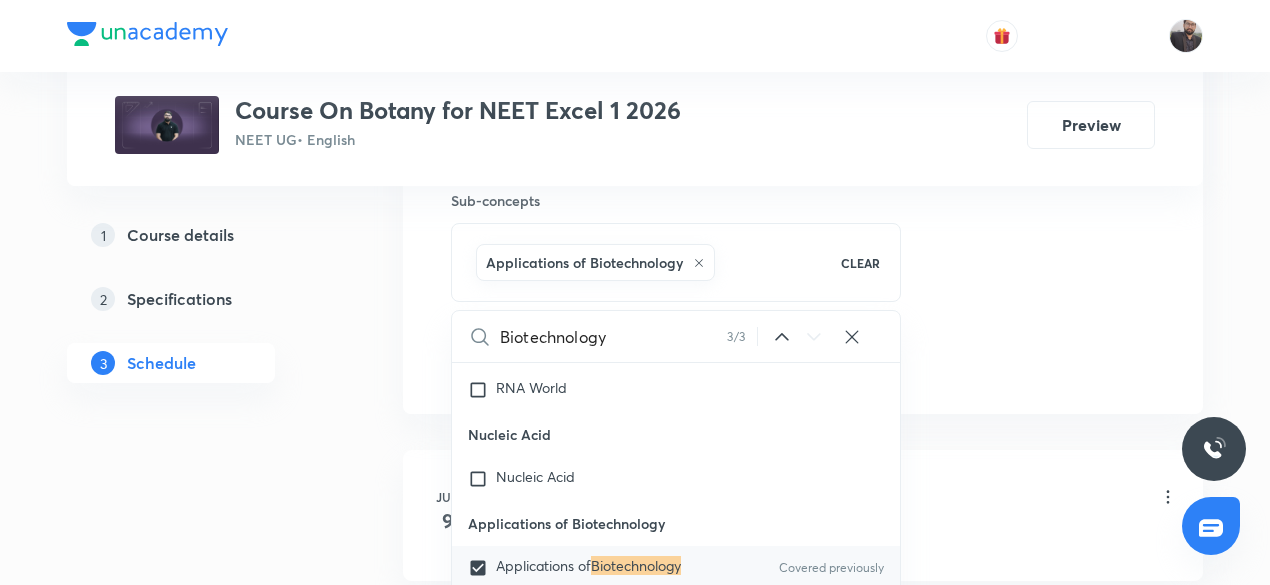 click on "Session  30 Live class Session title 39/99 Biotechnology and it's applications -07 ​ Schedule for Jul 14, 2025, 8:05 AM ​ Duration (in minutes) 75 ​   Session type Online Offline Room Room No 07 Sub-concepts Applications of Biotechnology CLEAR Biotechnology 3 / 3 ​ Living World What Is Living? Diversity In The Living World Systematics Types Of Taxonomy Fundamental Components Of Taxonomy Taxonomic Categories Taxonomical Aids The Three Domains Of Life Biological Nomenclature  Biological Classification System Of Classification Kingdom Monera Kingdom Protista Kingdom Fungi Kingdom Plantae Kingdom Animalia Linchens Mycorrhiza Virus Prions Viroids Plant Kingdom Algae Bryophytes Pteridophytes Gymnosperms Angiosperms Animal Kingdom Basics Of Classification Classification Of Animals Animal Kingdom Animal Diversity Animal Diversity Morphology - Flowering Plants Plant Morphology Root Types Of Roots Stem Types Of Stem  Leaf Inflorescence Flower Fruit Seed Semi-Technical Description Of A Typical Flowering Plant ER" at bounding box center (803, -99) 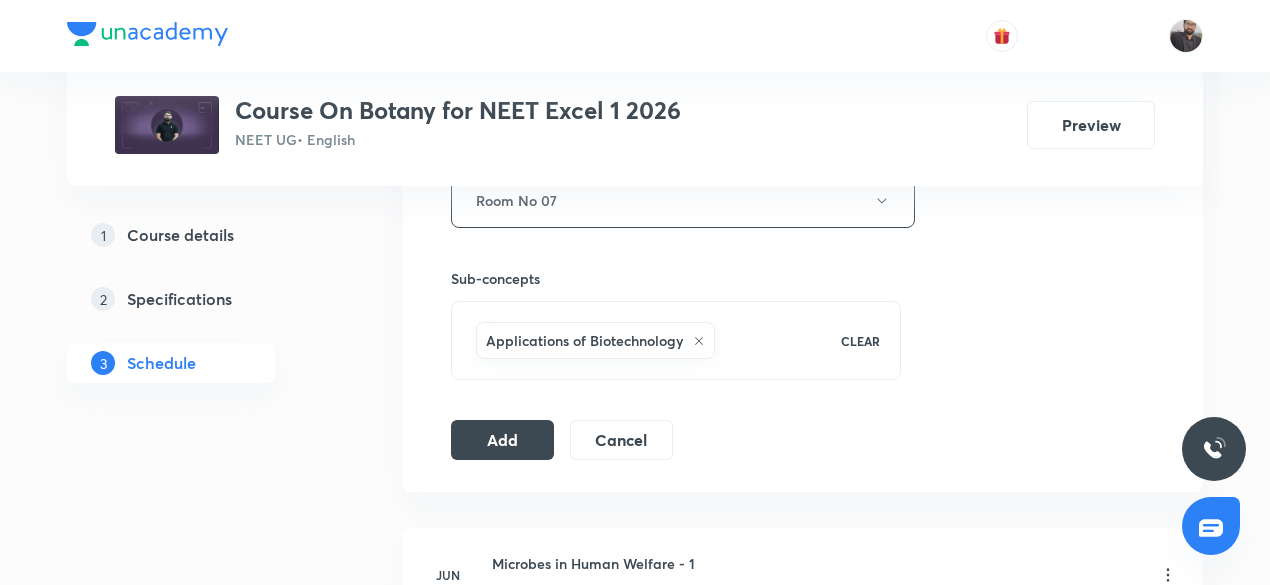 scroll, scrollTop: 932, scrollLeft: 0, axis: vertical 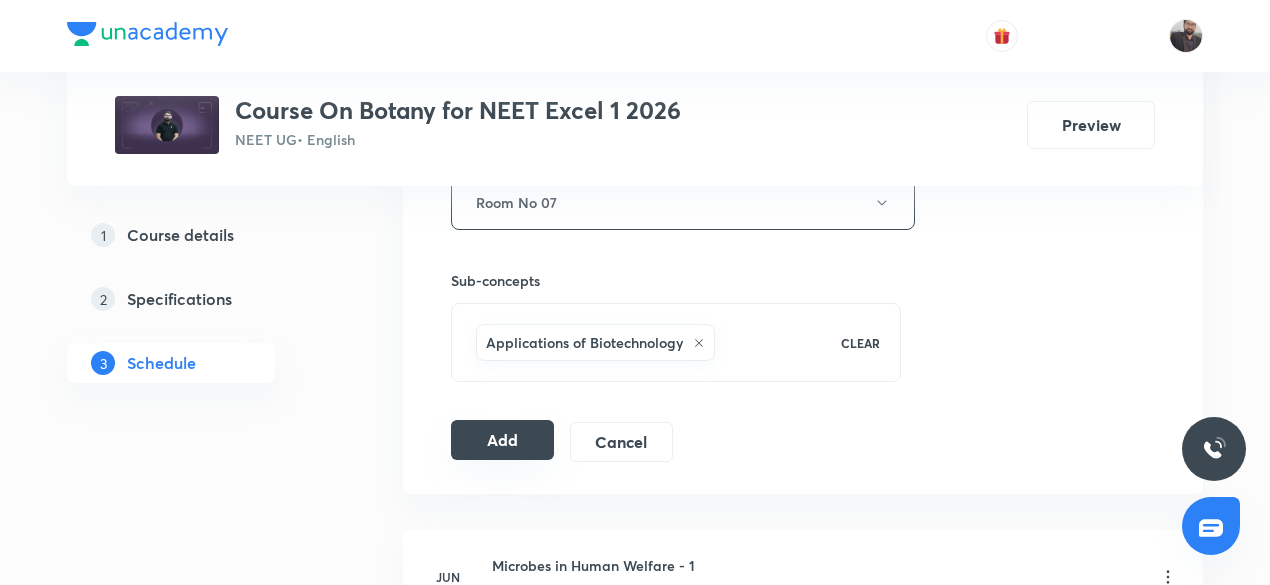 click on "Add" at bounding box center [502, 440] 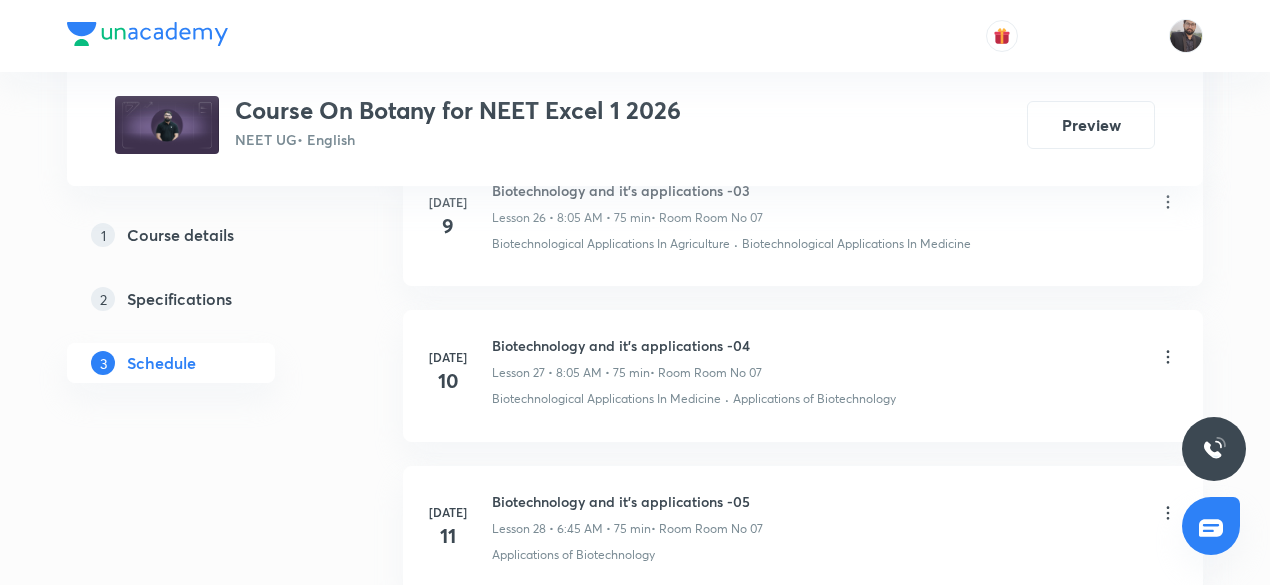 scroll, scrollTop: 5514, scrollLeft: 0, axis: vertical 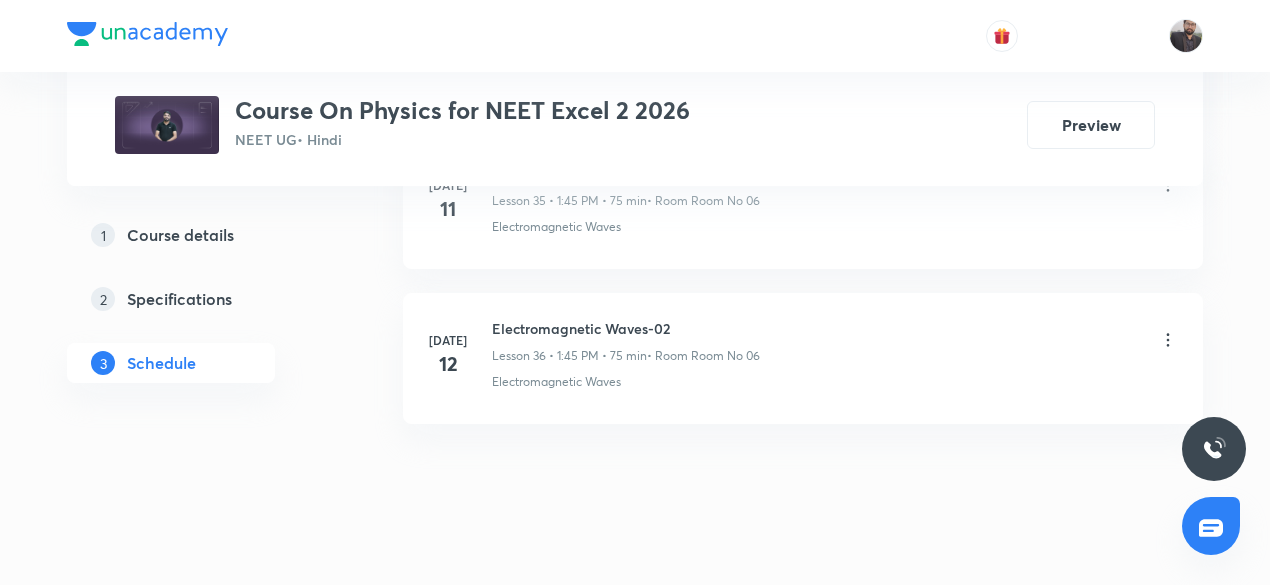 click on "Electromagnetic Waves-02" at bounding box center [626, 328] 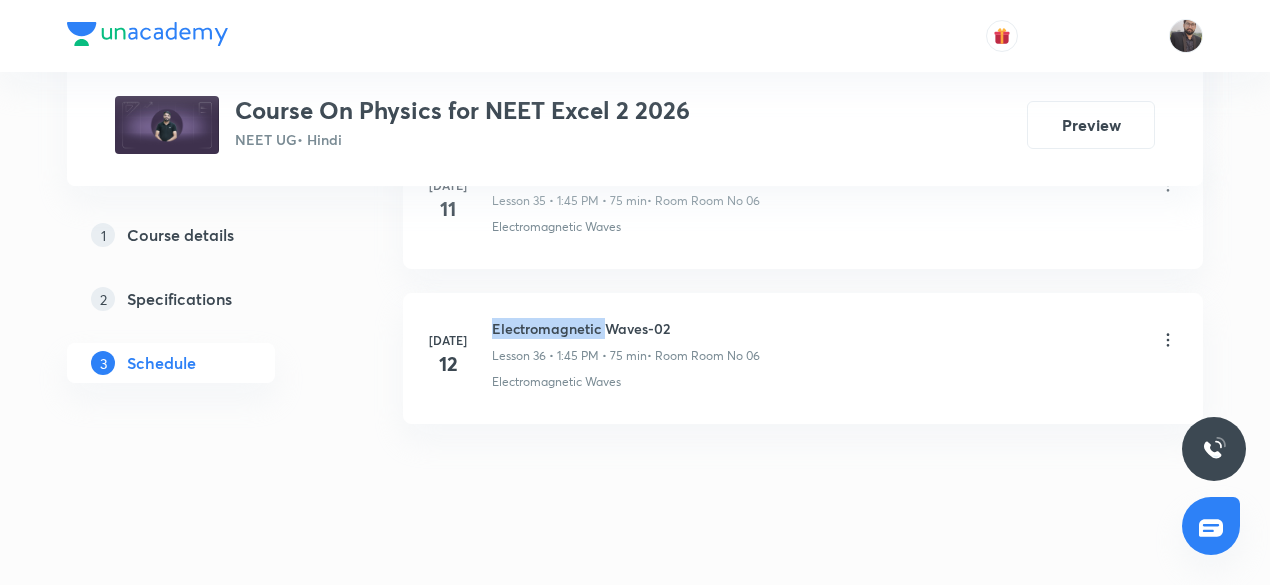 click on "Electromagnetic Waves-02" at bounding box center (626, 328) 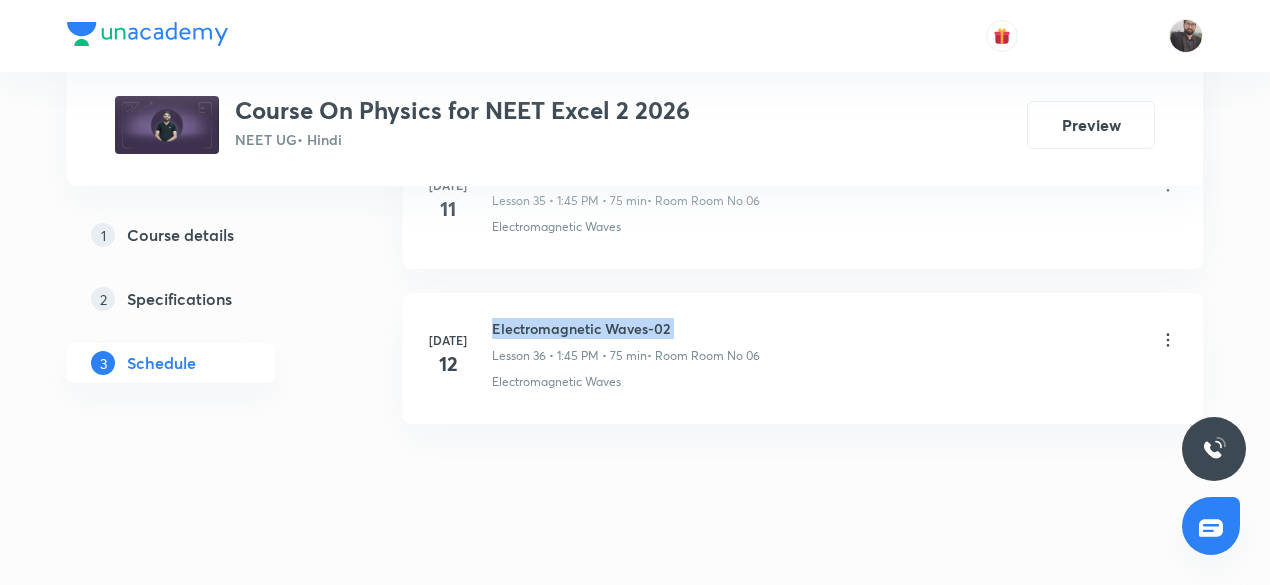 click on "Electromagnetic Waves-02" at bounding box center [626, 328] 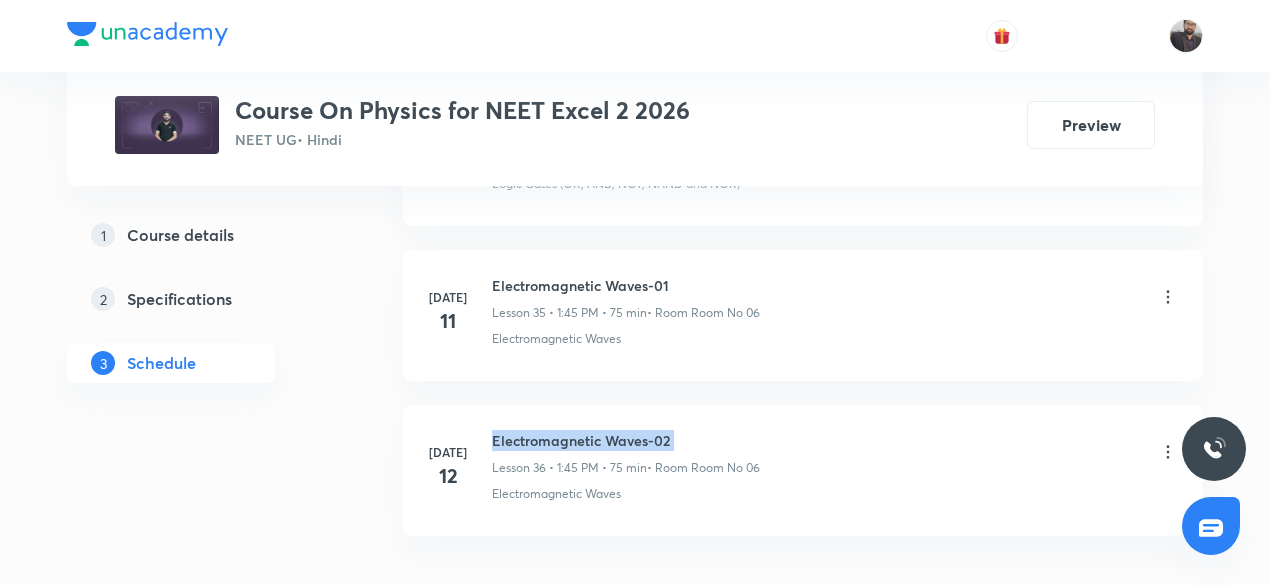 scroll, scrollTop: 6463, scrollLeft: 0, axis: vertical 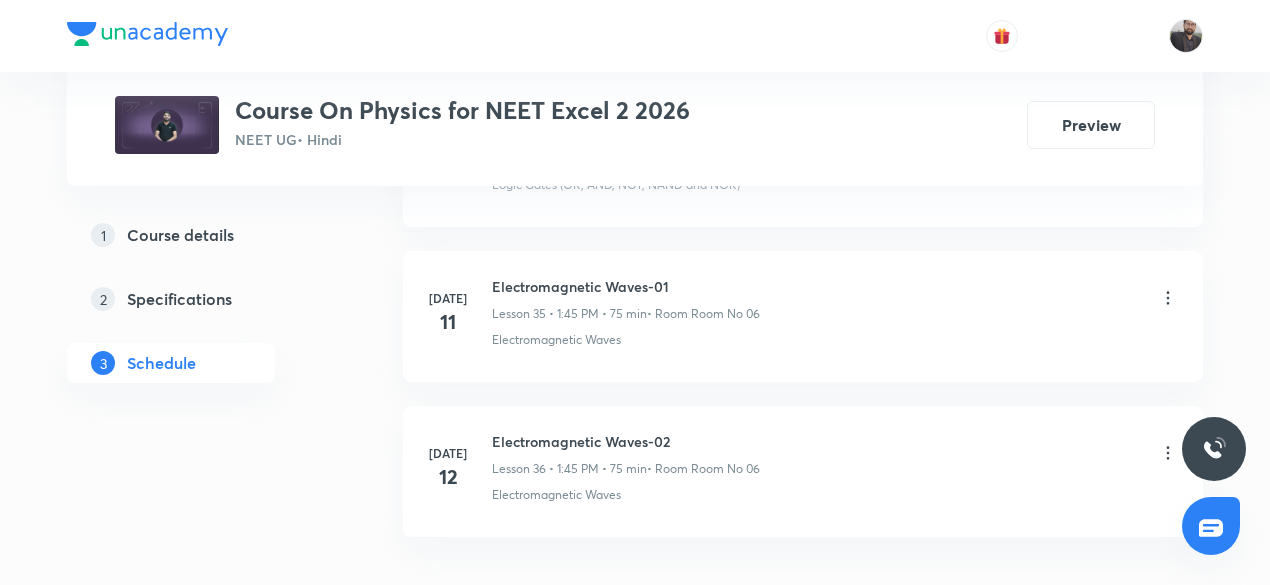 click on "Jul 11 Electromagnetic Waves-01 Lesson 35 • 1:45 PM • 75 min  • Room Room No 06 Electromagnetic Waves" at bounding box center [803, 312] 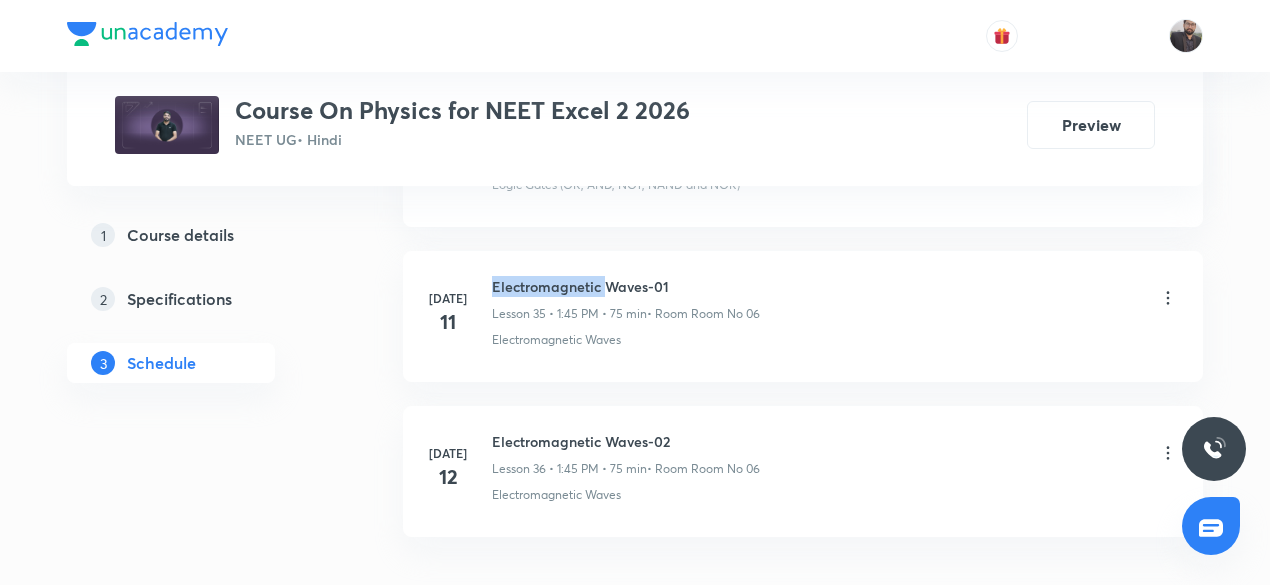 click on "Jul 11 Electromagnetic Waves-01 Lesson 35 • 1:45 PM • 75 min  • Room Room No 06 Electromagnetic Waves" at bounding box center (803, 312) 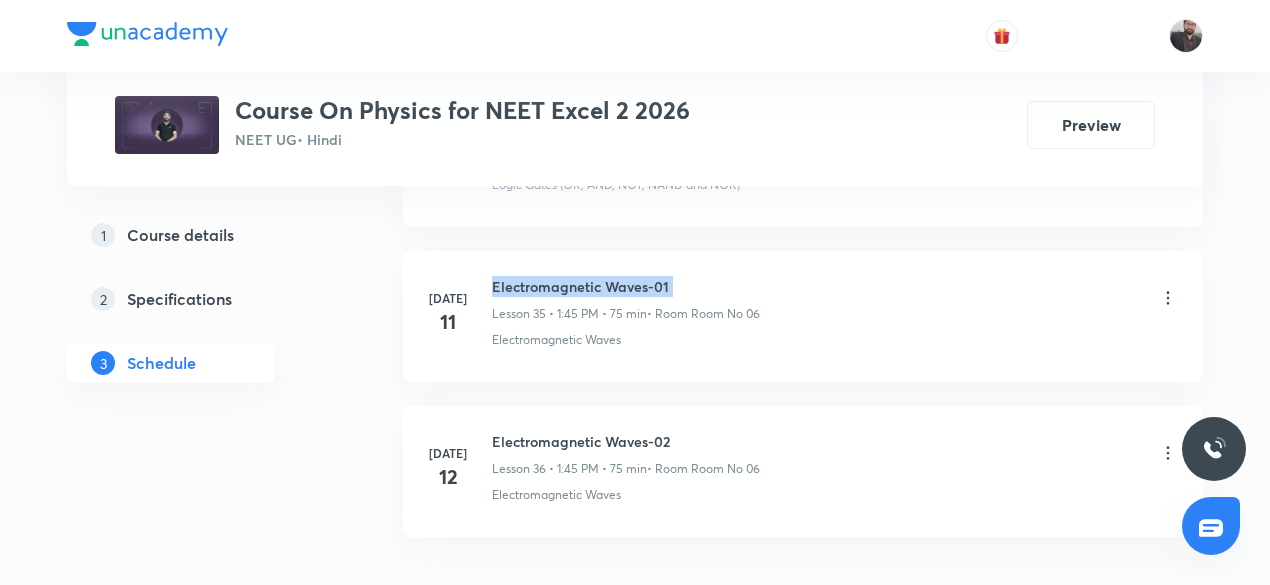 click on "Jul 11 Electromagnetic Waves-01 Lesson 35 • 1:45 PM • 75 min  • Room Room No 06 Electromagnetic Waves" at bounding box center [803, 312] 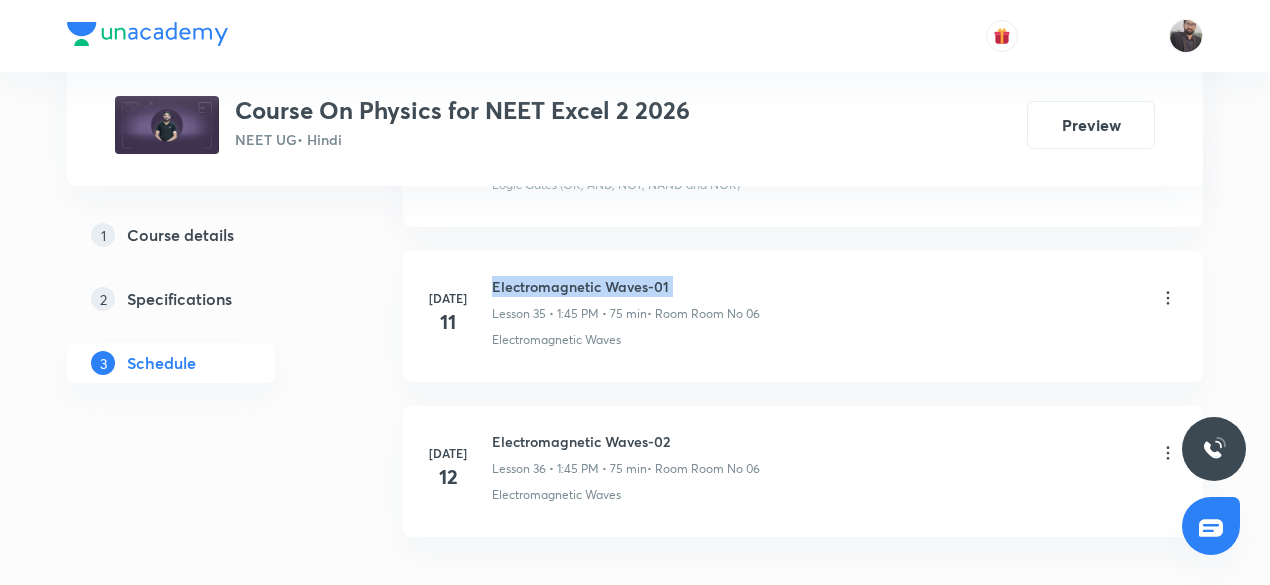 copy on "Electromagnetic Waves-01" 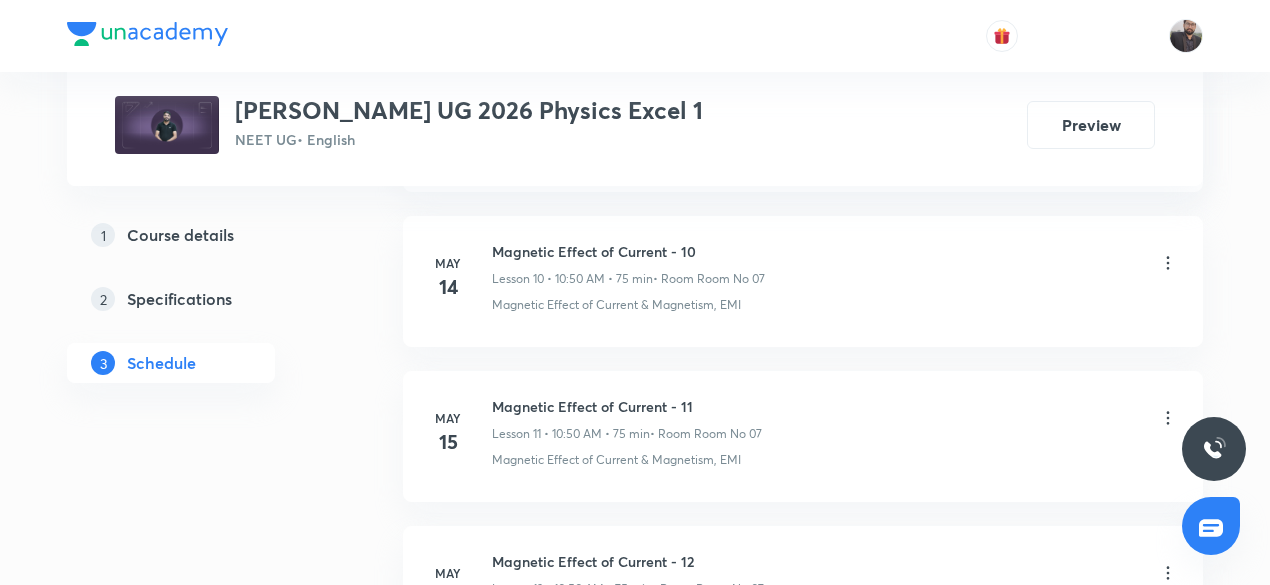 scroll, scrollTop: 0, scrollLeft: 0, axis: both 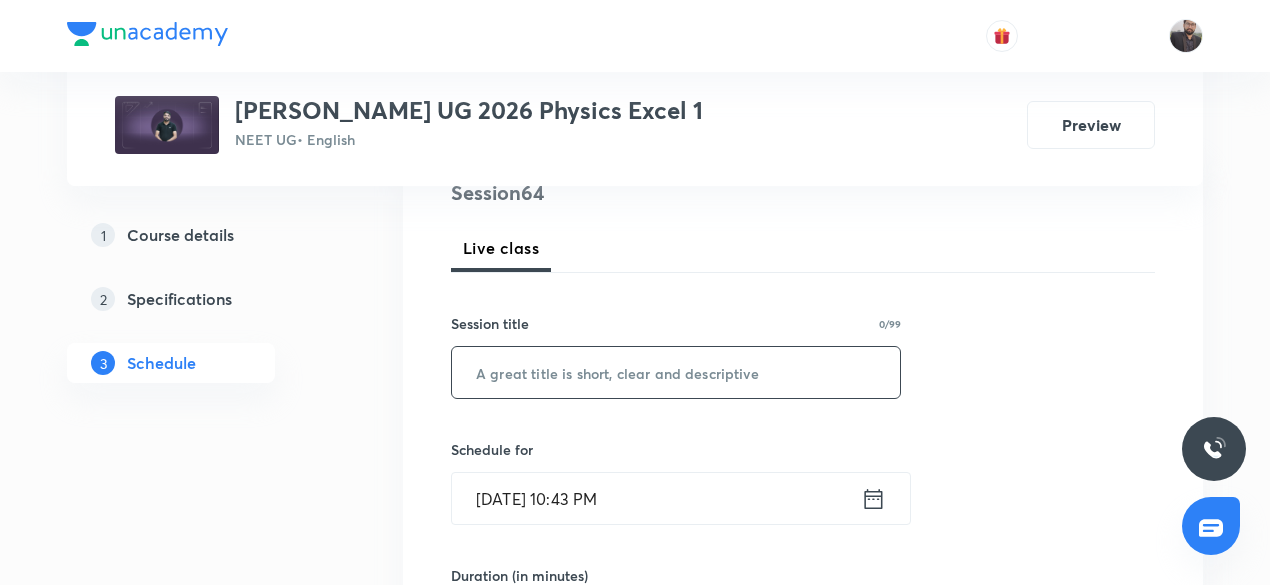 click at bounding box center (676, 372) 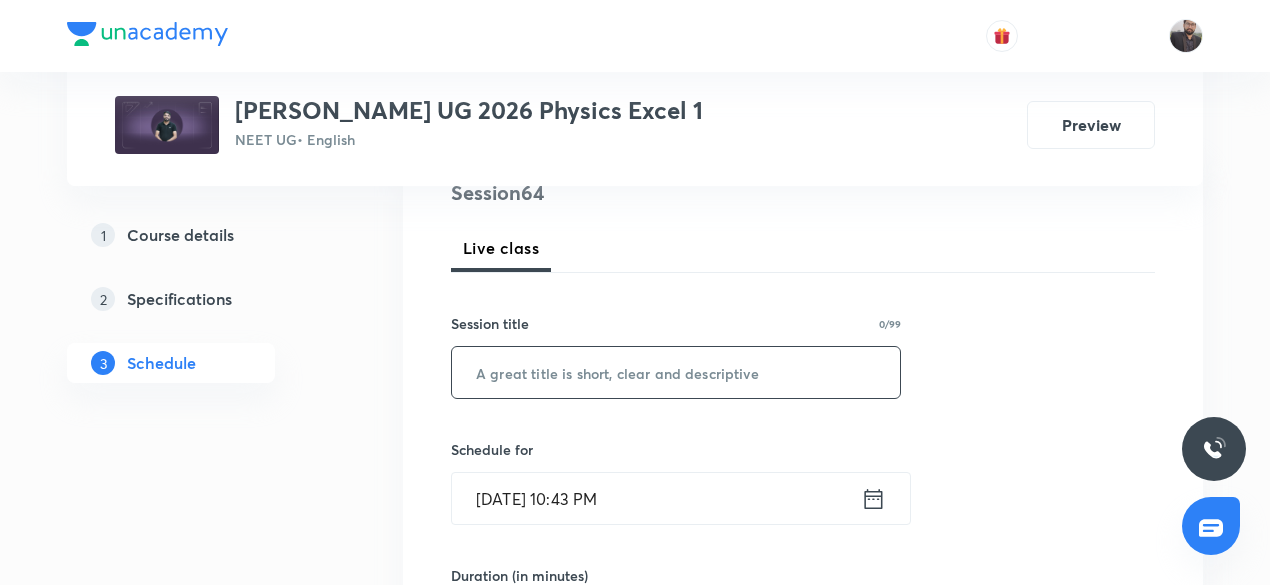 paste on "Electromagnetic Waves-01" 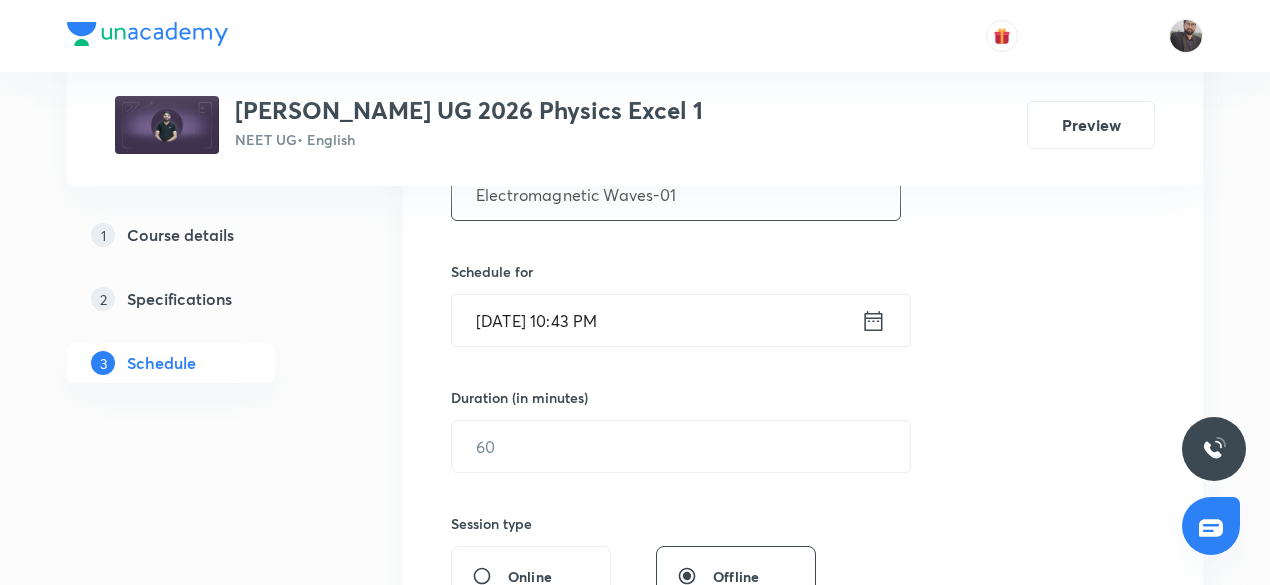 scroll, scrollTop: 434, scrollLeft: 0, axis: vertical 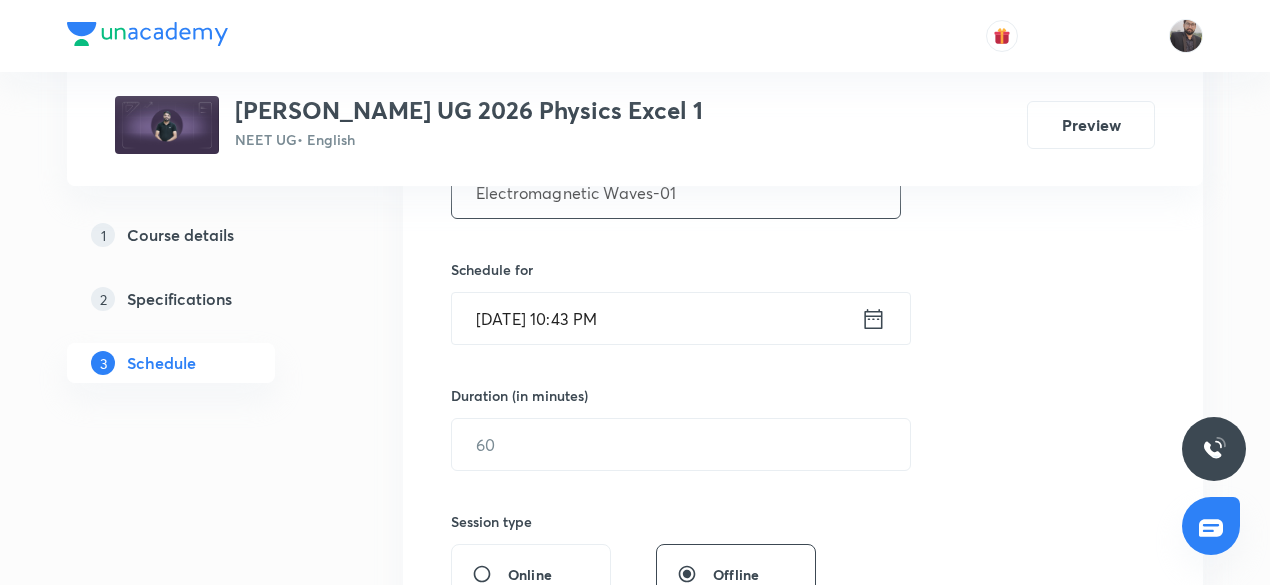 type on "Electromagnetic Waves-01" 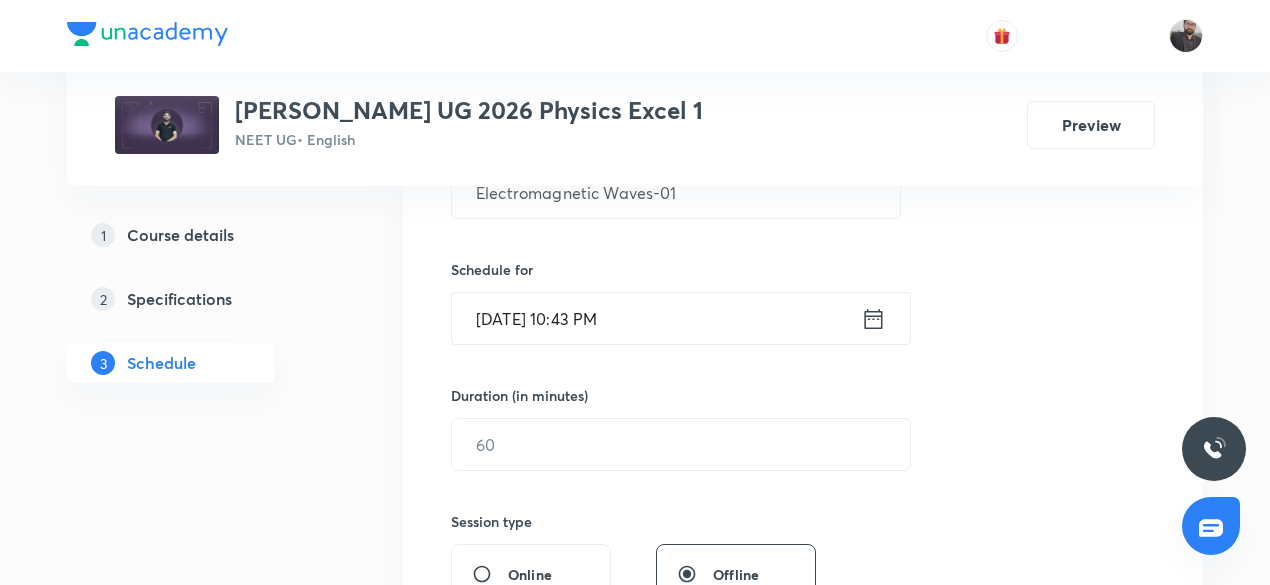 click on "[DATE] 10:43 PM" at bounding box center (656, 318) 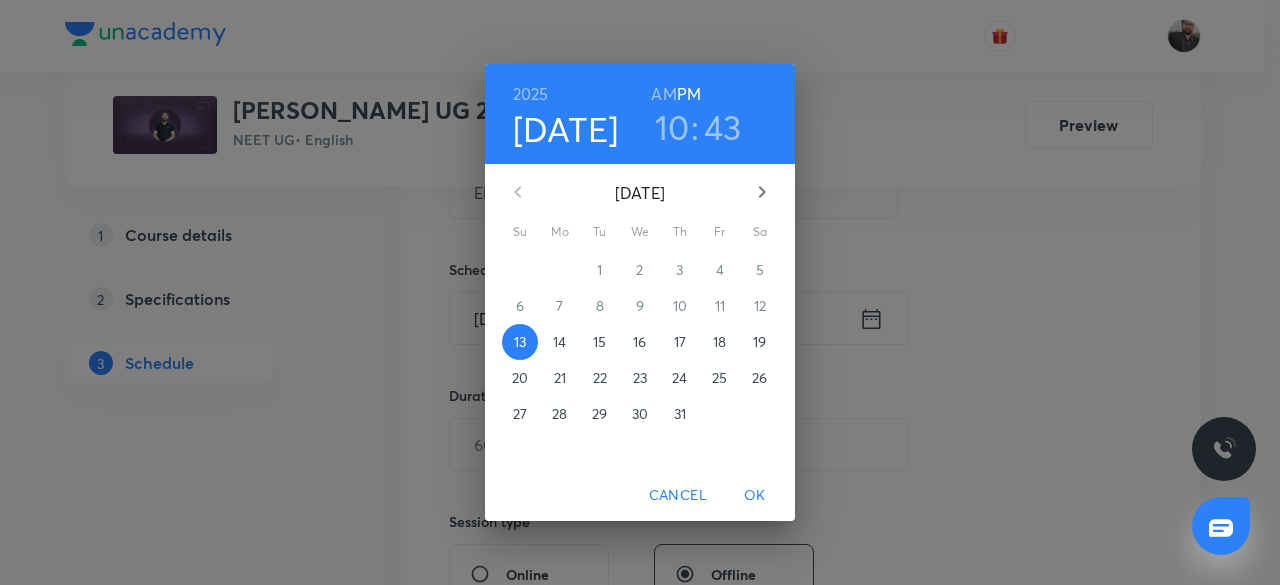 click on "14" at bounding box center [559, 342] 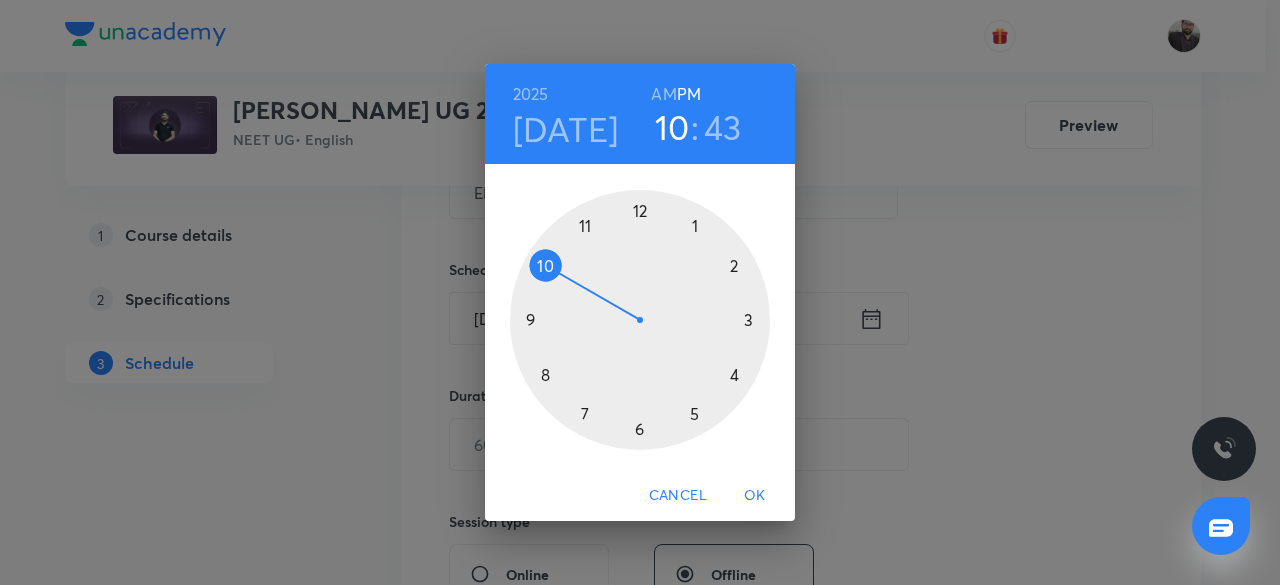 click on "AM" at bounding box center [663, 94] 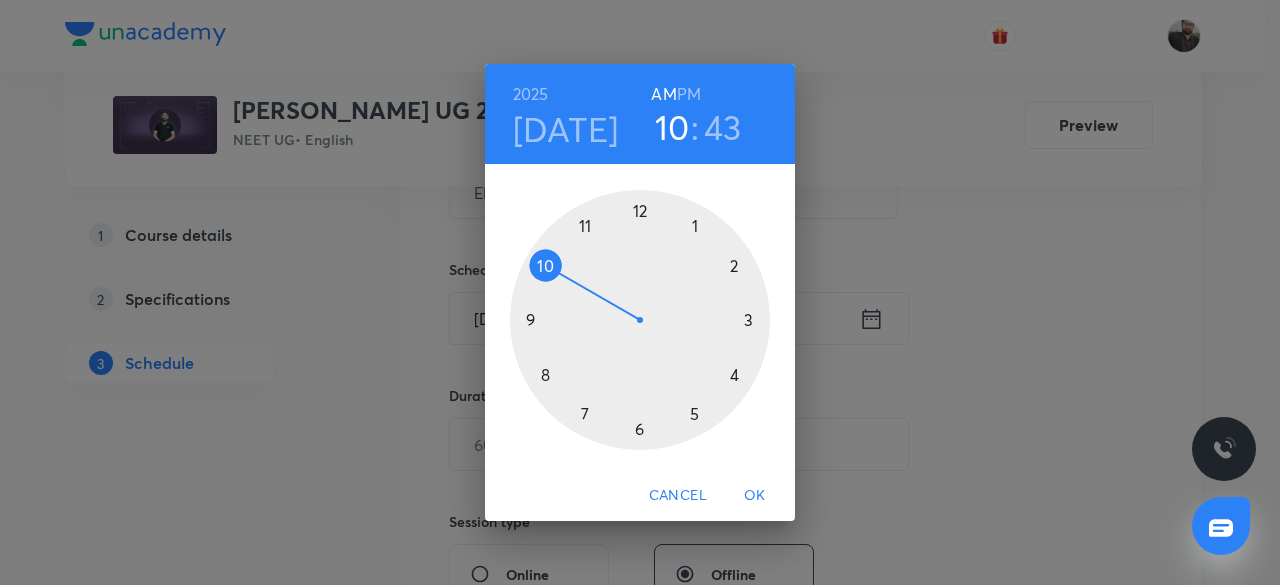 click at bounding box center (640, 320) 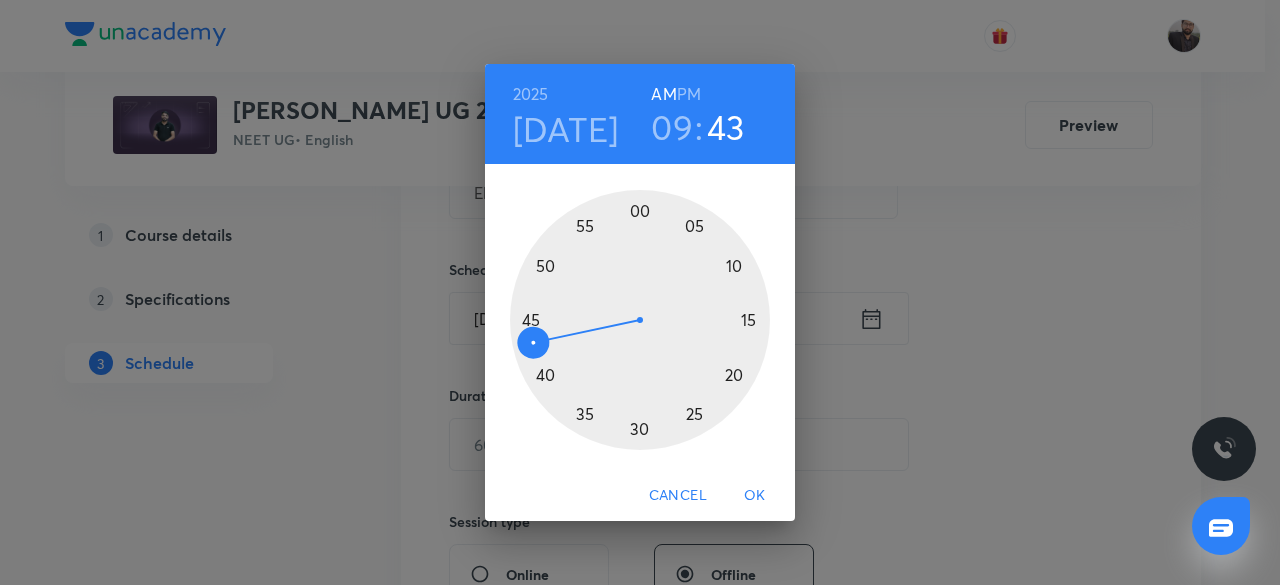 click at bounding box center (640, 320) 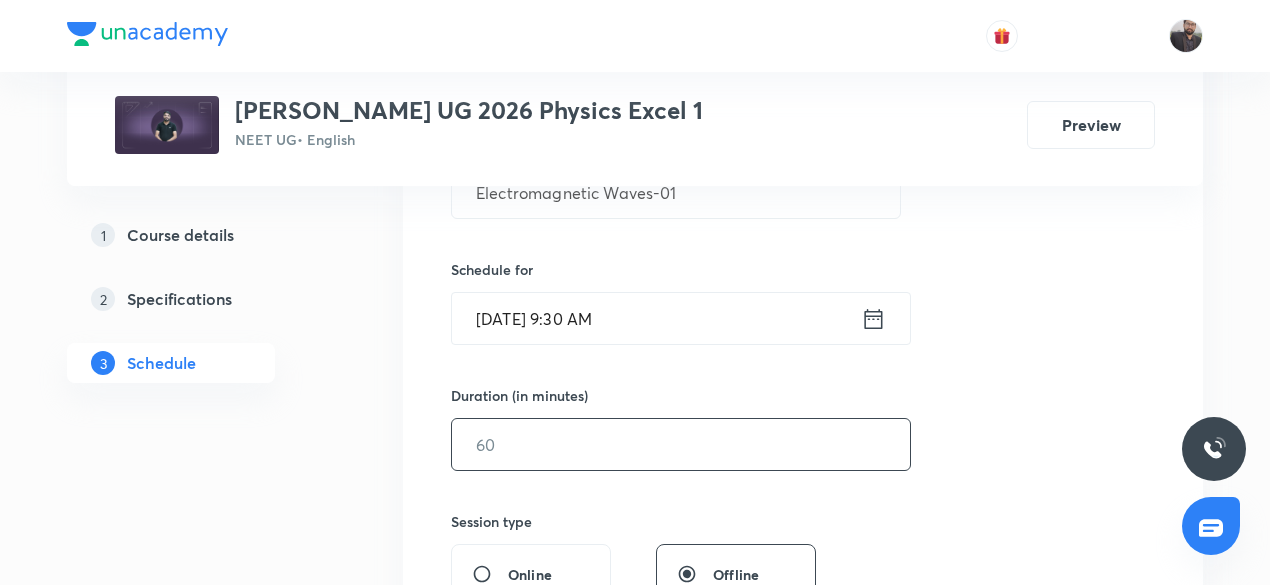 click at bounding box center (681, 444) 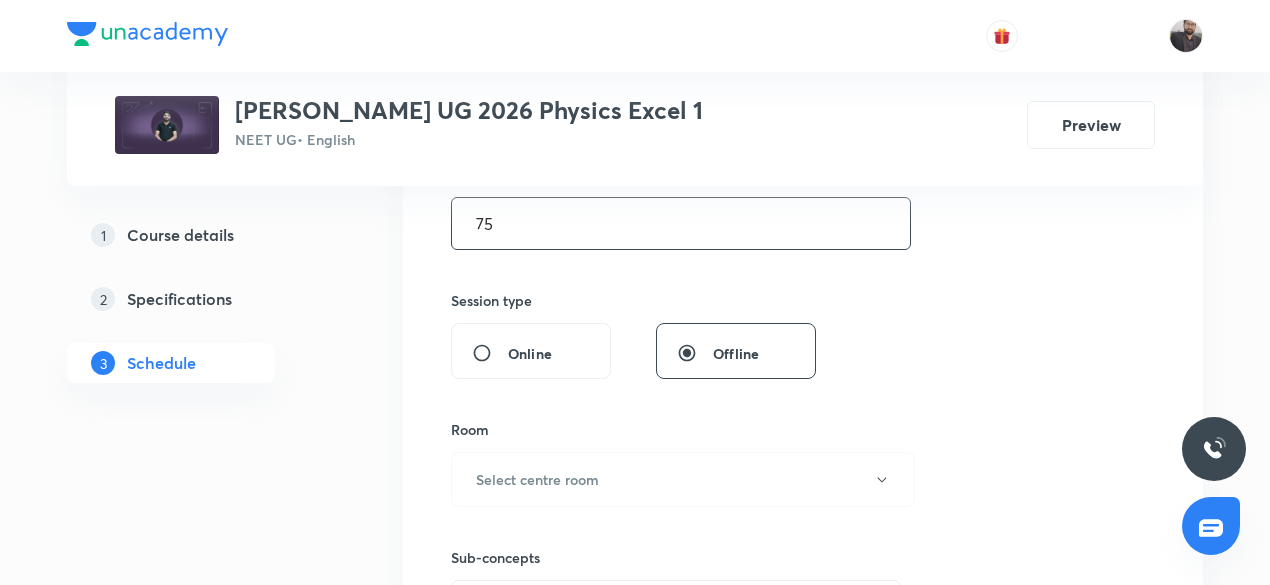 scroll, scrollTop: 662, scrollLeft: 0, axis: vertical 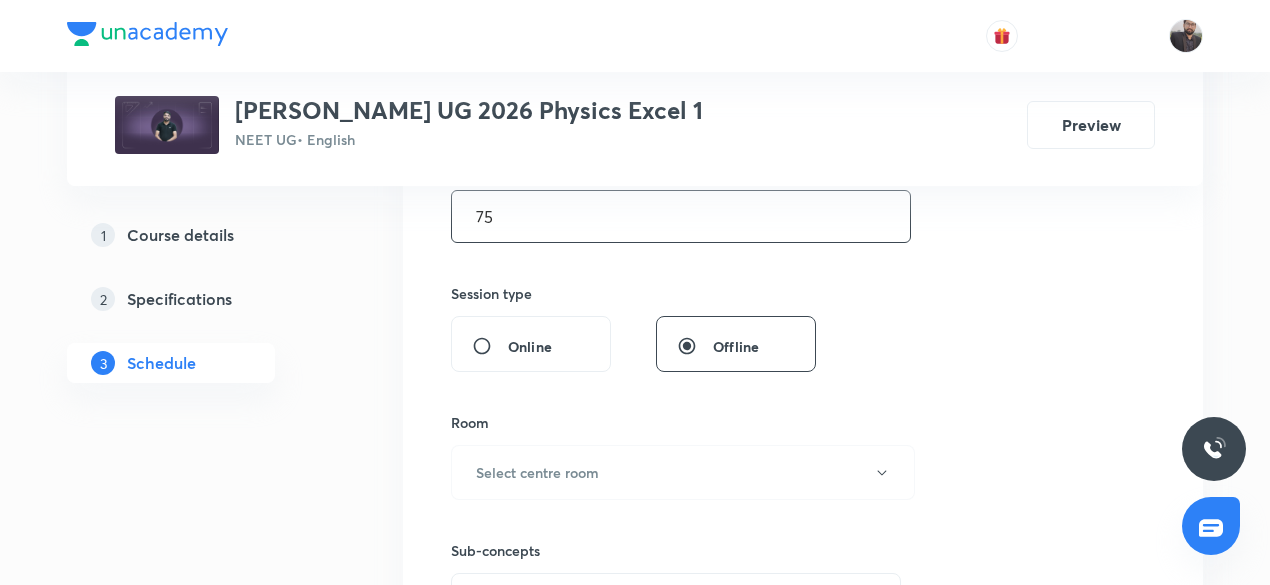 type on "75" 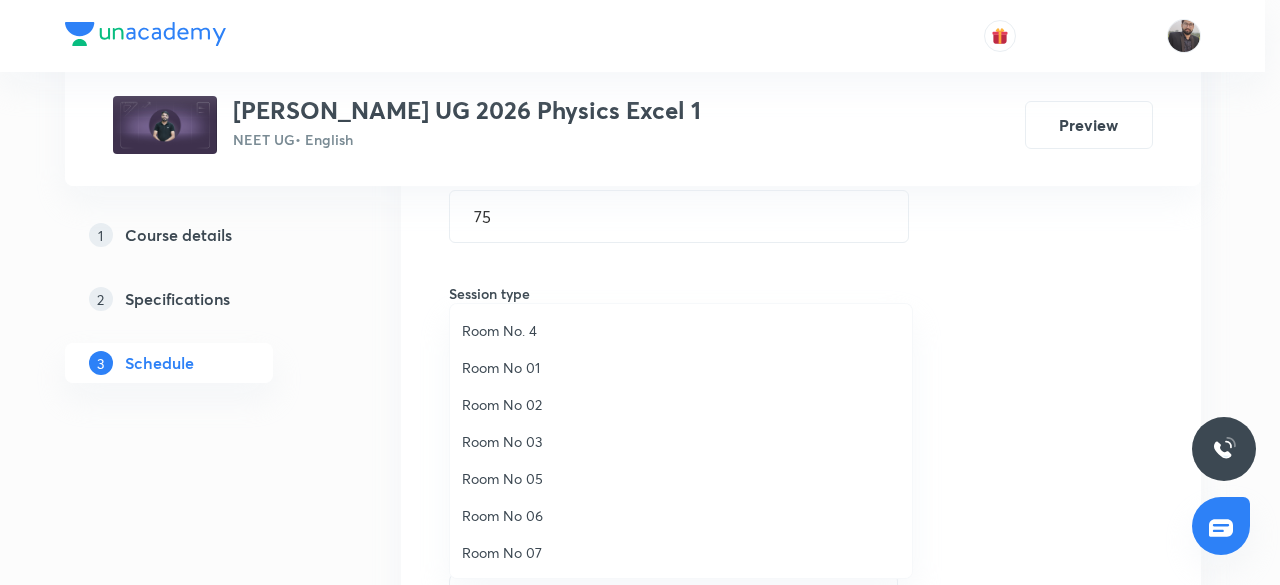 click on "Room No 07" at bounding box center [681, 552] 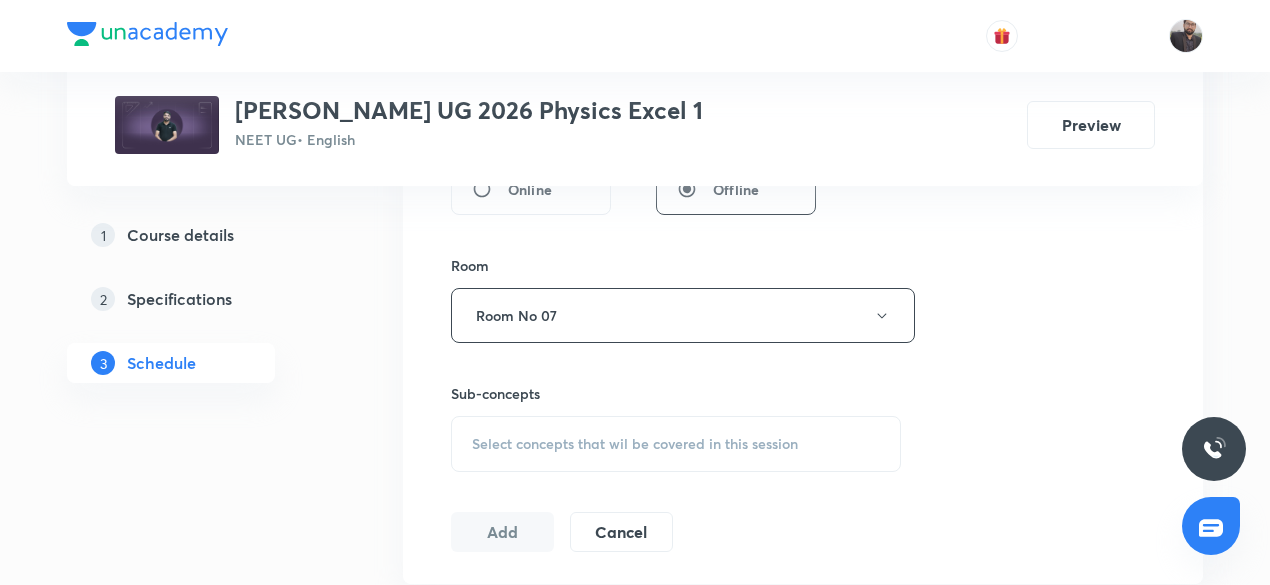 scroll, scrollTop: 822, scrollLeft: 0, axis: vertical 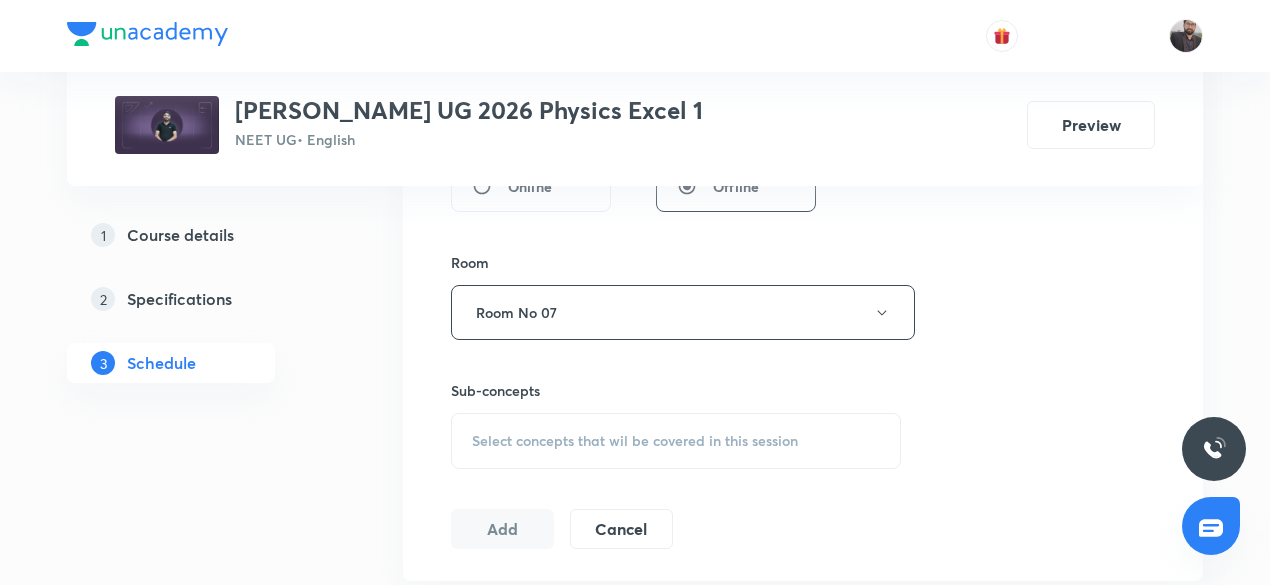 click on "Select concepts that wil be covered in this session" at bounding box center (676, 441) 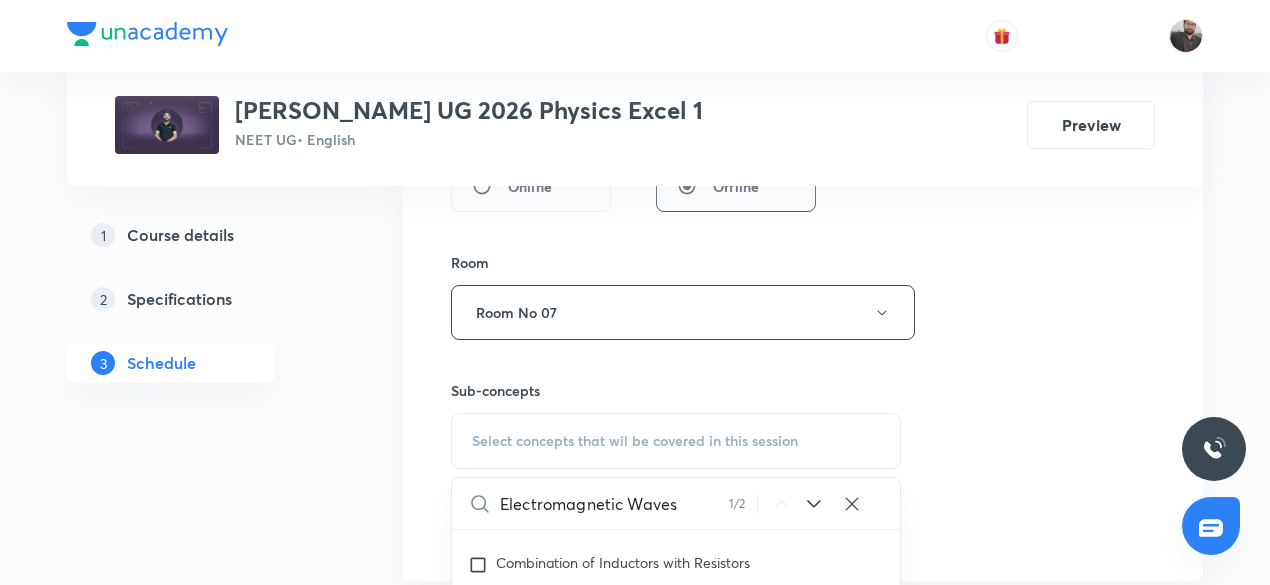 scroll, scrollTop: 19682, scrollLeft: 0, axis: vertical 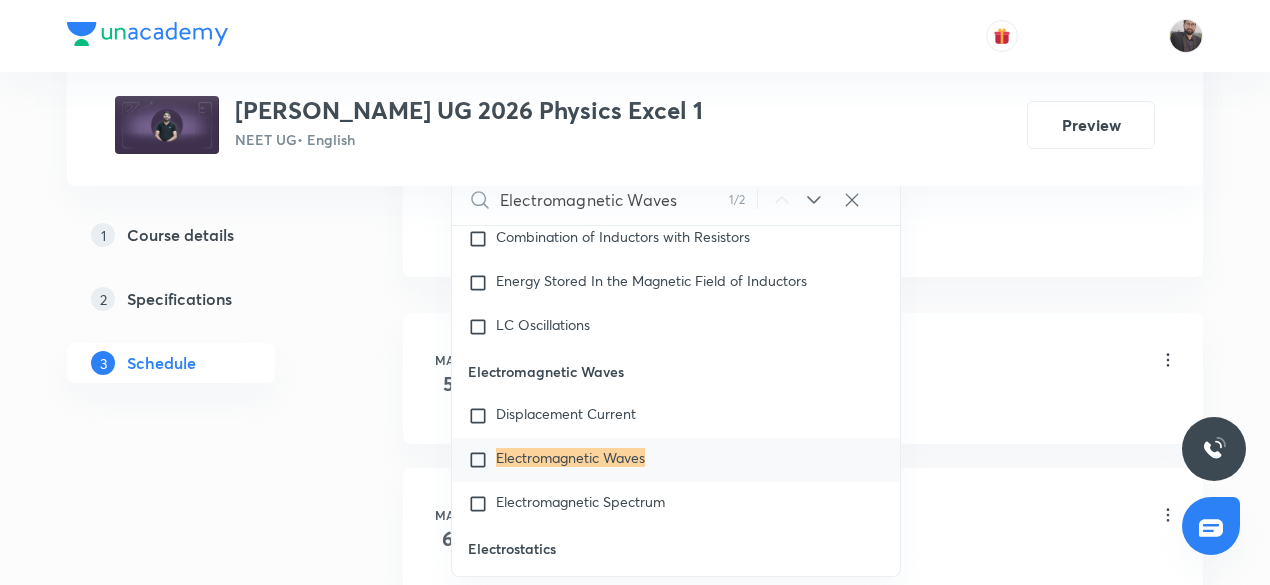 type on "Electromagnetic Waves" 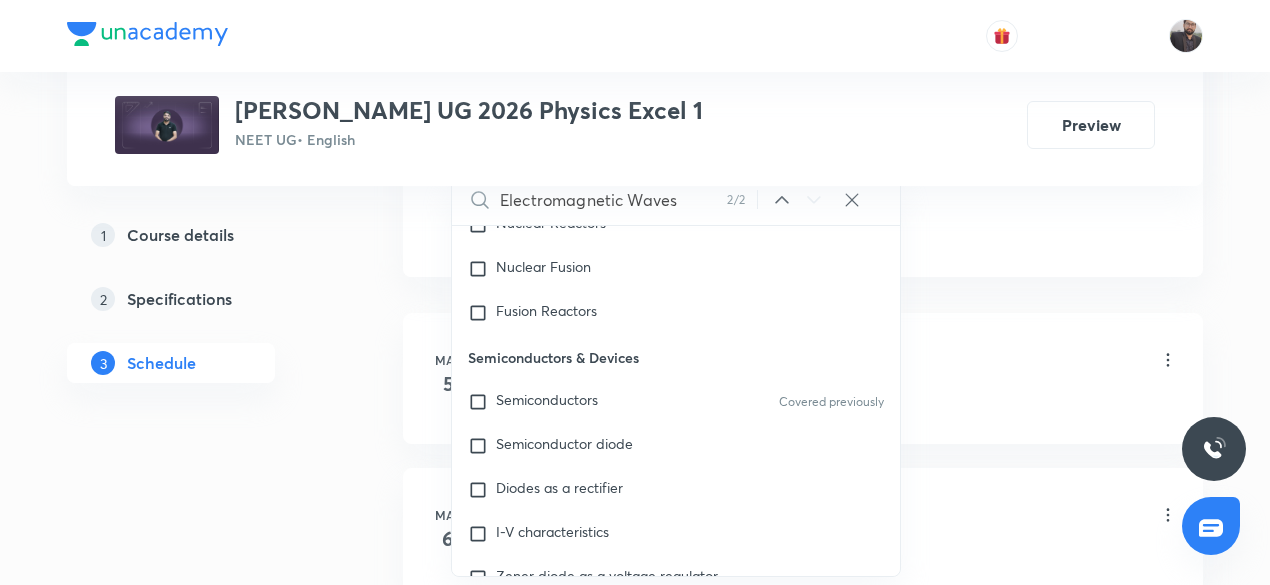 scroll, scrollTop: 27090, scrollLeft: 0, axis: vertical 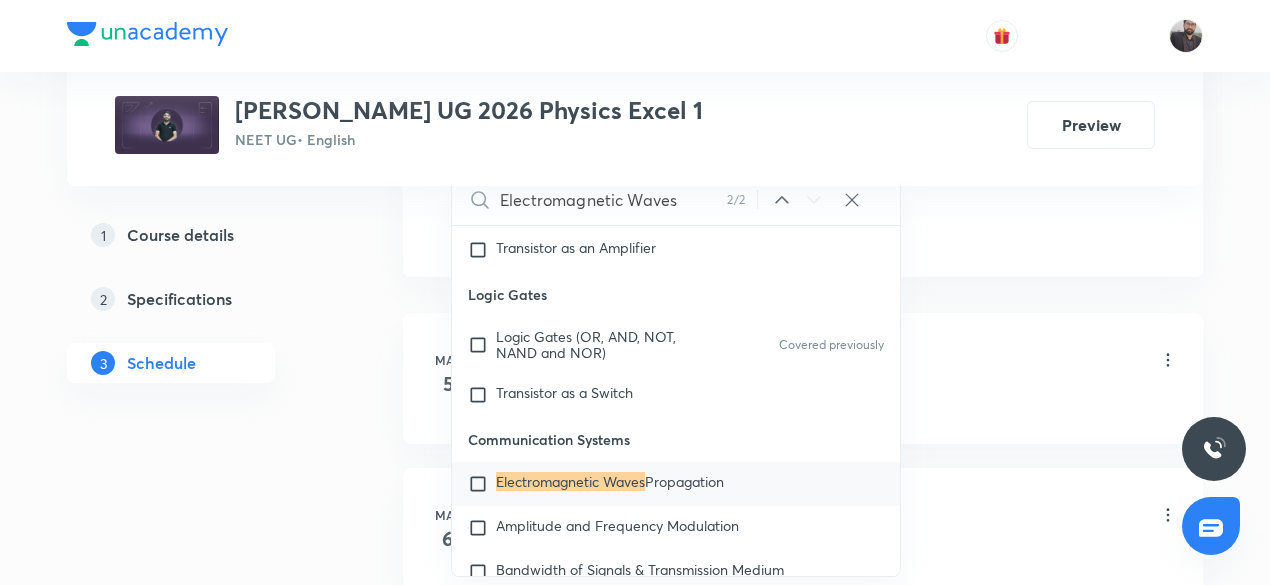 click 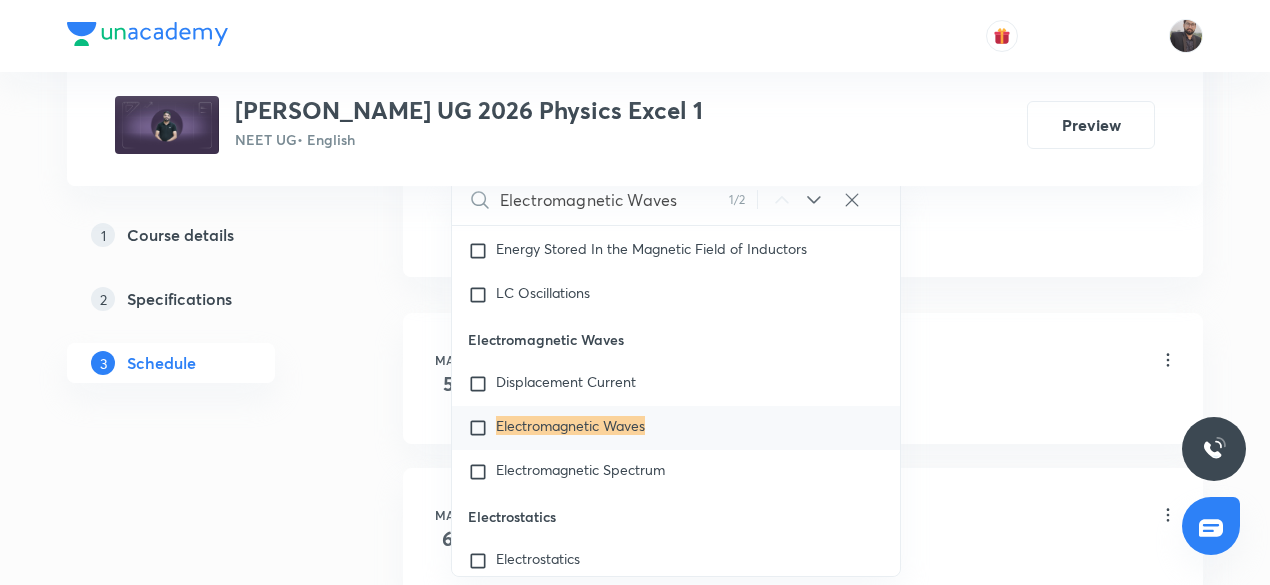 scroll, scrollTop: 19682, scrollLeft: 0, axis: vertical 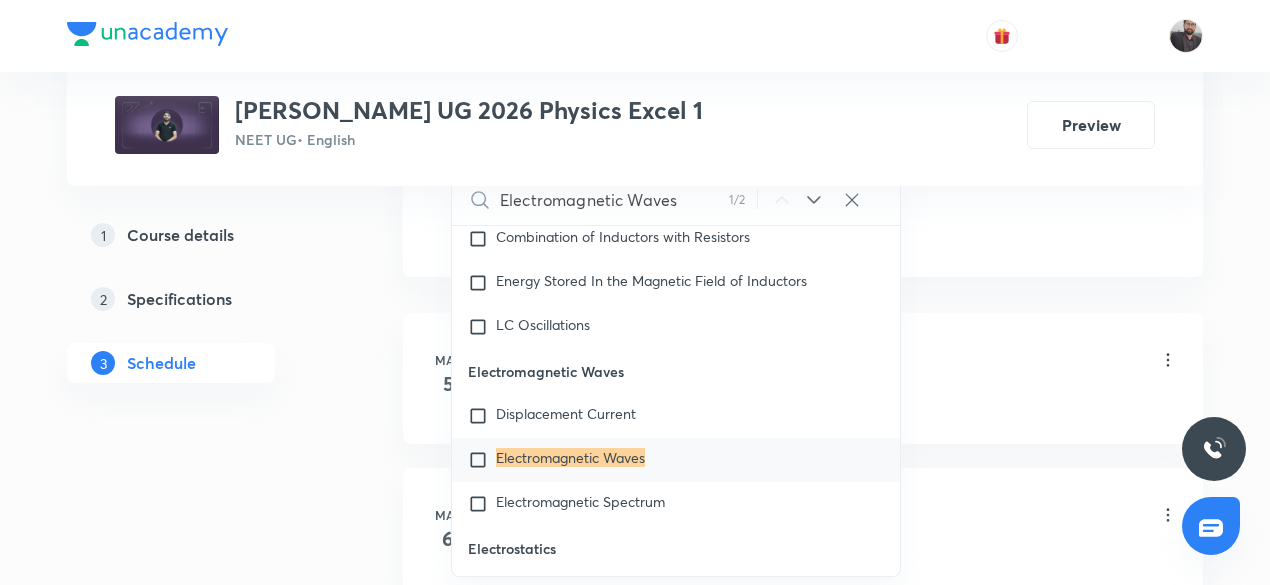 click on "Electromagnetic Waves" at bounding box center (570, 457) 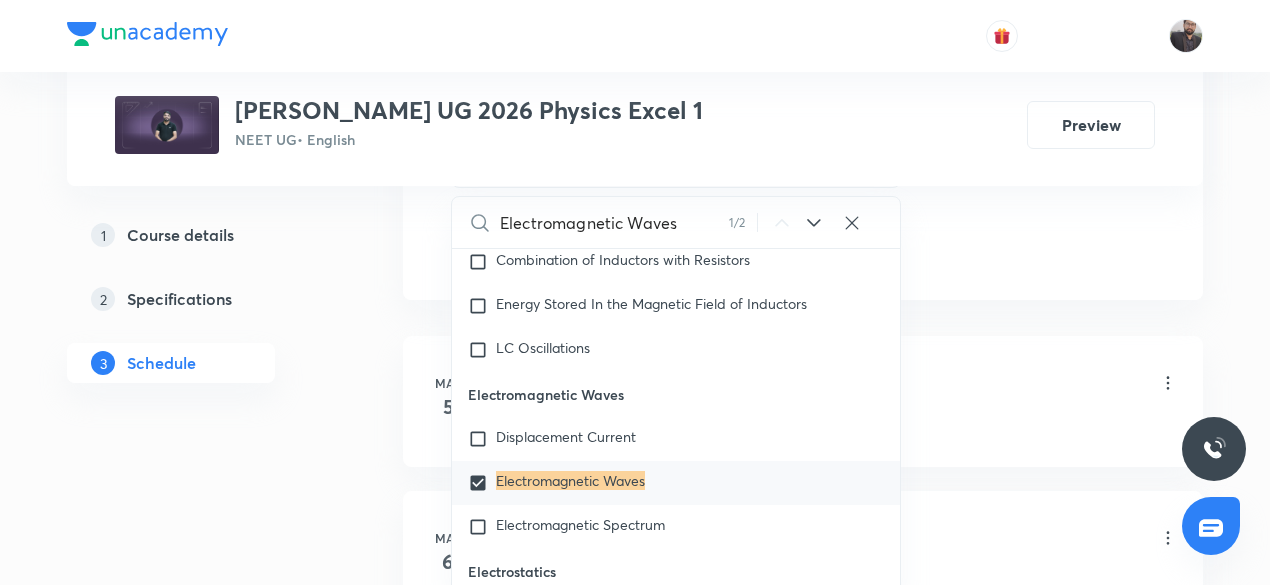 click on "Session  64 Live class Session title 24/99 Electromagnetic Waves-01 ​ Schedule for Jul 14, 2025, 9:30 AM ​ Duration (in minutes) 75 ​   Session type Online Offline Room Room No 07 Sub-concepts Electromagnetic Waves CLEAR Electromagnetic Waves 1 / 2 ​ Units & Dimensions Physical quantity Covered previously Applications of Dimensional Analysis Significant Figures Units of Physical Quantities System of Units Dimensions of Some Mathematical Functions Unit and Dimension Product of Two Vectors Subtraction of Vectors Cross Product Least Count Analysis Errors of Measurement Vernier Callipers Screw Gauge Zero Error Basic Mathematics Elementary Algebra Elementary Trigonometry Basic Coordinate Geometry Functions Differentiation Integral of a Function Use of Differentiation & Integration in One Dimensional Motion Derivatives of Equations of Motion by Calculus Basic Mathematics Laboratory Experiments Laboratory Experiments Basics & Laboratory Representation of Vector Addition of Vectors Components of a Vector Heat" at bounding box center (803, -213) 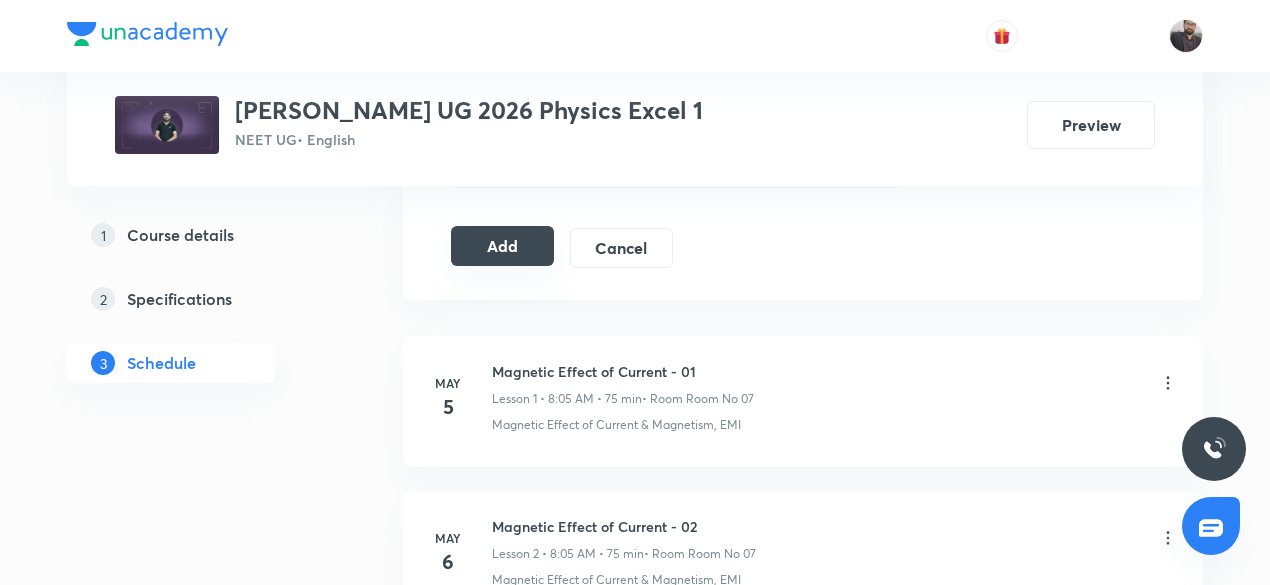 click on "Add" at bounding box center [502, 246] 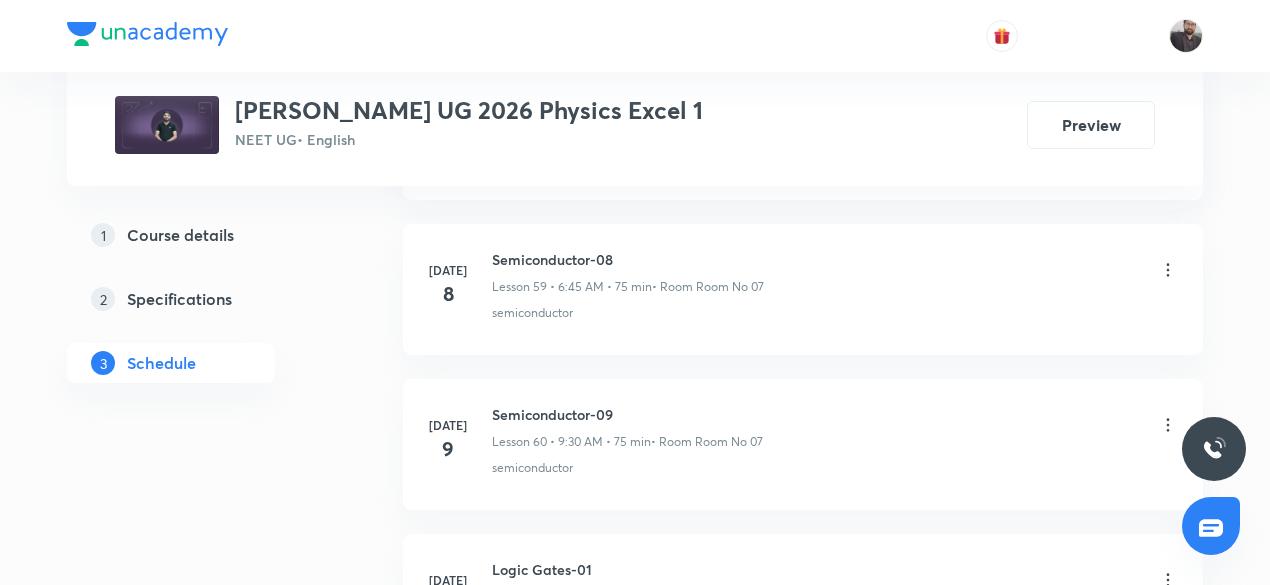 scroll, scrollTop: 10762, scrollLeft: 0, axis: vertical 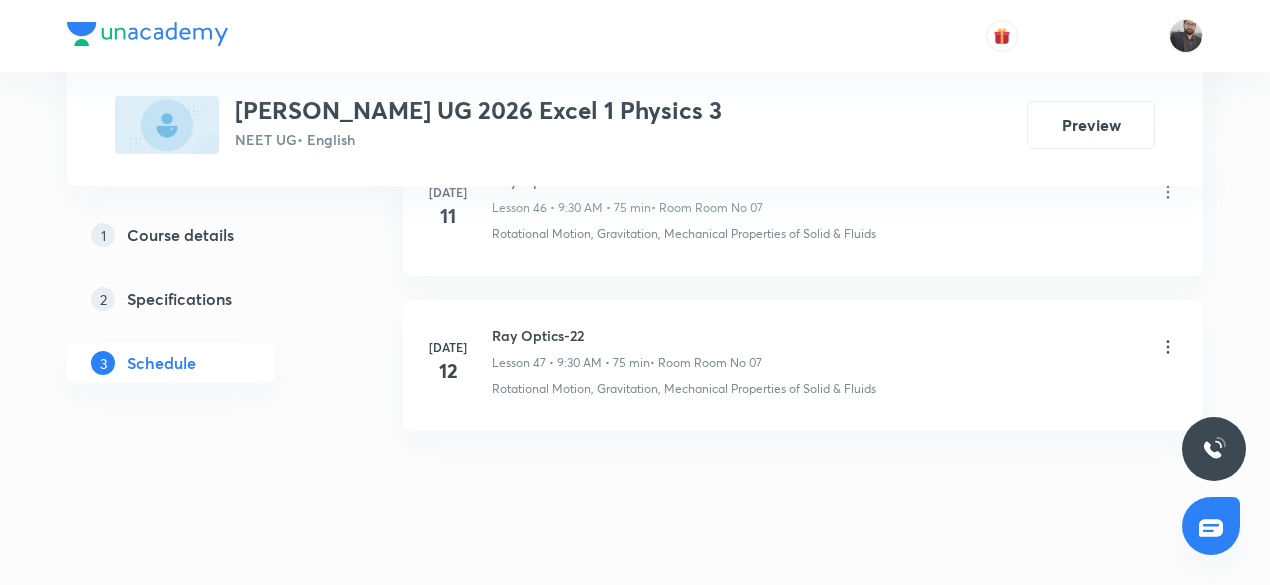 click on "Ray Optics-22" at bounding box center [627, 335] 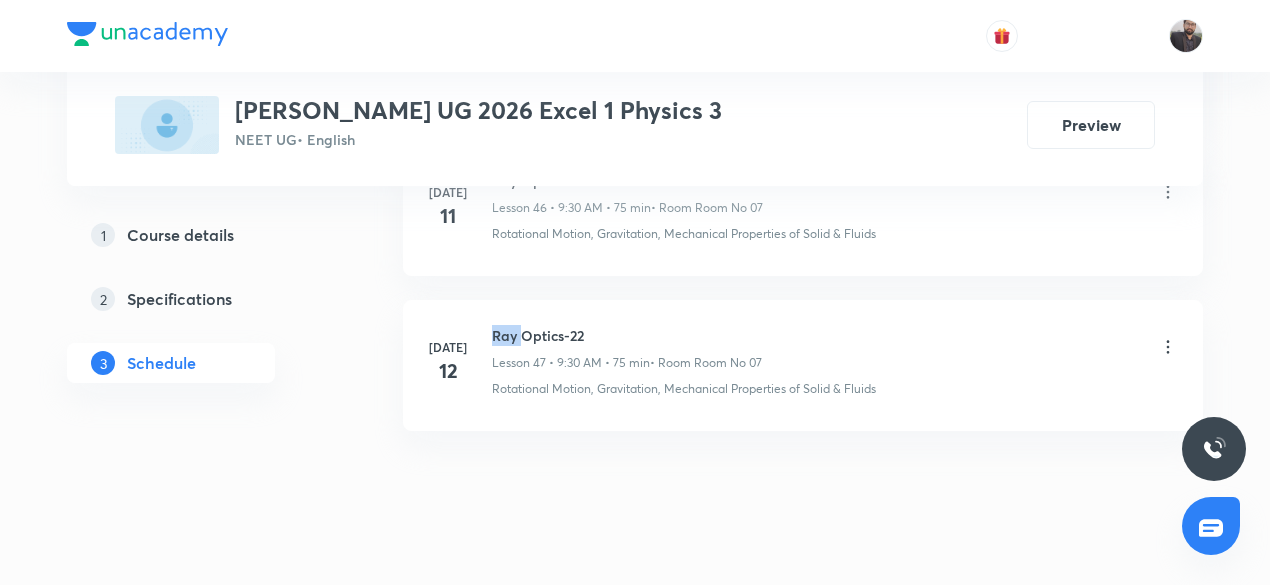 click on "Ray Optics-22" at bounding box center [627, 335] 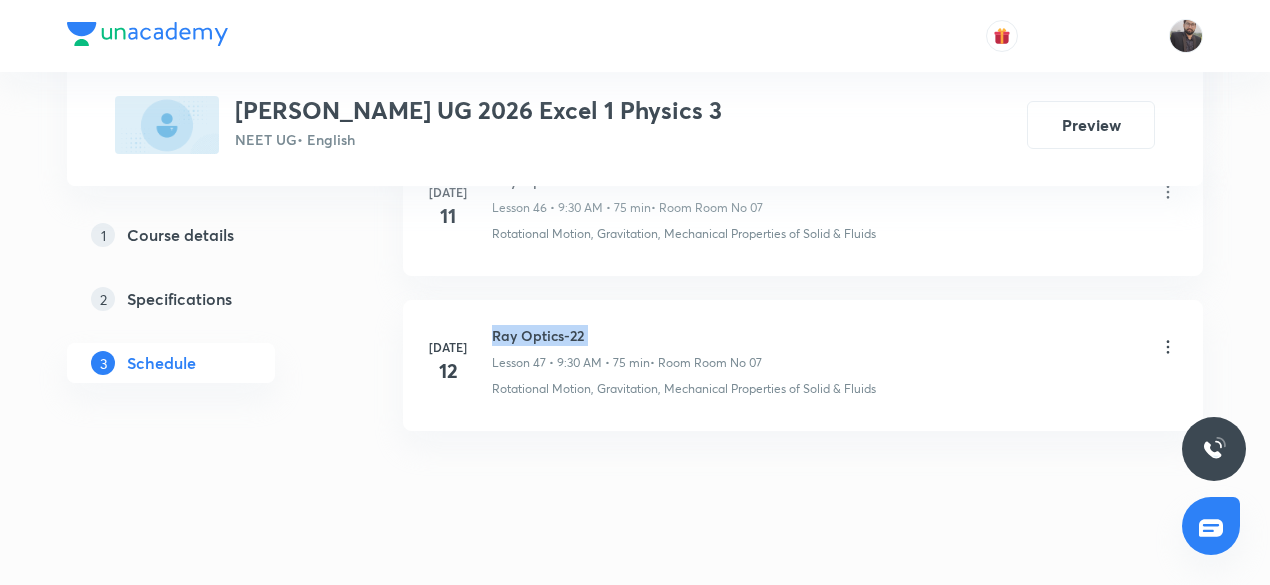 click on "Ray Optics-22" at bounding box center (627, 335) 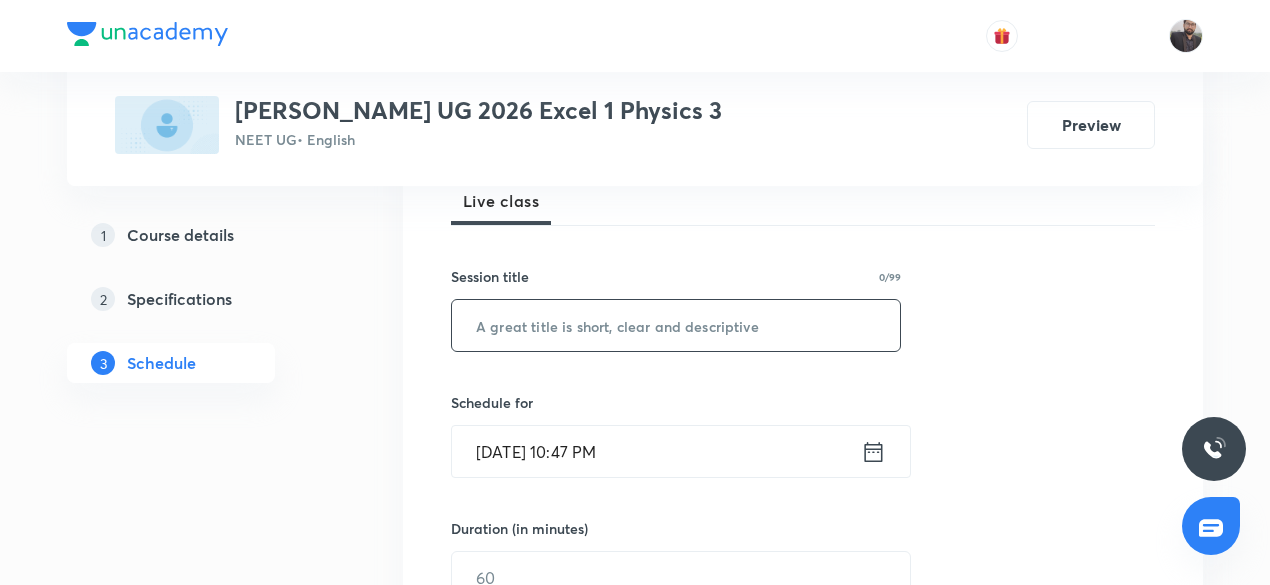 scroll, scrollTop: 300, scrollLeft: 0, axis: vertical 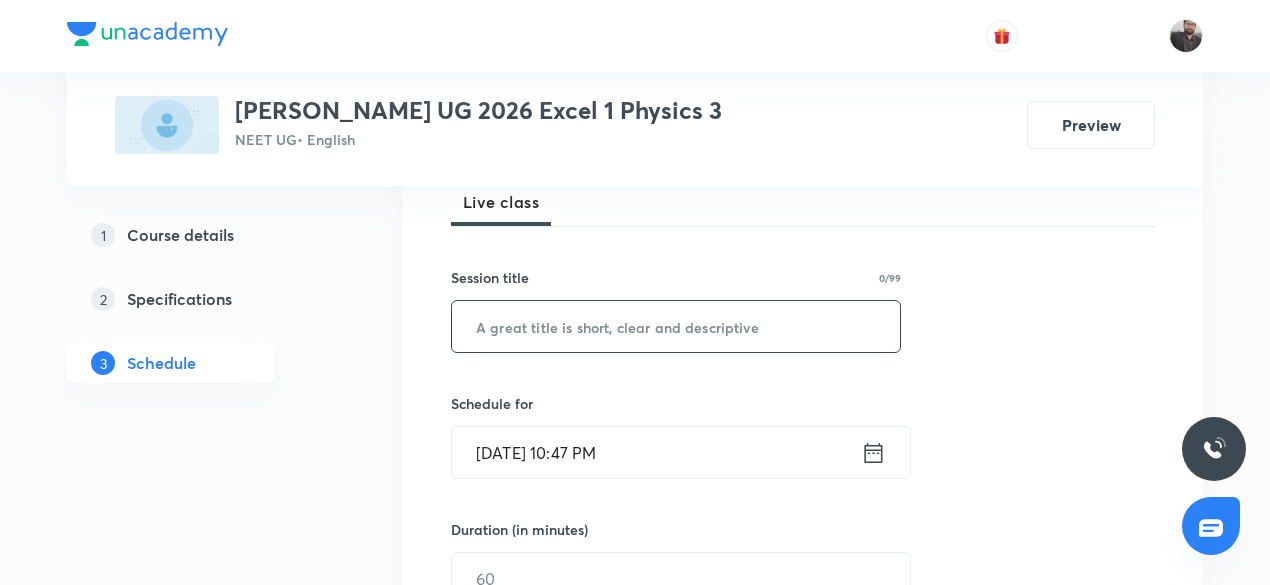 click at bounding box center [676, 326] 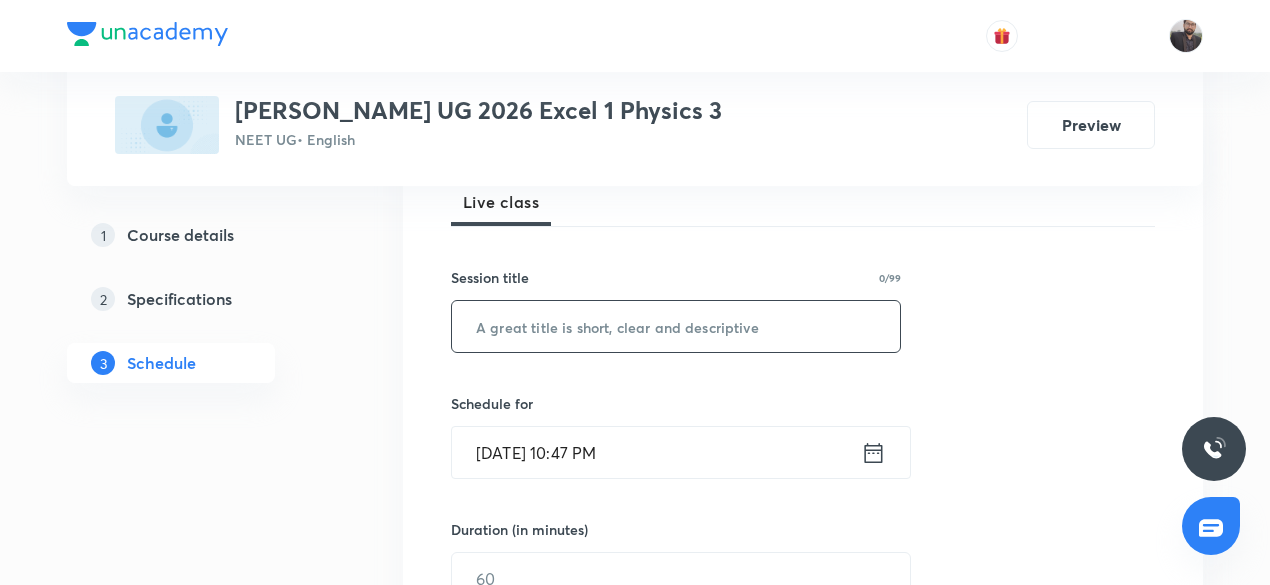 paste on "Ray Optics-22" 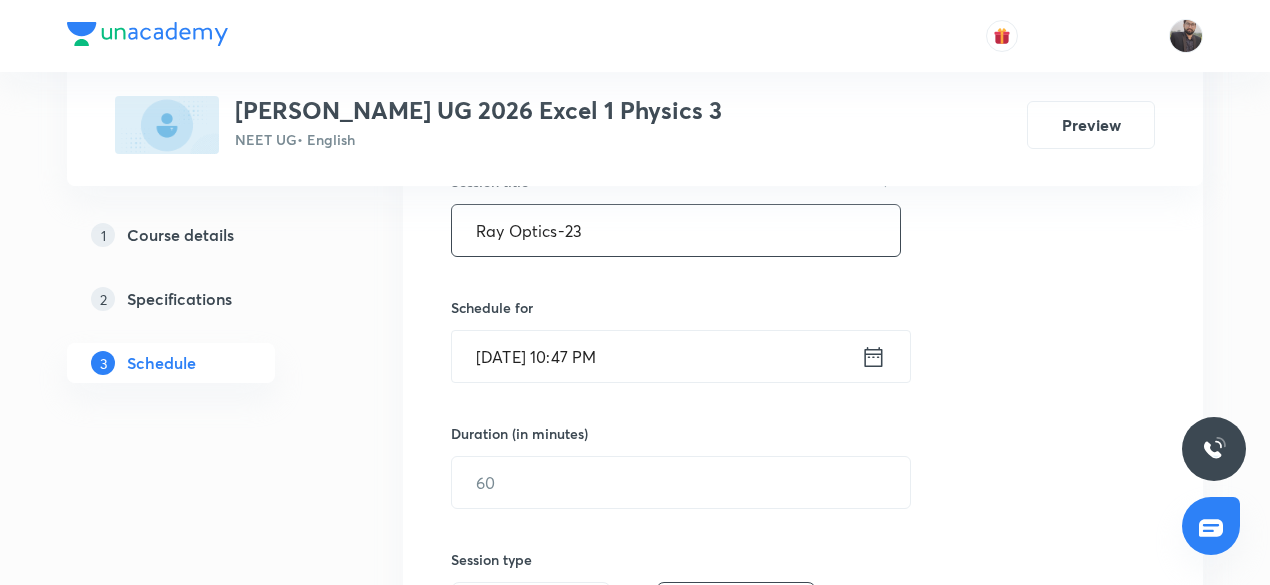 scroll, scrollTop: 406, scrollLeft: 0, axis: vertical 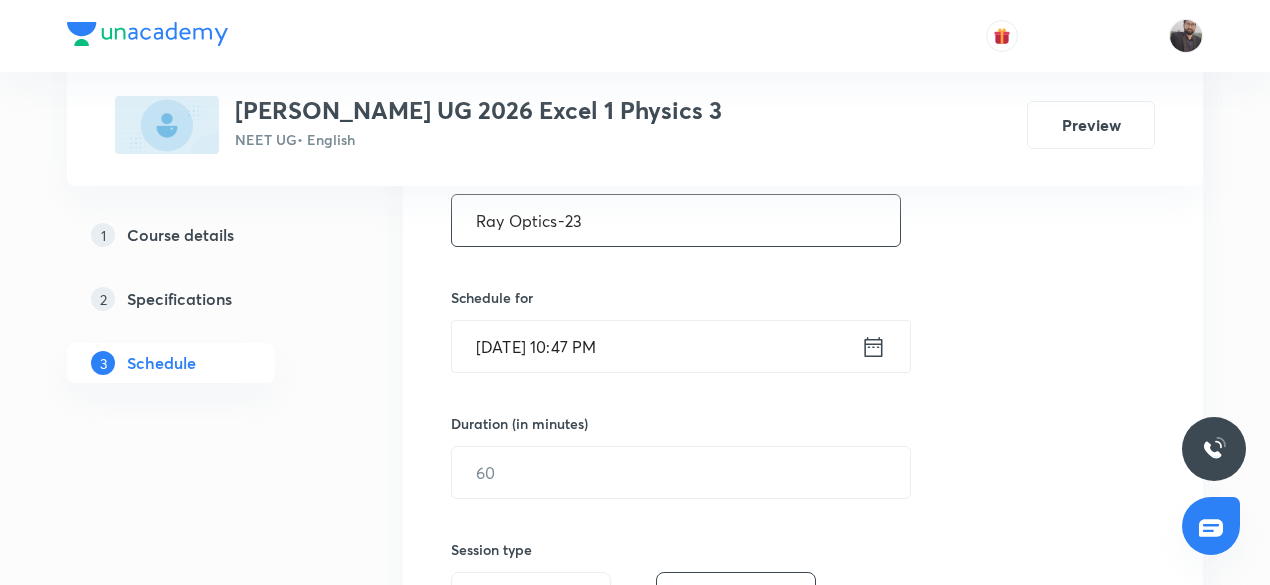 type on "Ray Optics-23" 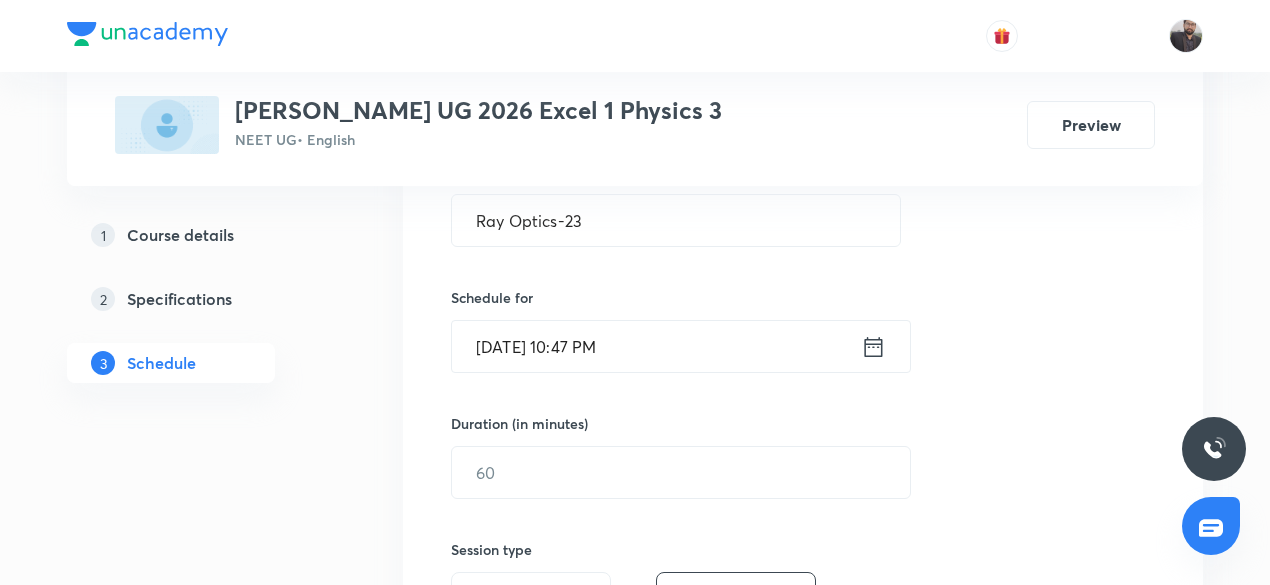 click on "Jul 13, 2025, 10:47 PM" at bounding box center [656, 346] 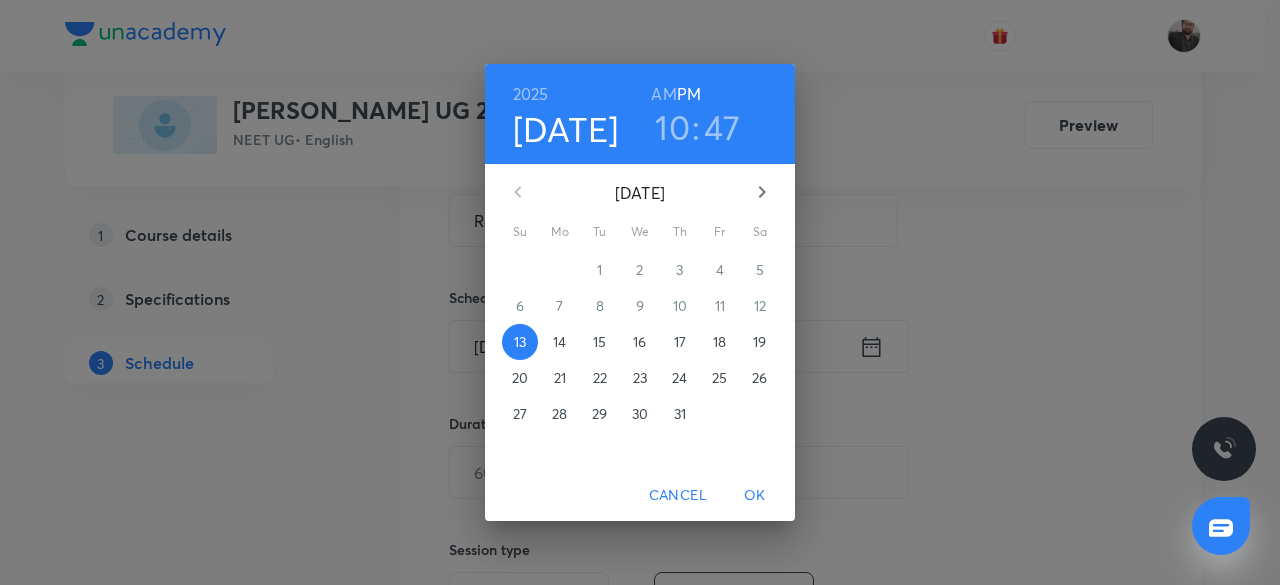 click on "14" at bounding box center [559, 342] 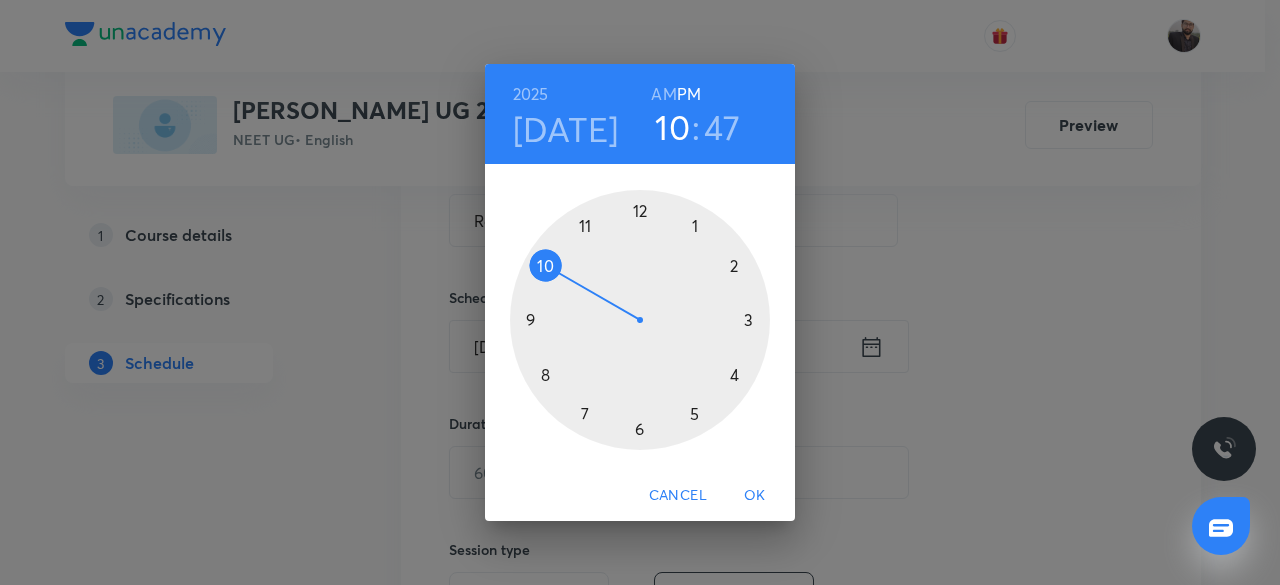 click at bounding box center [640, 320] 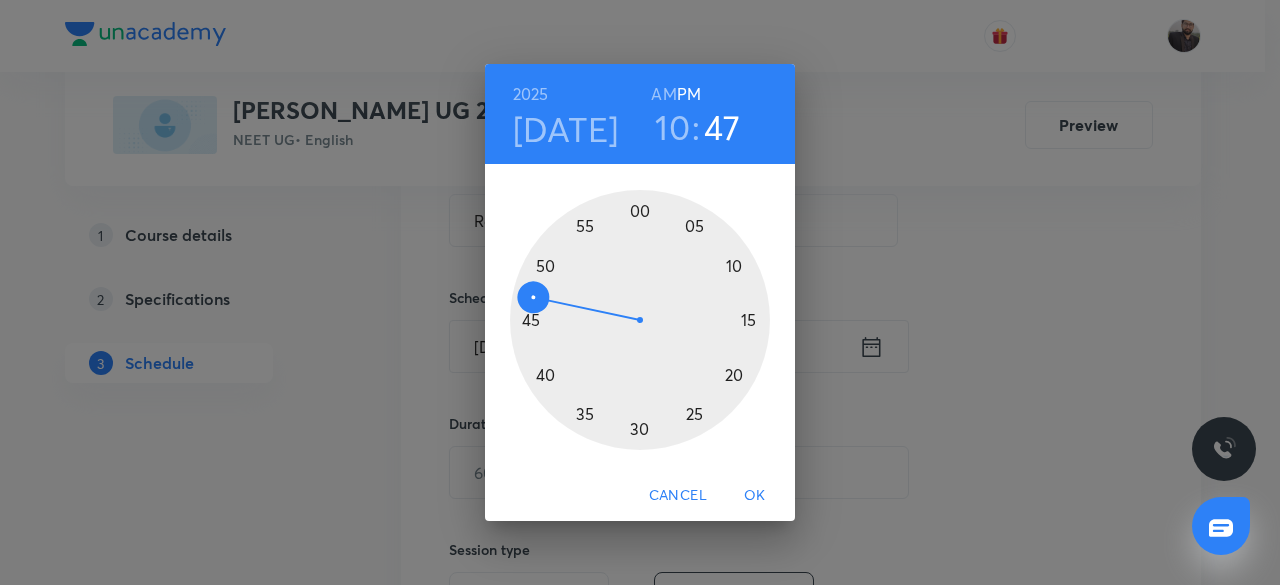 click at bounding box center (640, 320) 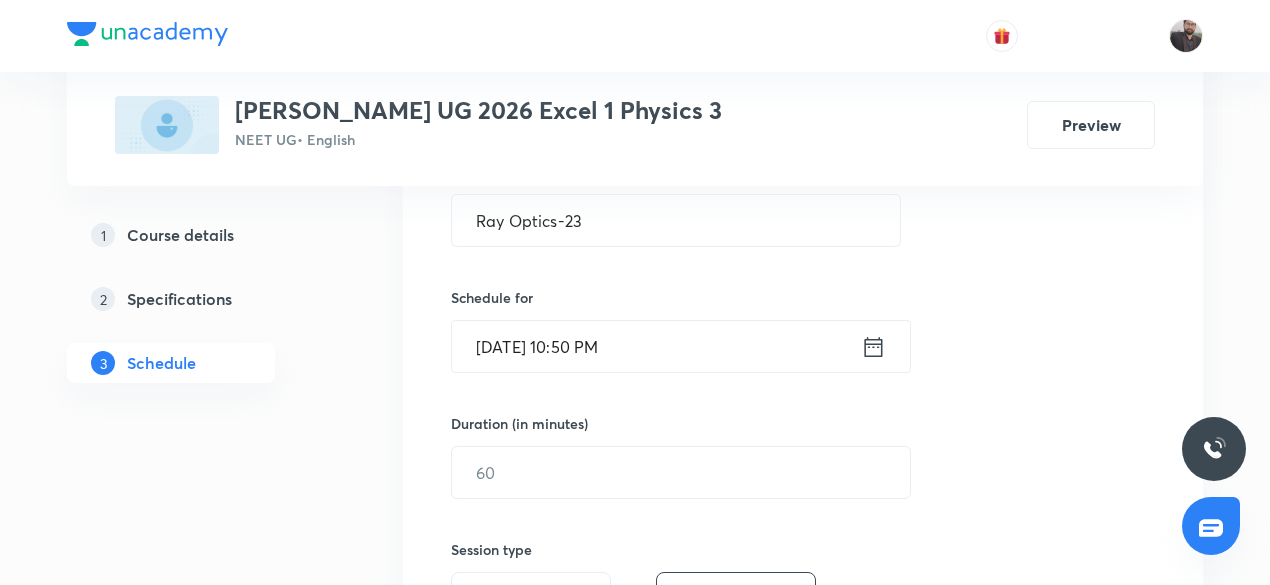 click on "Jul 14, 2025, 10:50 PM" at bounding box center (656, 346) 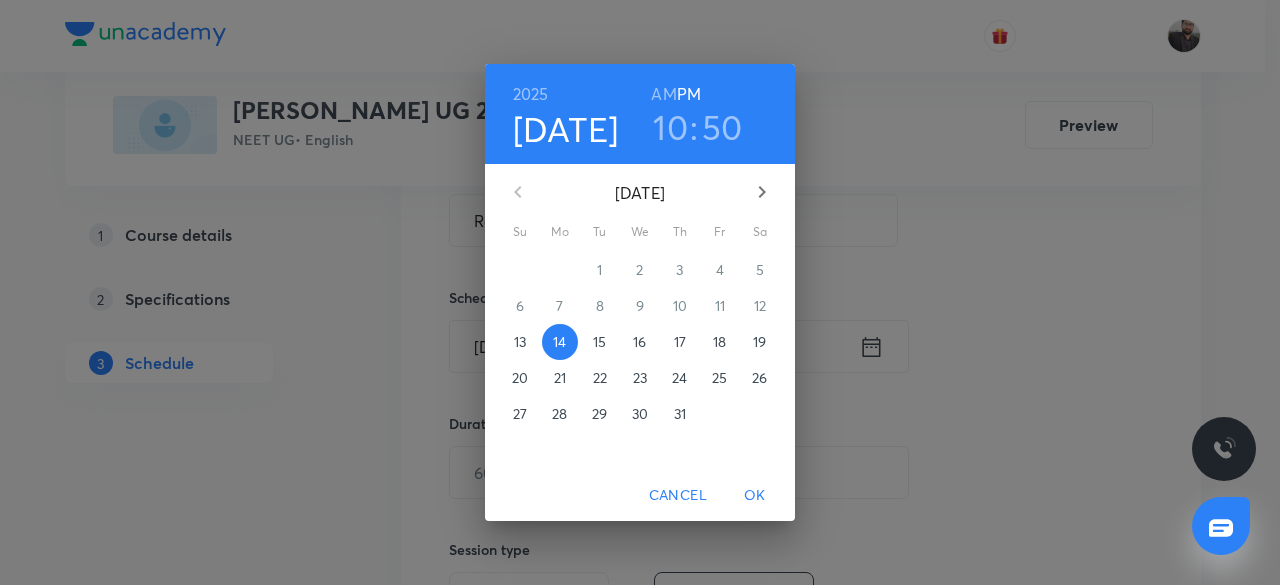 click on "AM" at bounding box center (663, 94) 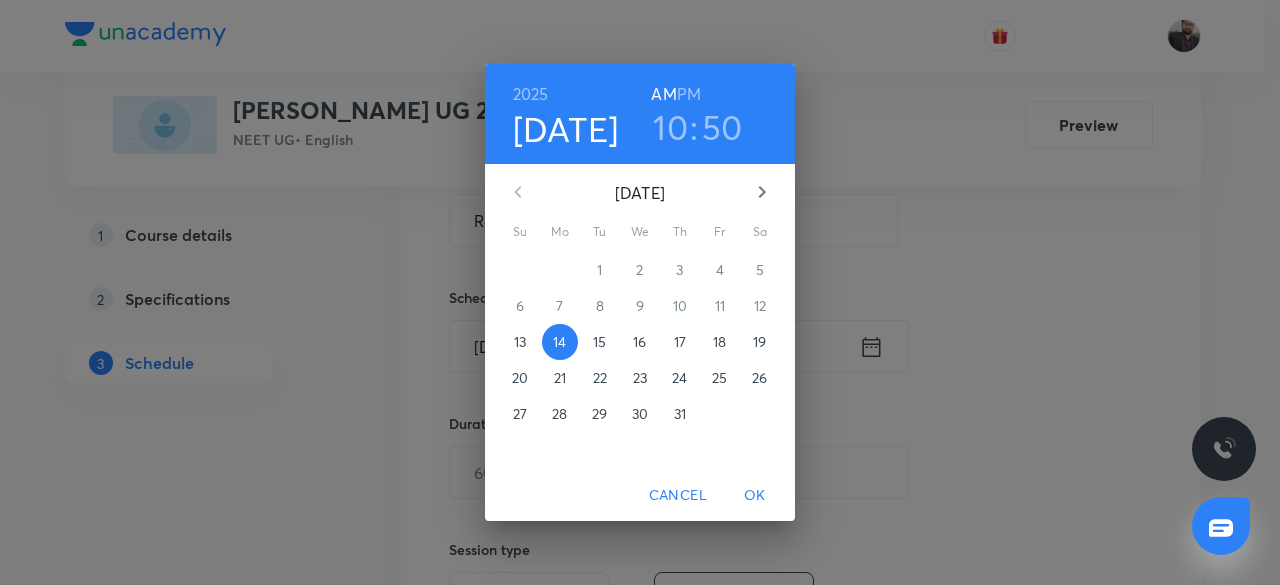 click on "OK" at bounding box center (755, 495) 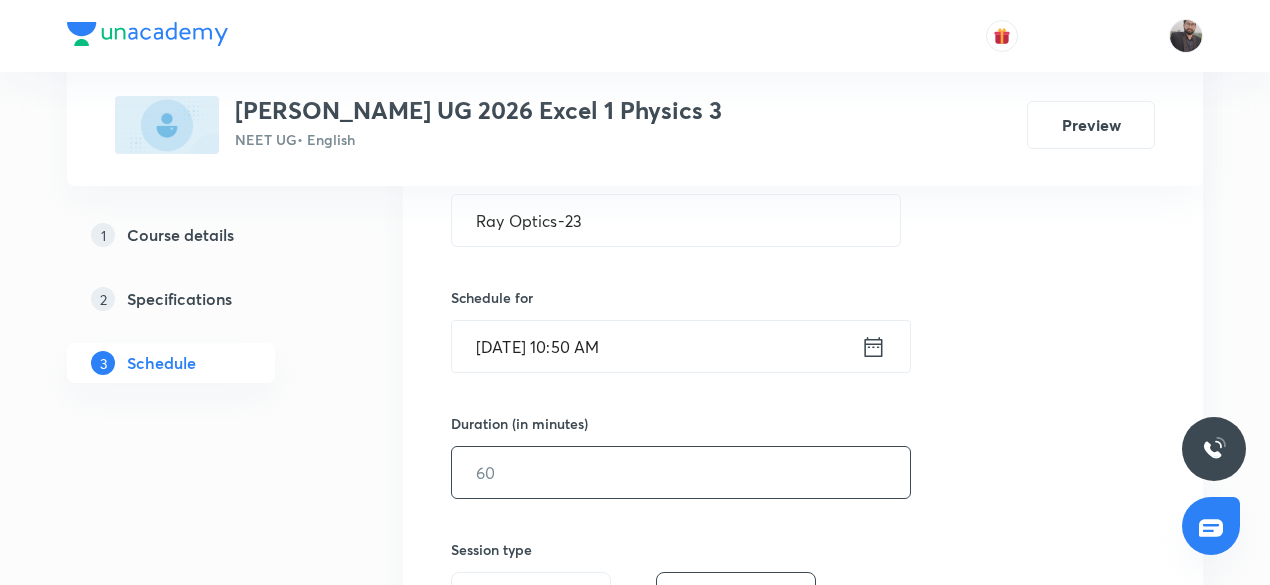 click at bounding box center [681, 472] 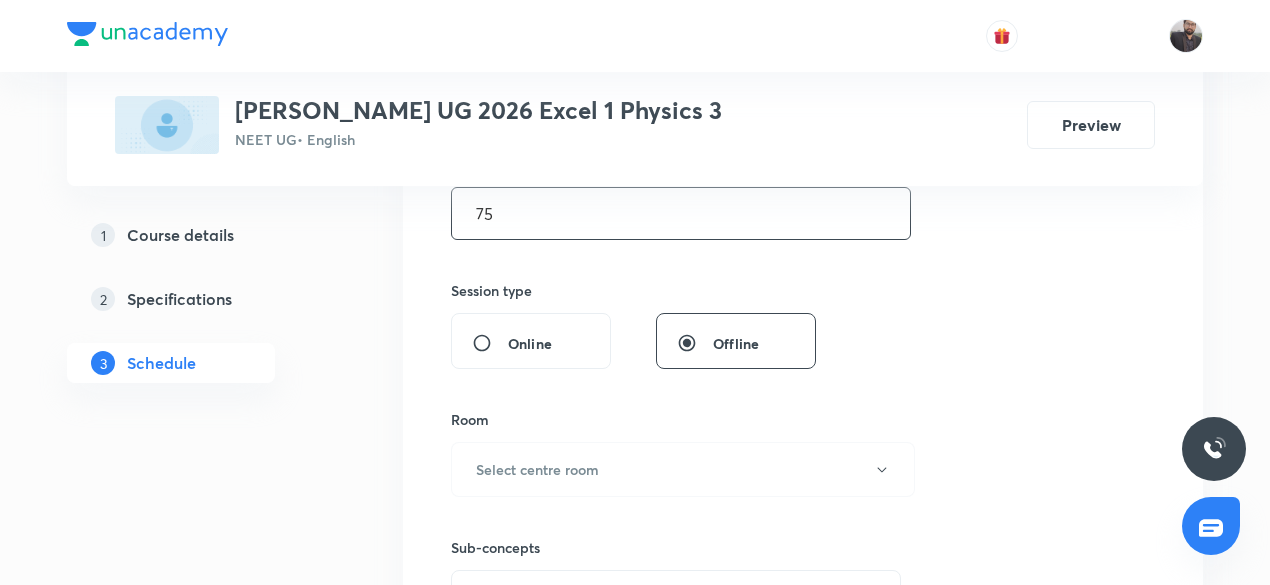 scroll, scrollTop: 680, scrollLeft: 0, axis: vertical 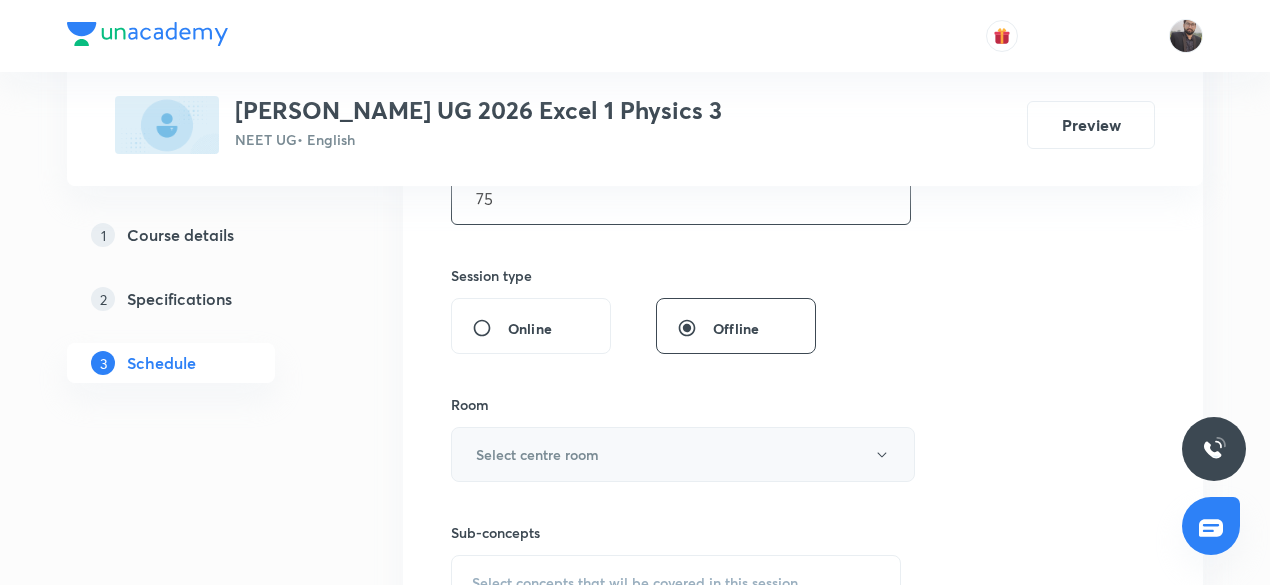 type on "75" 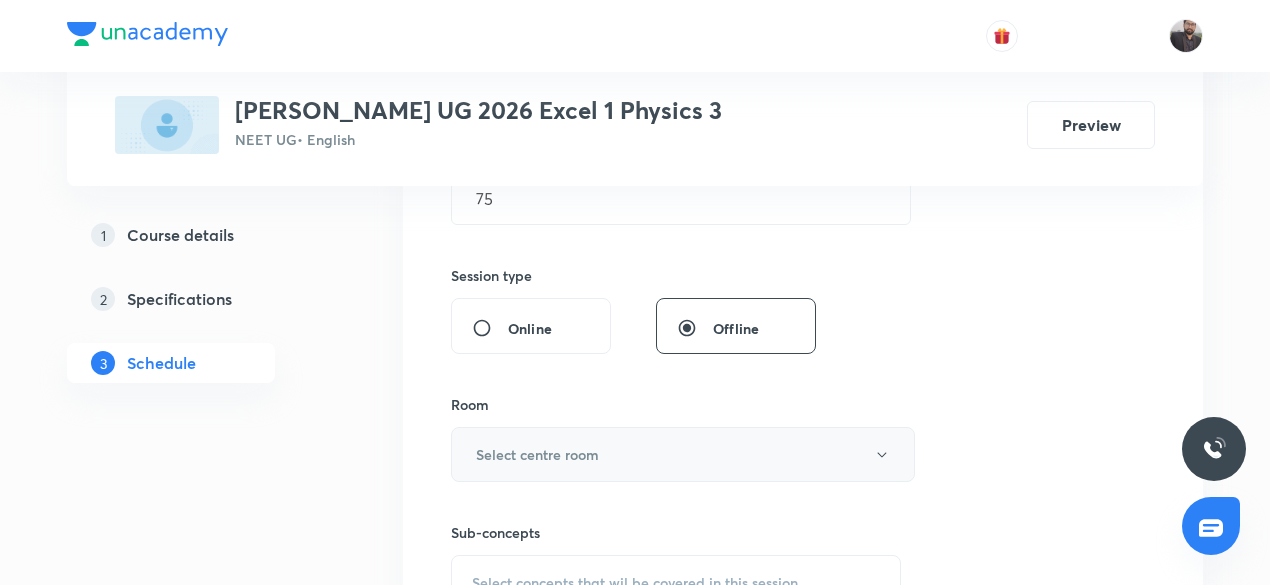 click on "Select centre room" at bounding box center (537, 454) 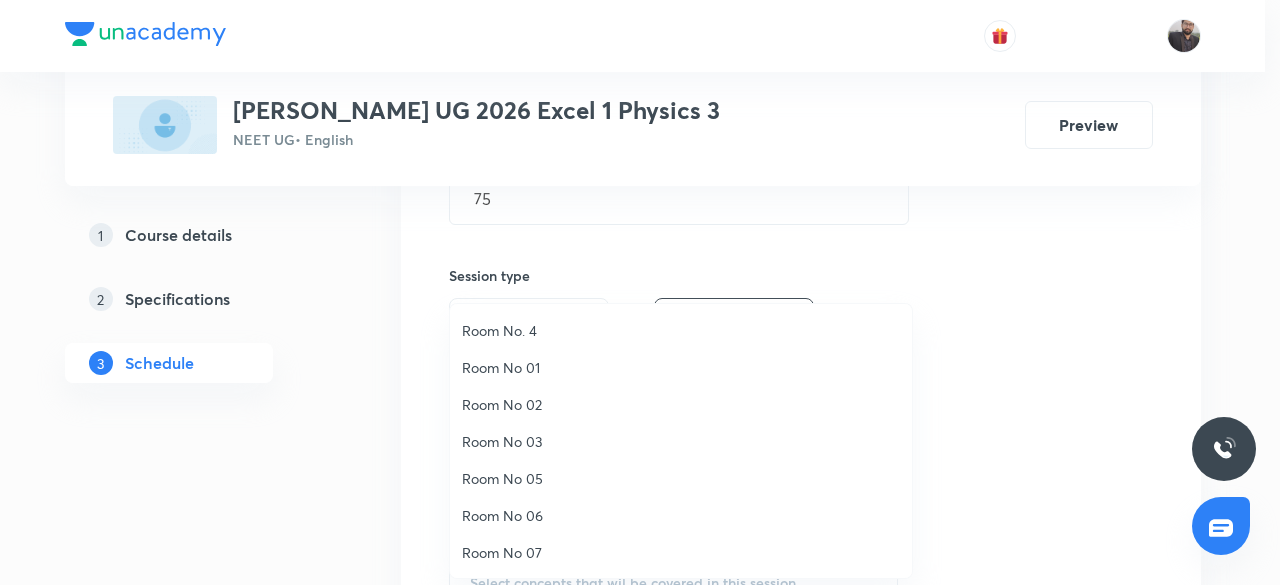 click on "Room No 07" at bounding box center [681, 552] 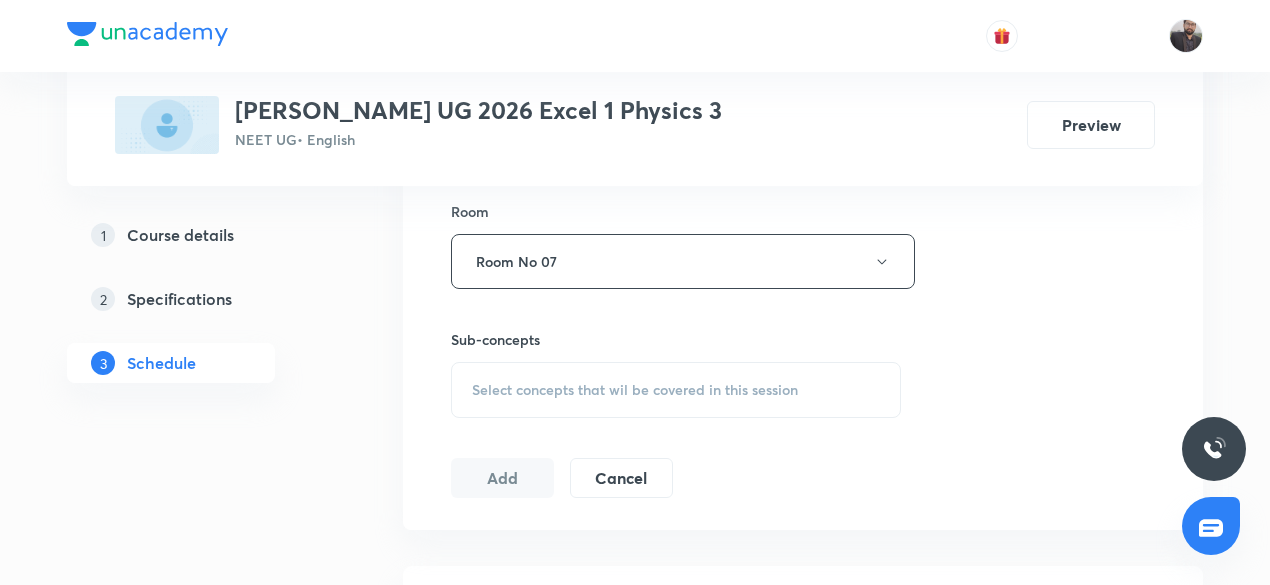 scroll, scrollTop: 874, scrollLeft: 0, axis: vertical 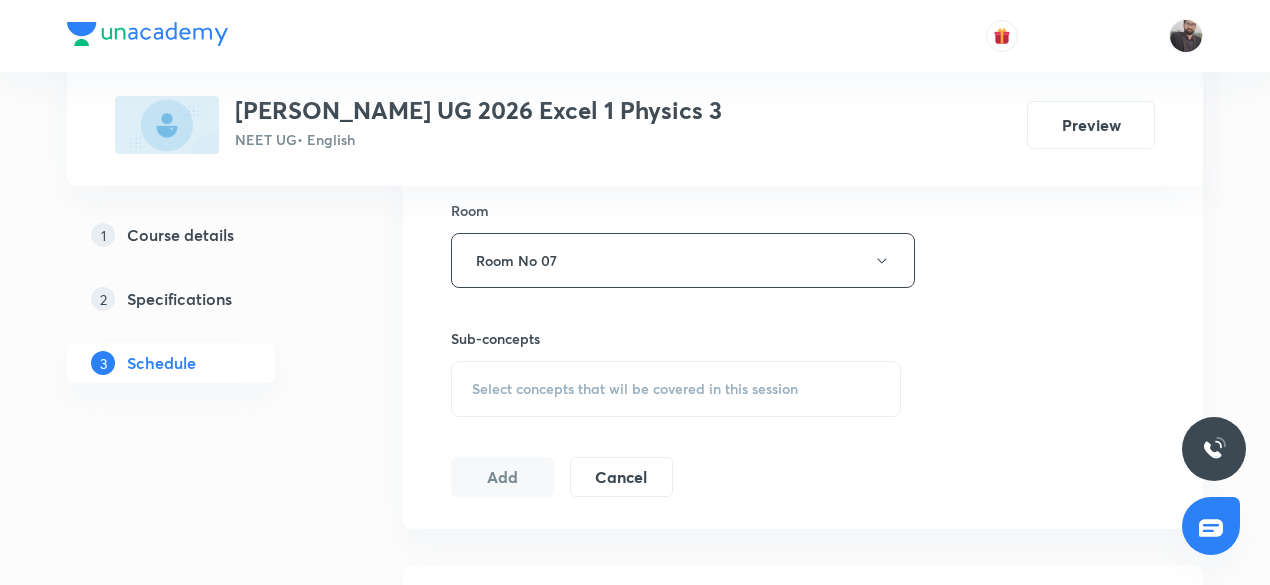 click on "Select concepts that wil be covered in this session" at bounding box center [635, 389] 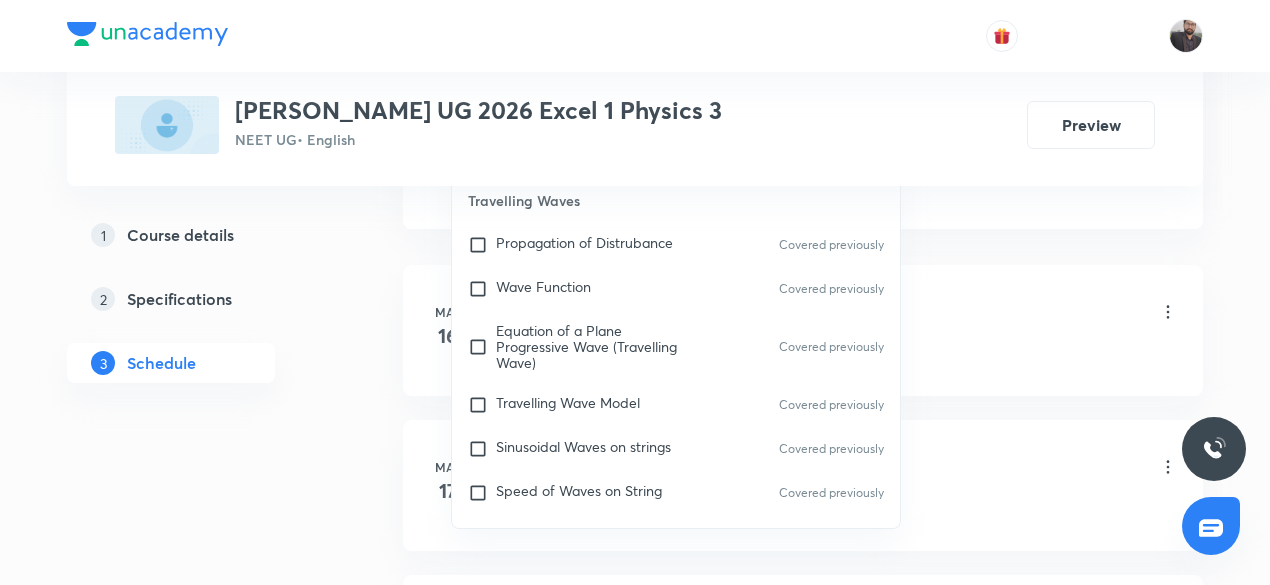 scroll, scrollTop: 1178, scrollLeft: 0, axis: vertical 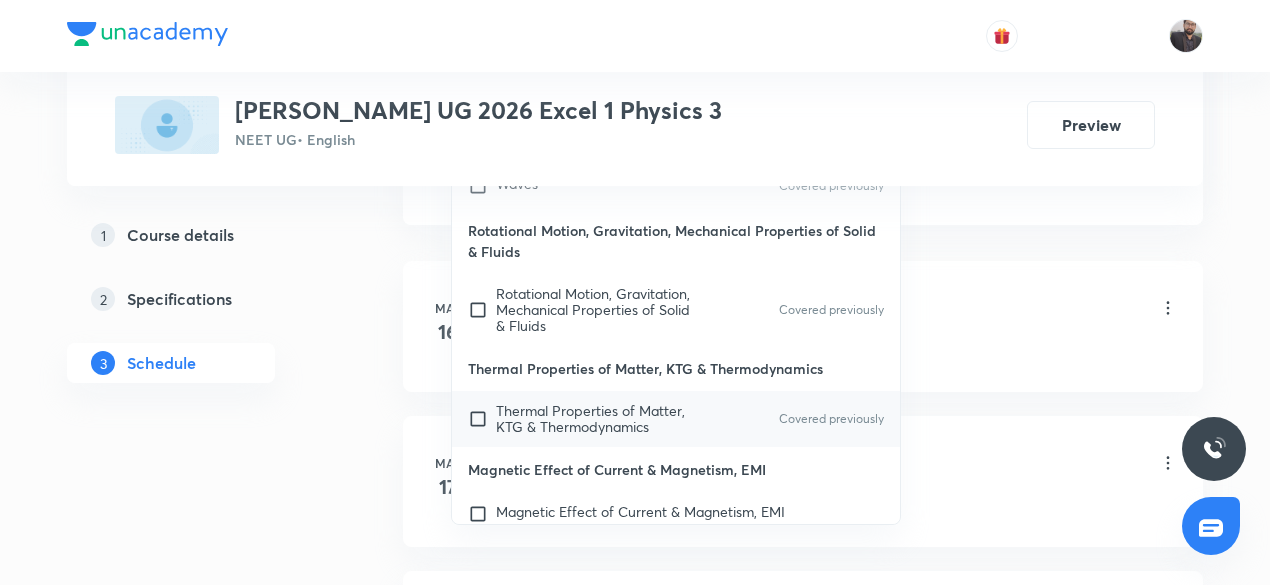 type on "Ray Optics" 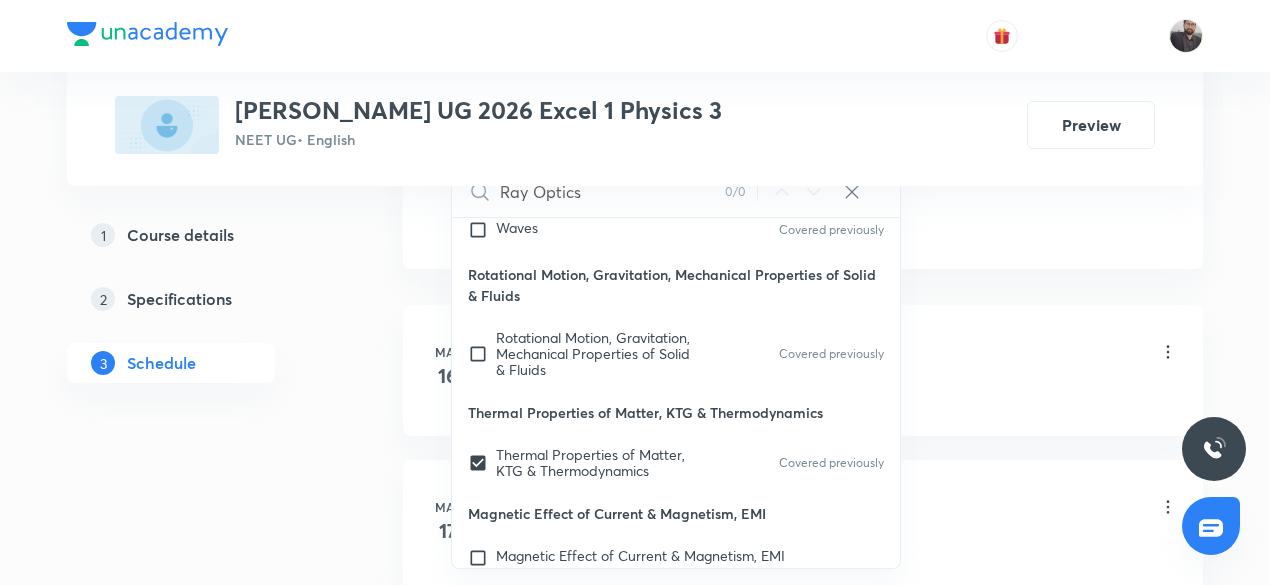 click on "Propagation of Distrubance" at bounding box center [835, 394] 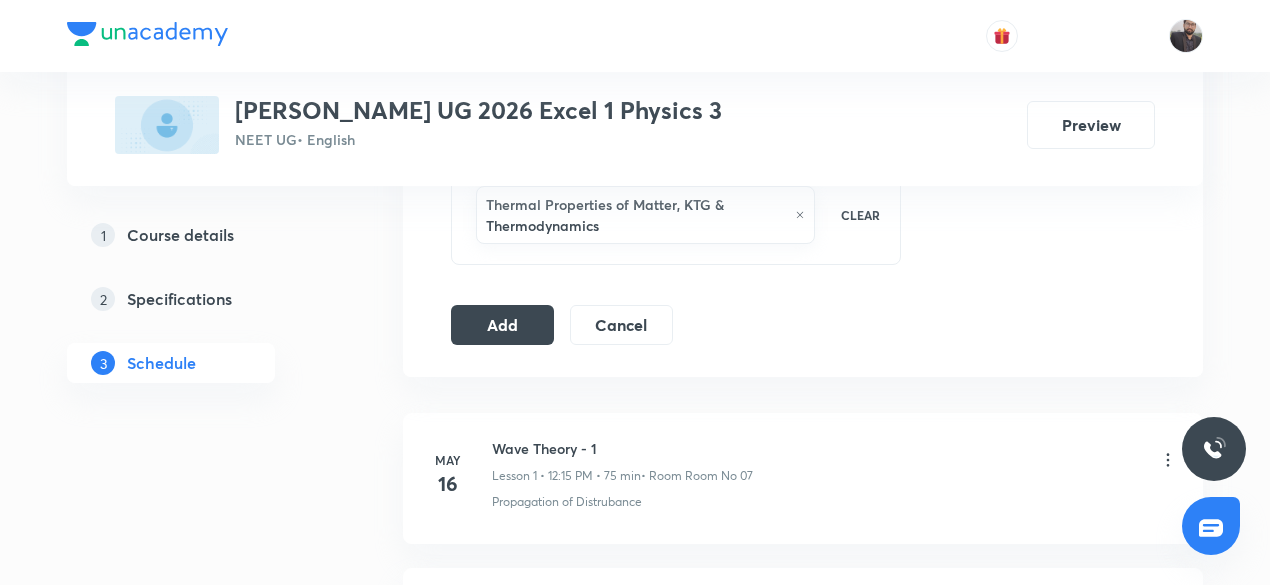 scroll, scrollTop: 1057, scrollLeft: 0, axis: vertical 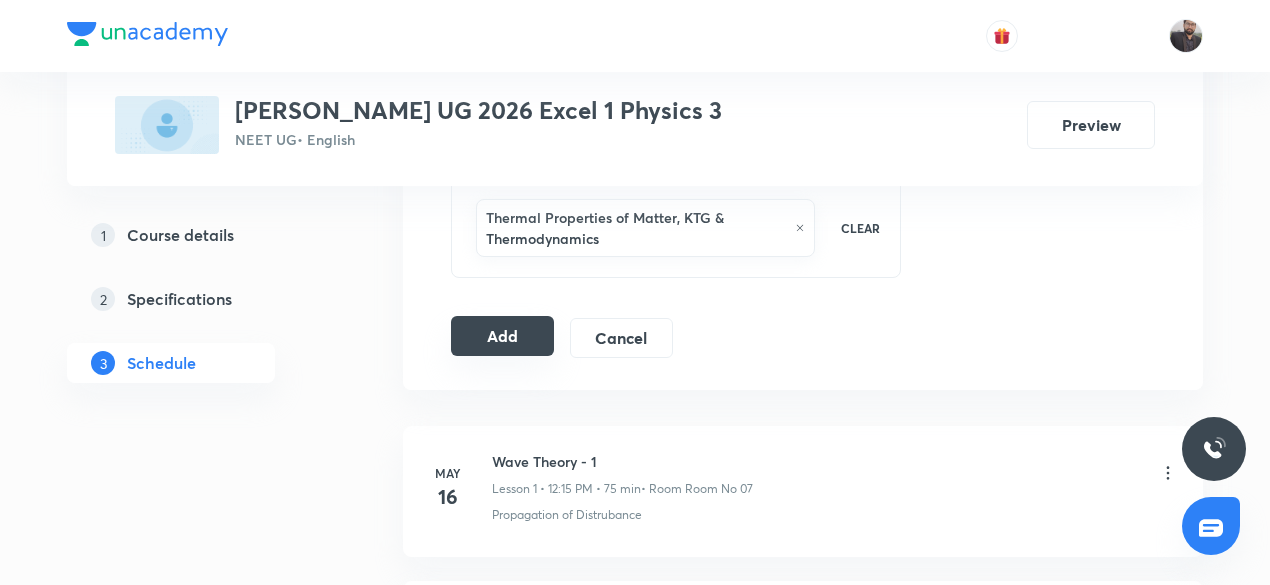 click on "Add" at bounding box center (502, 336) 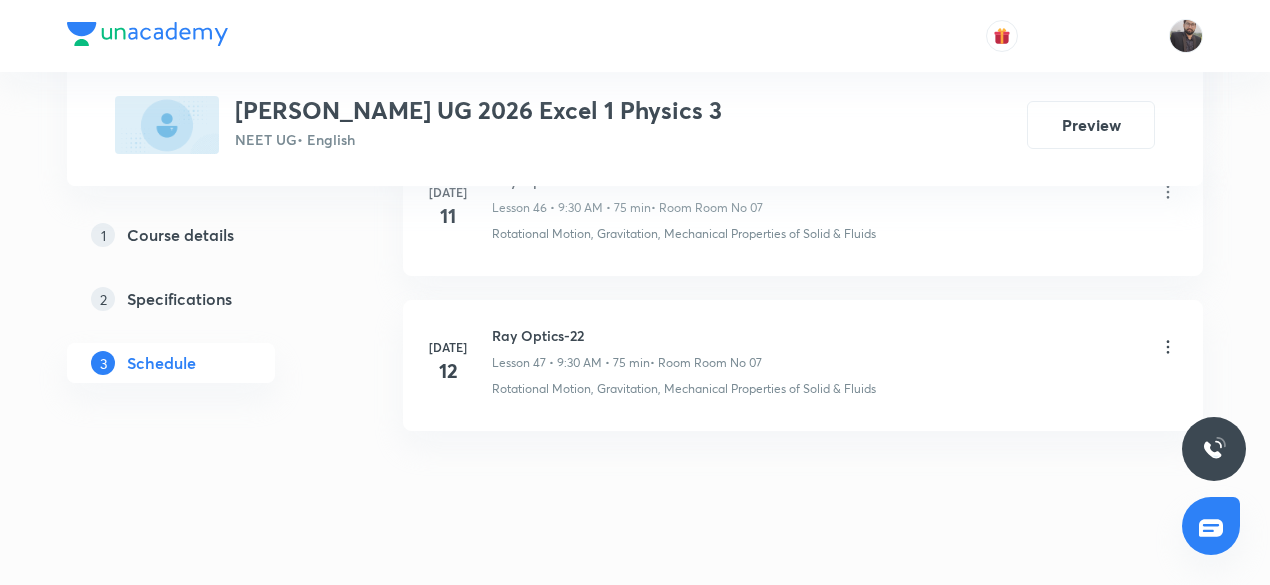 scroll, scrollTop: 7468, scrollLeft: 0, axis: vertical 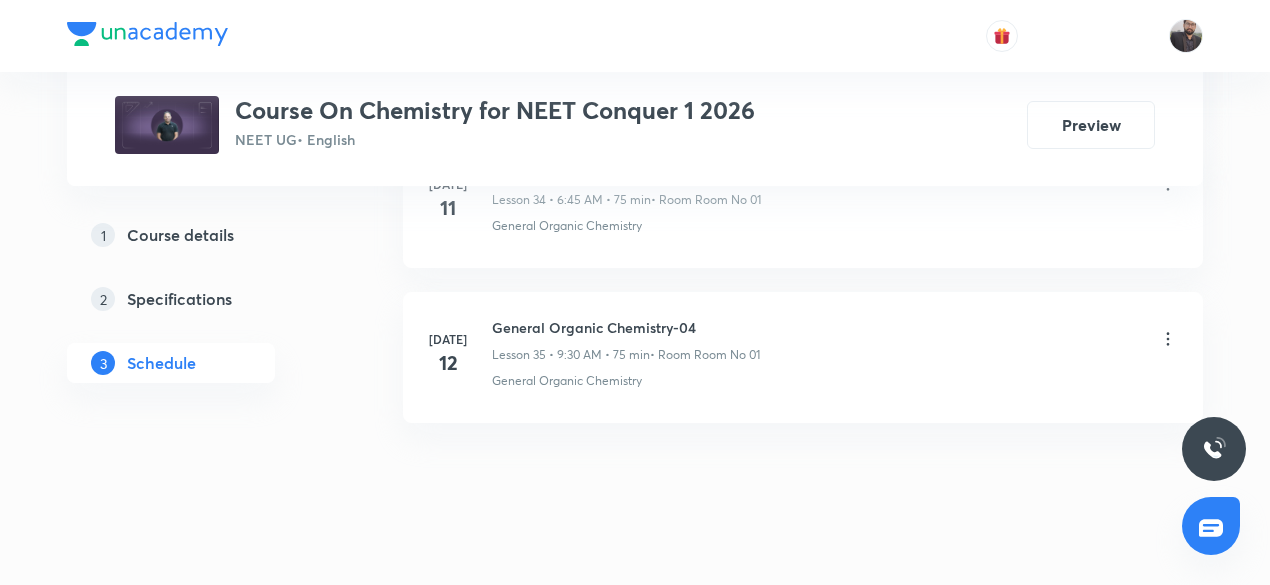 click on "General Organic Chemistry-04" at bounding box center (626, 327) 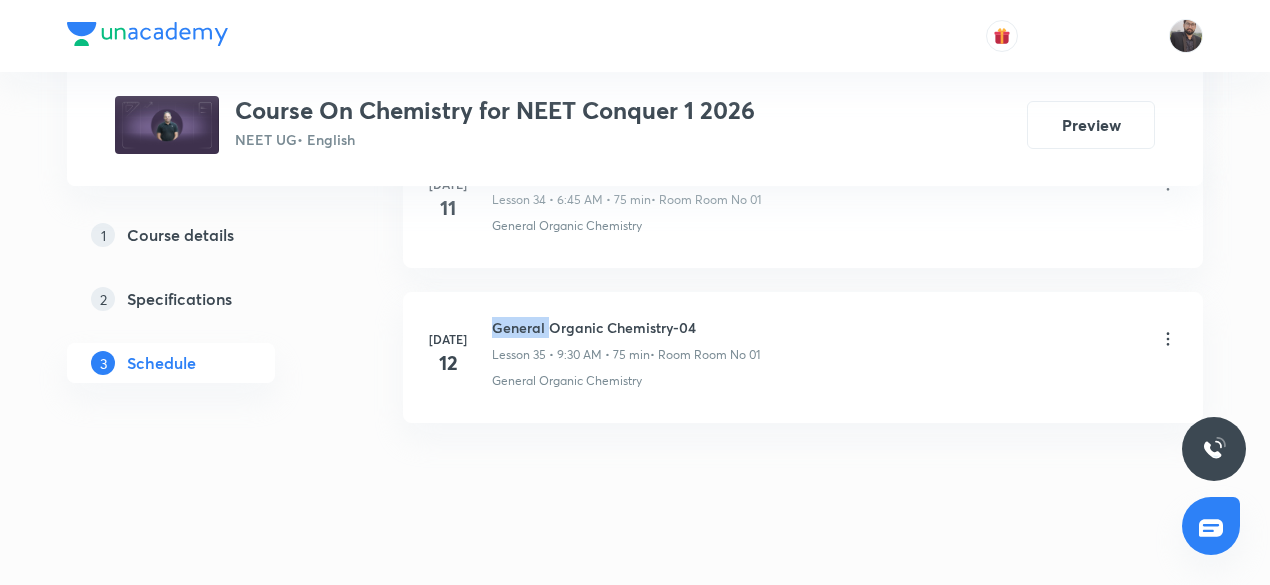 click on "General Organic Chemistry-04" at bounding box center [626, 327] 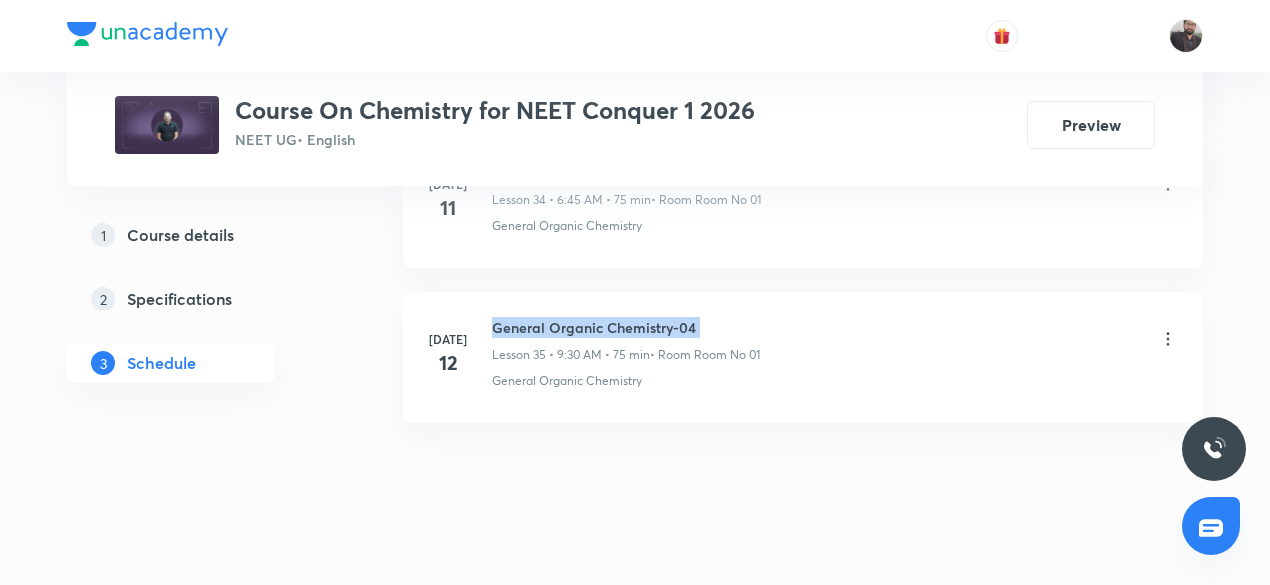 click on "General Organic Chemistry-04" at bounding box center [626, 327] 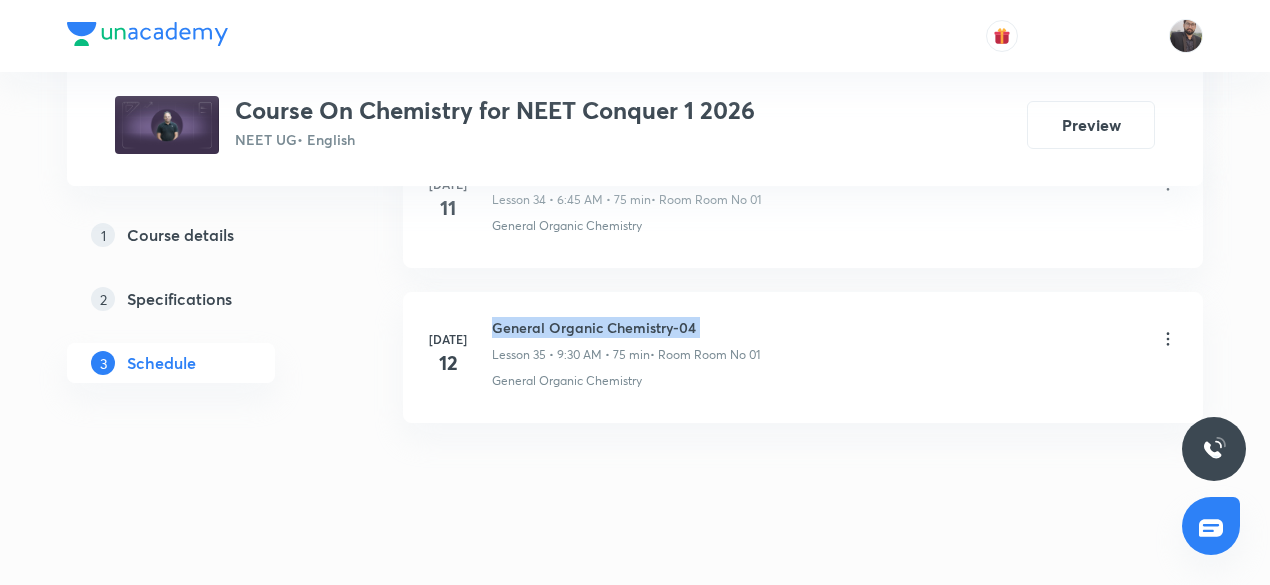 copy on "General Organic Chemistry-04" 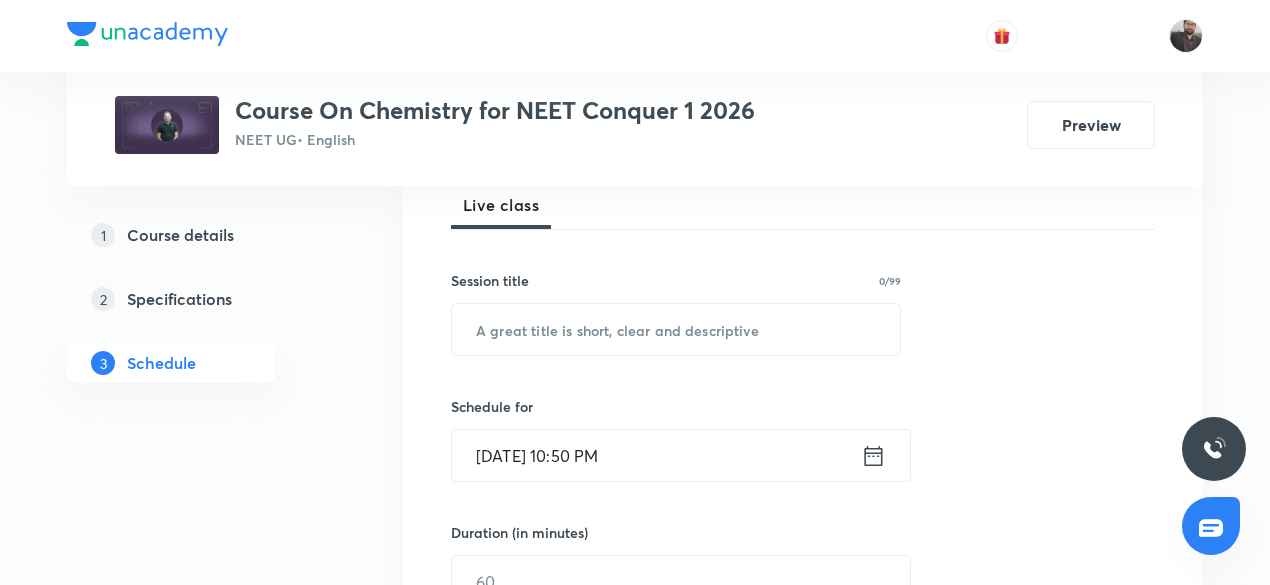 scroll, scrollTop: 303, scrollLeft: 0, axis: vertical 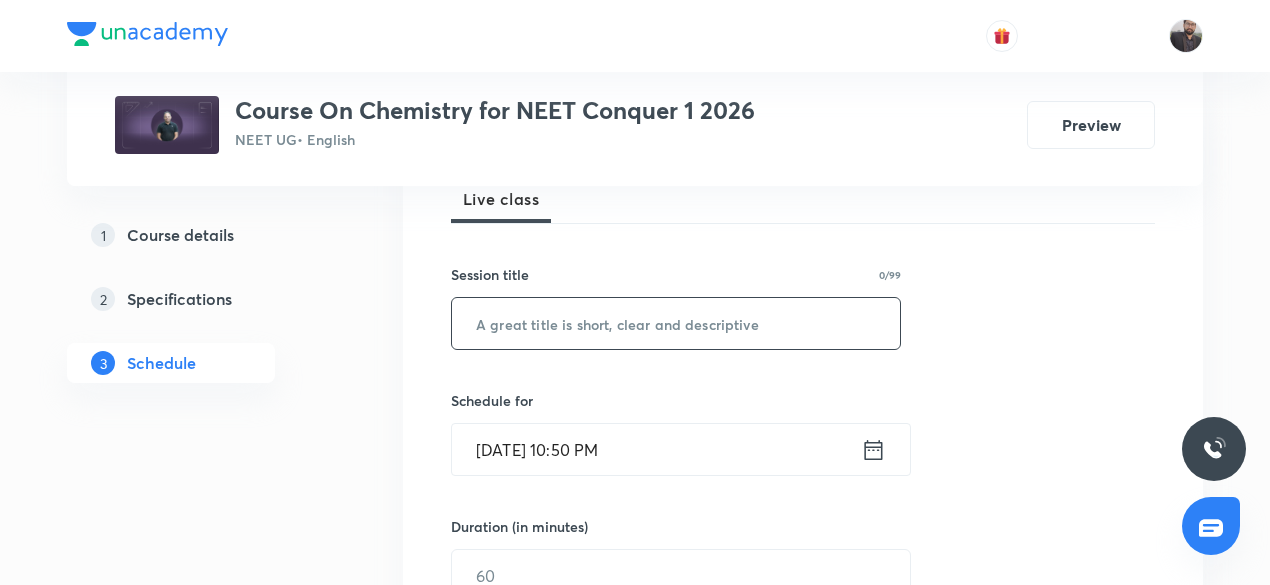 click at bounding box center [676, 323] 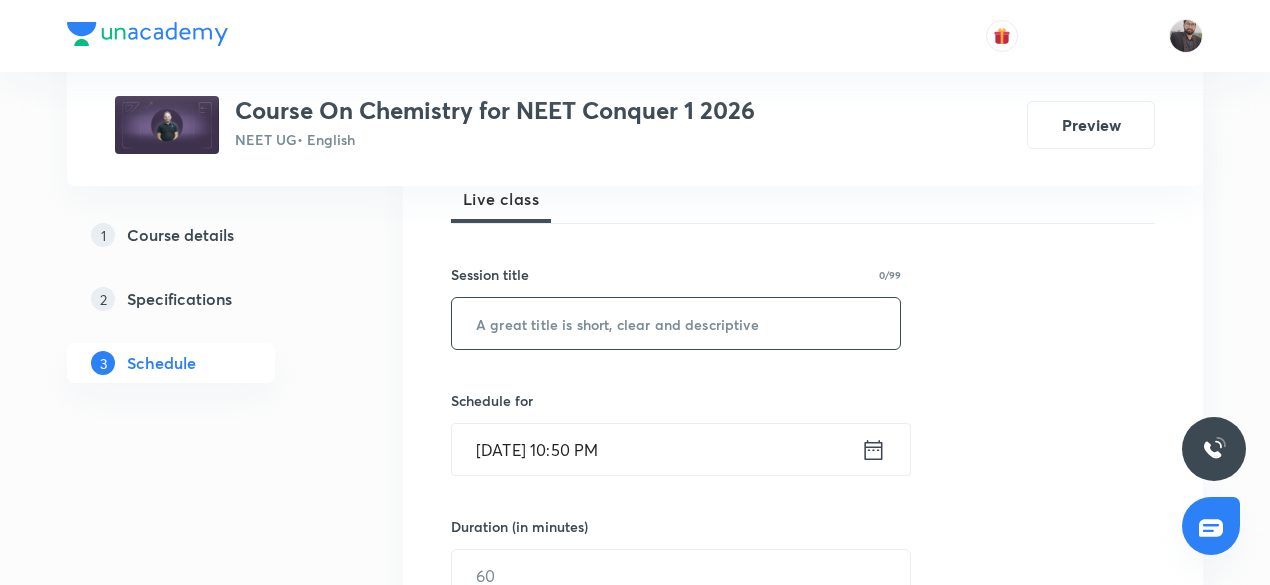 paste on "General Organic Chemistry-04" 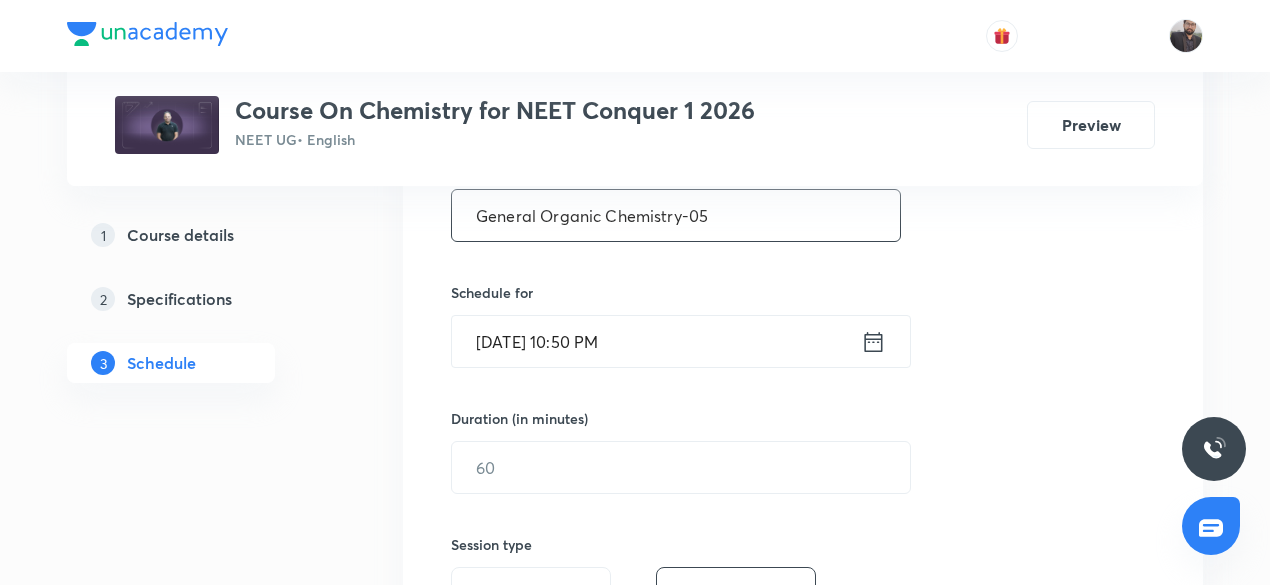 scroll, scrollTop: 413, scrollLeft: 0, axis: vertical 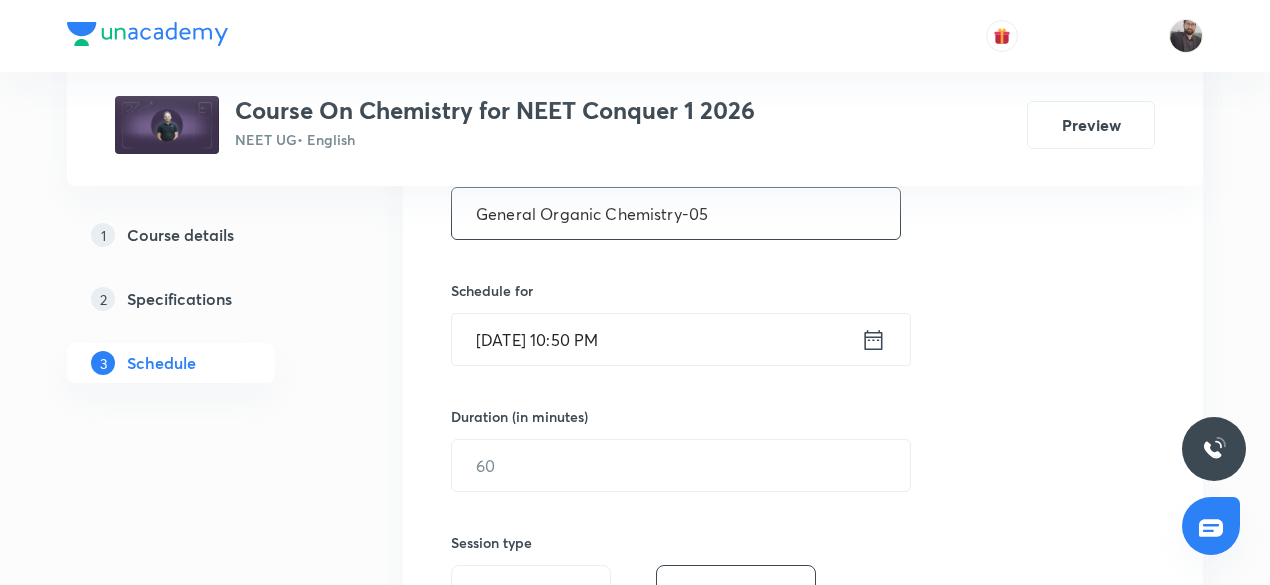 type on "General Organic Chemistry-05" 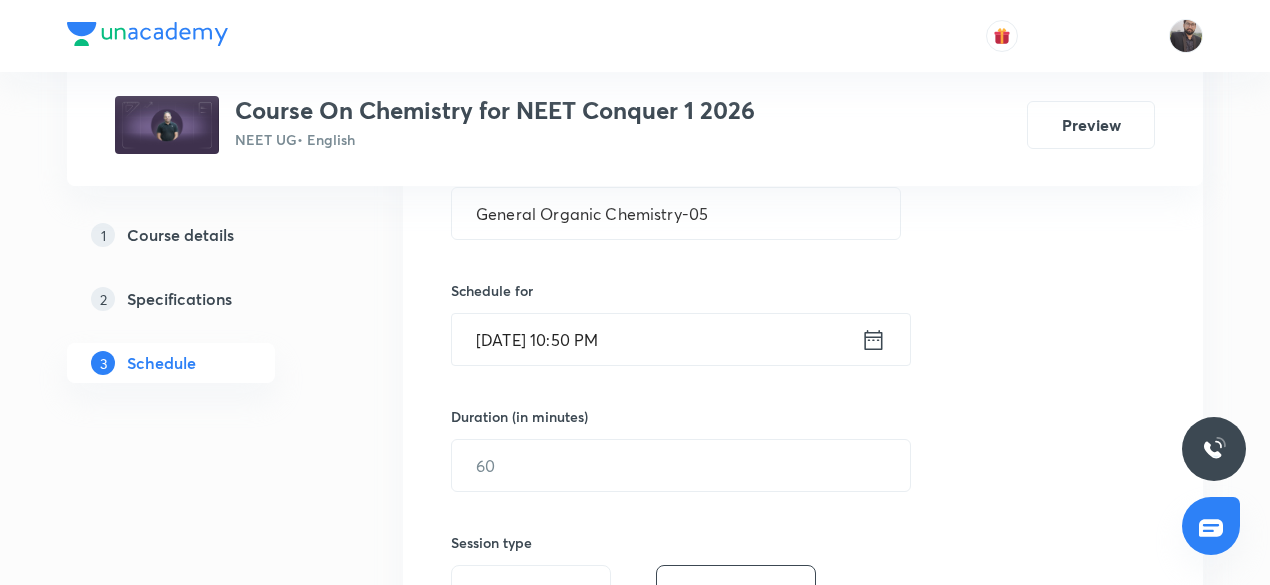 click on "Jul 13, 2025, 10:50 PM" at bounding box center (656, 339) 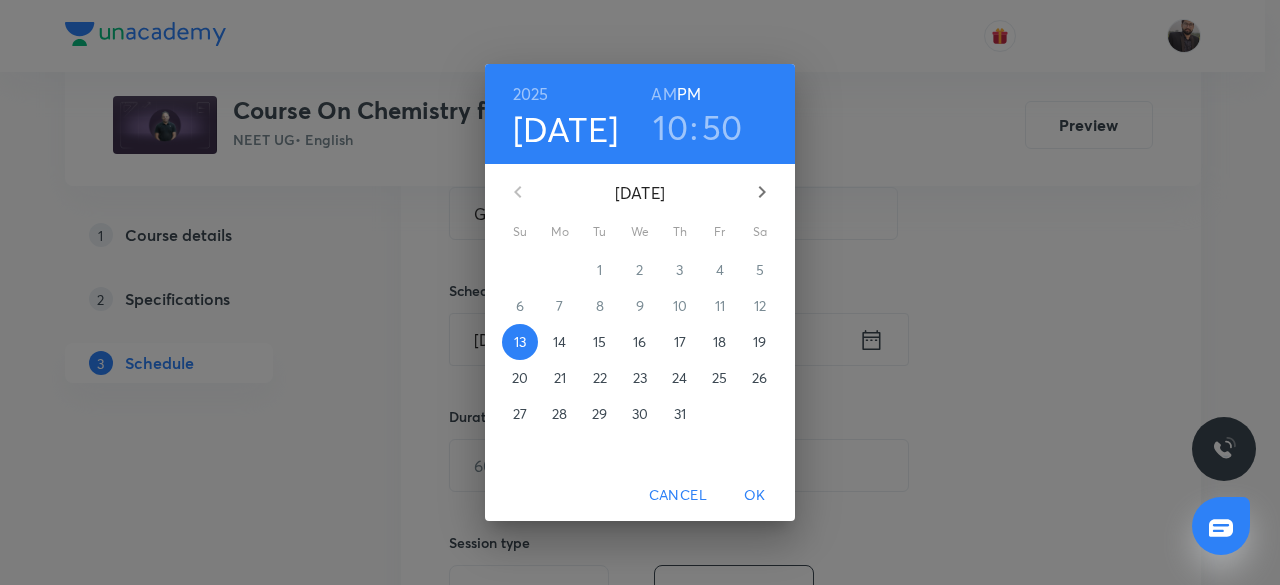 click on "14" at bounding box center (559, 342) 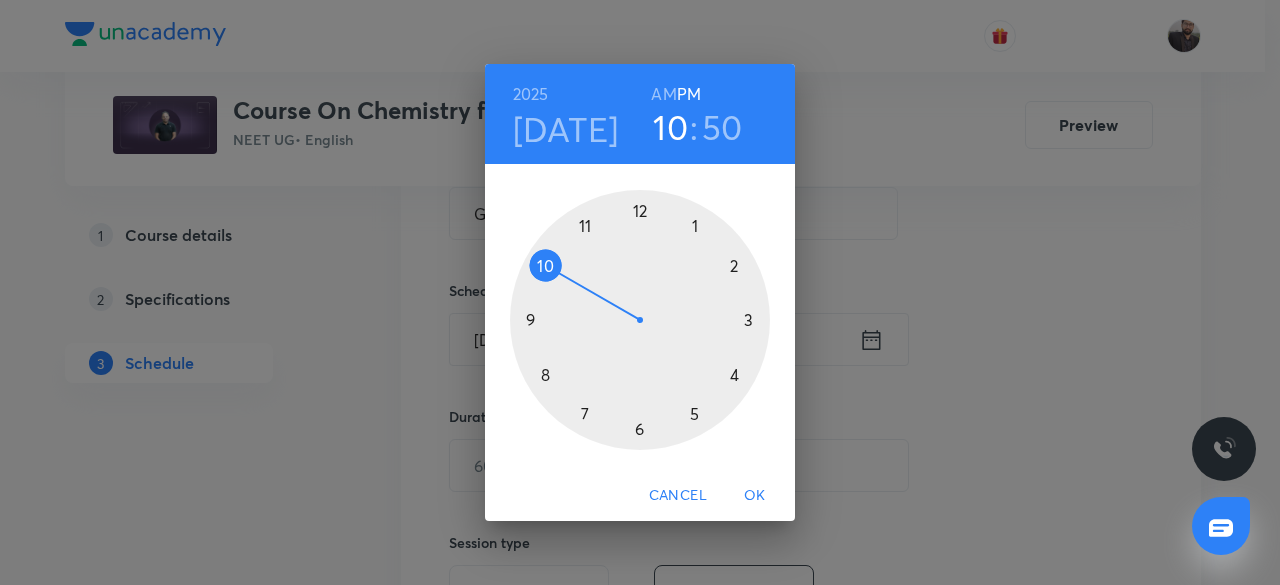 click on "AM" at bounding box center [663, 94] 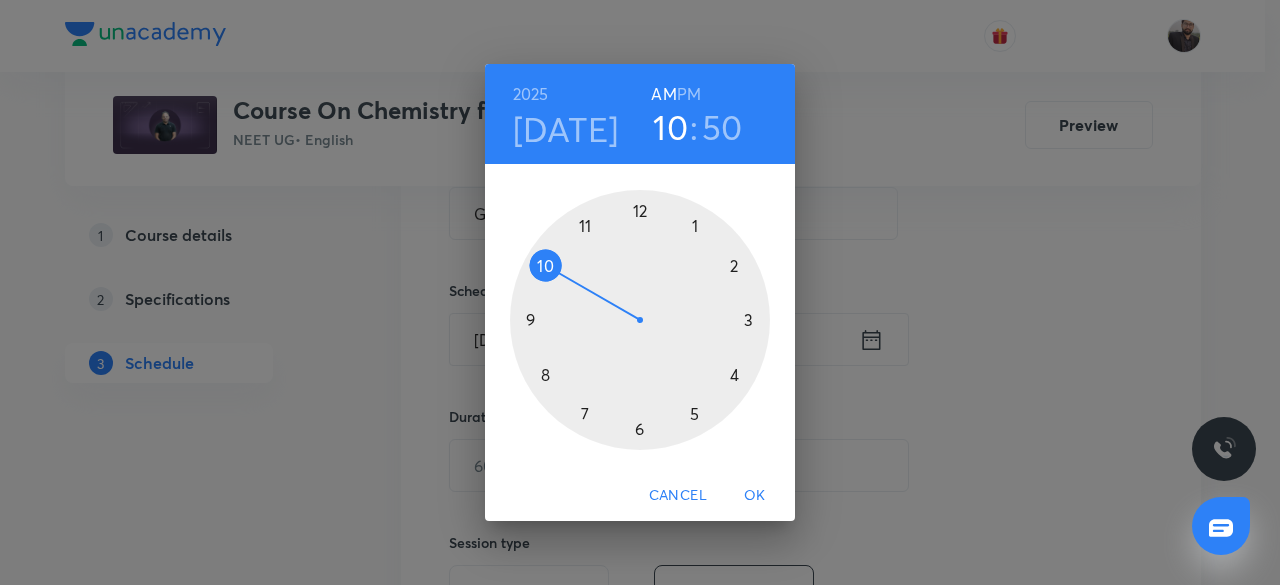 click at bounding box center [640, 320] 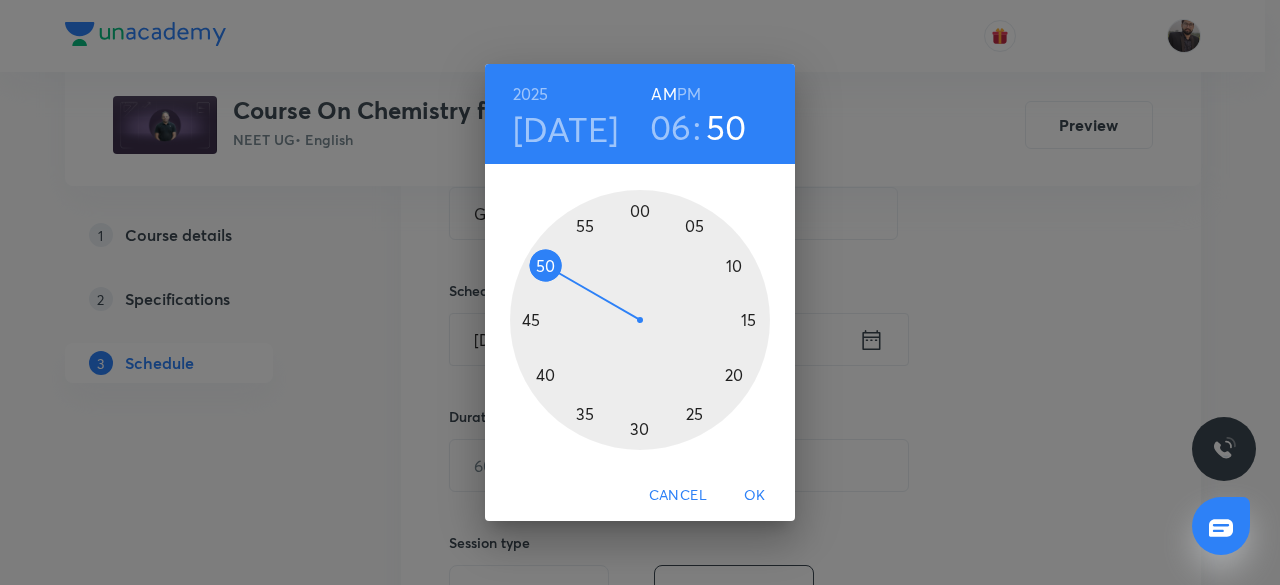 click at bounding box center (640, 320) 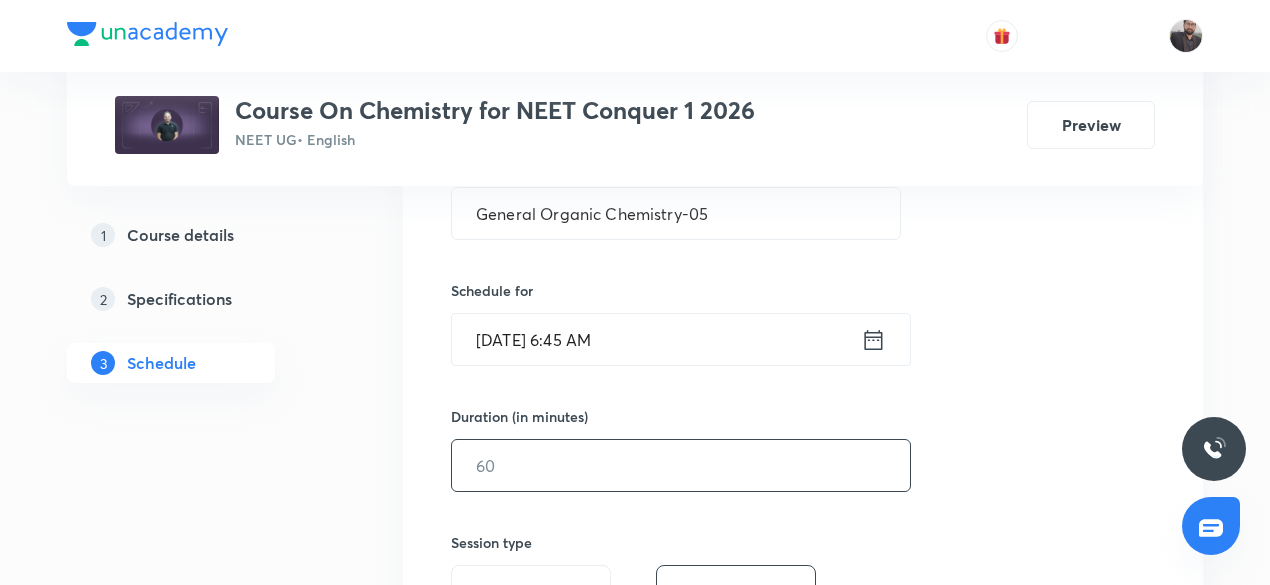 click at bounding box center [681, 465] 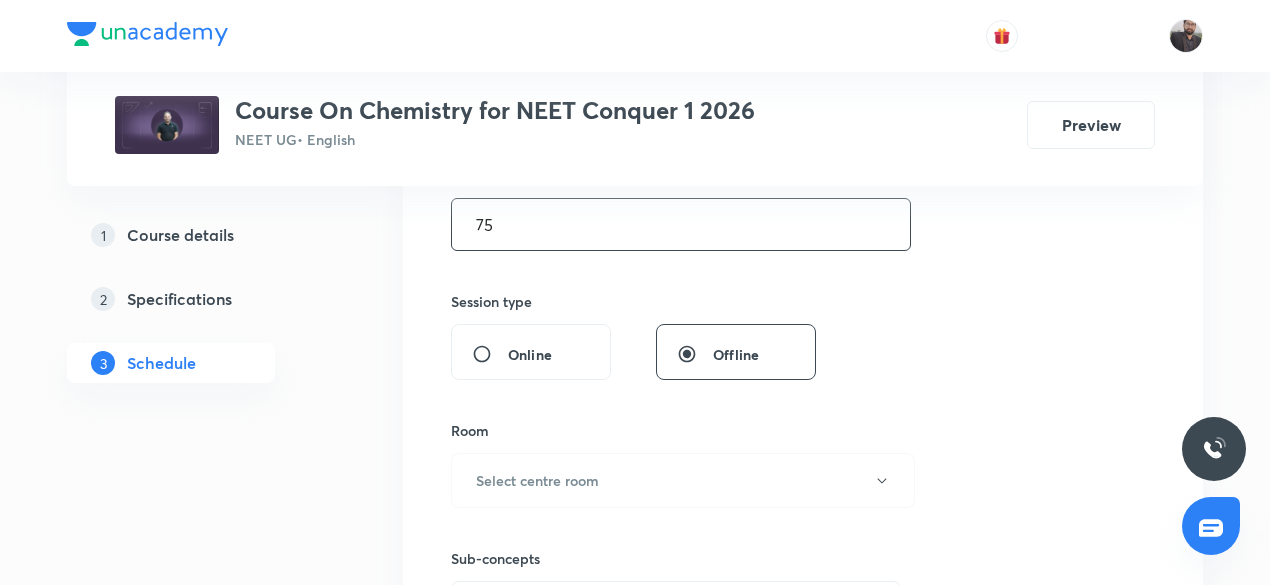 scroll, scrollTop: 655, scrollLeft: 0, axis: vertical 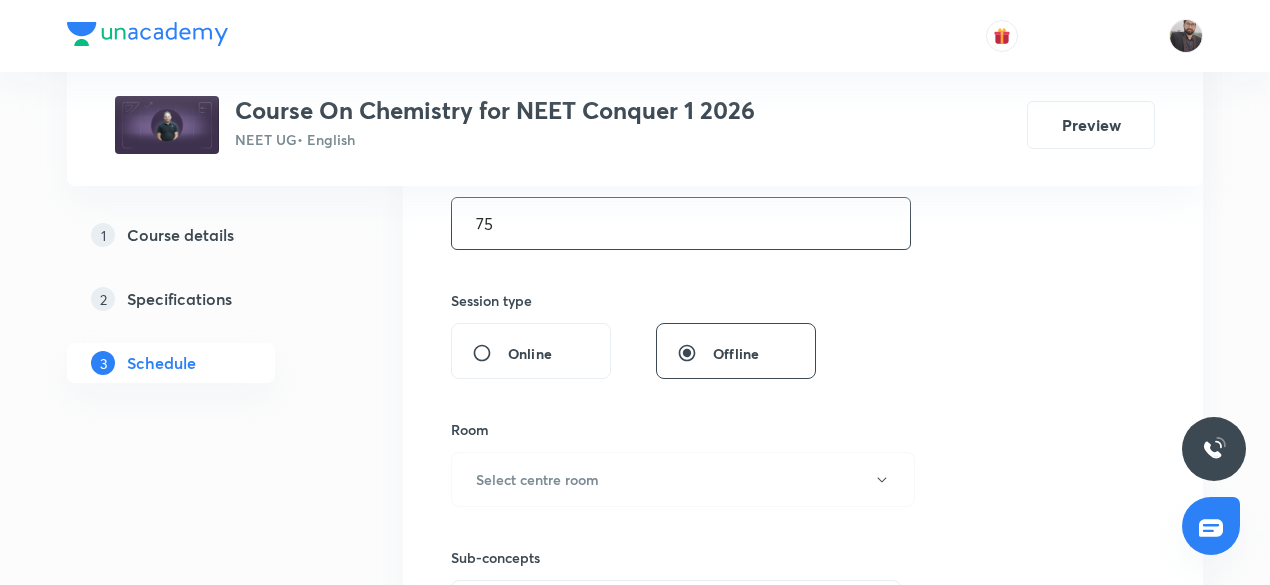 type on "75" 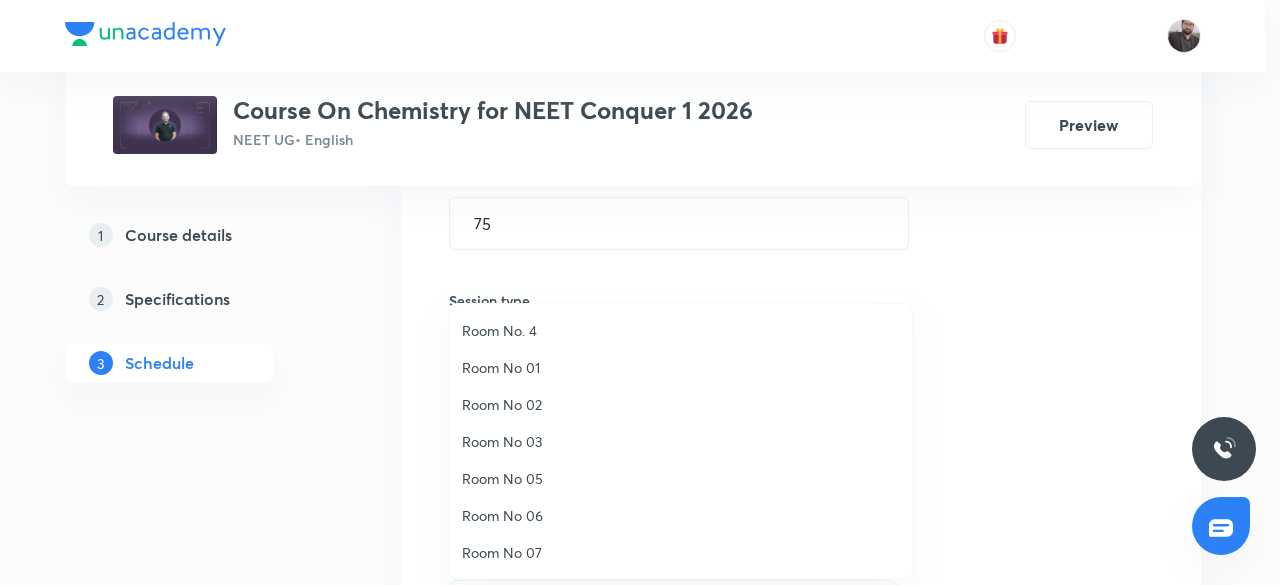 click on "Room No 01" at bounding box center [681, 367] 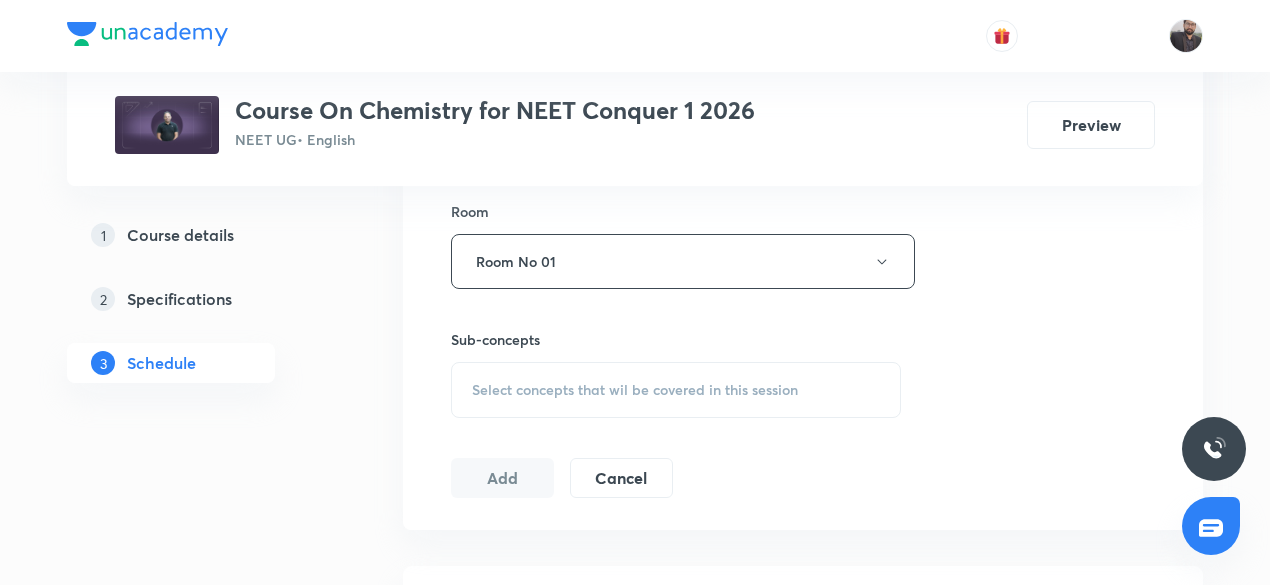 scroll, scrollTop: 877, scrollLeft: 0, axis: vertical 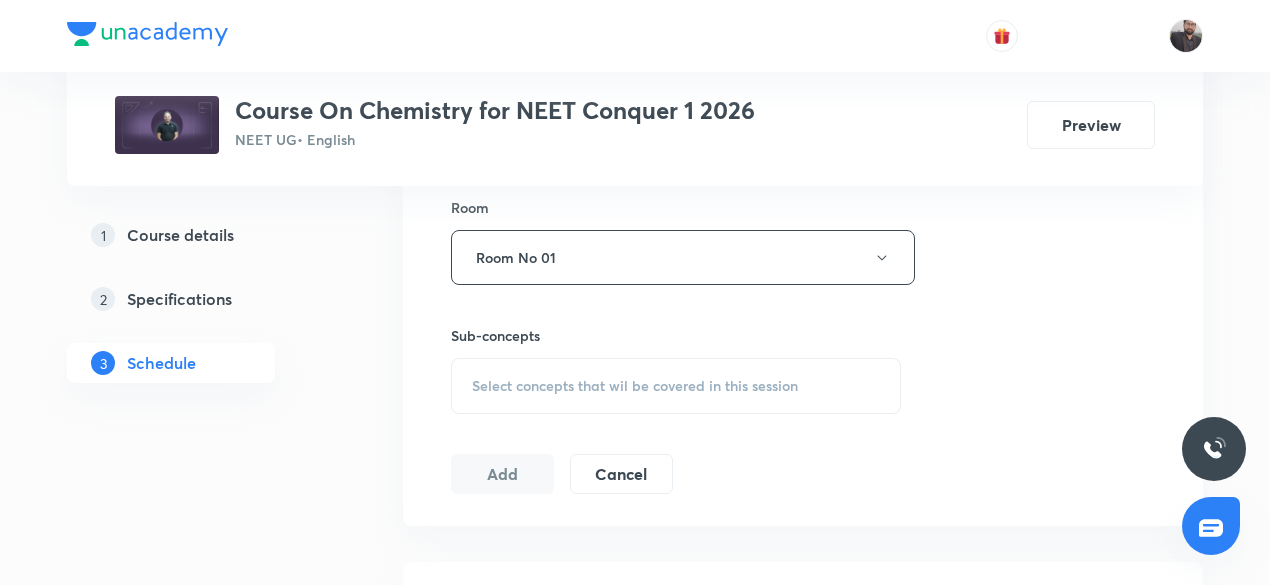 click on "Select concepts that wil be covered in this session" at bounding box center [676, 386] 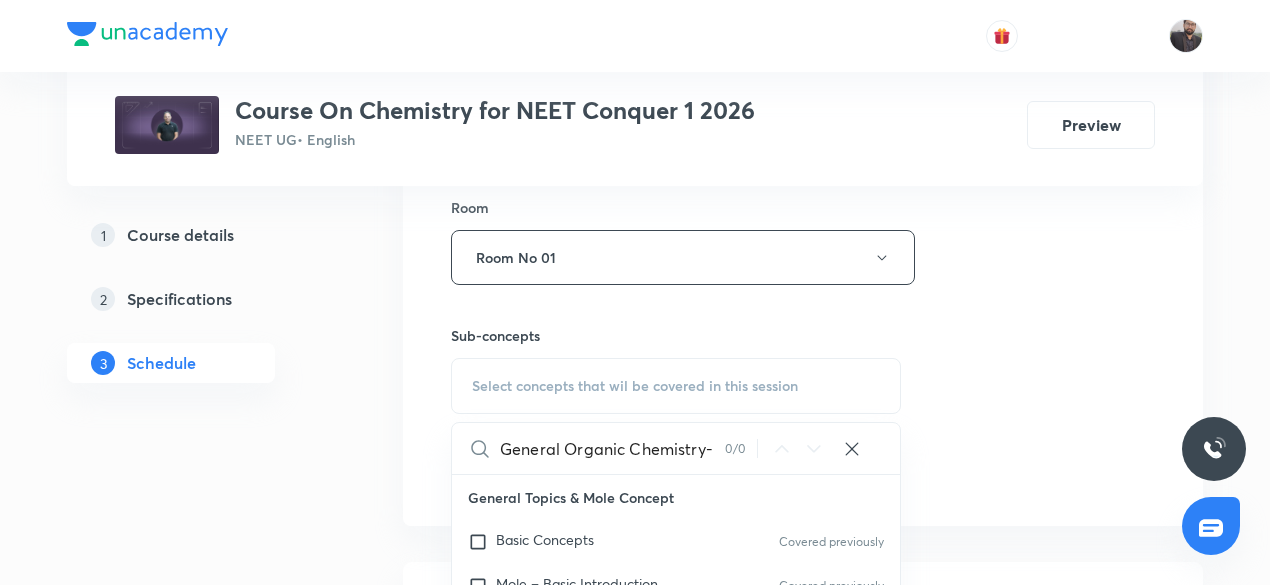 scroll, scrollTop: 0, scrollLeft: 0, axis: both 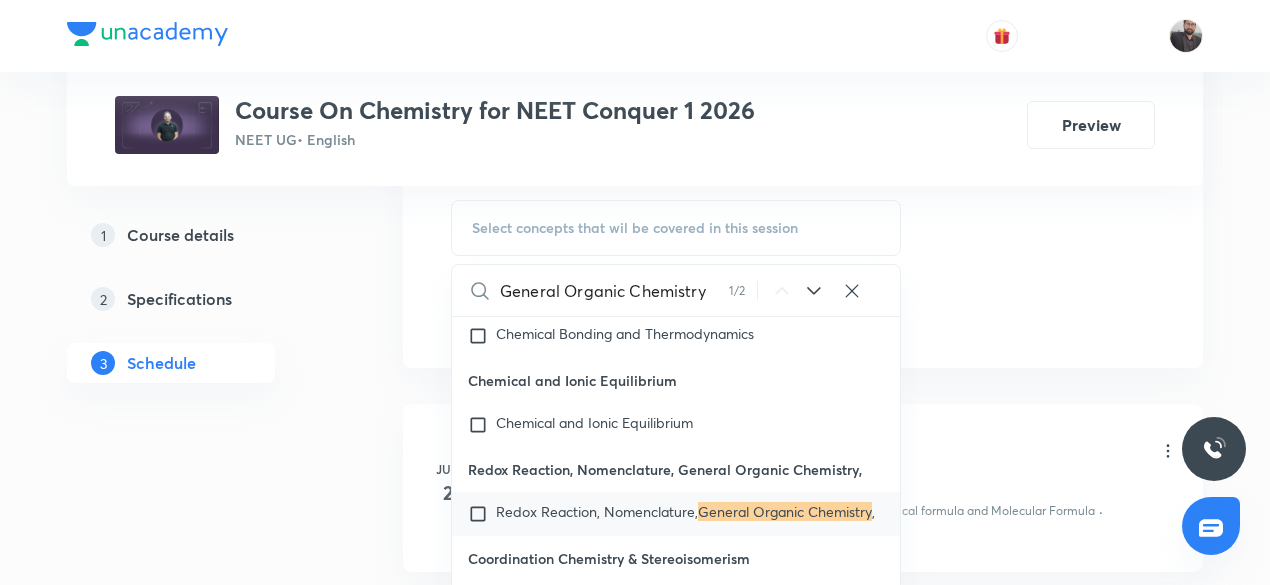 type on "General Organic Chemistry" 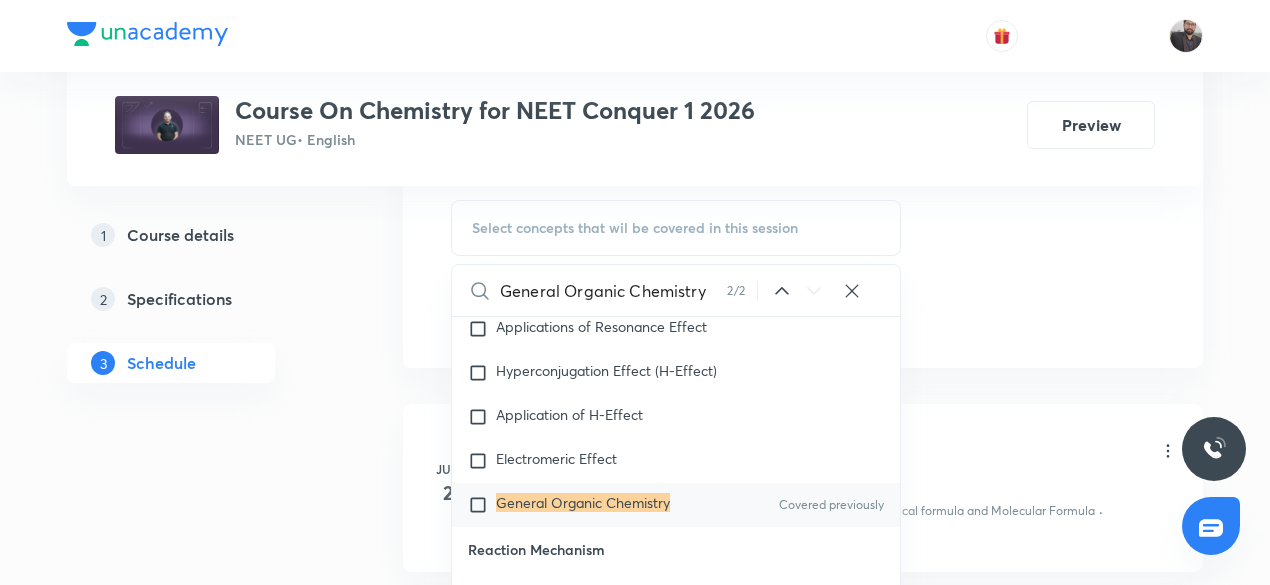 scroll, scrollTop: 53682, scrollLeft: 0, axis: vertical 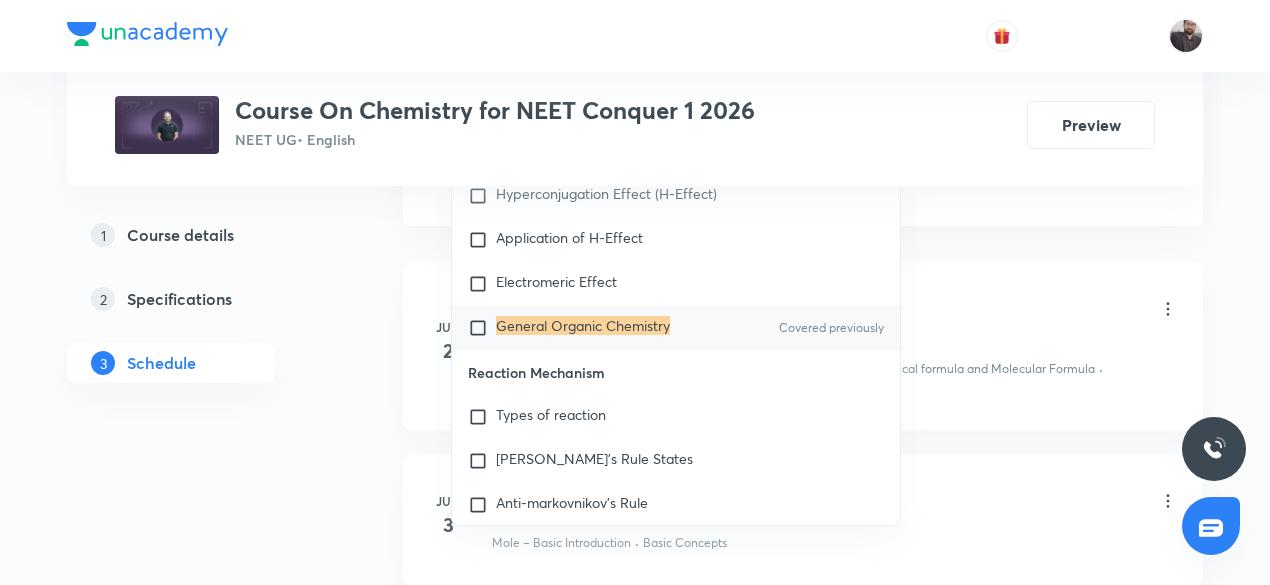click at bounding box center (482, 328) 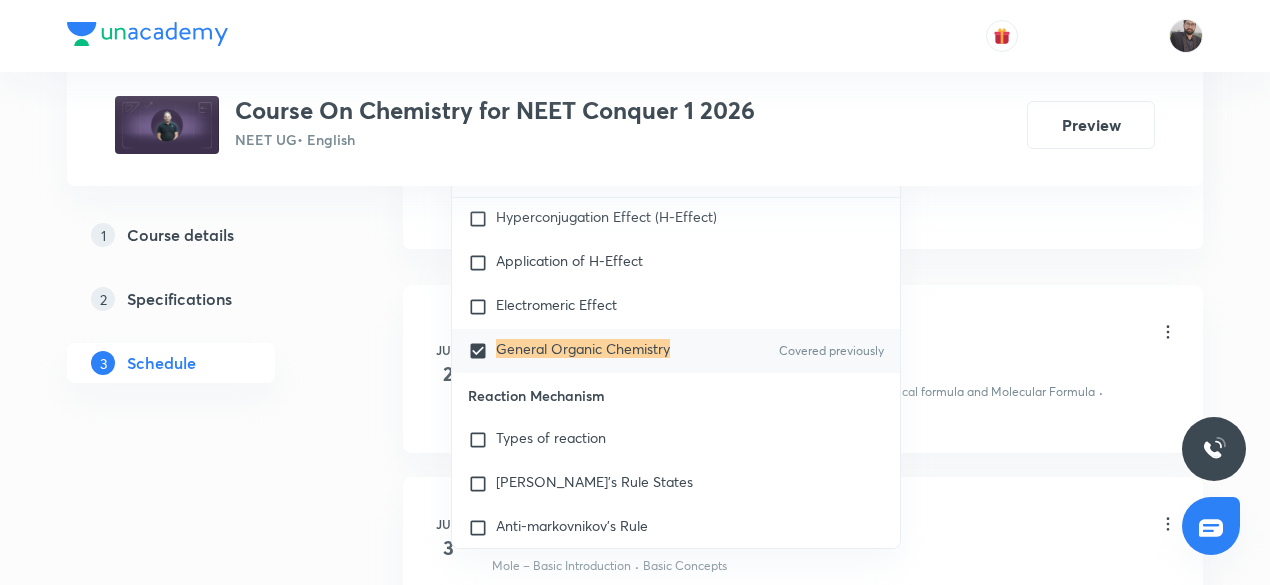 click on "Basic Organic Chemistry -9 Lesson 1 • 7:50 AM • 75 min  • Room Room No 01" at bounding box center (835, 333) 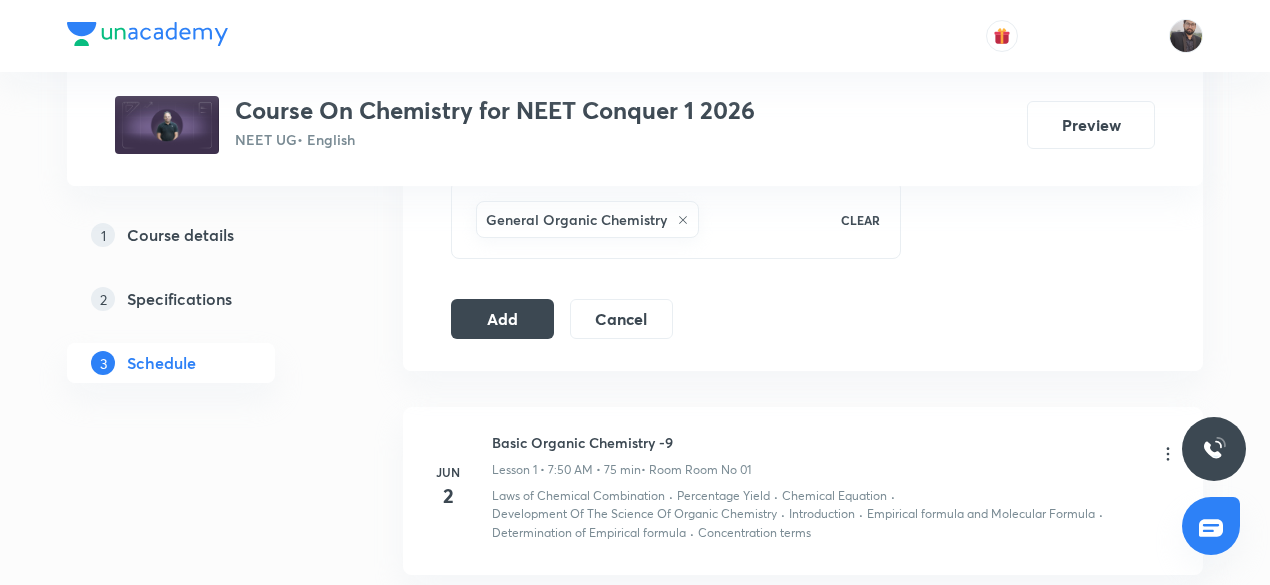 scroll, scrollTop: 1054, scrollLeft: 0, axis: vertical 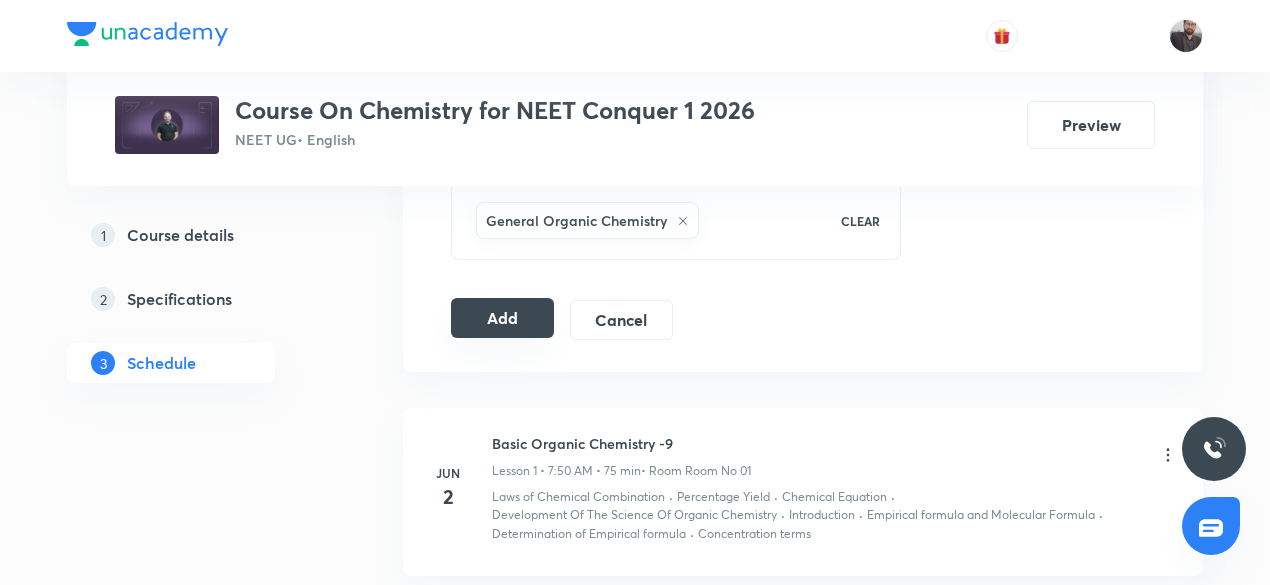 click on "Add" at bounding box center [502, 318] 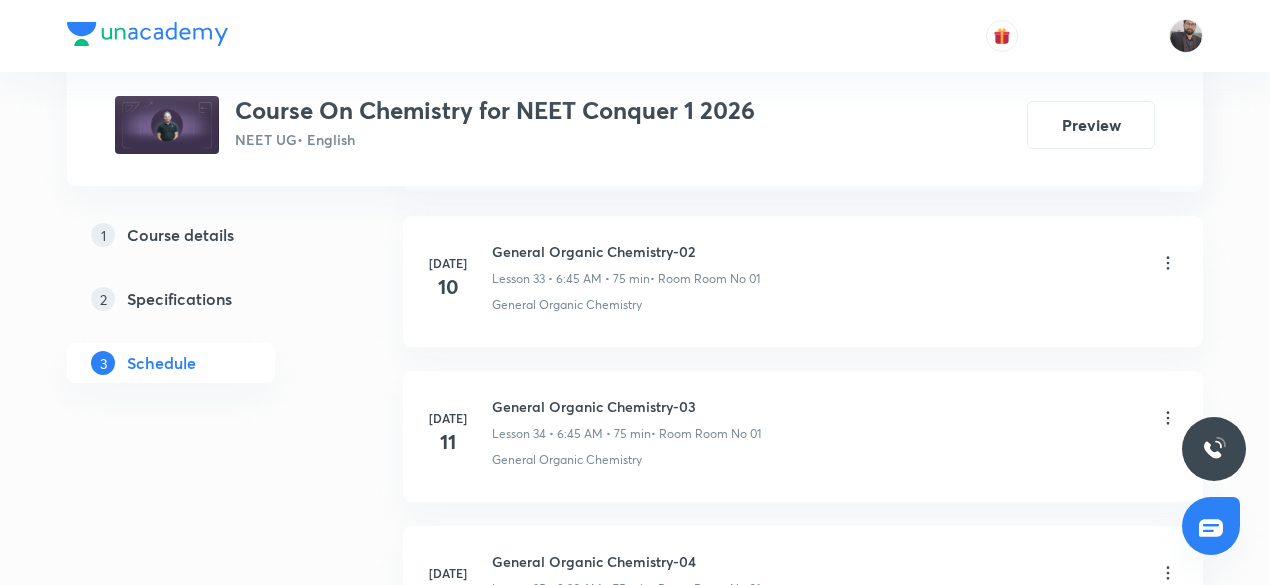 scroll, scrollTop: 6481, scrollLeft: 0, axis: vertical 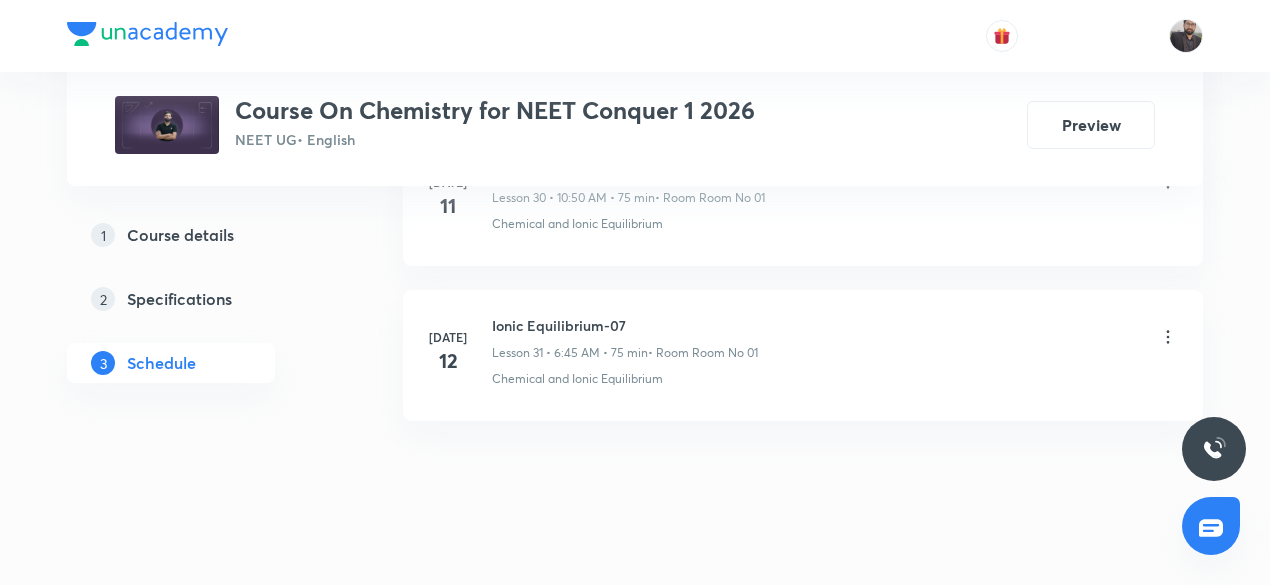 click on "Ionic Equilibrium-07" at bounding box center [625, 325] 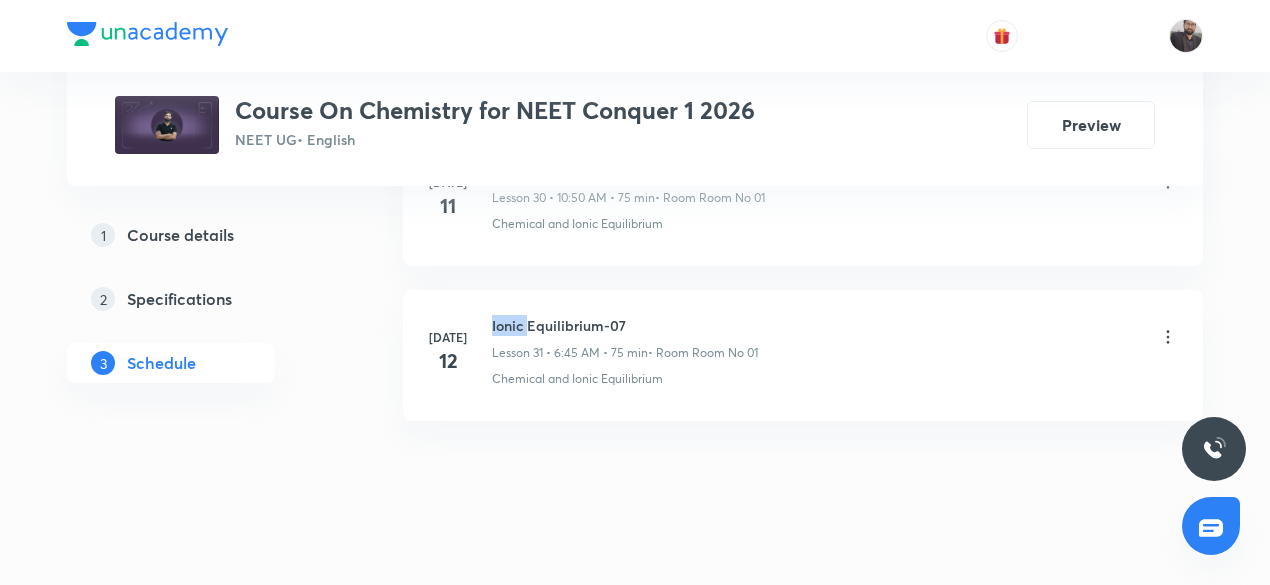 click on "Ionic Equilibrium-07" at bounding box center [625, 325] 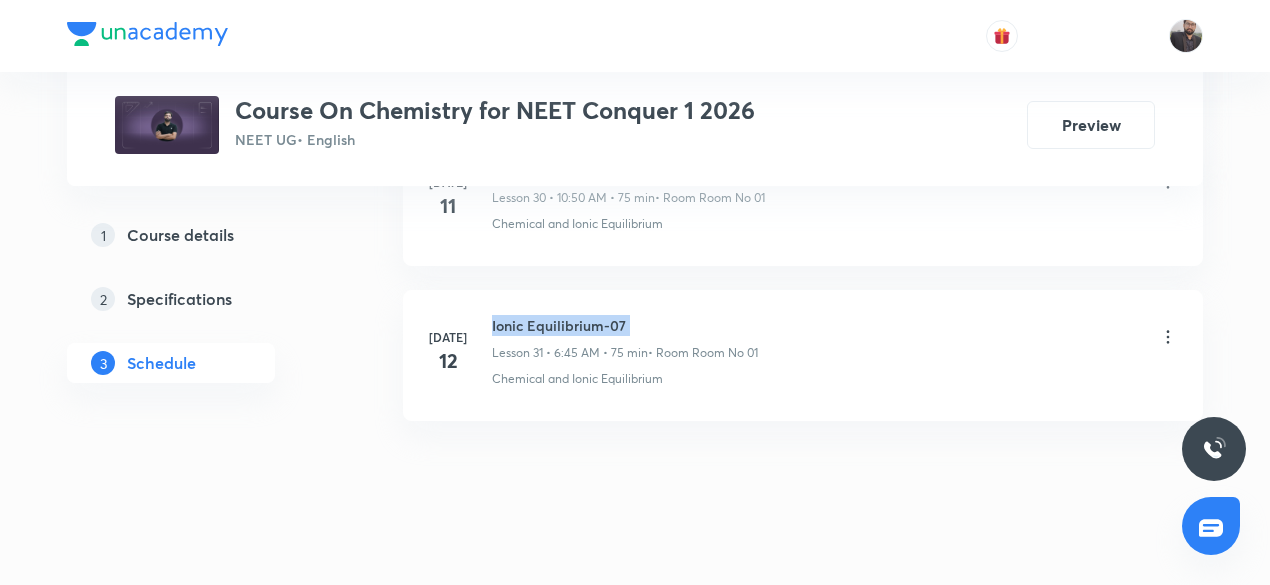 click on "Ionic Equilibrium-07" at bounding box center [625, 325] 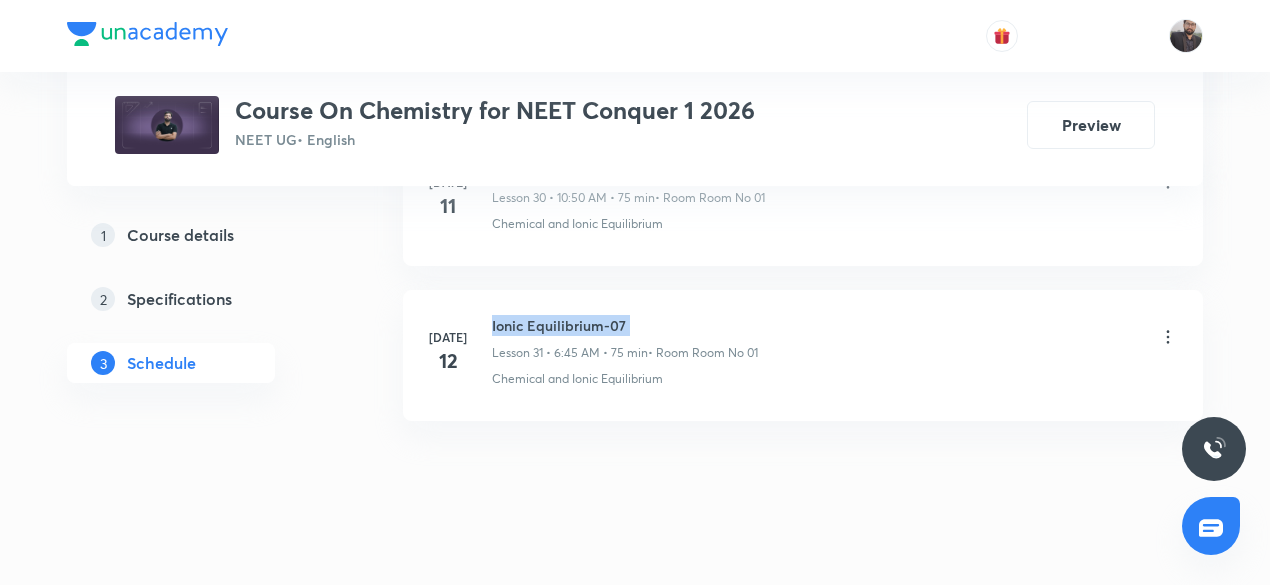 copy on "Ionic Equilibrium-07" 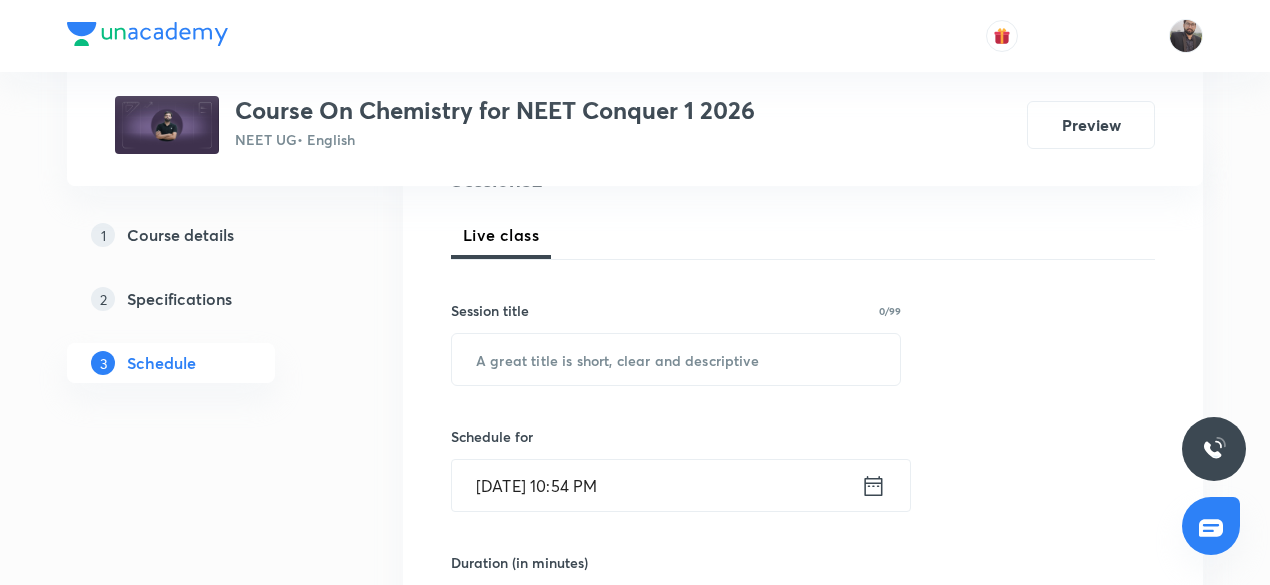 scroll, scrollTop: 280, scrollLeft: 0, axis: vertical 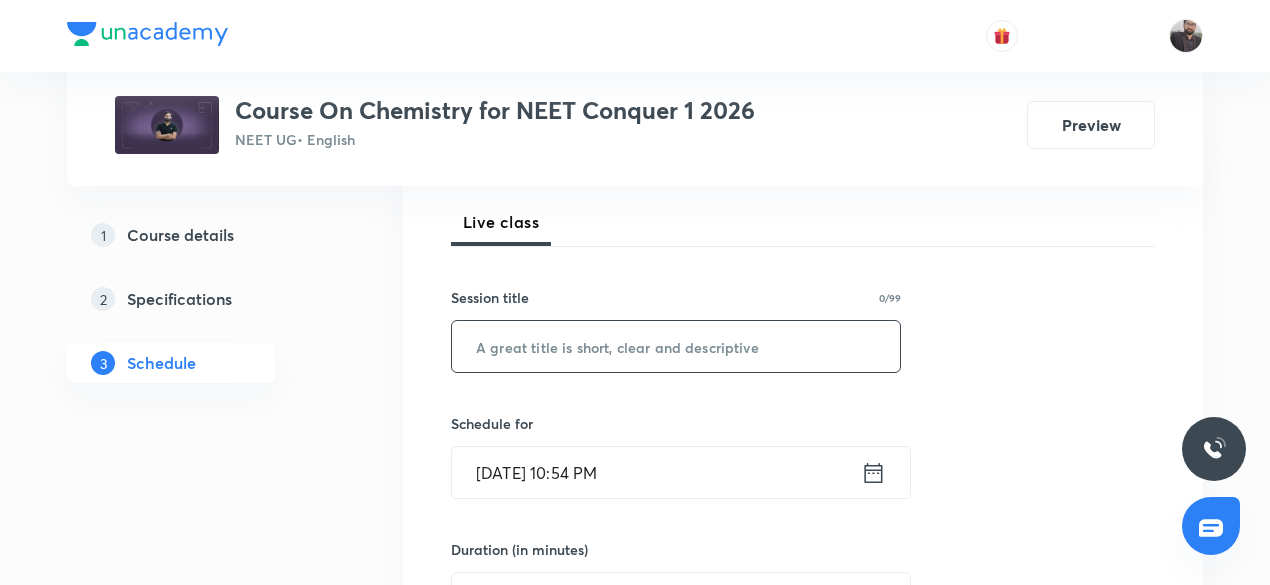 click at bounding box center [676, 346] 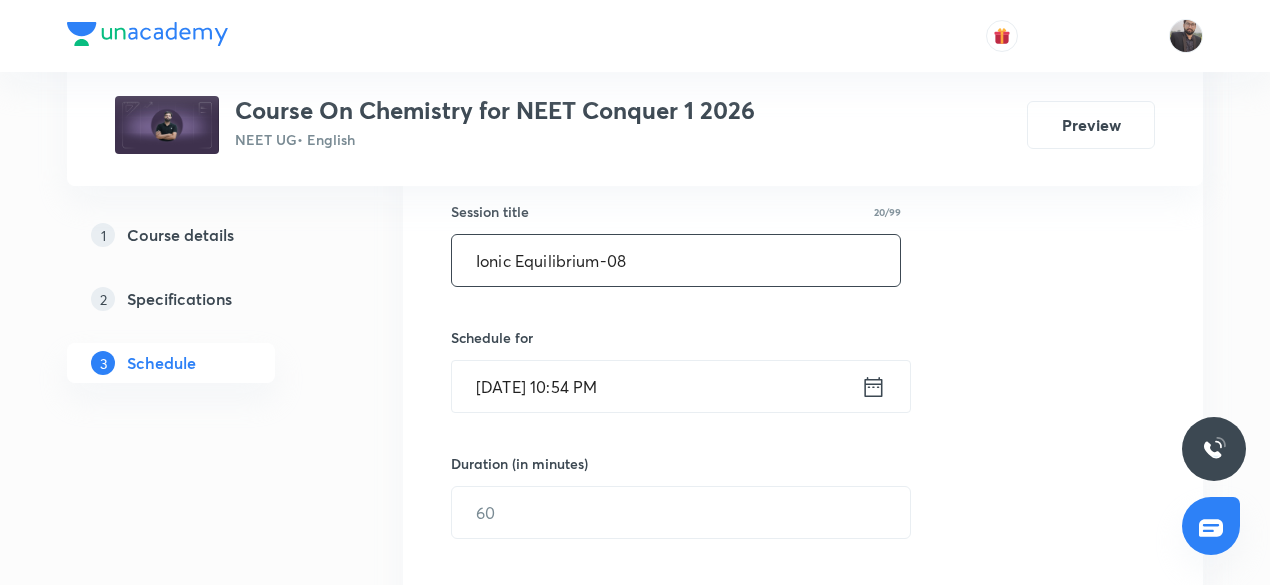 scroll, scrollTop: 396, scrollLeft: 0, axis: vertical 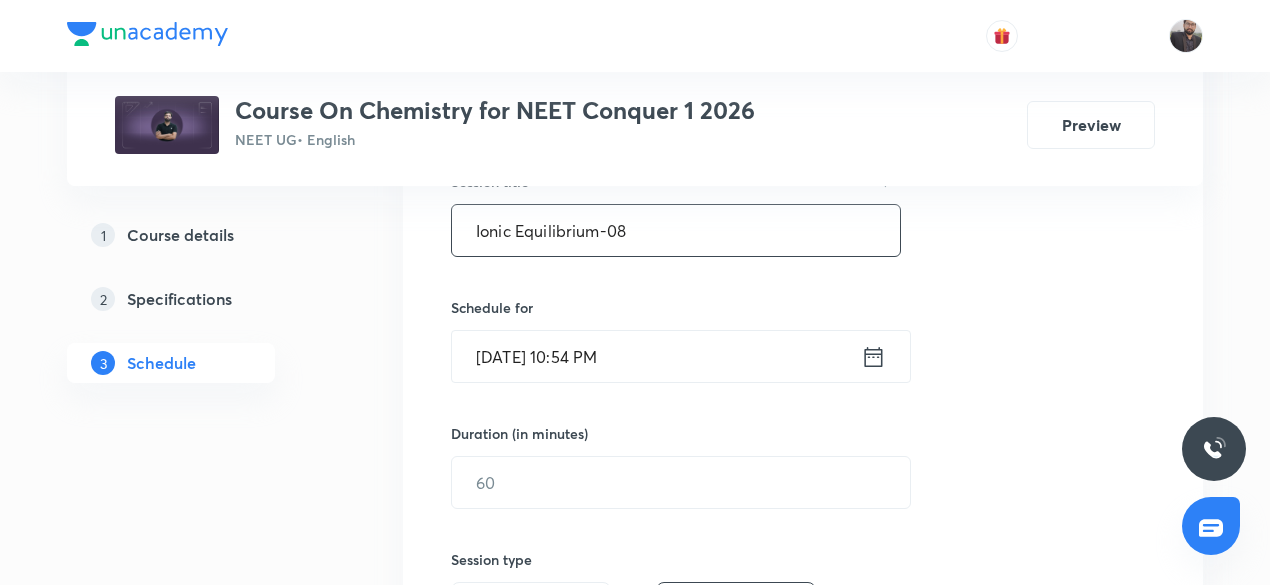 type on "Ionic Equilibrium-08" 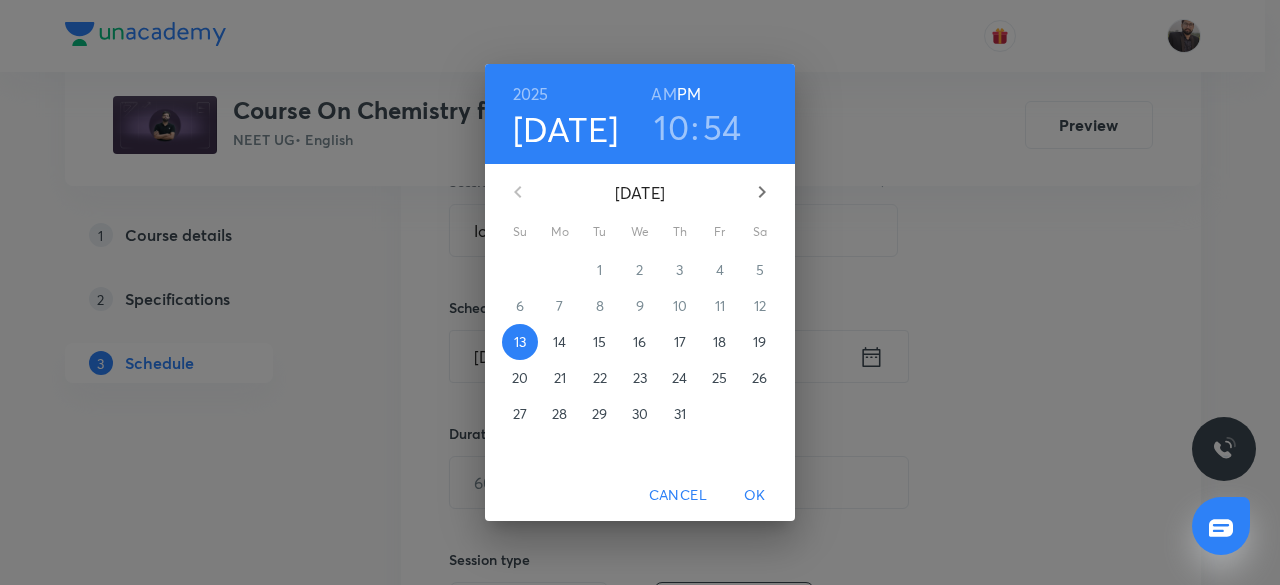 click on "14" at bounding box center (559, 342) 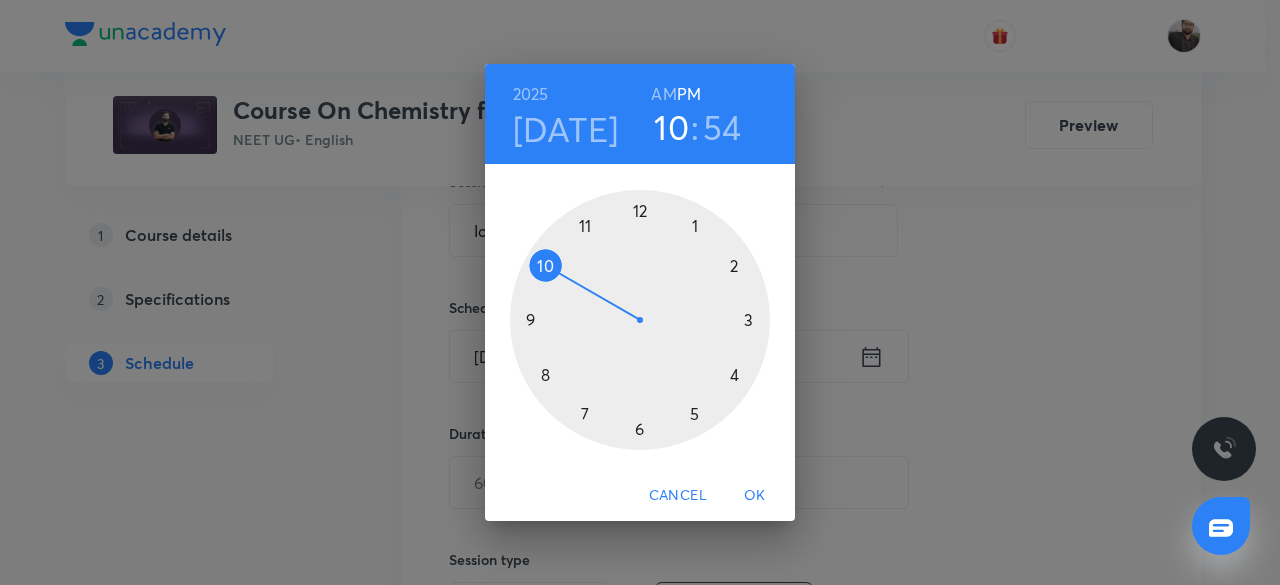 click on "AM" at bounding box center [663, 94] 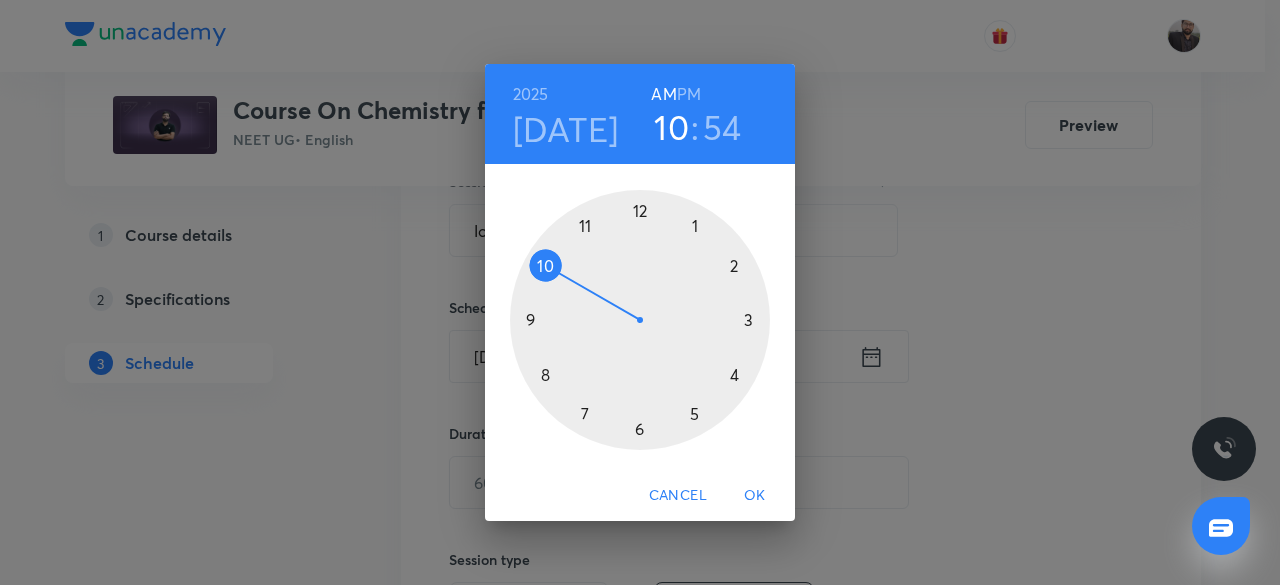 click at bounding box center (640, 320) 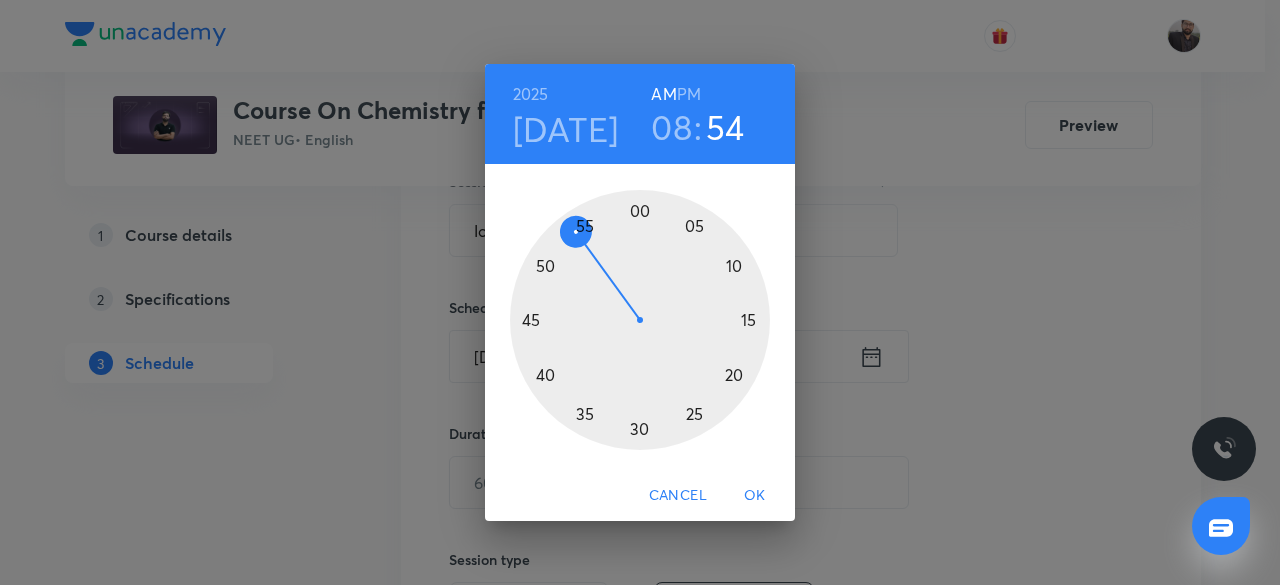 click at bounding box center [640, 320] 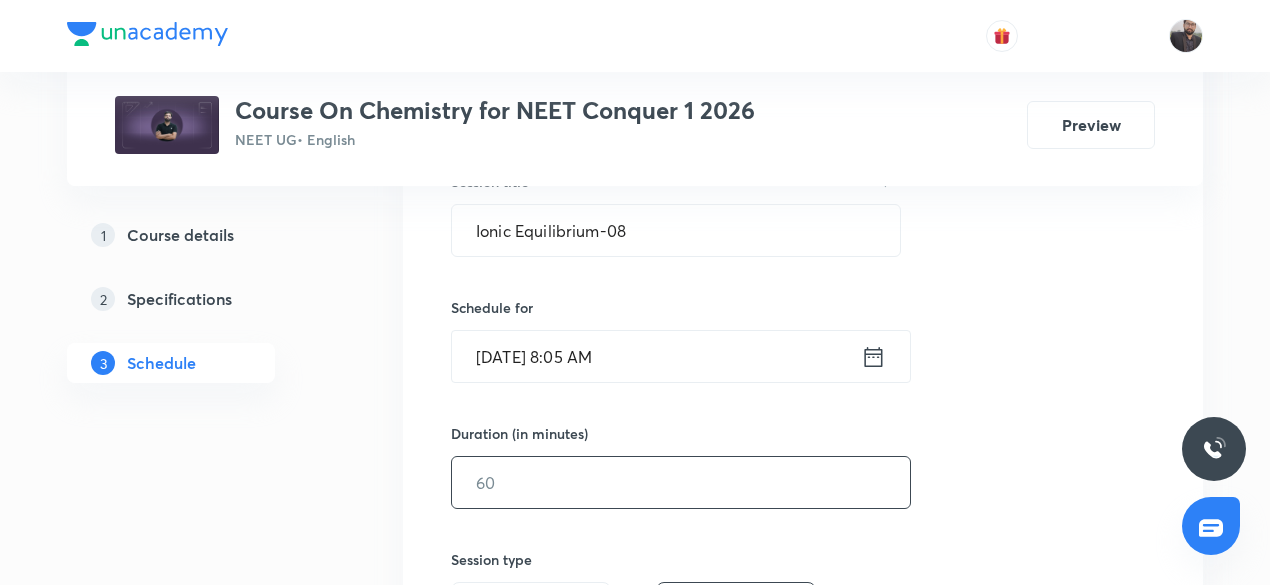 click at bounding box center [681, 482] 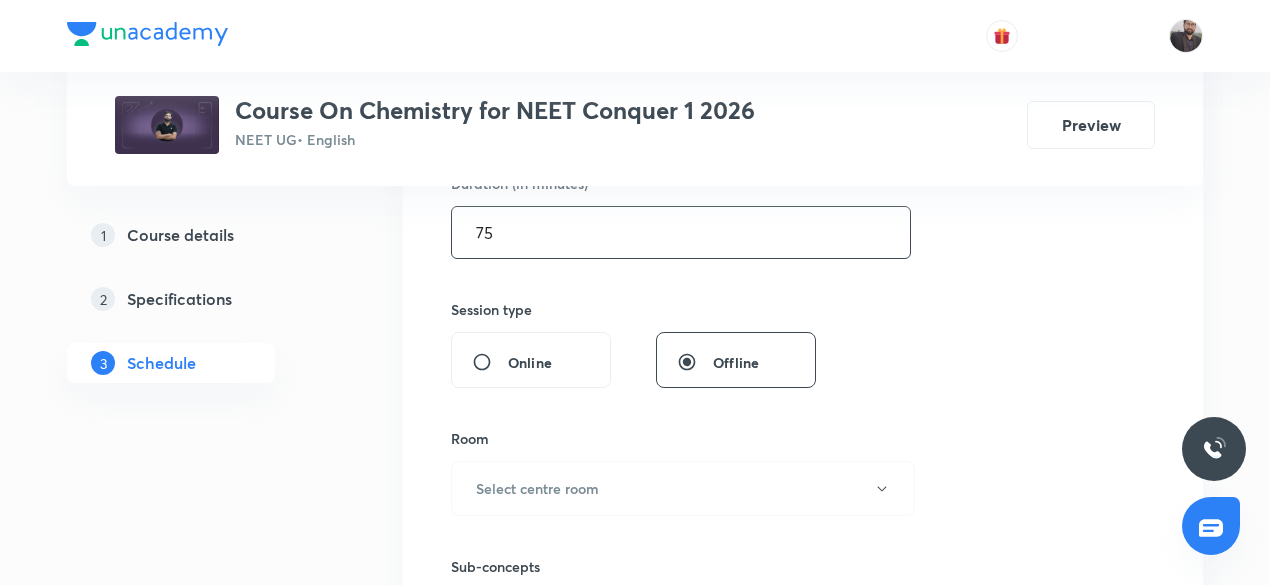 scroll, scrollTop: 648, scrollLeft: 0, axis: vertical 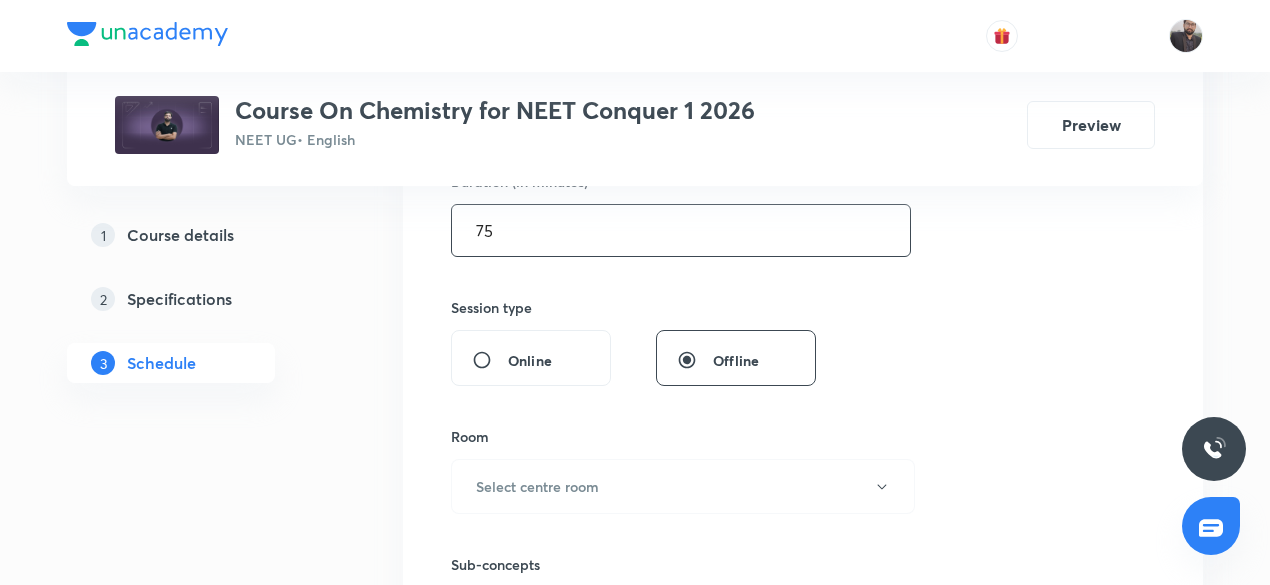 type on "75" 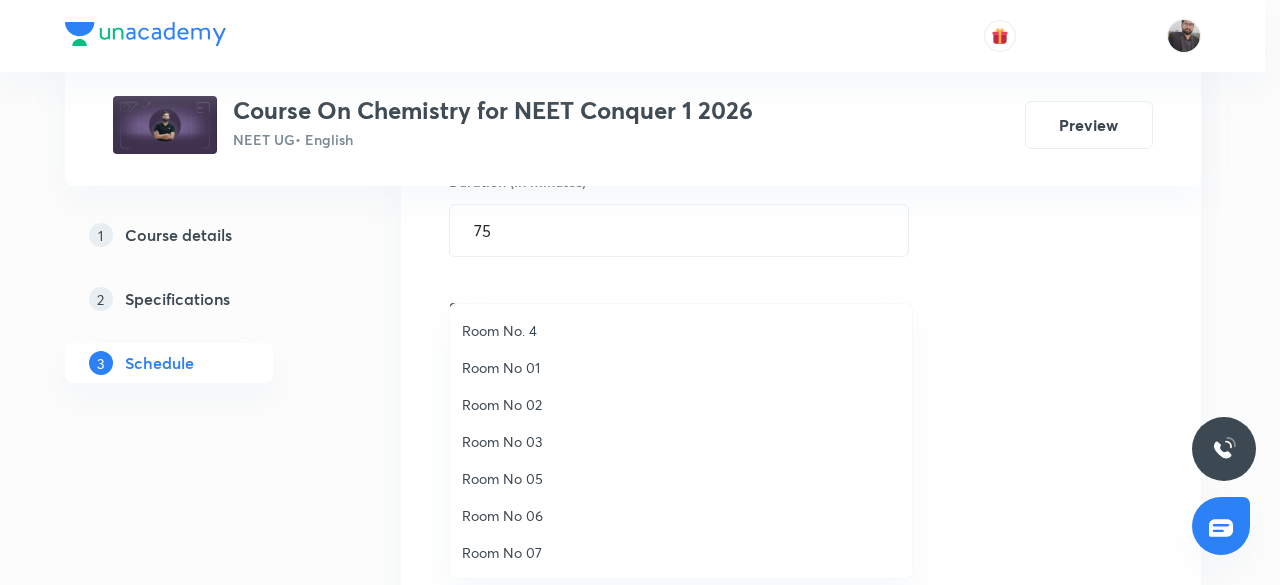 click on "Room No 01" at bounding box center (681, 367) 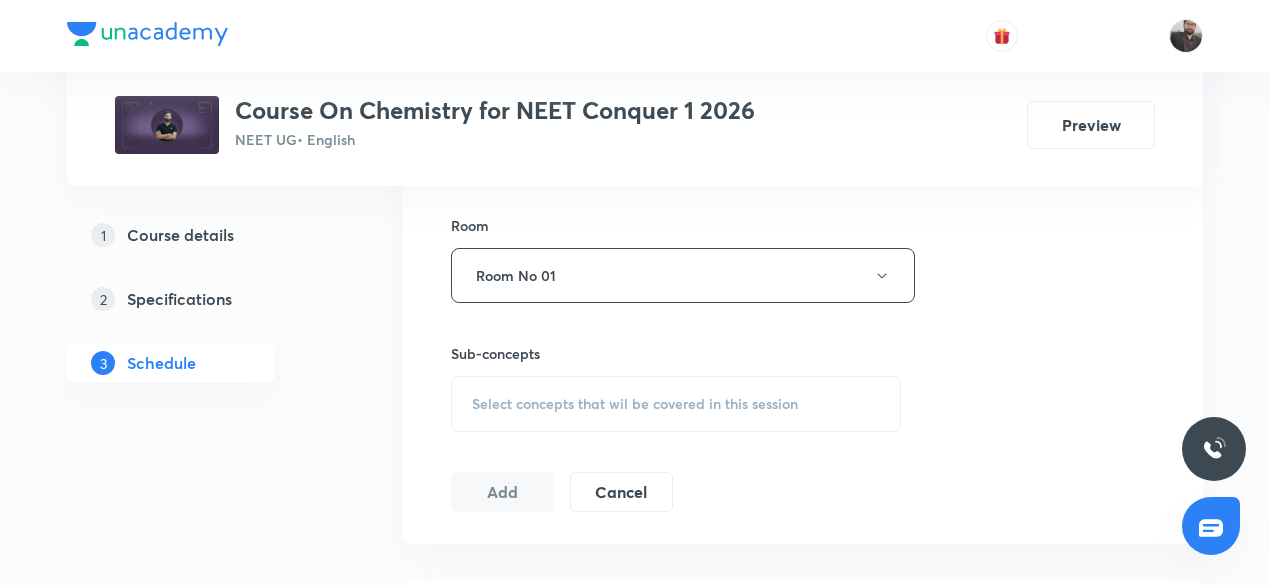 scroll, scrollTop: 874, scrollLeft: 0, axis: vertical 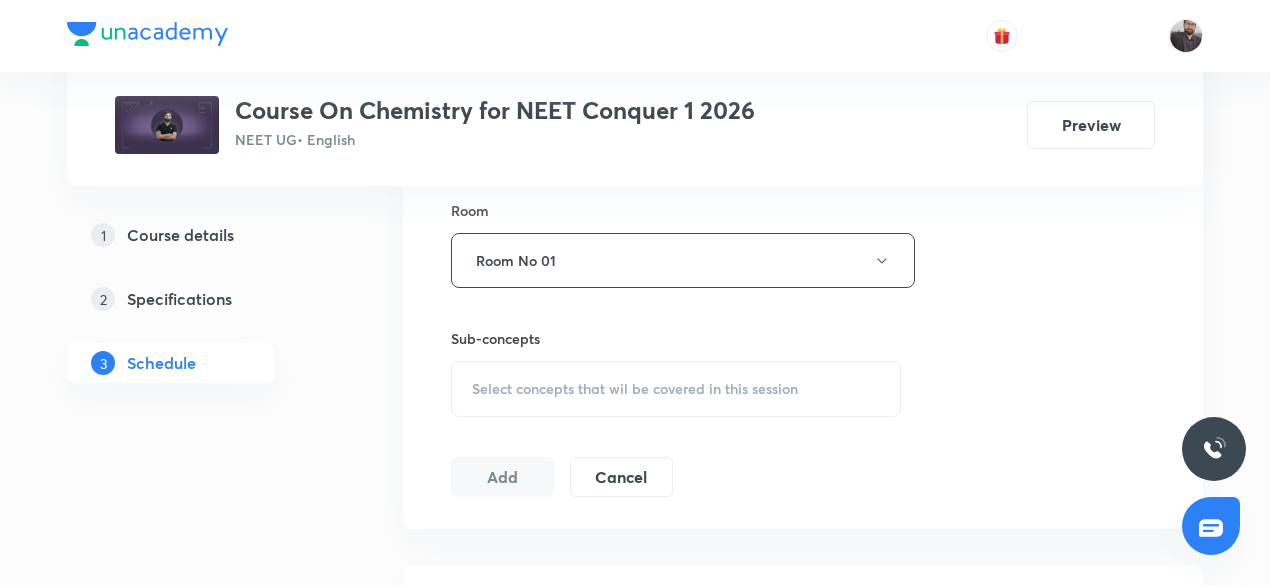click on "Select concepts that wil be covered in this session" at bounding box center [676, 389] 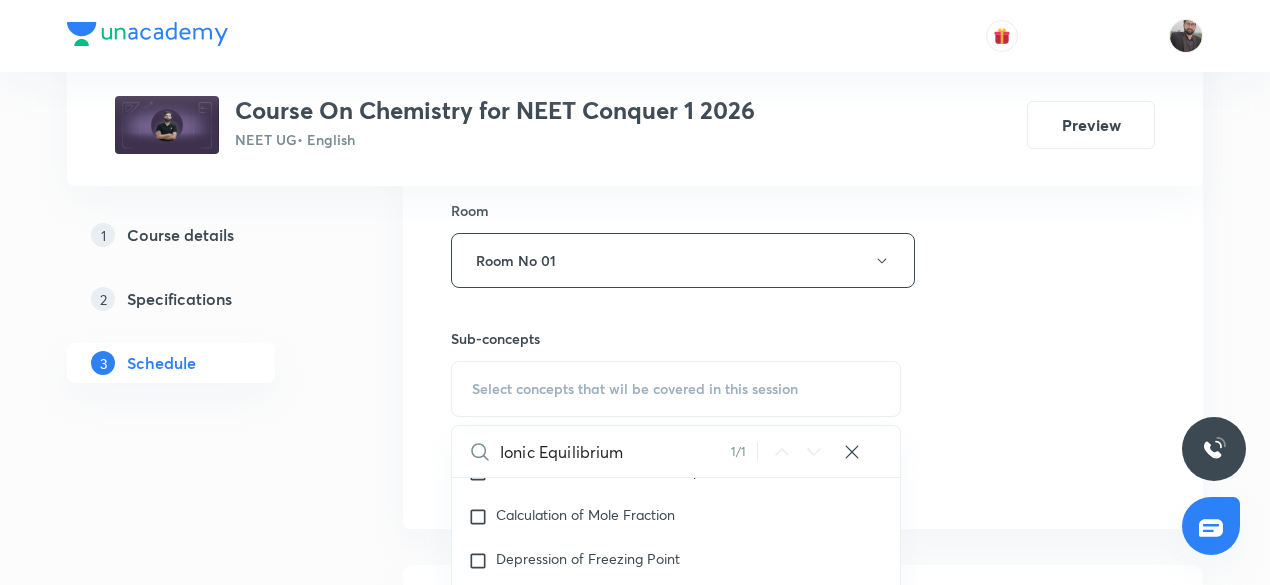 scroll, scrollTop: 22018, scrollLeft: 0, axis: vertical 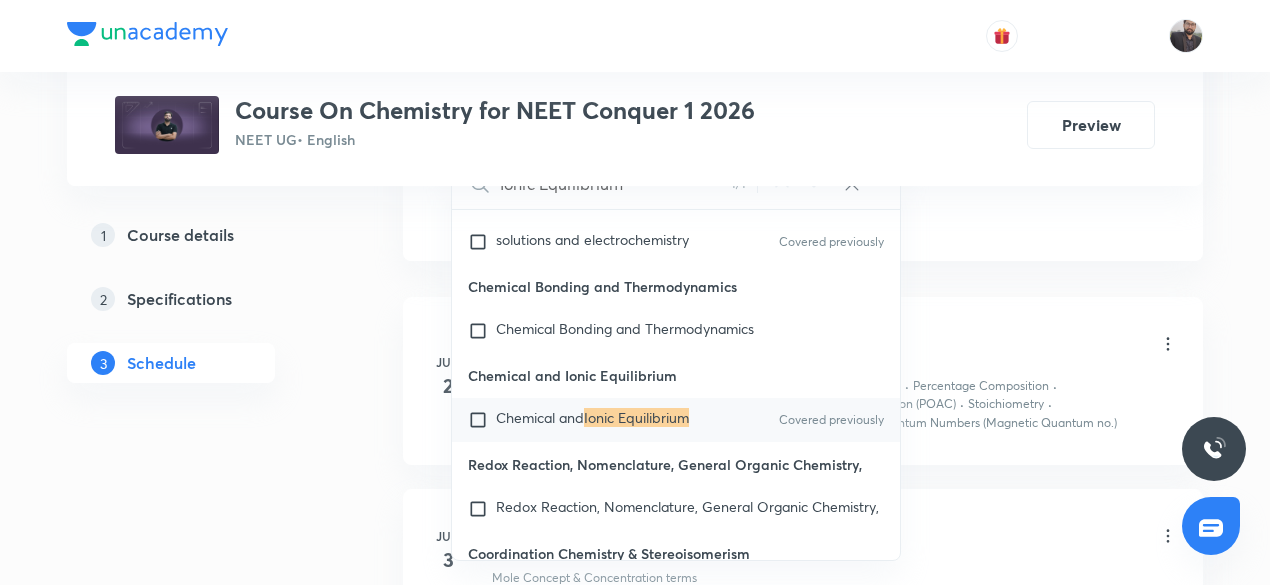 type on "Ionic Equilibrium" 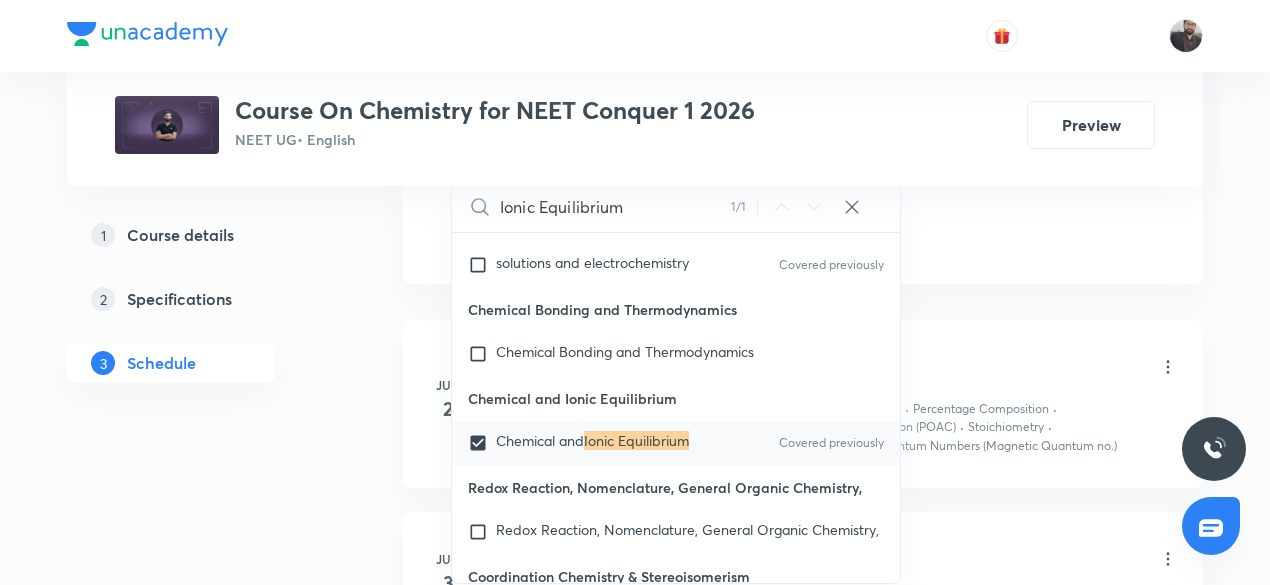 click on "Session  32 Live class Session title 20/99 Ionic Equilibrium-08 ​ Schedule for Jul 14, 2025, 8:05 AM ​ Duration (in minutes) 75 ​   Session type Online Offline Room Room No 01 Sub-concepts Chemical and Ionic Equilibrium CLEAR Ionic Equilibrium 1 / 1 ​ General Topics & Mole Concept Basic Concepts Covered previously Mole – Basic Introduction Covered previously Percentage Composition Covered previously Stoichiometry Covered previously Principle of Atom Conservation (POAC) Covered previously Relation between Stoichiometric Quantities Covered previously Application of Mole Concept: Gravimetric Analysis Covered previously Electronic Configuration Of Atoms (Hund's rule) Covered previously  Quantum Numbers (Magnetic Quantum no.) Covered previously Quantum Numbers(Pauli's Exclusion law) Mean Molar Mass or Molecular Mass Variation of Conductivity with Concentration Mechanism of Corrosion Atomic Structure Discovery Of Electron Some Prerequisites of Physics Discovery Of Protons And Neutrons Atomic Models Wave" at bounding box center (803, -229) 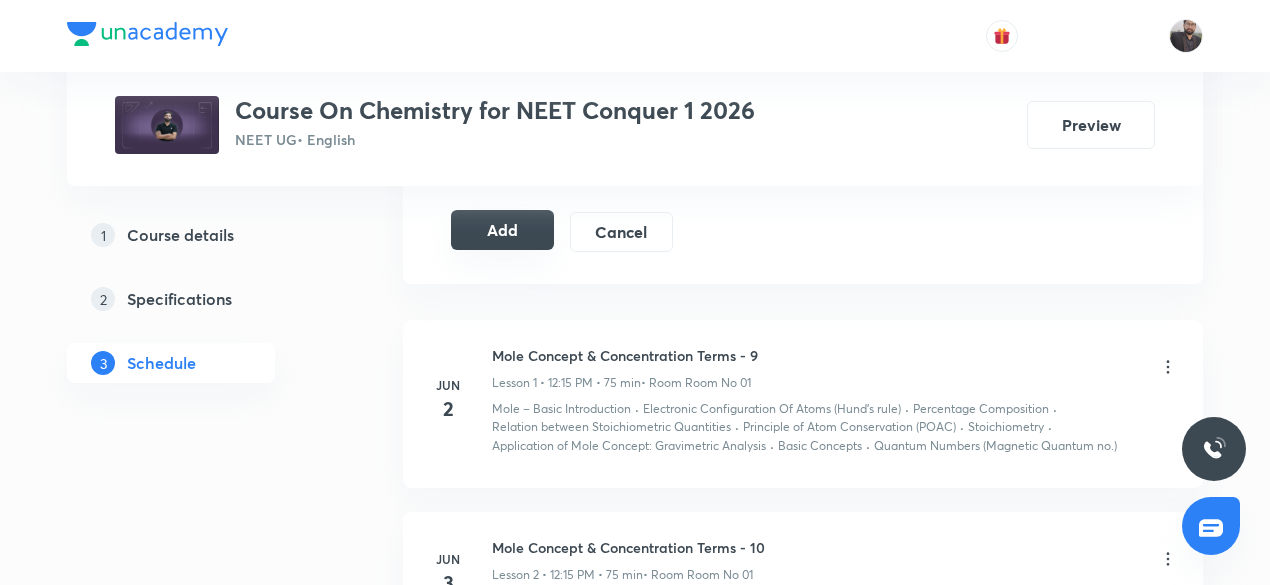 click on "Add" at bounding box center (502, 230) 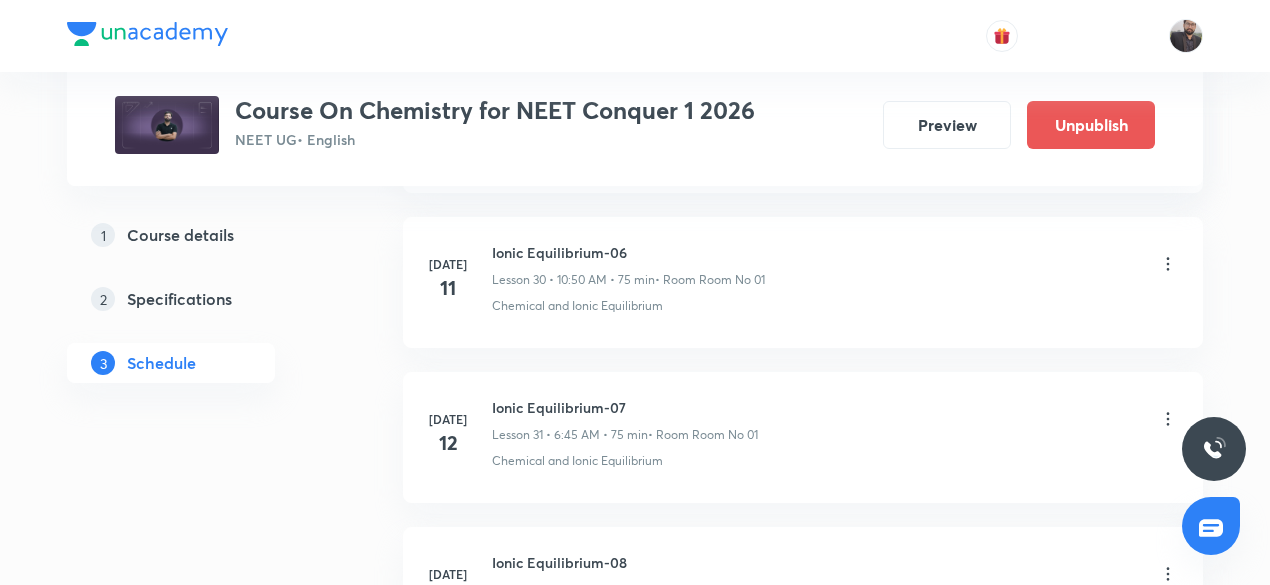 scroll, scrollTop: 5080, scrollLeft: 0, axis: vertical 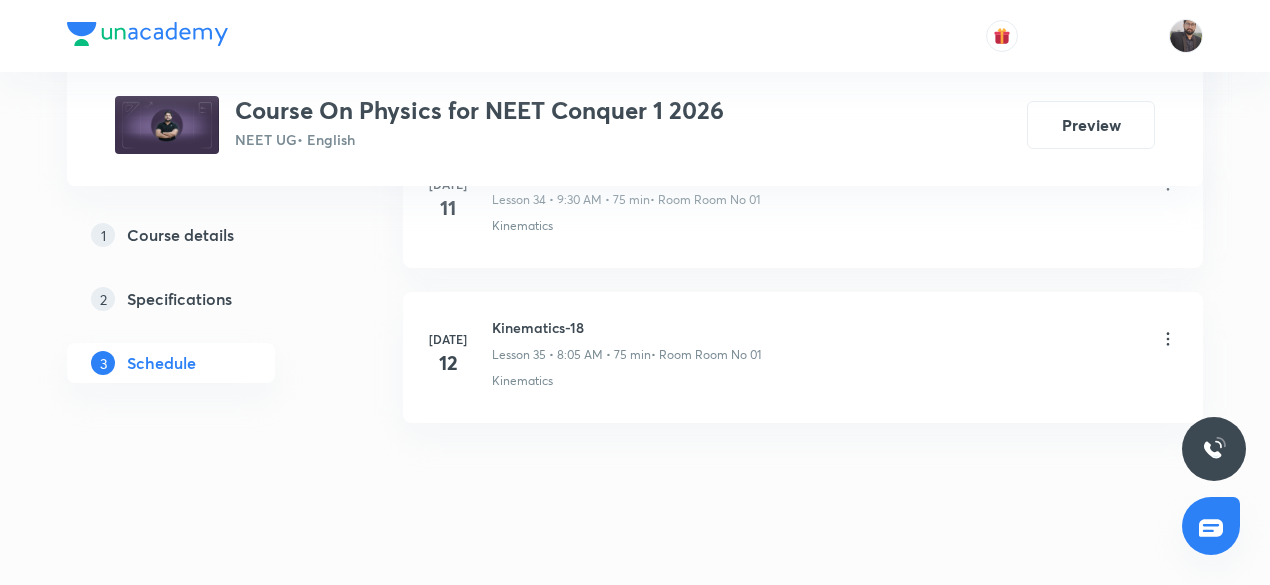 click on "Kinematics-18" at bounding box center (626, 327) 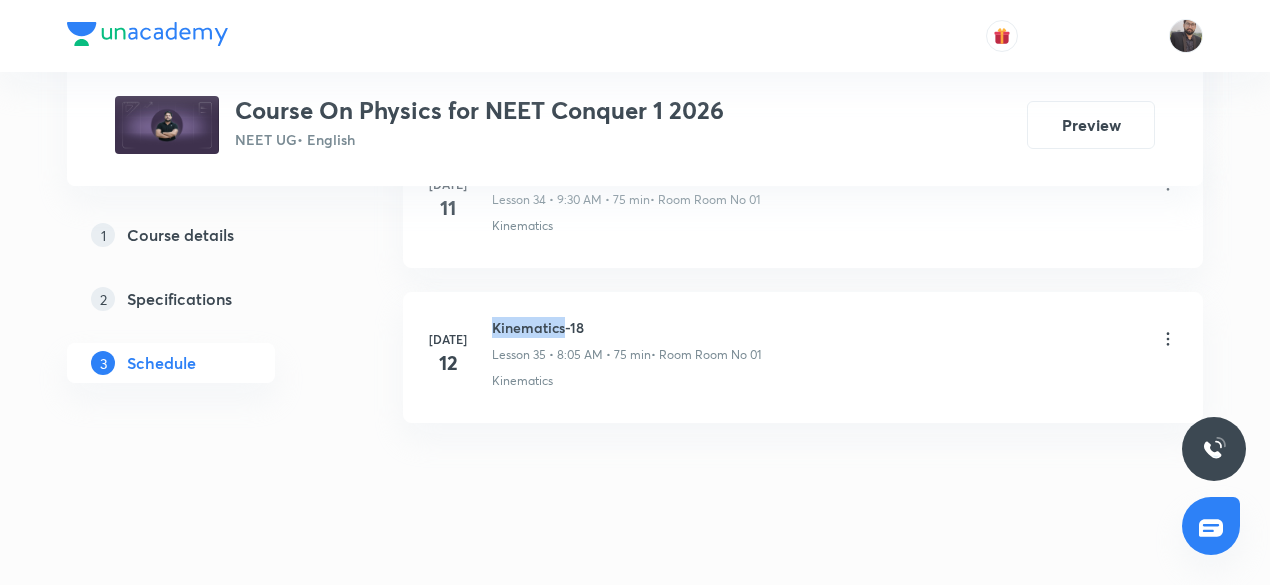 click on "Kinematics-18" at bounding box center (626, 327) 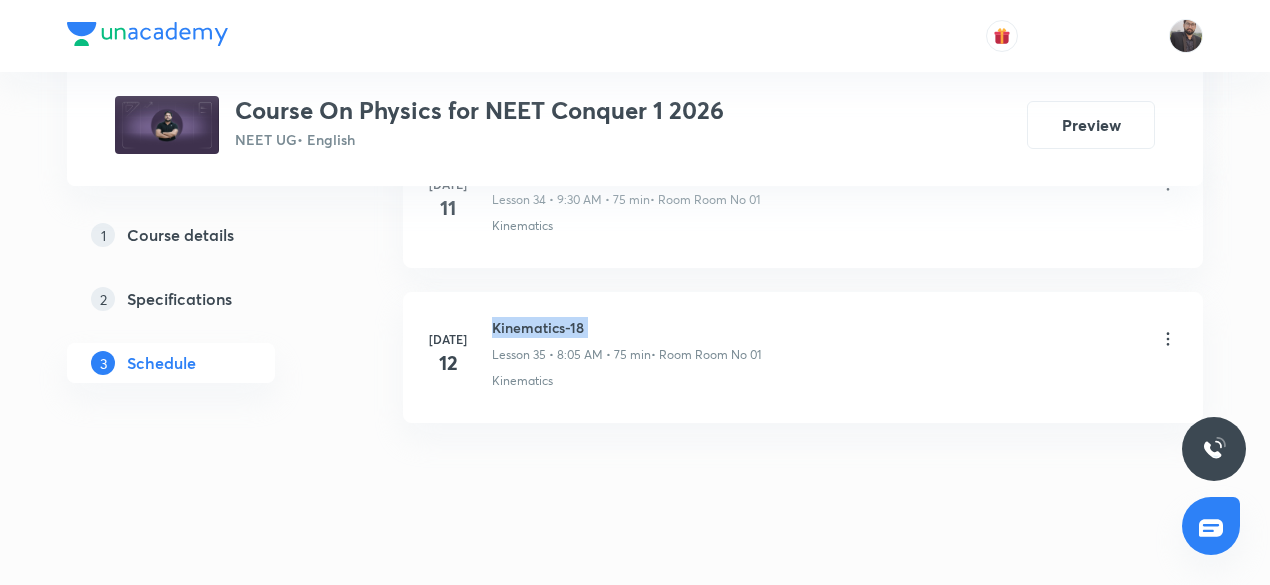 click on "Kinematics-18" at bounding box center [626, 327] 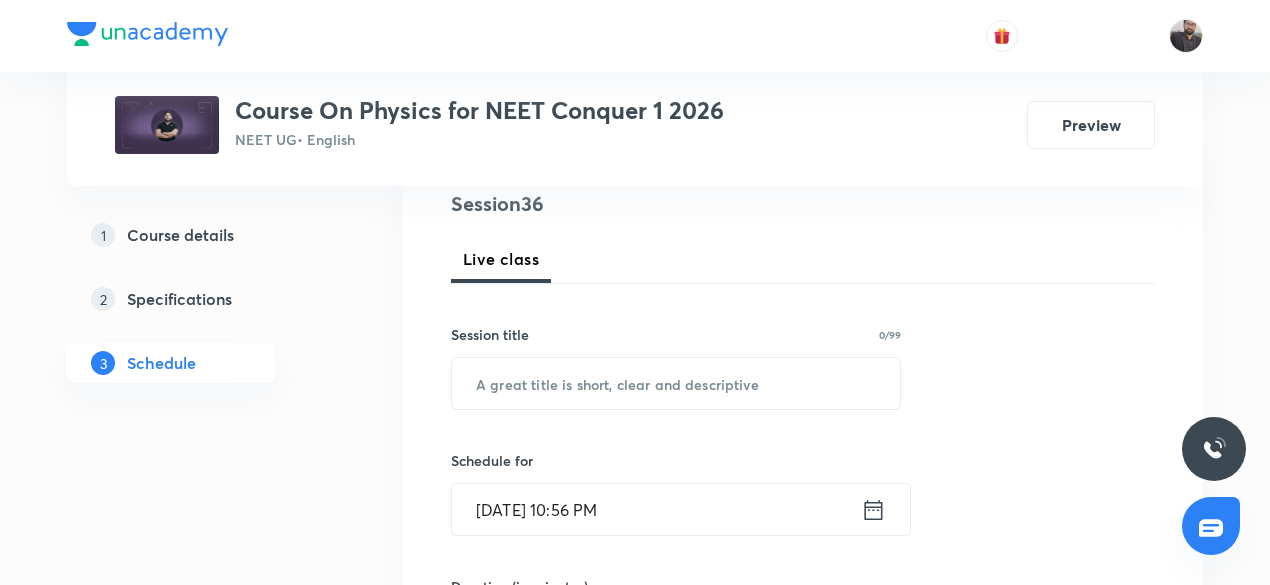 scroll, scrollTop: 247, scrollLeft: 0, axis: vertical 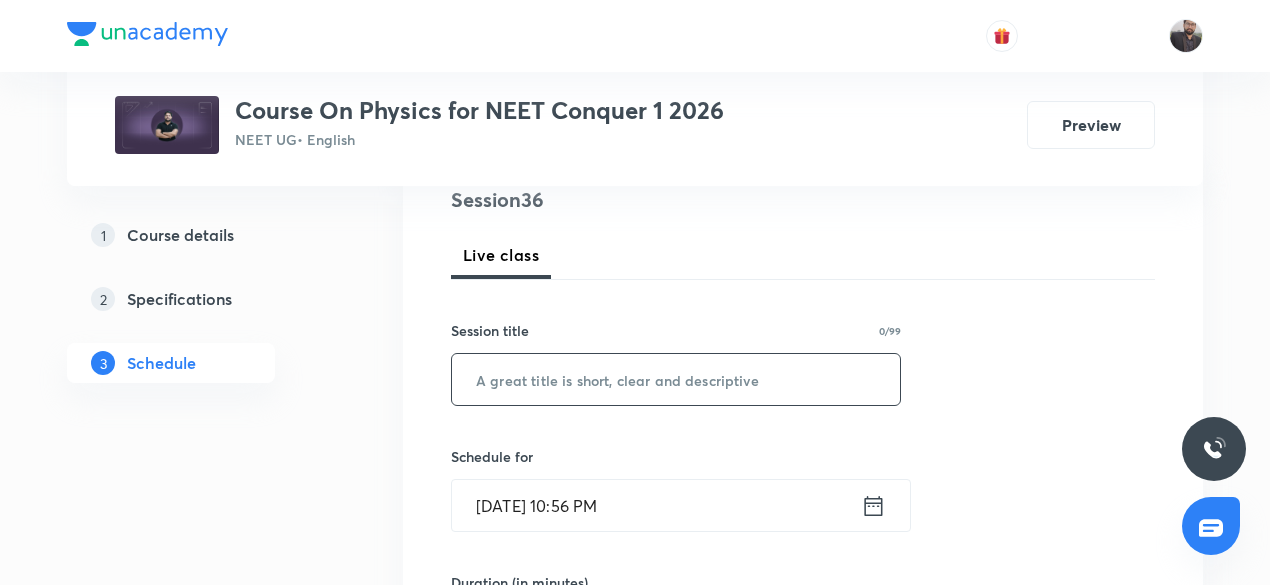 click at bounding box center [676, 379] 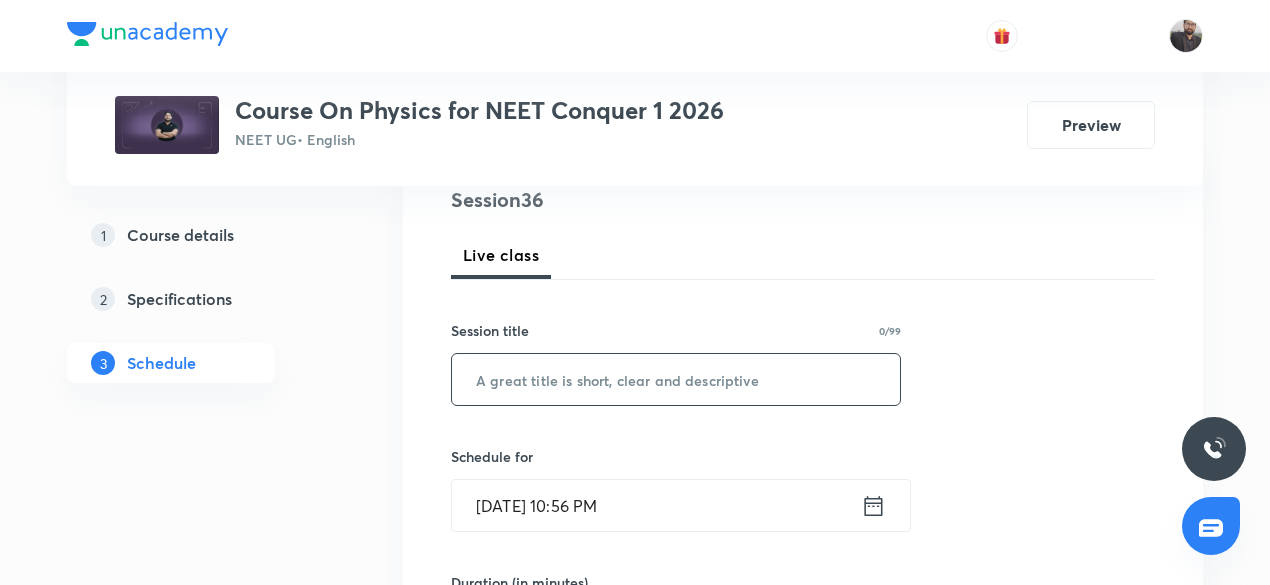 paste on "Kinematics-18" 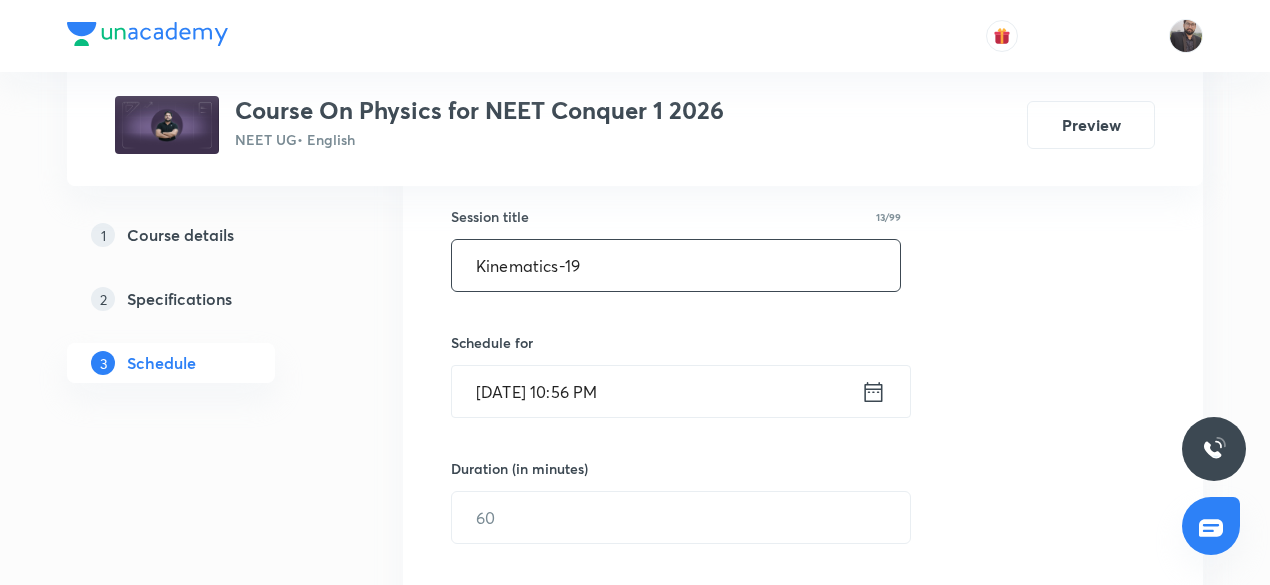 scroll, scrollTop: 372, scrollLeft: 0, axis: vertical 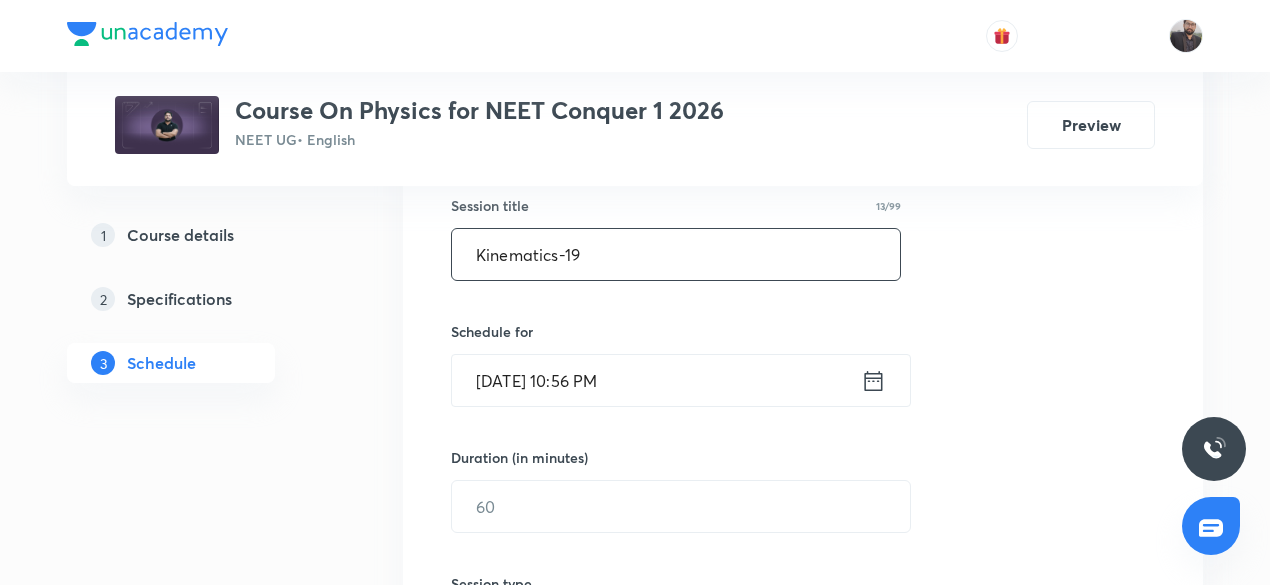 type on "Kinematics-19" 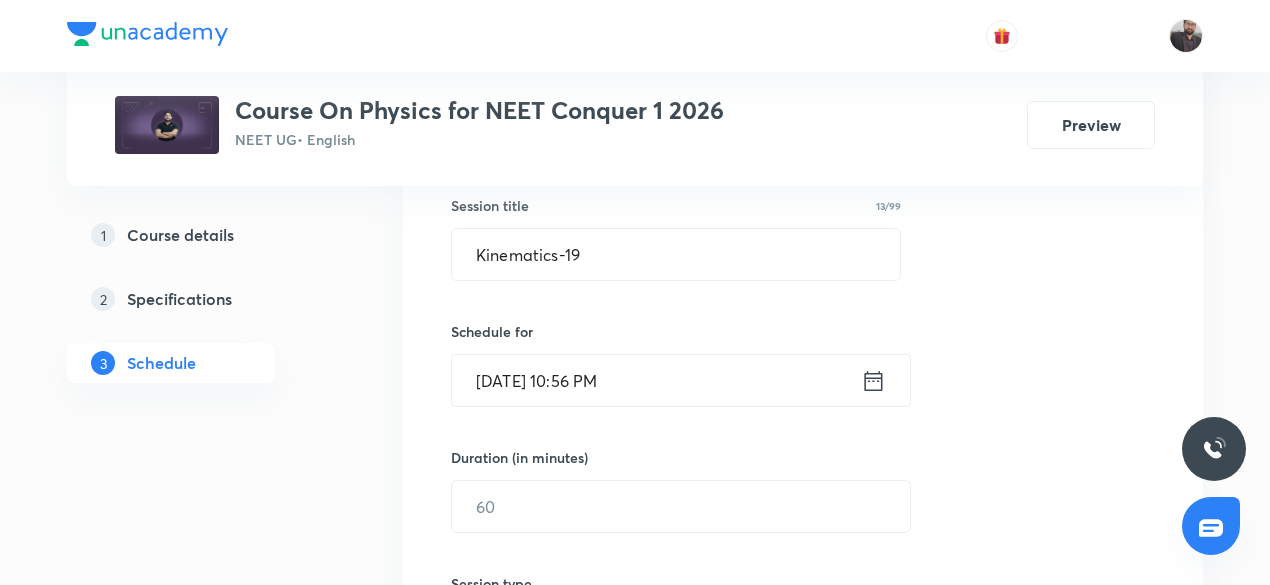 click on "[DATE] 10:56 PM" at bounding box center [656, 380] 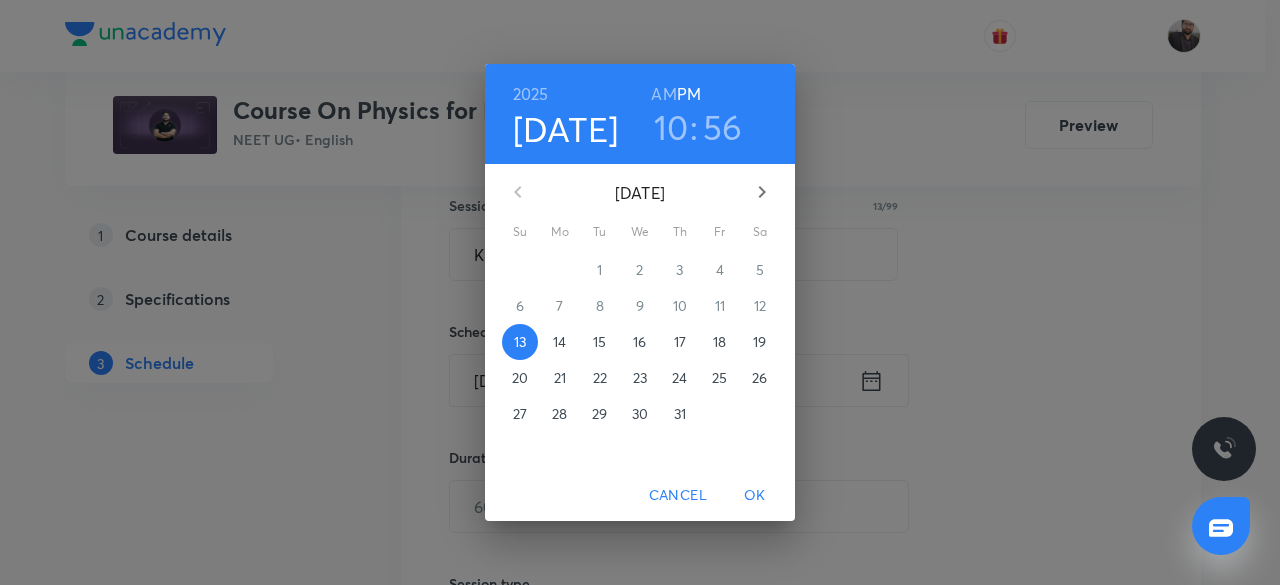 click on "14" at bounding box center [559, 342] 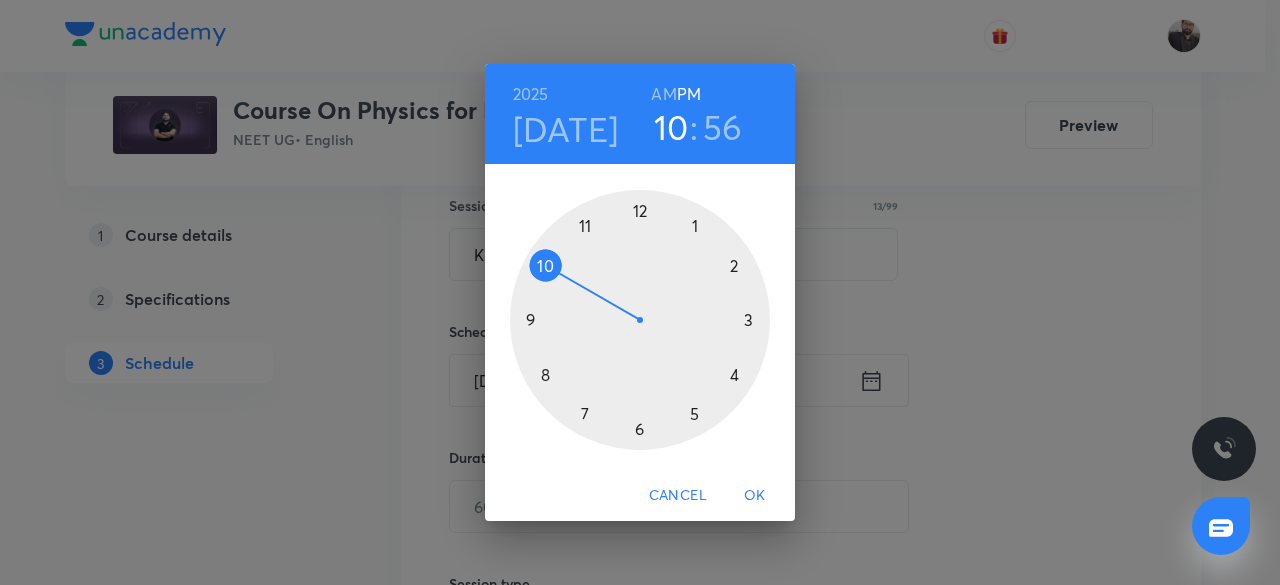 click on "AM" at bounding box center [663, 94] 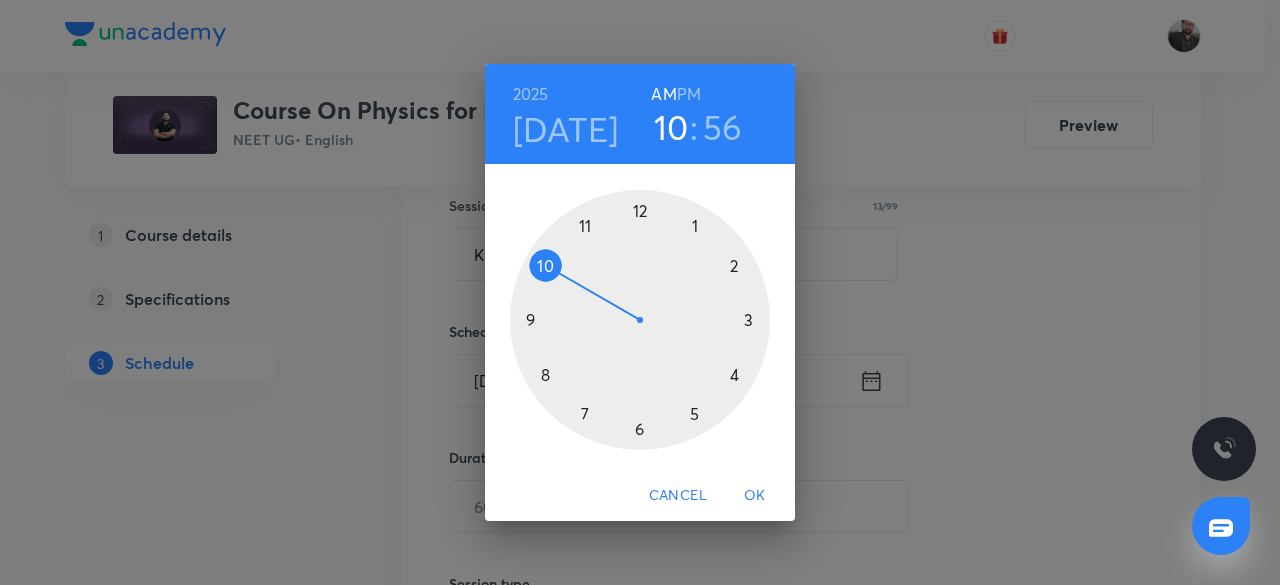 click at bounding box center (640, 320) 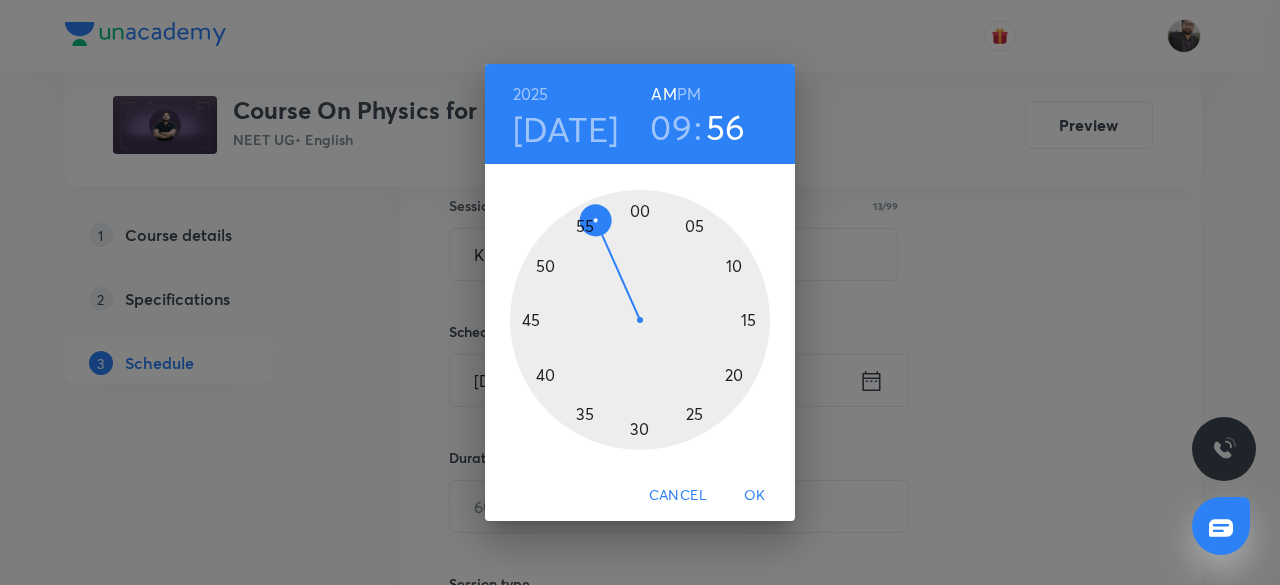 click at bounding box center (640, 320) 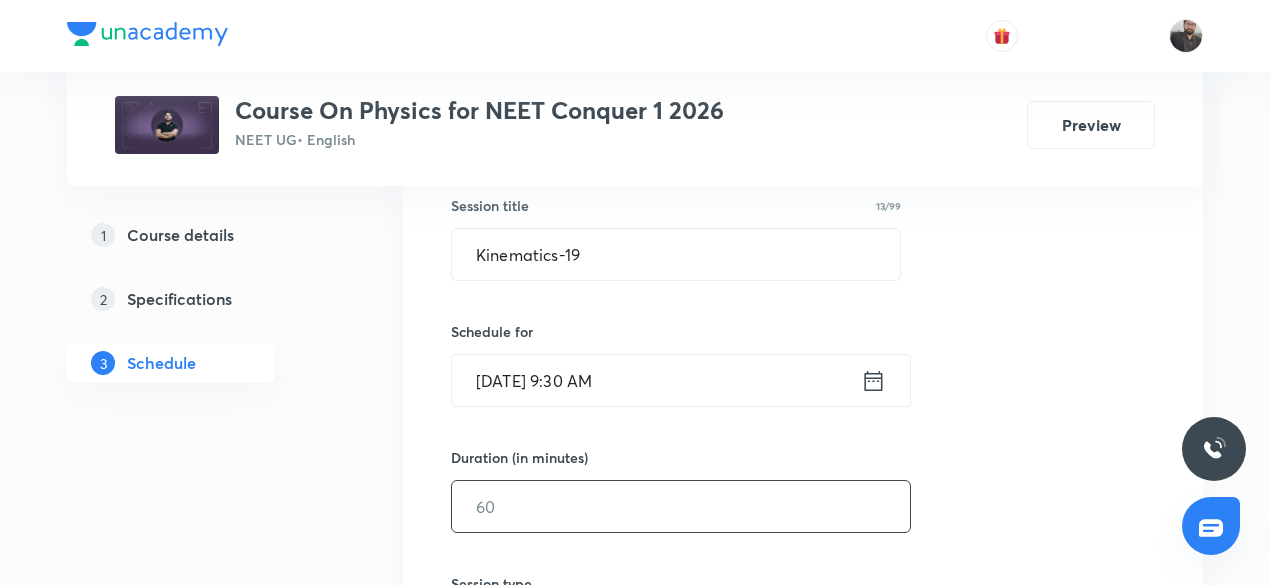 click at bounding box center [681, 506] 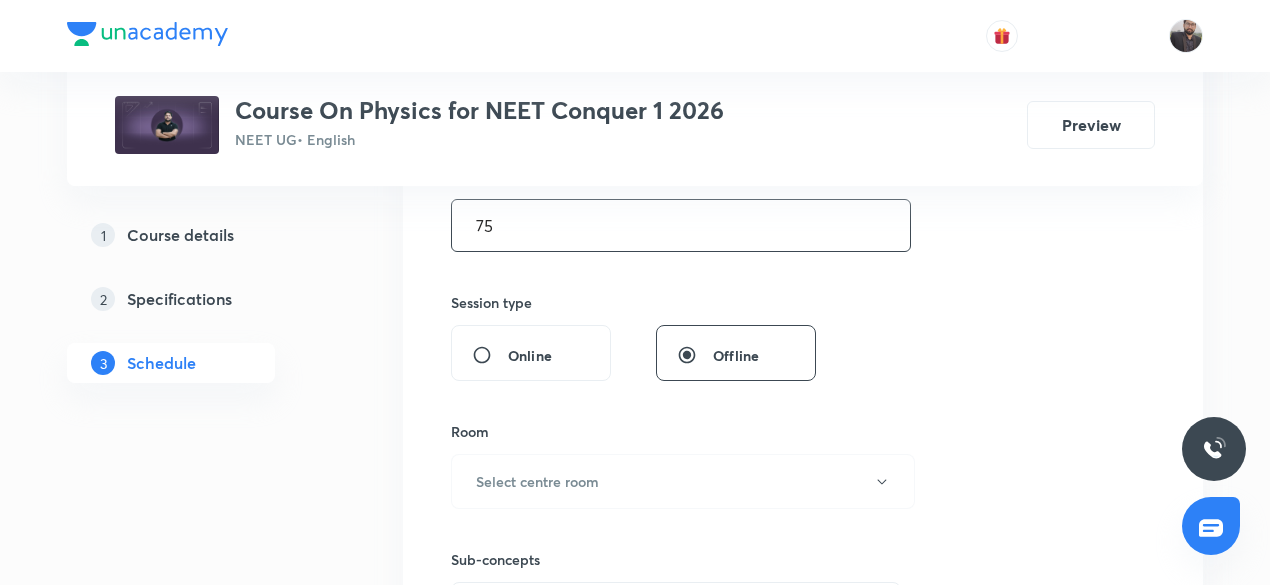 scroll, scrollTop: 654, scrollLeft: 0, axis: vertical 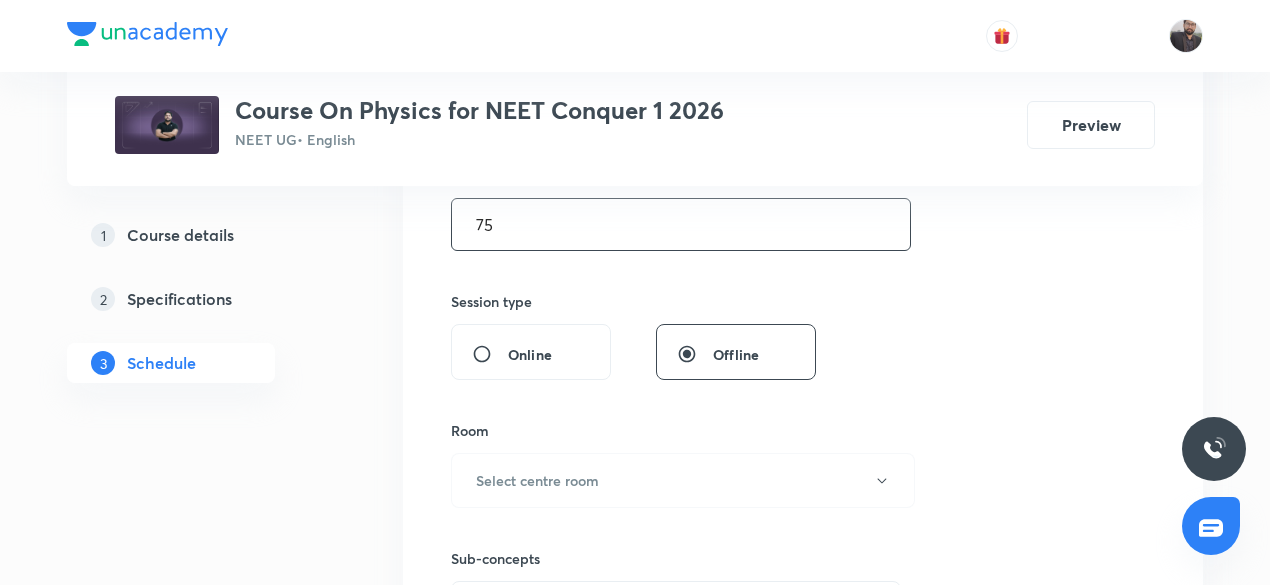 type on "75" 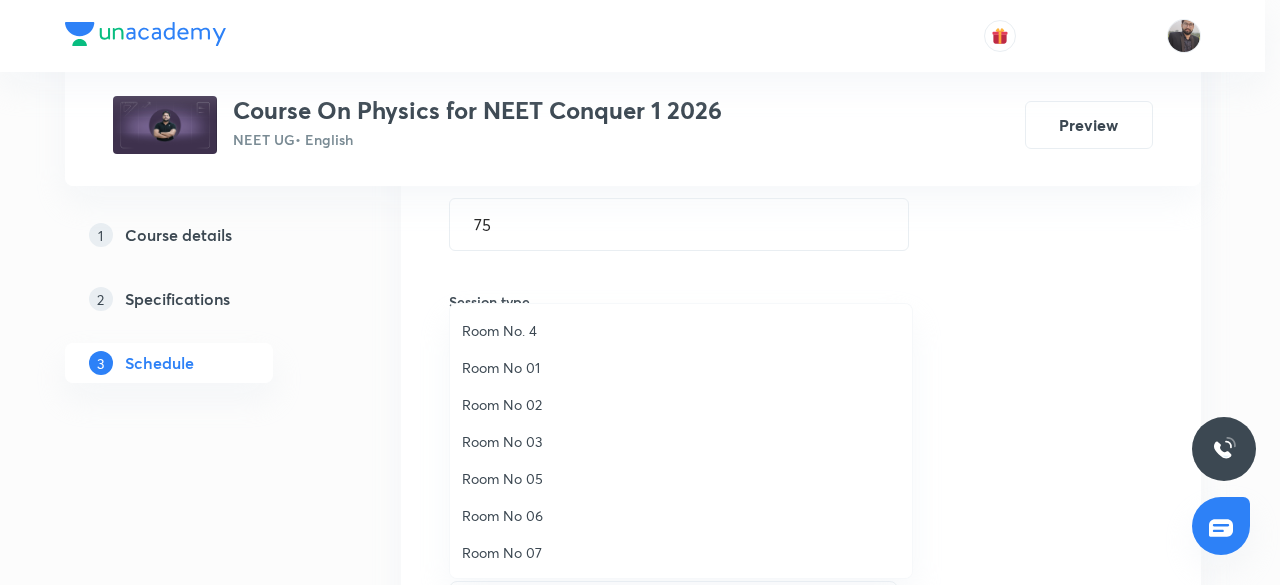 click on "Room No 01" at bounding box center [681, 367] 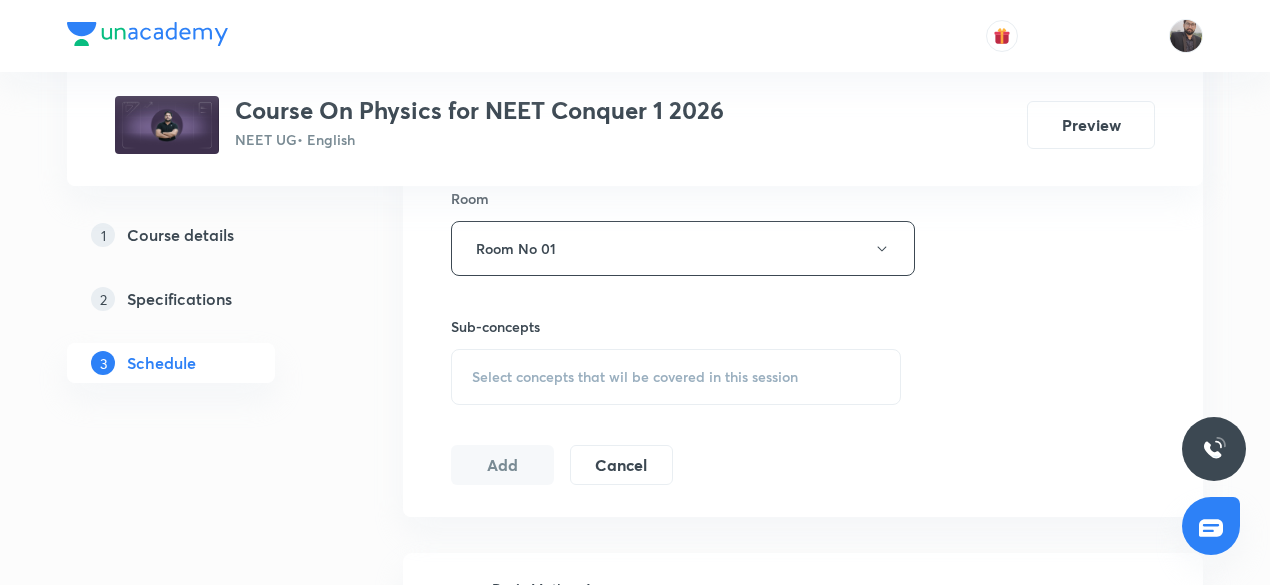 scroll, scrollTop: 887, scrollLeft: 0, axis: vertical 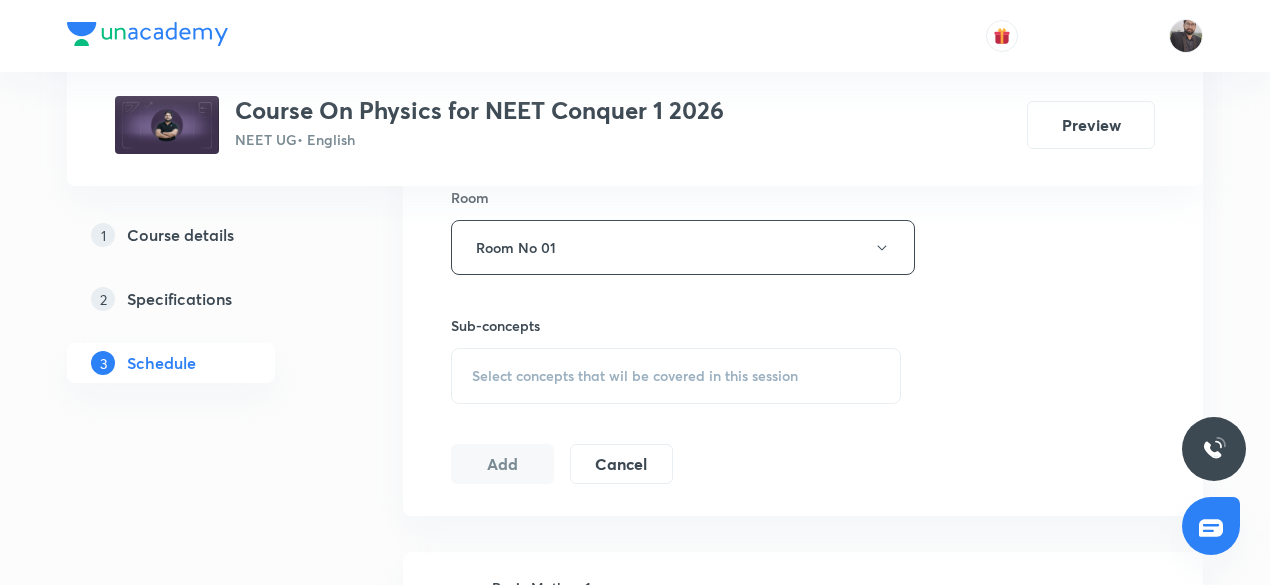 click on "Select concepts that wil be covered in this session" at bounding box center [635, 376] 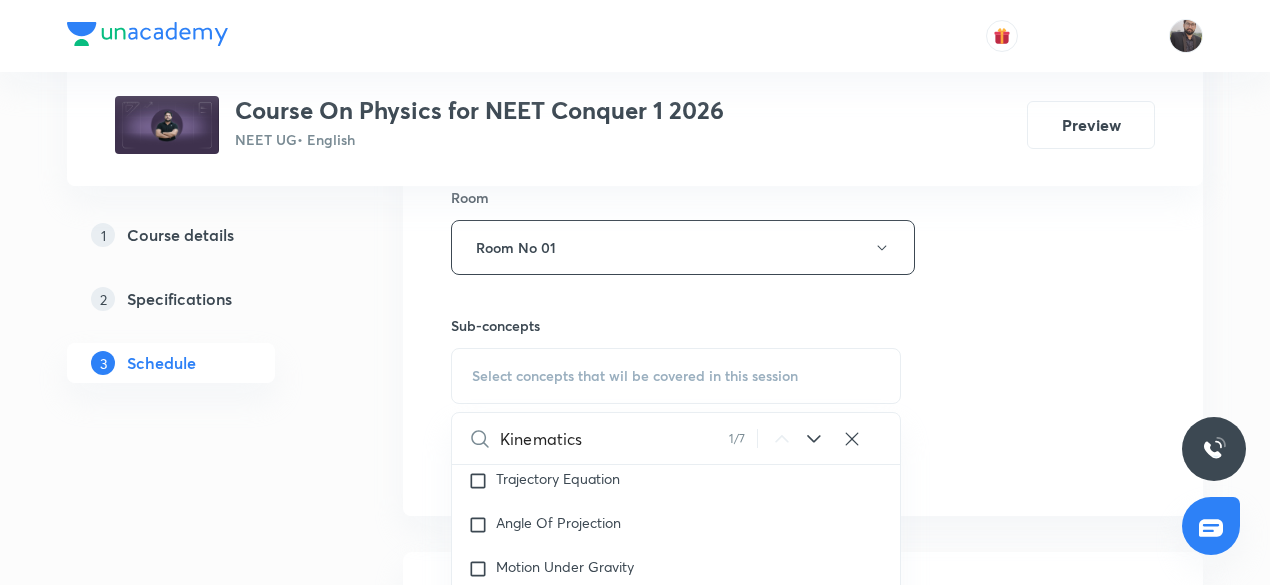 scroll, scrollTop: 3571, scrollLeft: 0, axis: vertical 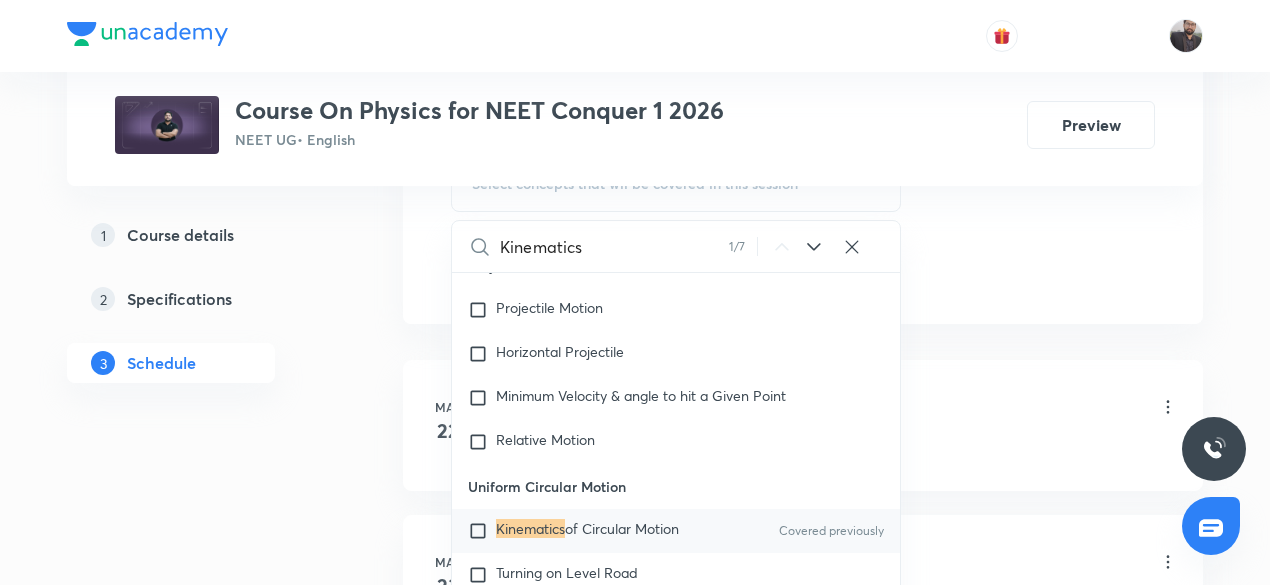 type on "Kinematics" 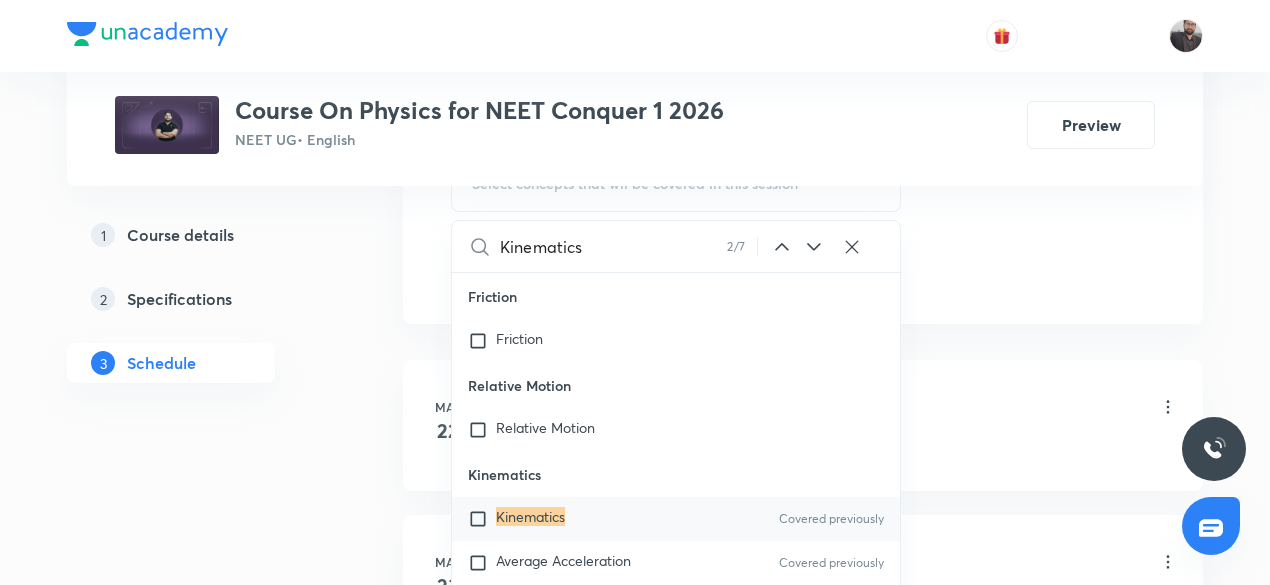 click 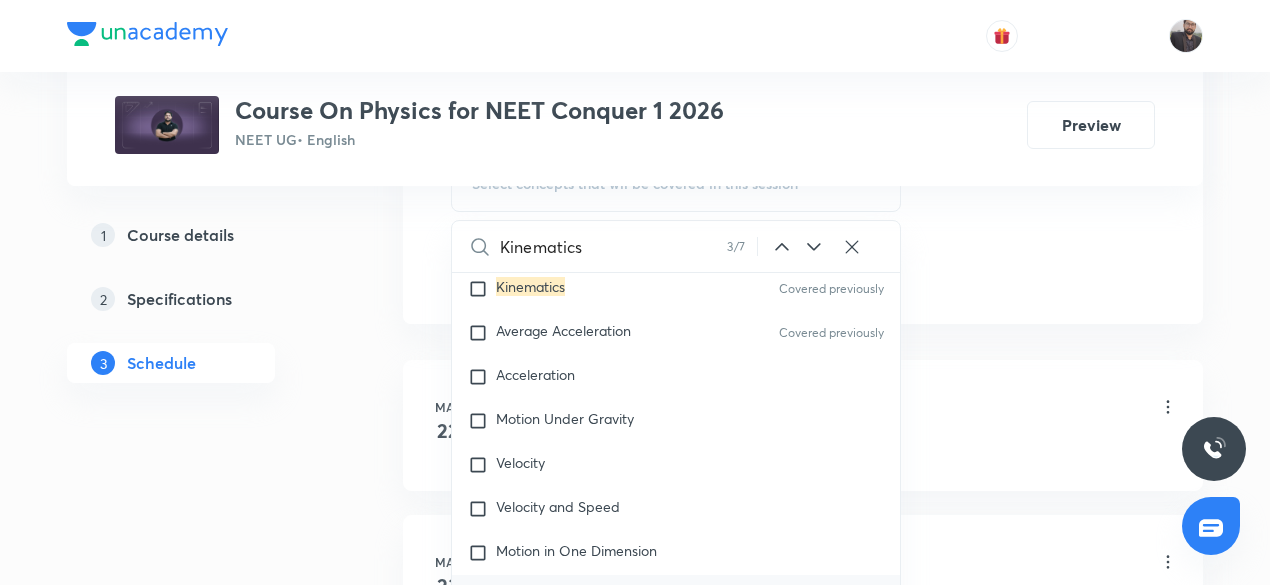 scroll, scrollTop: 9248, scrollLeft: 0, axis: vertical 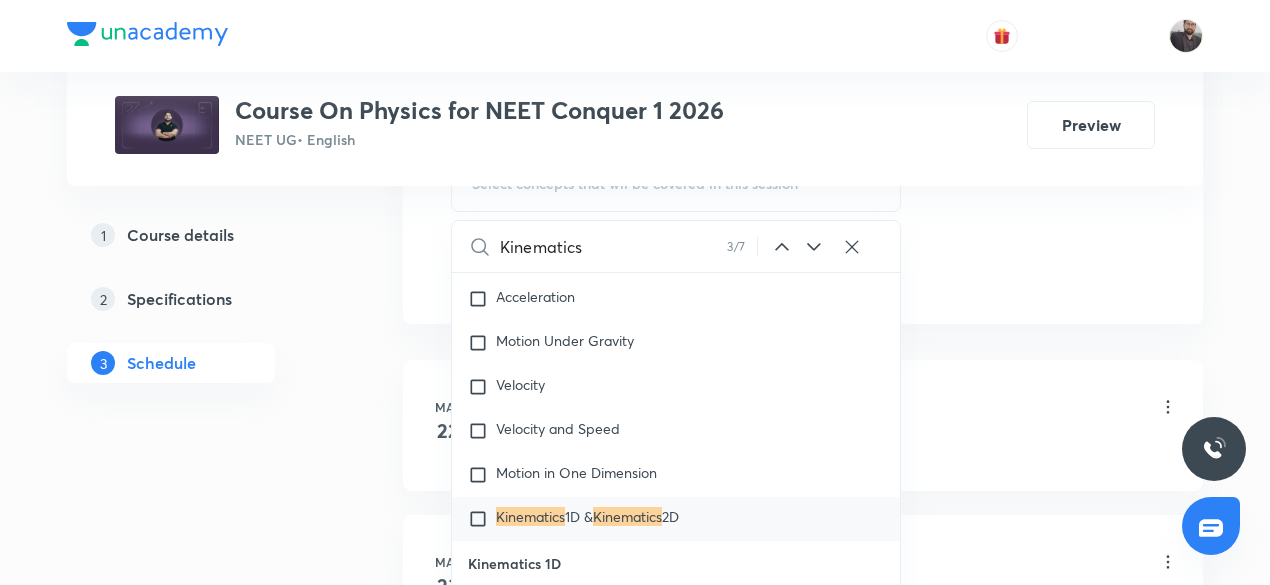 click 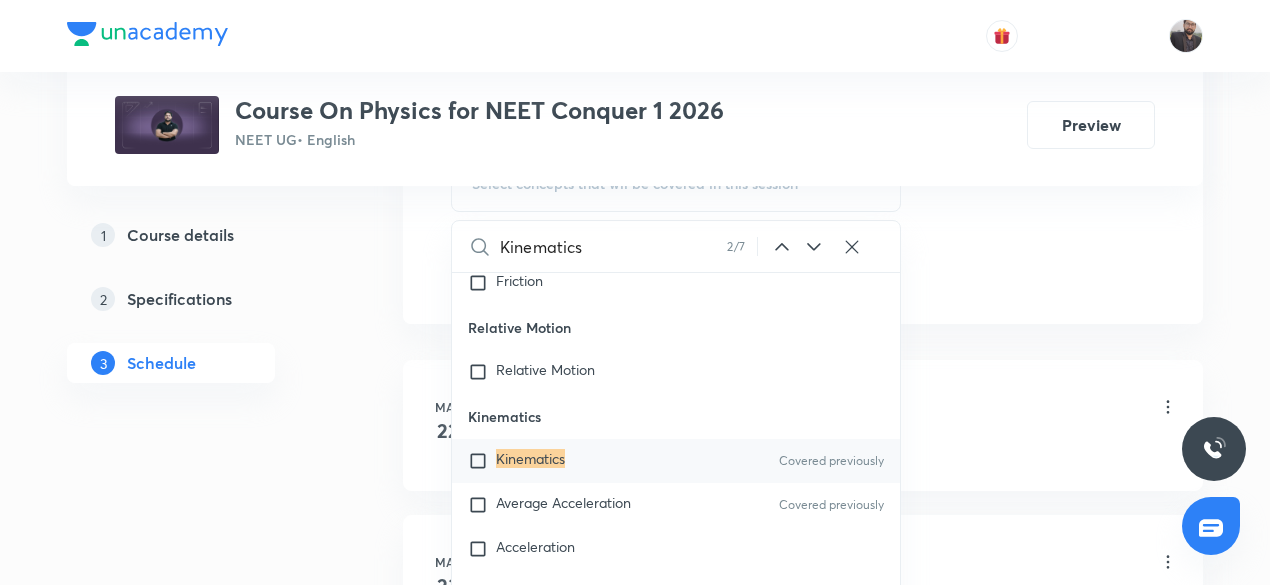 scroll, scrollTop: 8940, scrollLeft: 0, axis: vertical 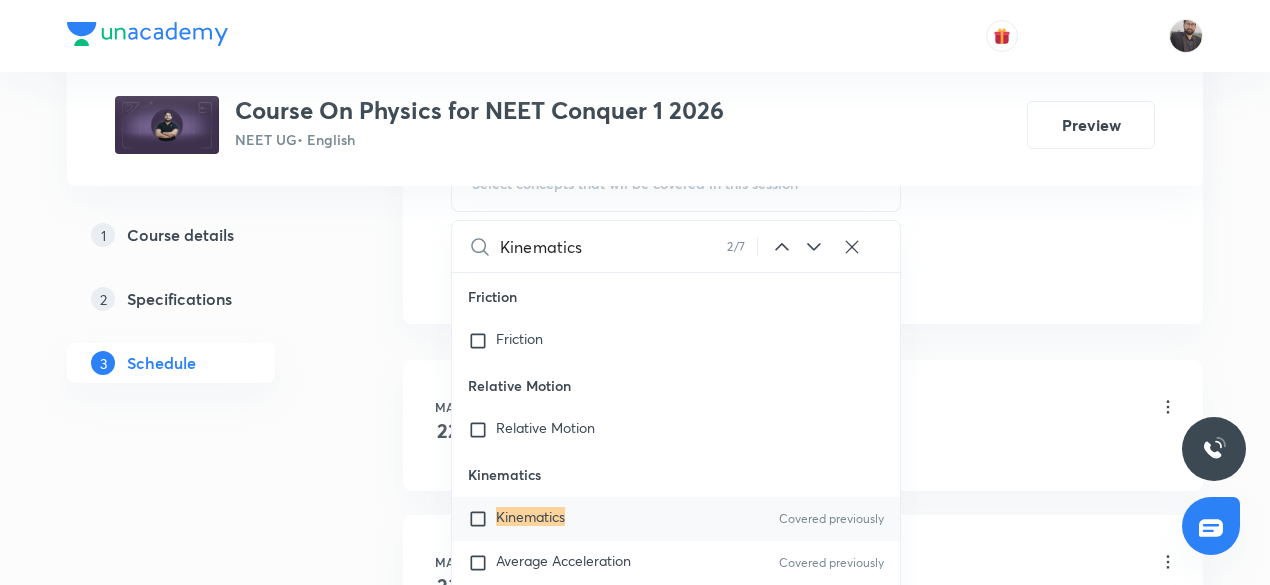 click at bounding box center [482, 519] 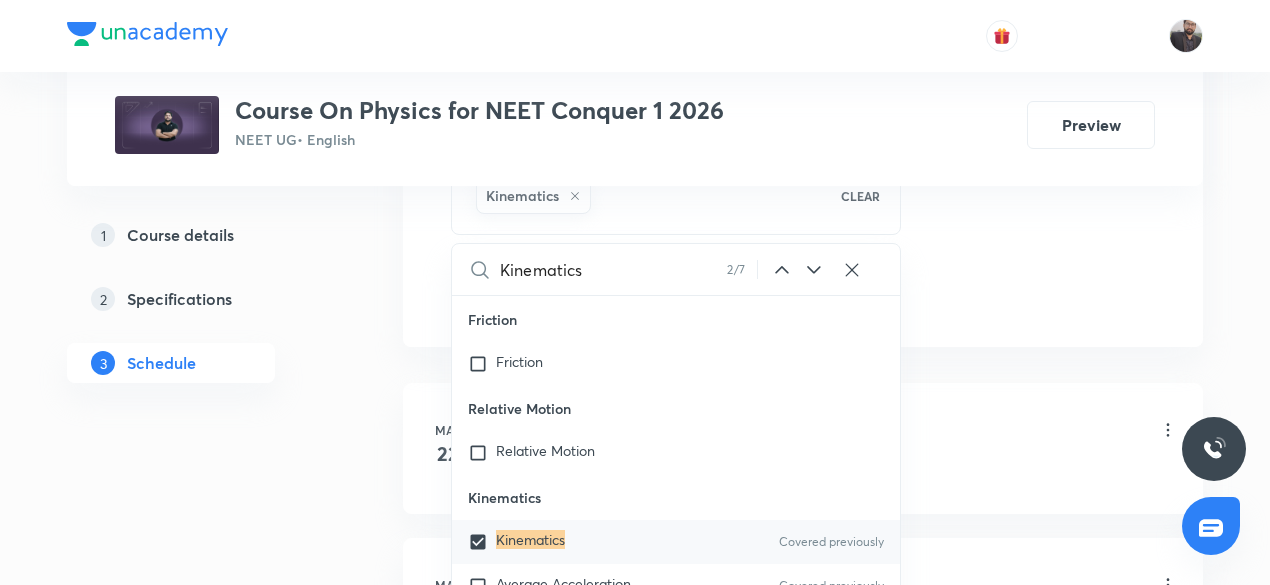 click on "Session  36 Live class Session title 13/99 Kinematics-19 ​ Schedule for Jul 14, 2025, 9:30 AM ​ Duration (in minutes) 75 ​   Session type Online Offline Room Room No 01 Sub-concepts Kinematics CLEAR Kinematics 2 / 7 ​ Units & Dimensions Physical quantity Covered previously Applications of Dimensional Analysis Significant Figures Units of Physical Quantities Covered previously System of Units Dimensions of Some Mathematical Functions Unit and Dimension Covered previously Product of Two Vectors Subtraction of Vectors Cross Product Least Count Analysis Errors of Measurement Vernier Callipers Screw Gauge Zero Error Basic Mathematics Elementary Algebra Covered previously Elementary Trigonometry Covered previously Basic Coordinate Geometry Covered previously Functions Differentiation Integral of a Function Use of Differentiation & Integration in One Dimensional Motion Derivatives of Equations of Motion by Calculus Basic Mathematics Covered previously Laboratory Experiments Laboratory Experiments Dot-Product" at bounding box center [803, -166] 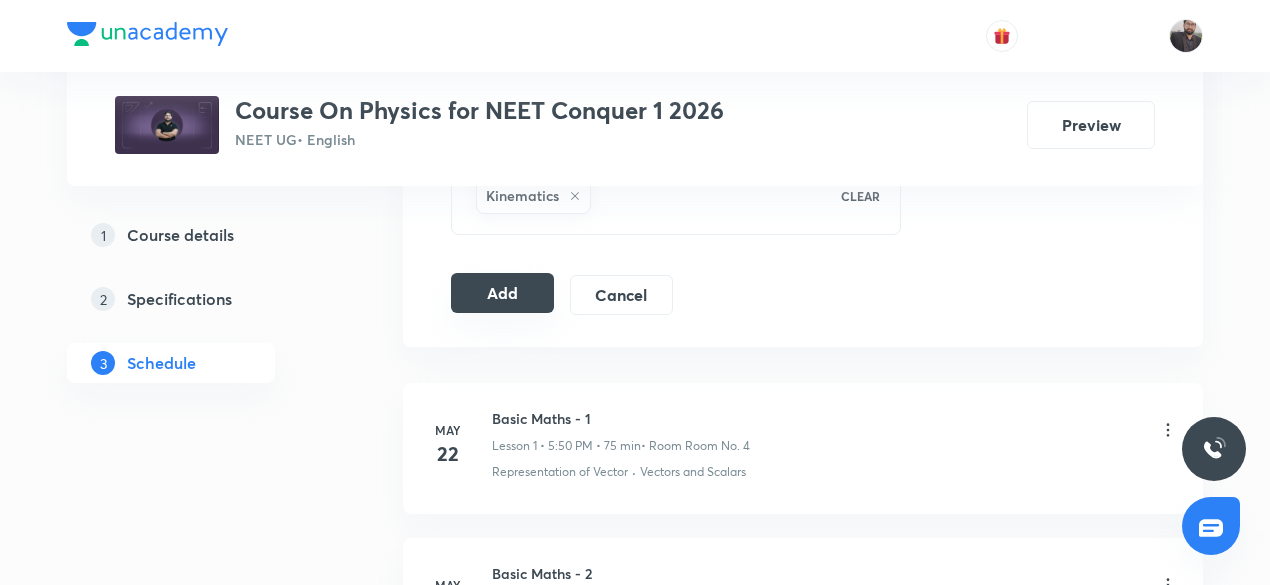 click on "Add" at bounding box center [502, 293] 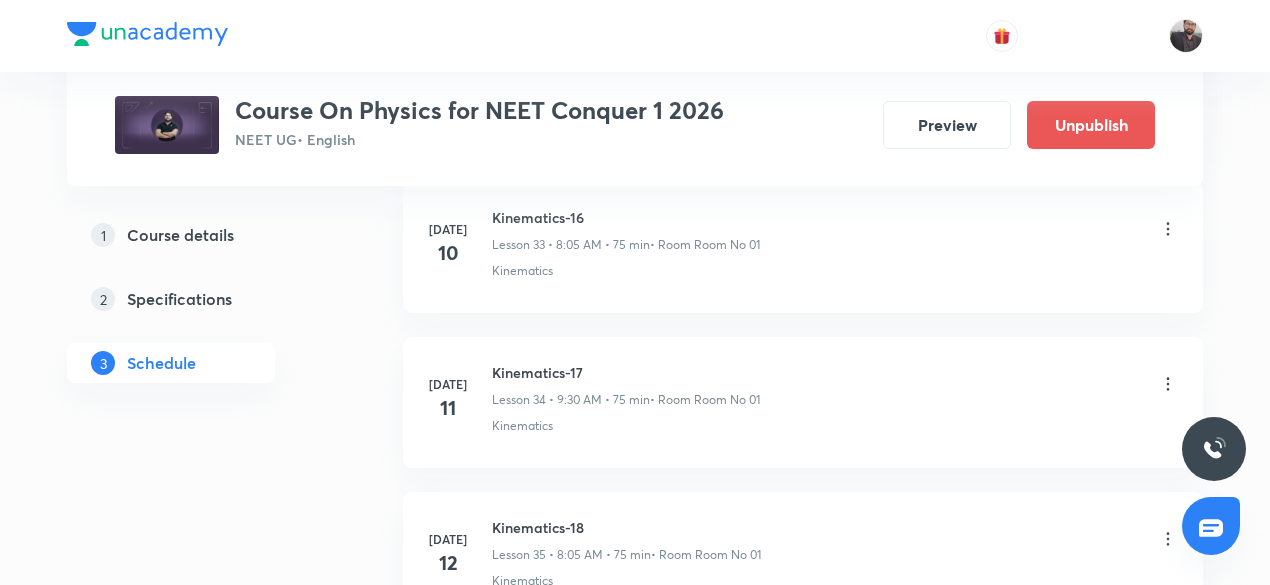 scroll, scrollTop: 5660, scrollLeft: 0, axis: vertical 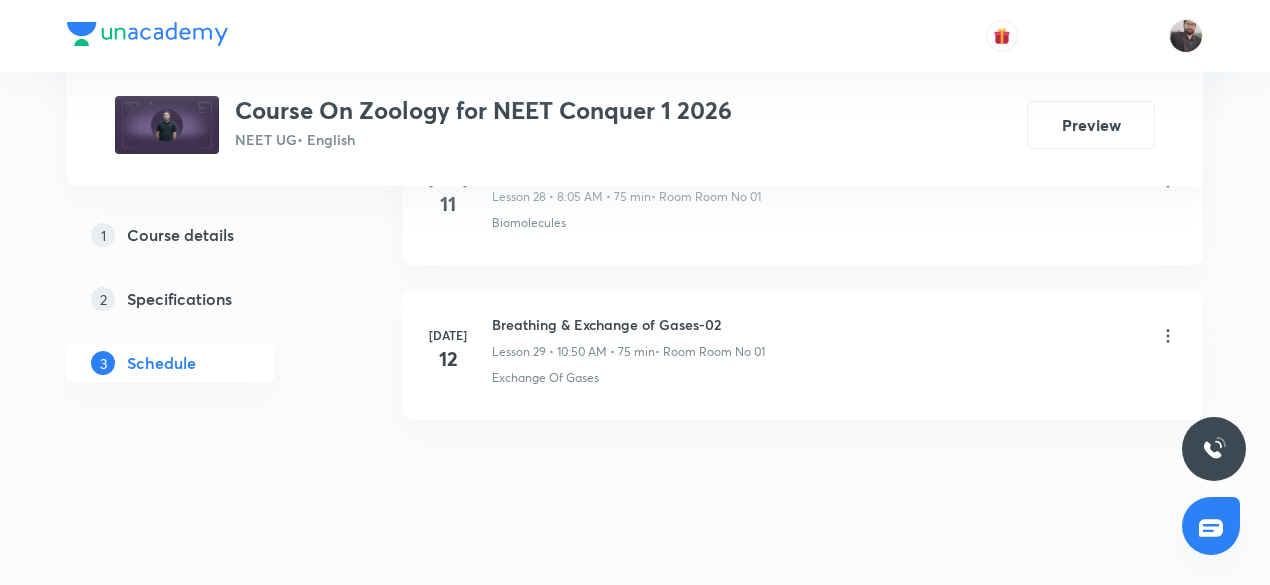 click on "Breathing & Exchange of Gases-02" at bounding box center [628, 324] 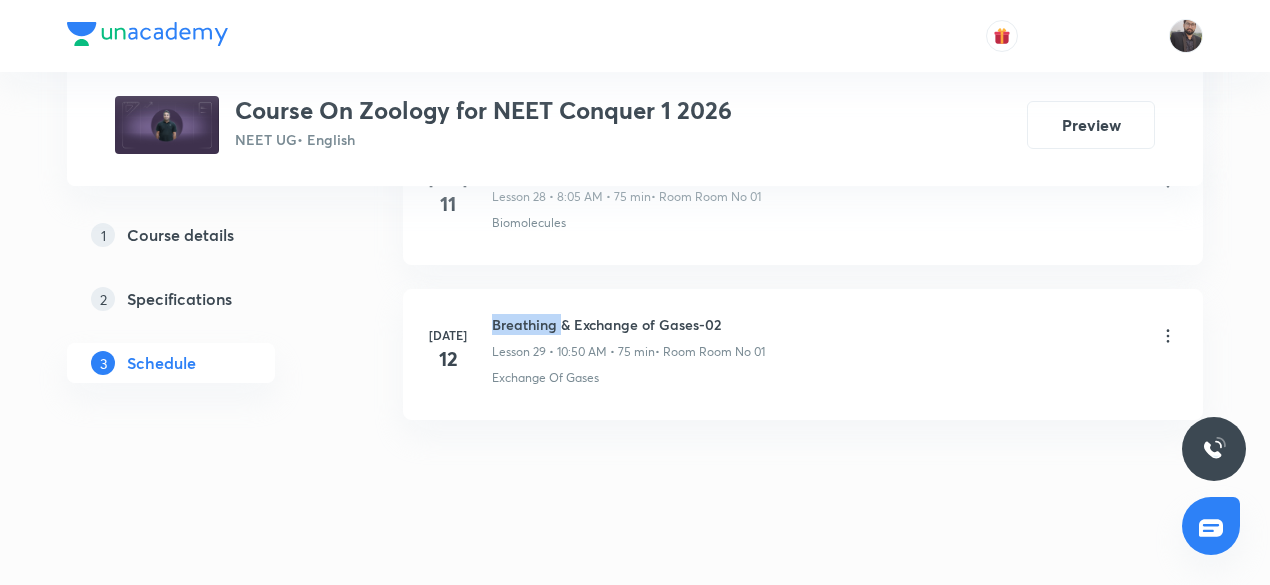 click on "Breathing & Exchange of Gases-02" at bounding box center [628, 324] 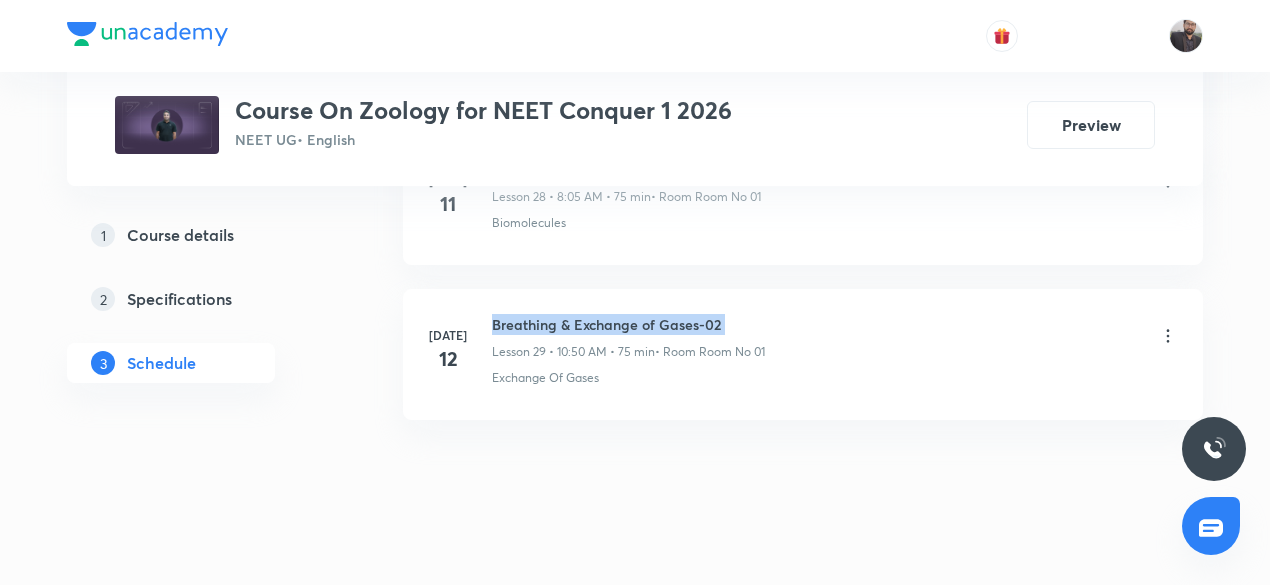 click on "Breathing & Exchange of Gases-02" at bounding box center [628, 324] 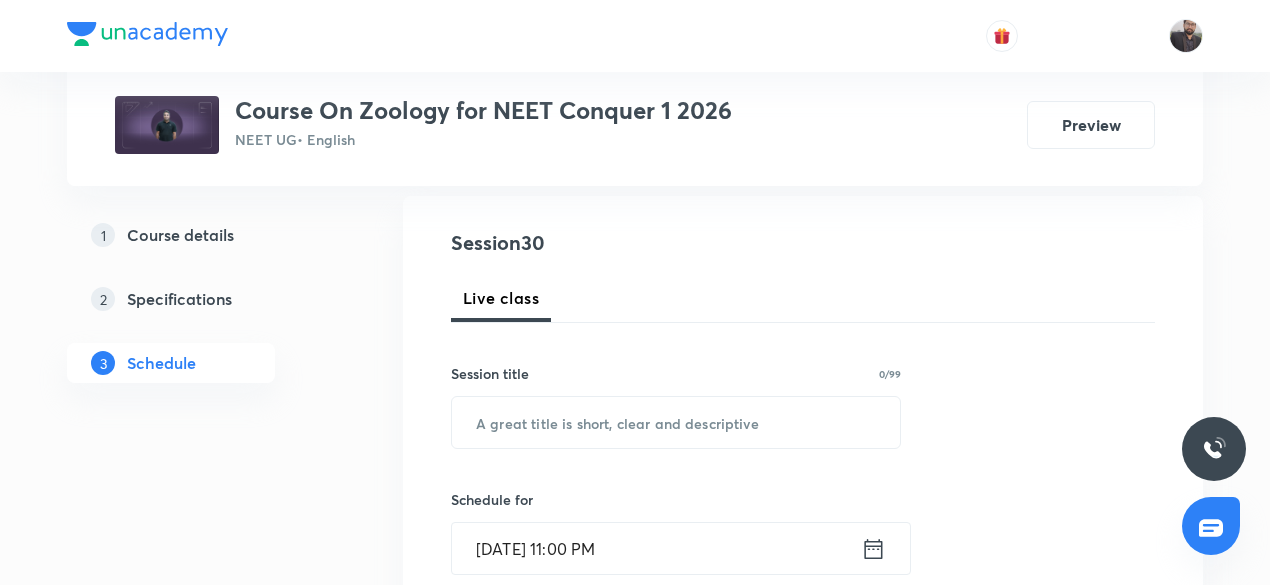scroll, scrollTop: 207, scrollLeft: 0, axis: vertical 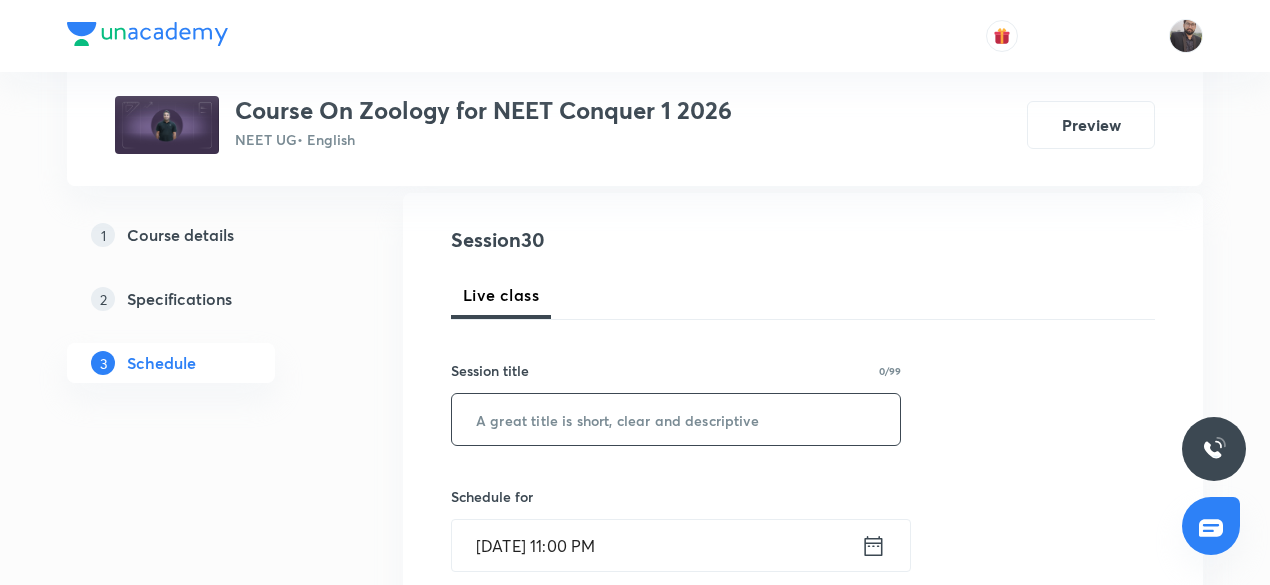 click at bounding box center (676, 419) 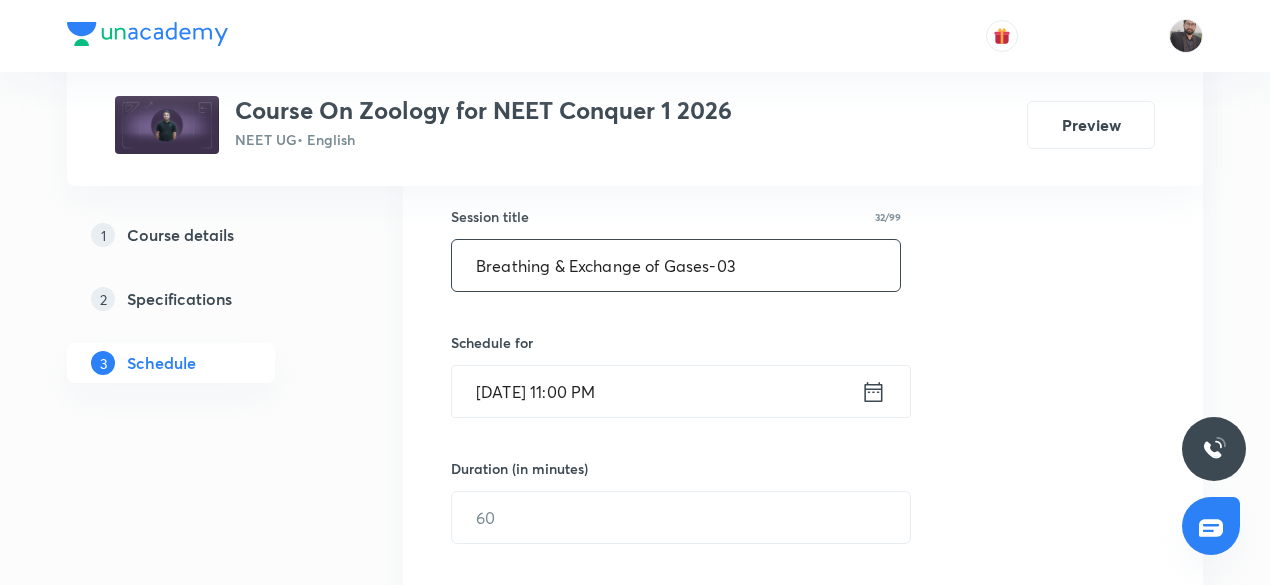 scroll, scrollTop: 389, scrollLeft: 0, axis: vertical 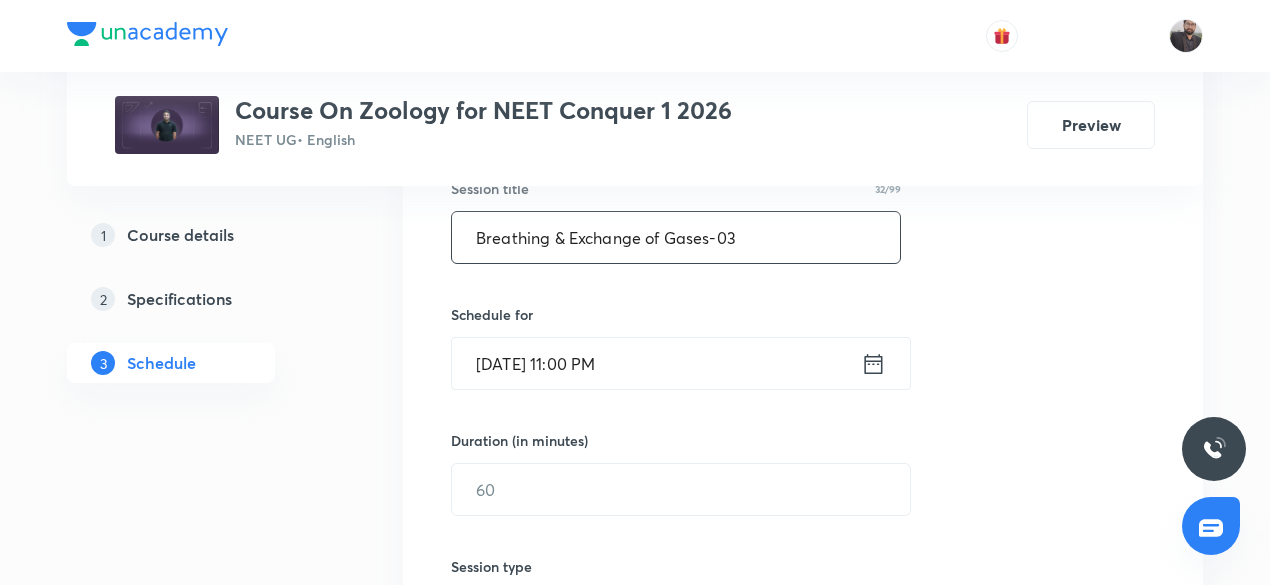 type on "Breathing & Exchange of Gases-03" 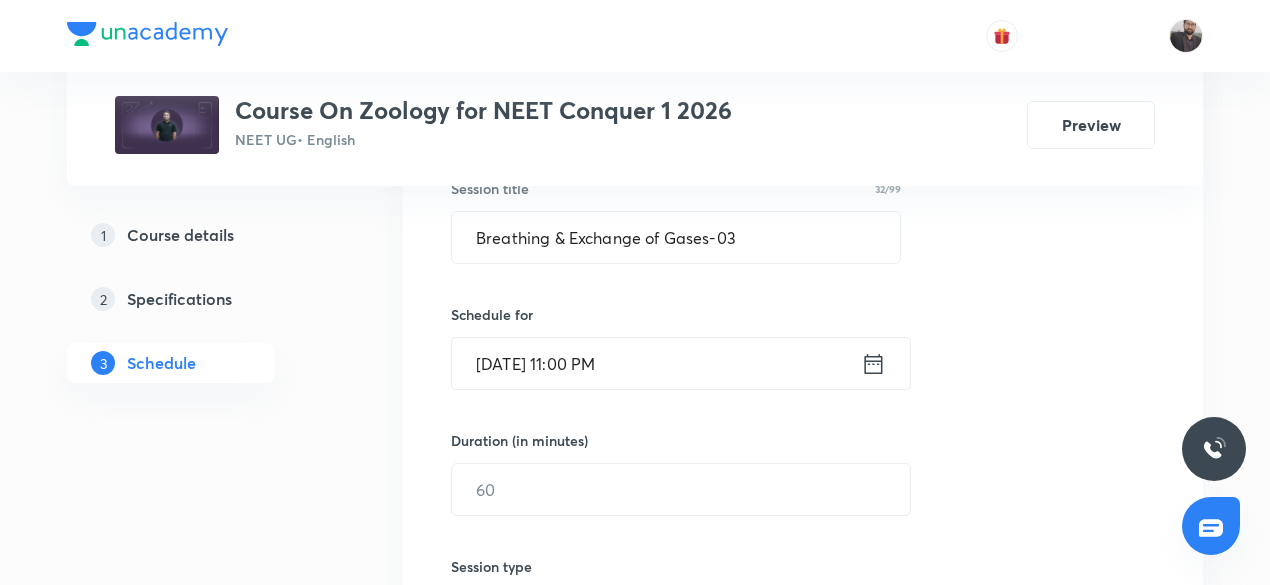 click on "[DATE] 11:00 PM" at bounding box center (656, 363) 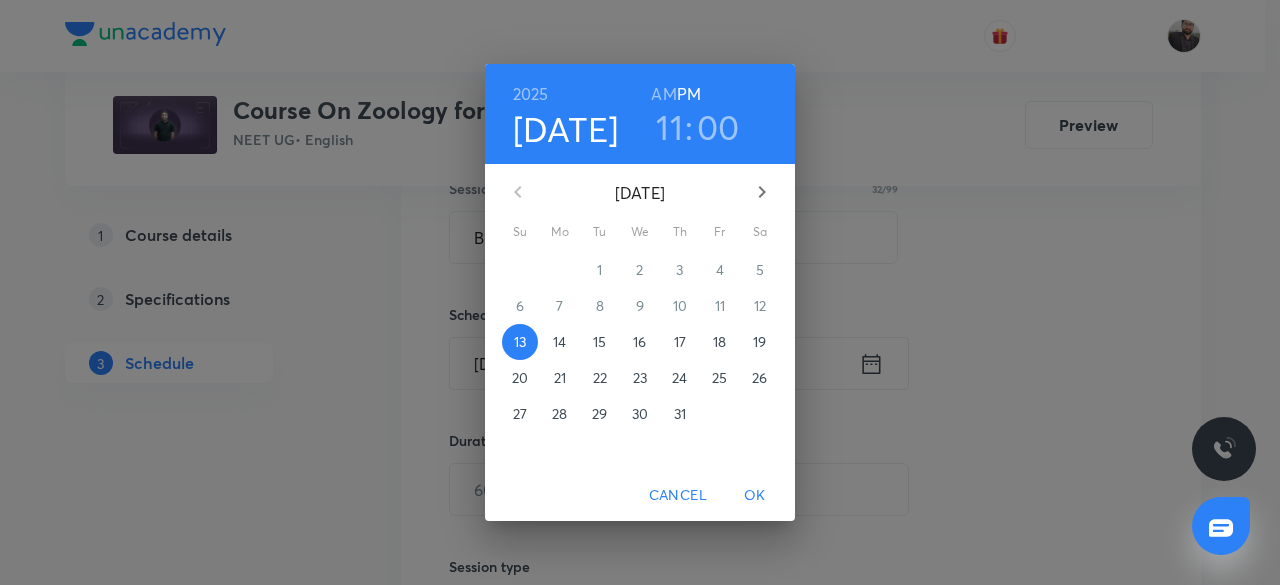 click on "14" at bounding box center [559, 342] 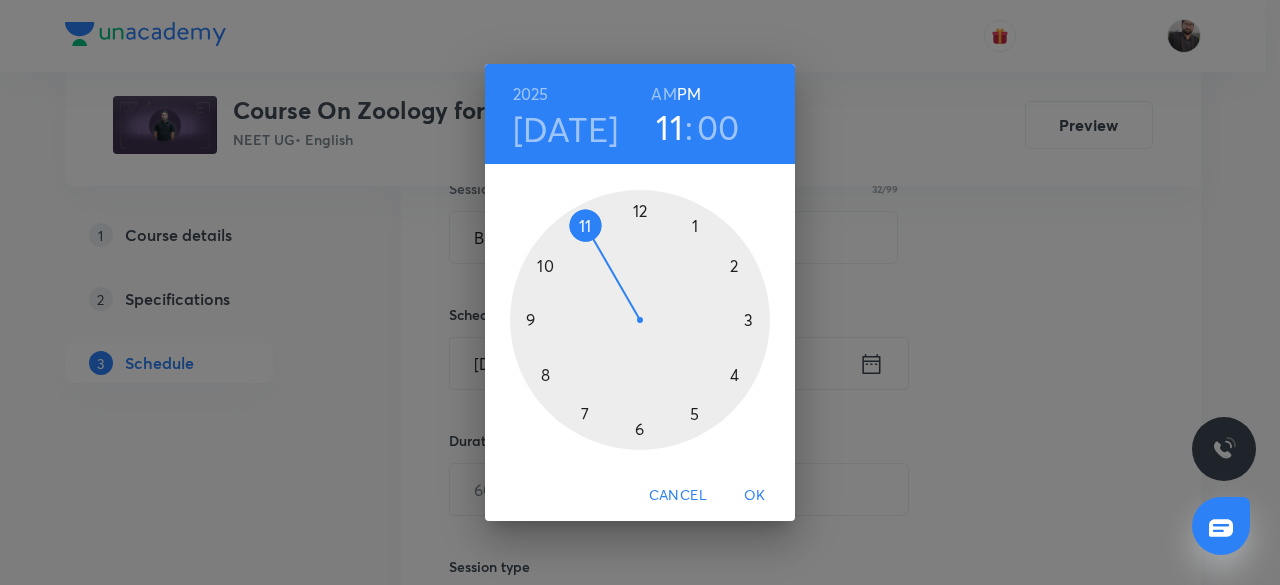 click on "AM" at bounding box center (663, 94) 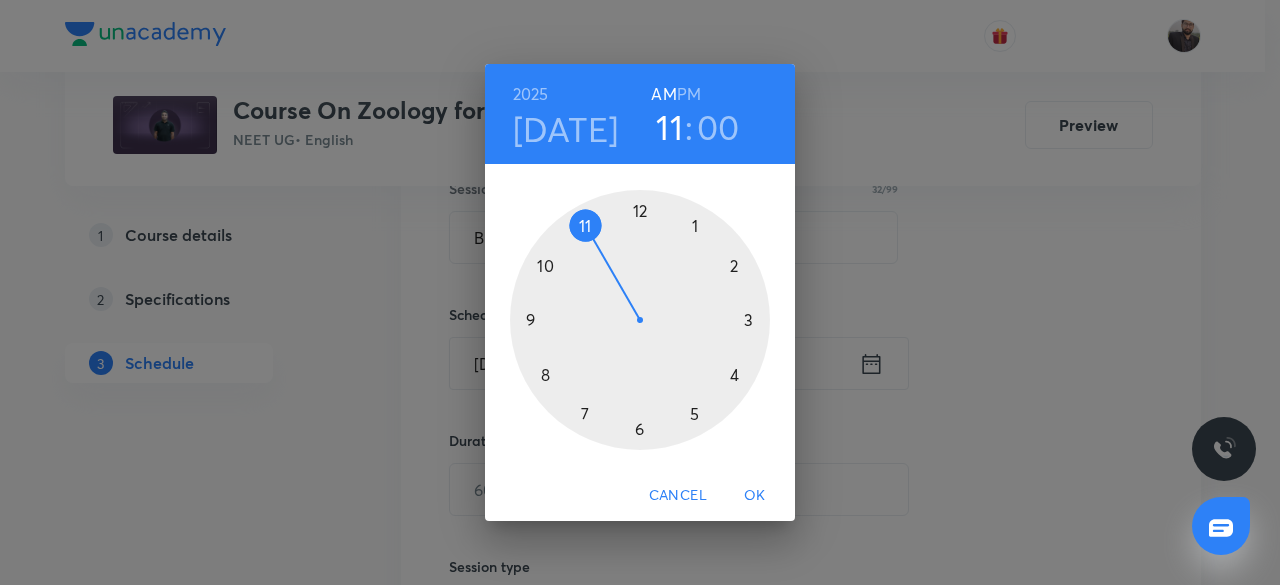 click at bounding box center (640, 320) 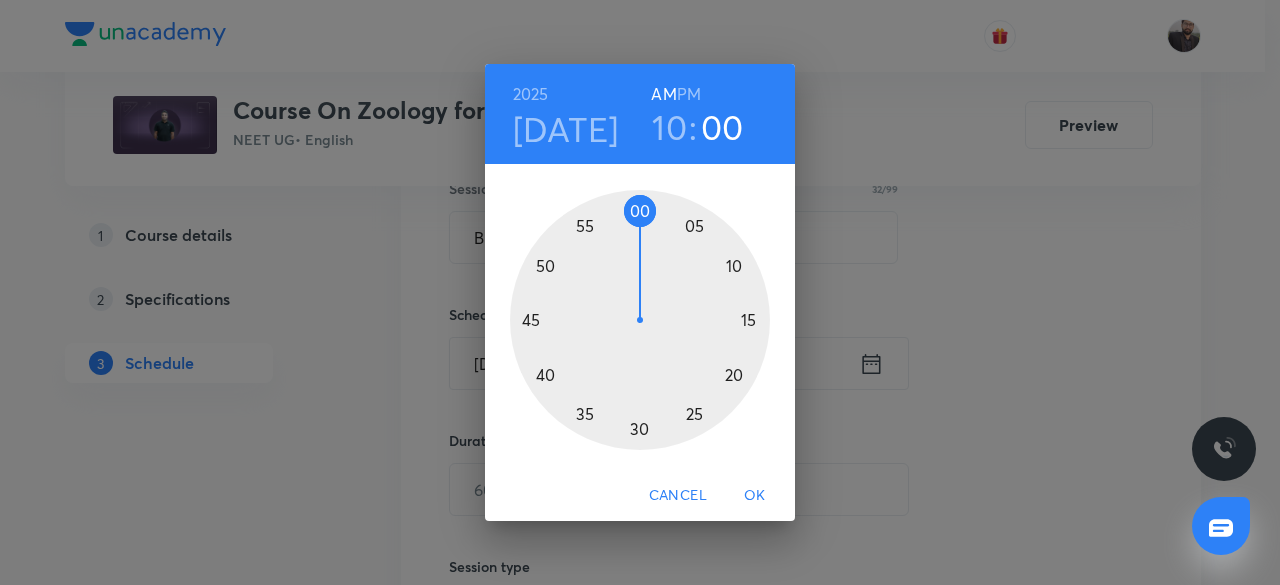 click at bounding box center [640, 320] 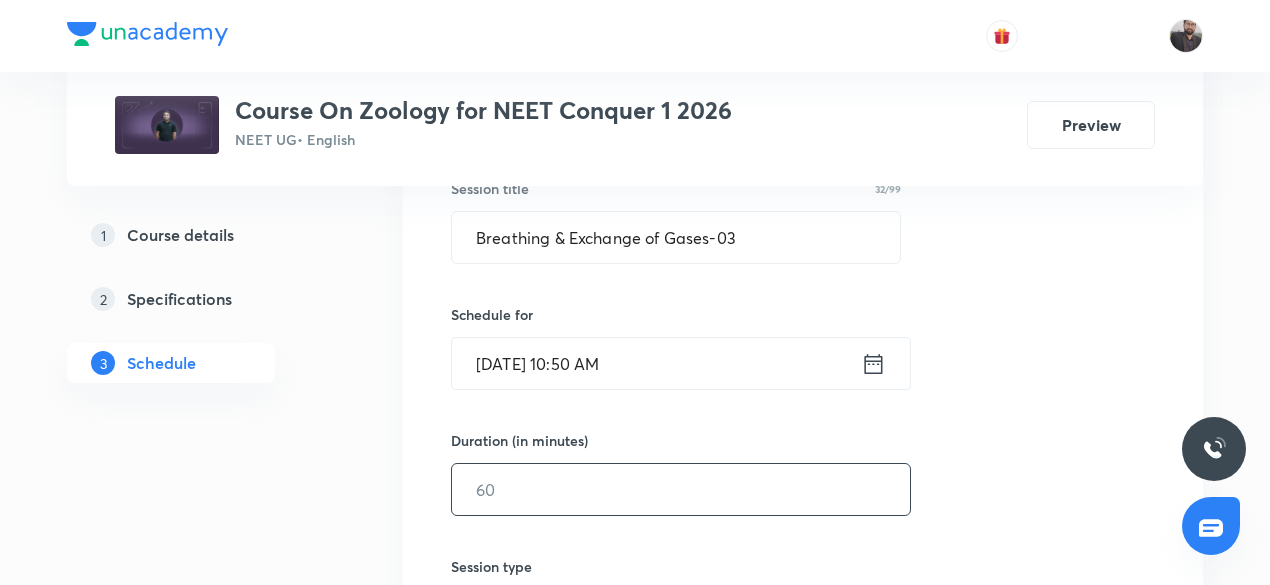 click at bounding box center [681, 489] 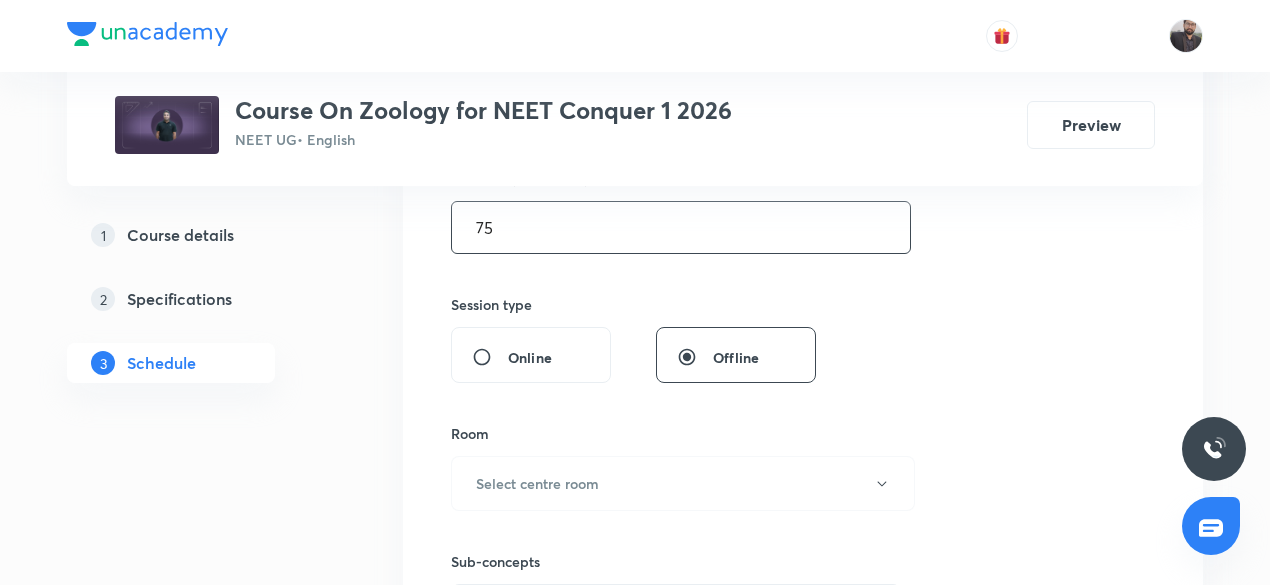 scroll, scrollTop: 652, scrollLeft: 0, axis: vertical 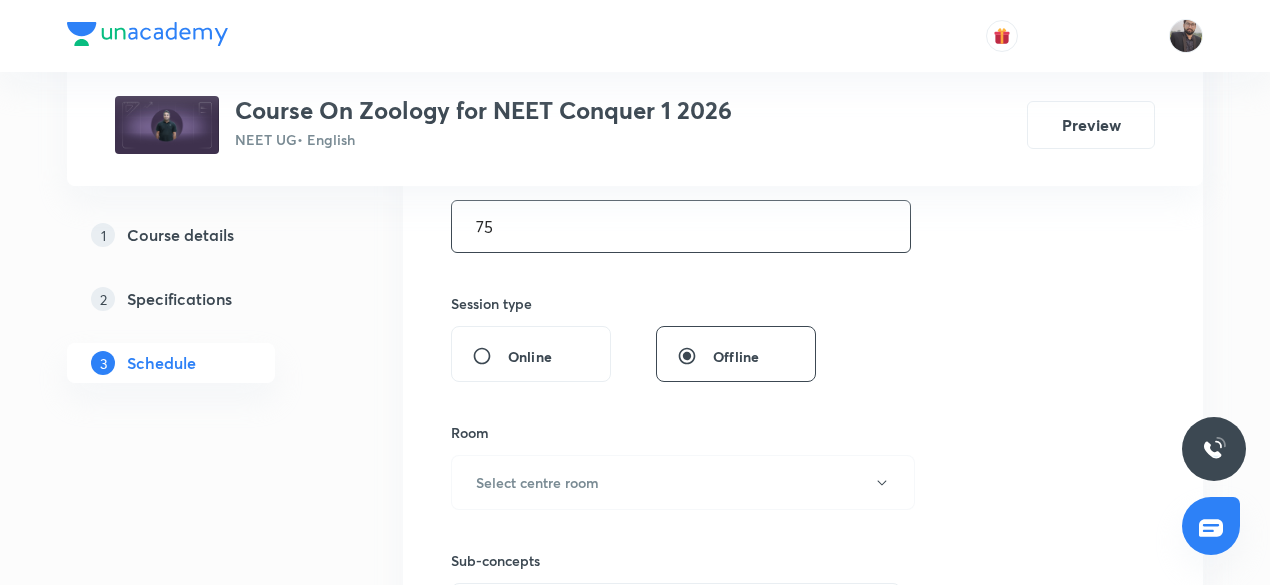type on "75" 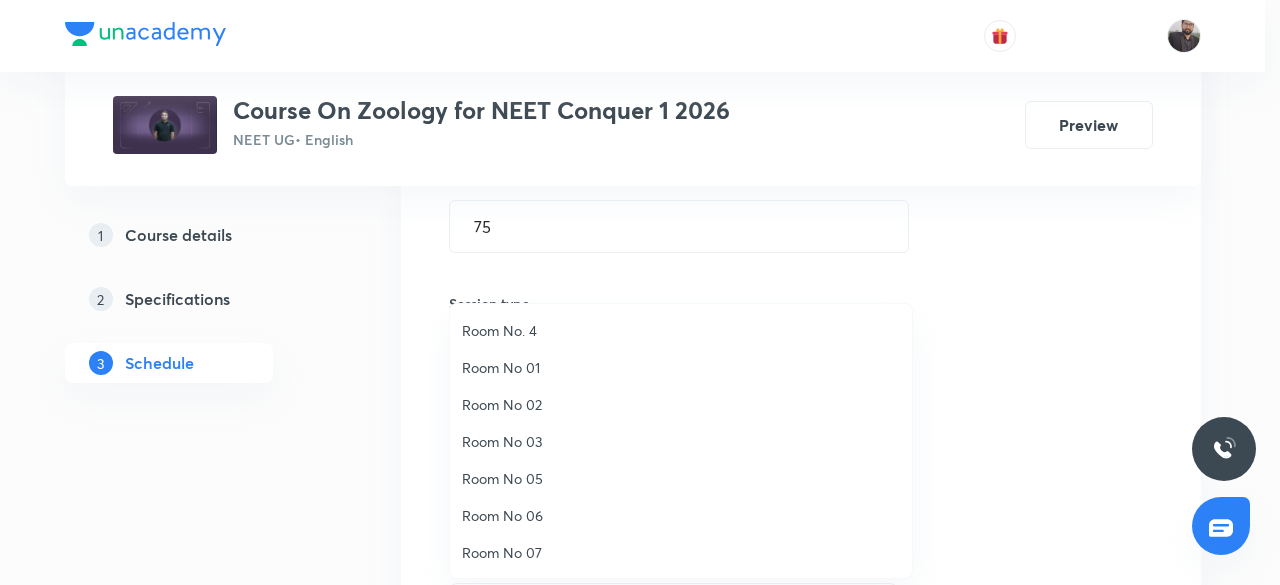 click on "Room No 01" at bounding box center (681, 367) 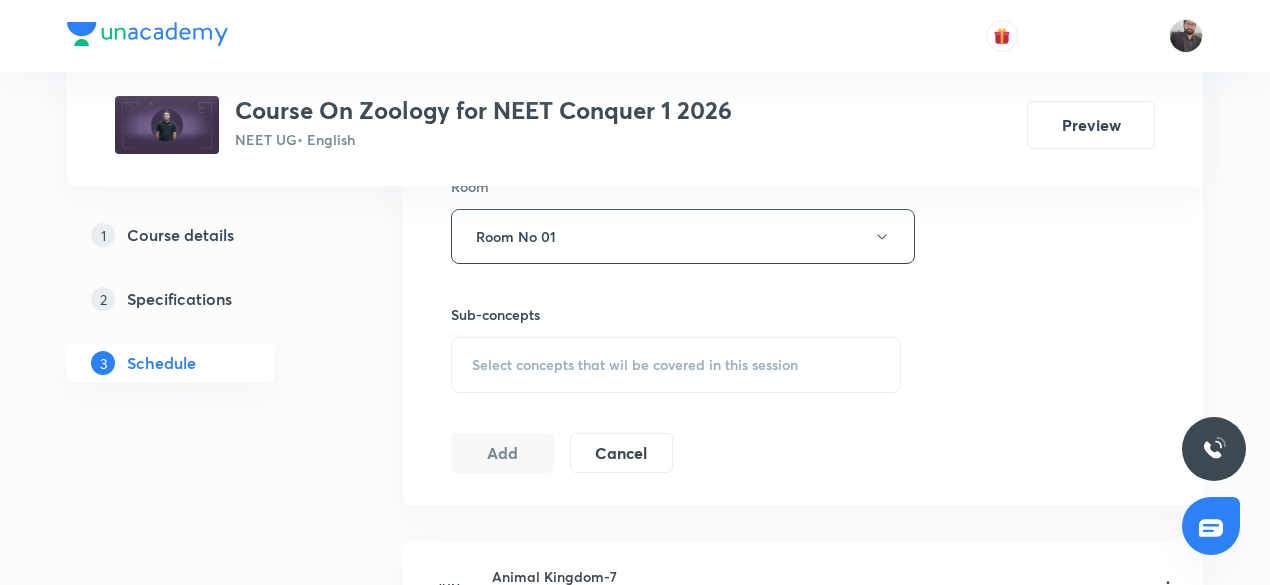 scroll, scrollTop: 899, scrollLeft: 0, axis: vertical 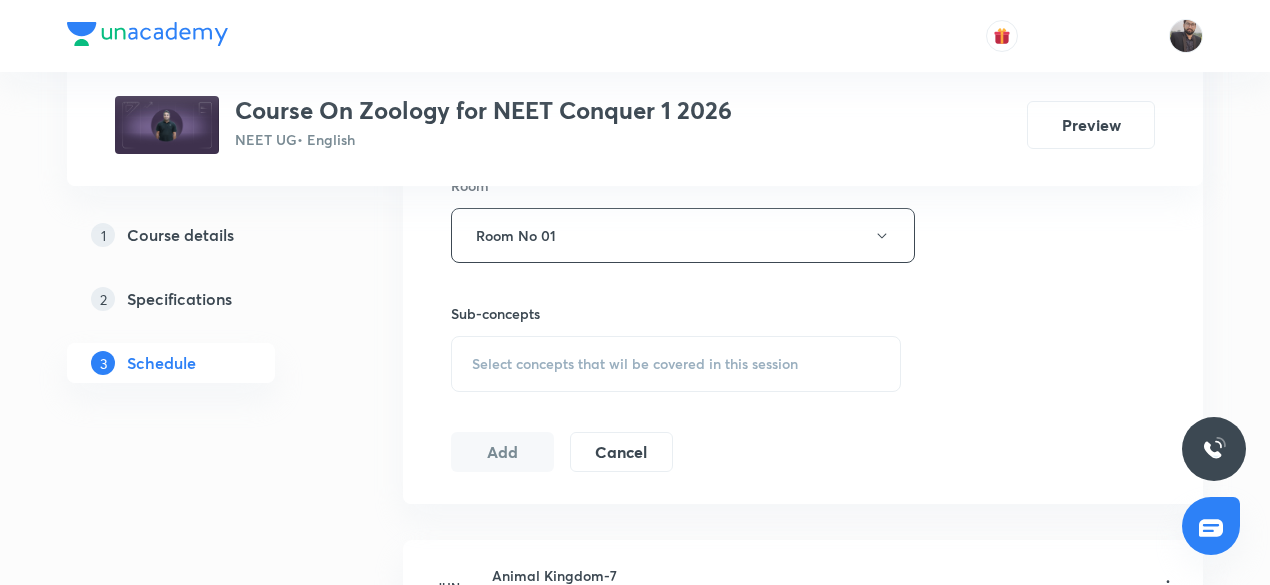 click on "Select concepts that wil be covered in this session" at bounding box center [635, 364] 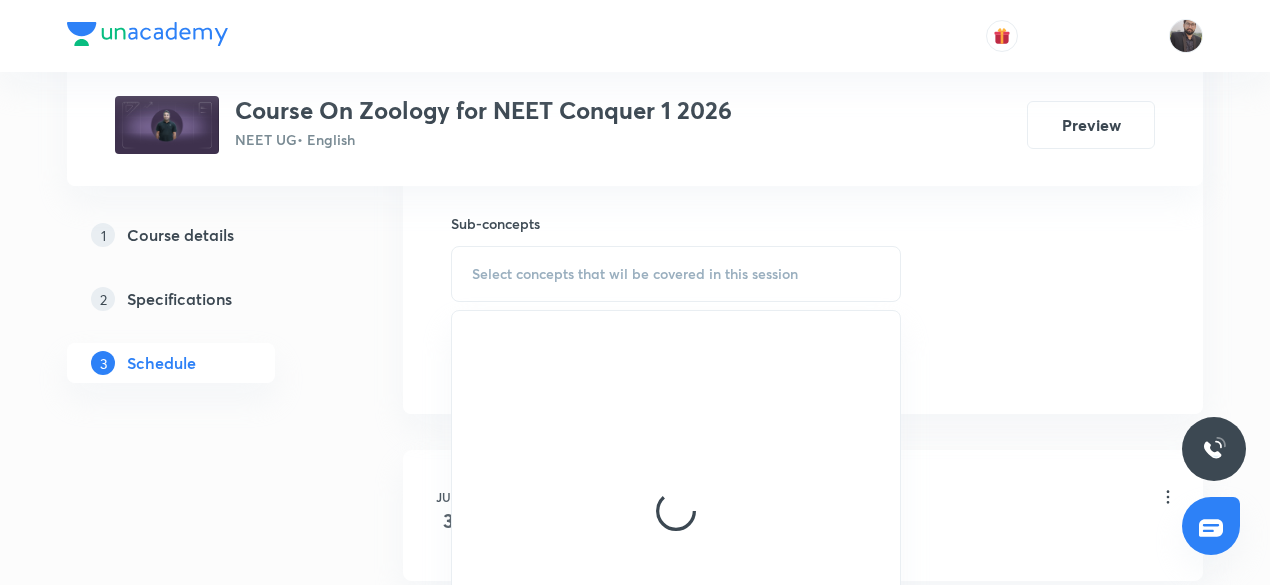 scroll, scrollTop: 987, scrollLeft: 0, axis: vertical 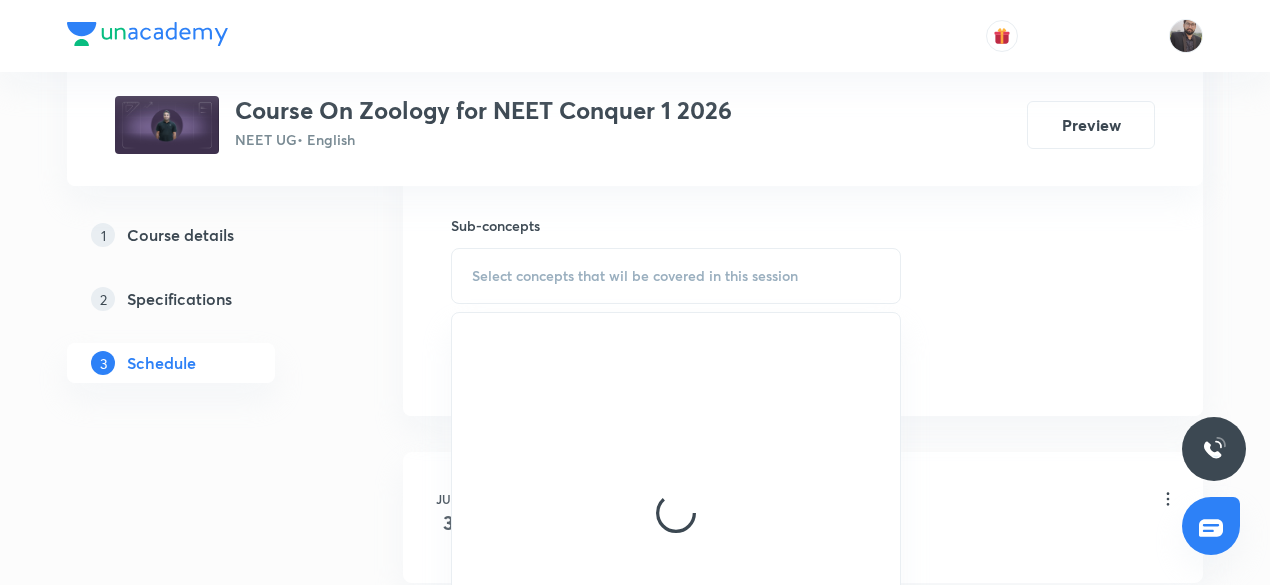 click on "Select concepts that wil be covered in this session" at bounding box center [676, 276] 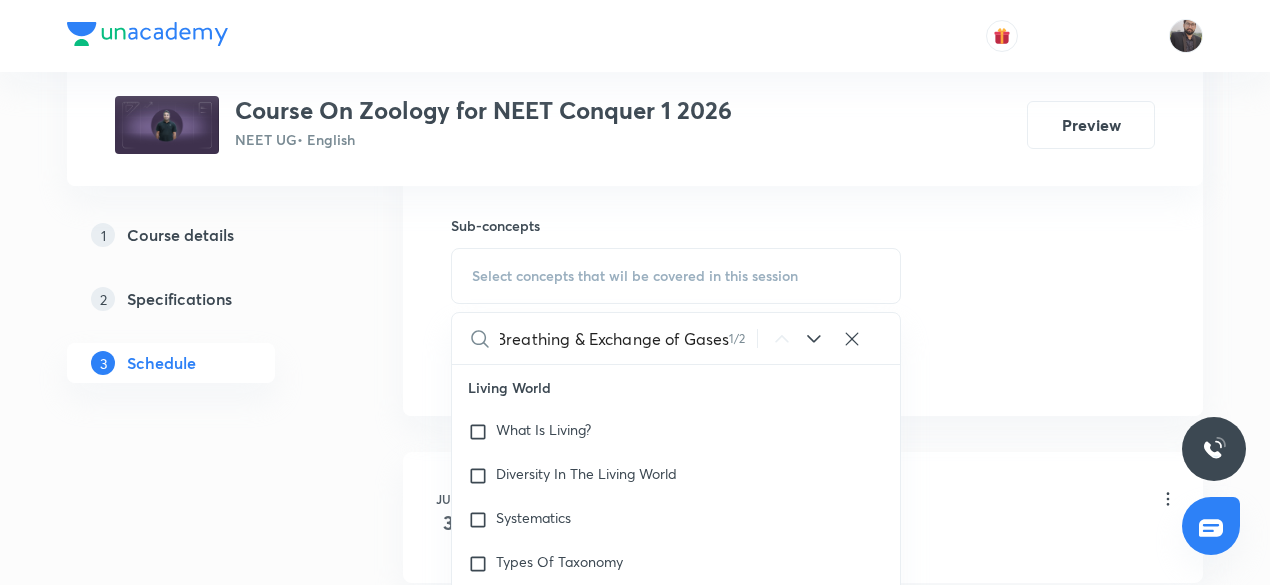 scroll, scrollTop: 0, scrollLeft: 5, axis: horizontal 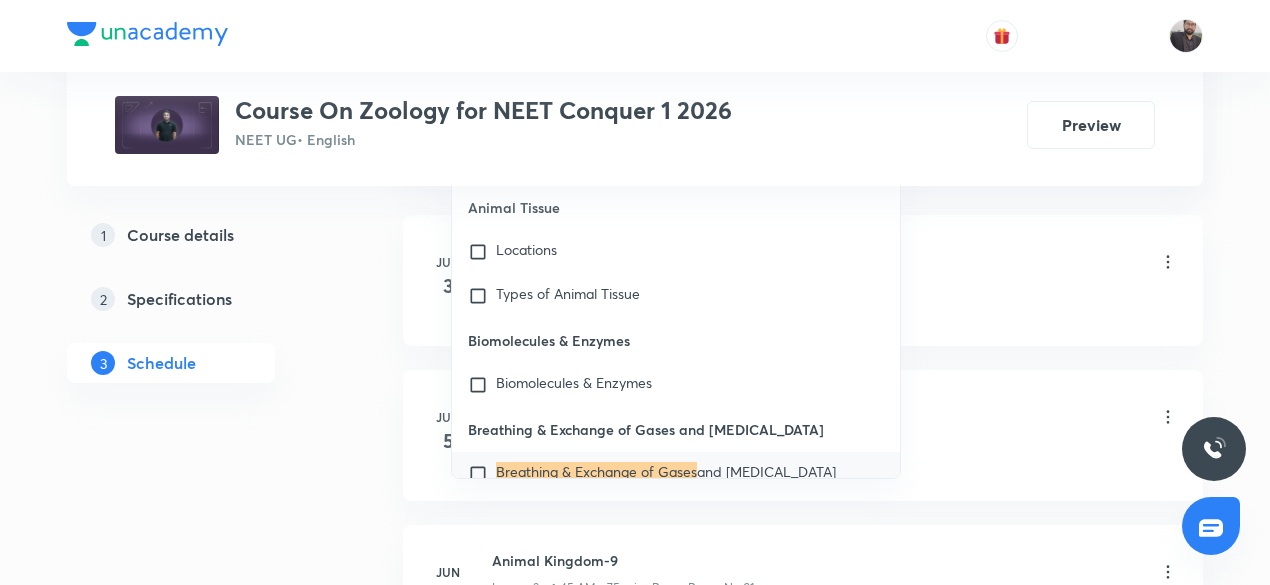 type on "Breathing & Exchange of Gases" 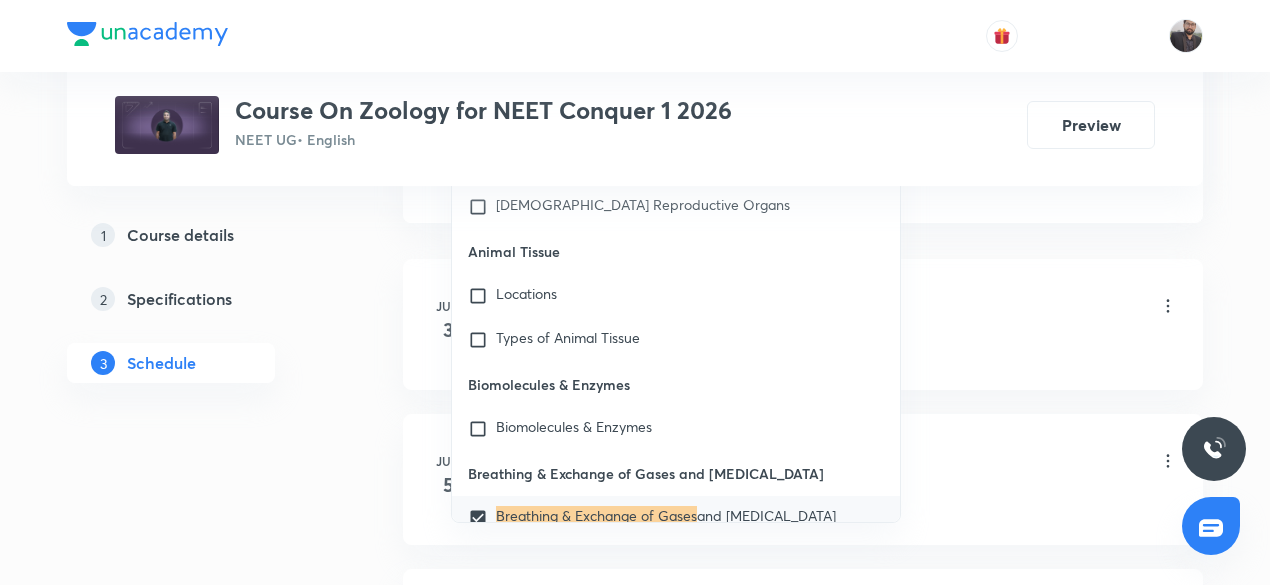click on "Animal Kingdom-7 Lesson 1 • 6:45 AM • 75 min  • Room Room No 01" at bounding box center (835, 307) 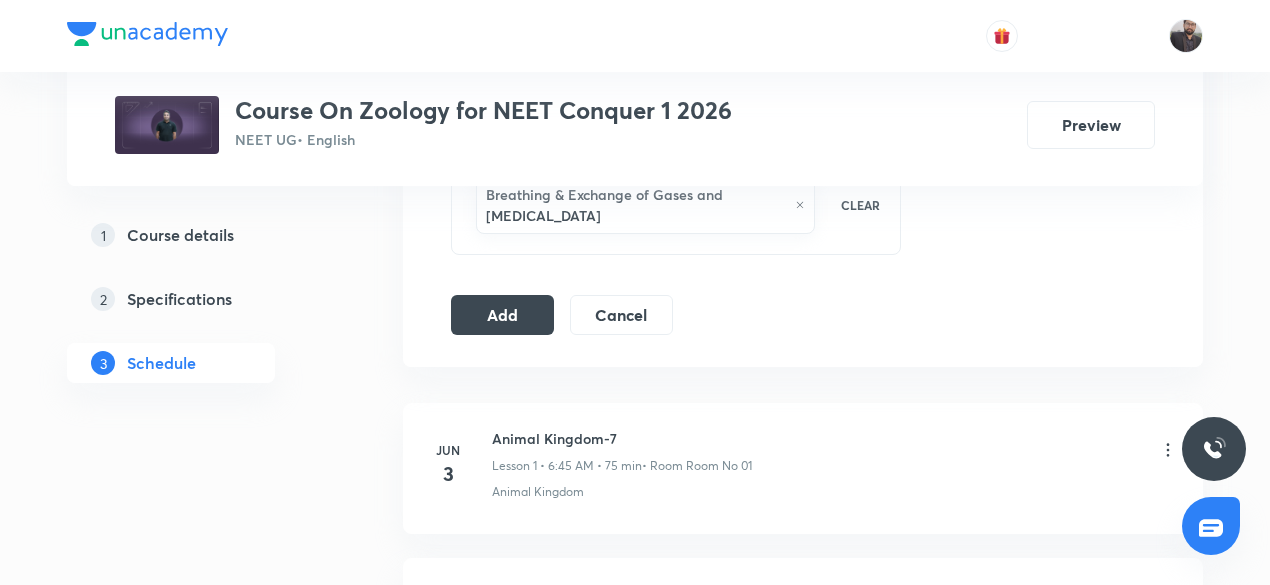 scroll, scrollTop: 1070, scrollLeft: 0, axis: vertical 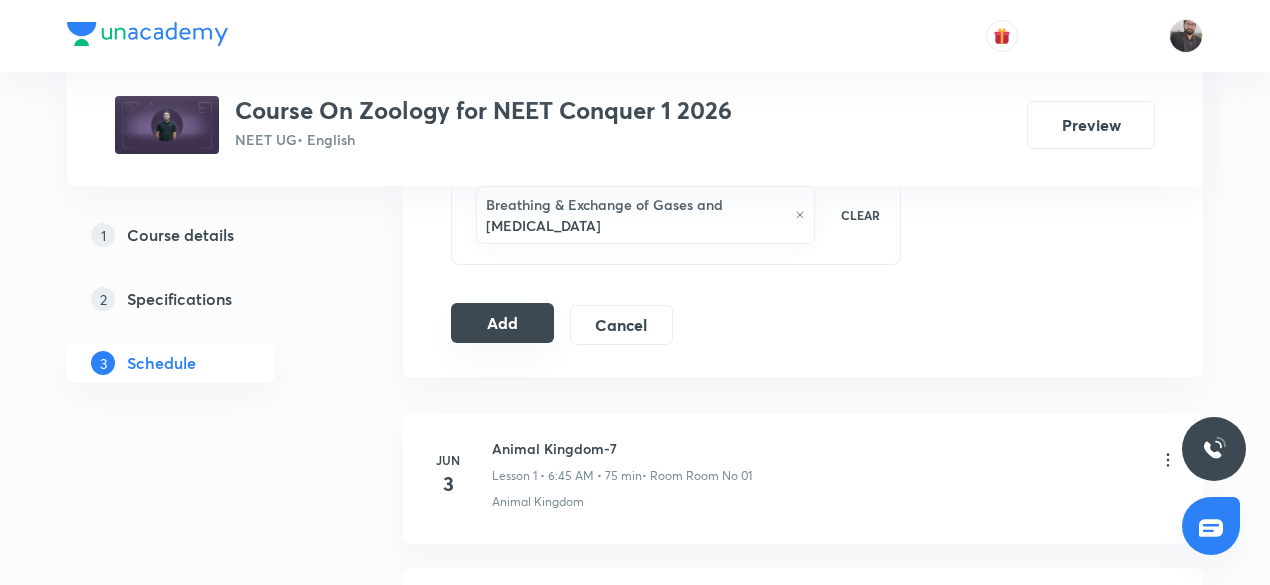 click on "Add" at bounding box center [502, 323] 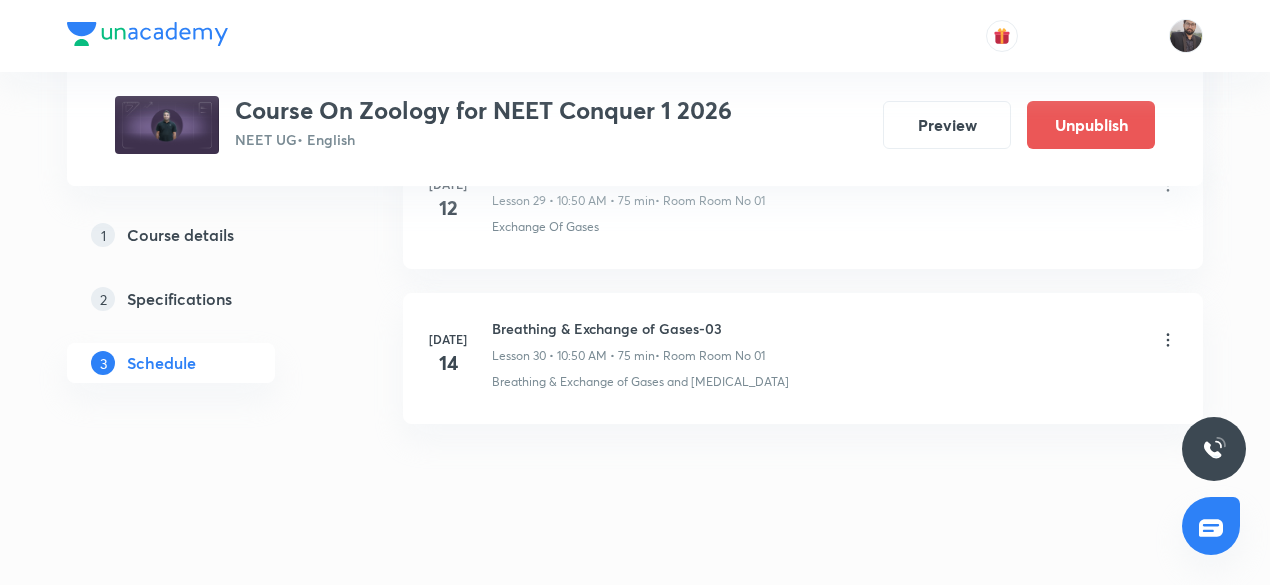 scroll, scrollTop: 4729, scrollLeft: 0, axis: vertical 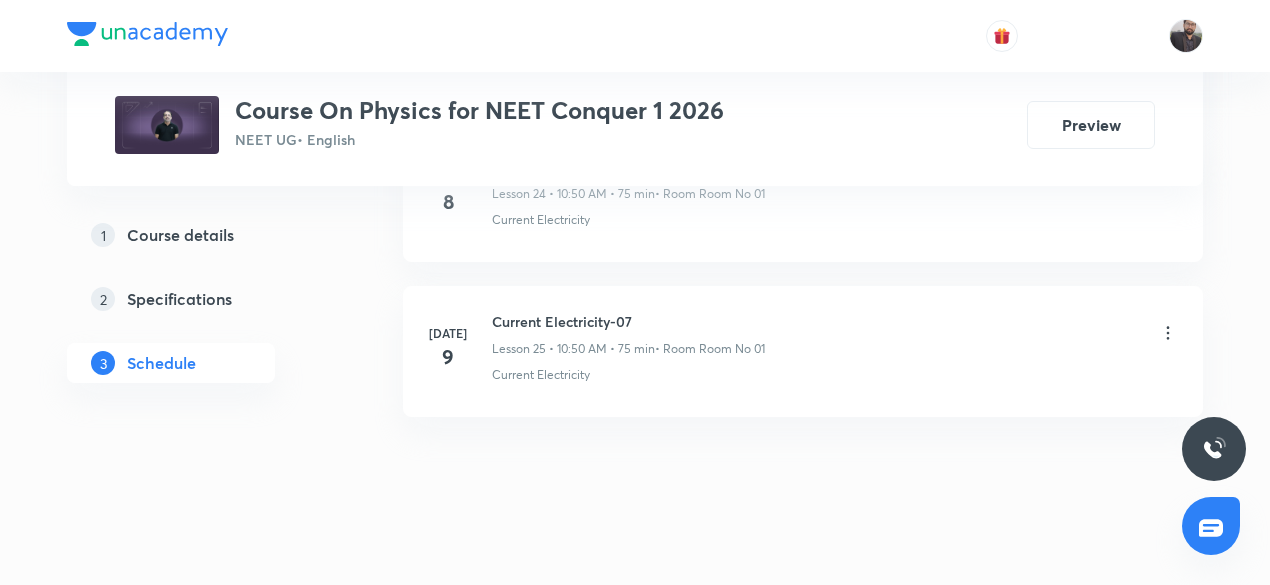 click on "Current Electricity-07" at bounding box center (628, 321) 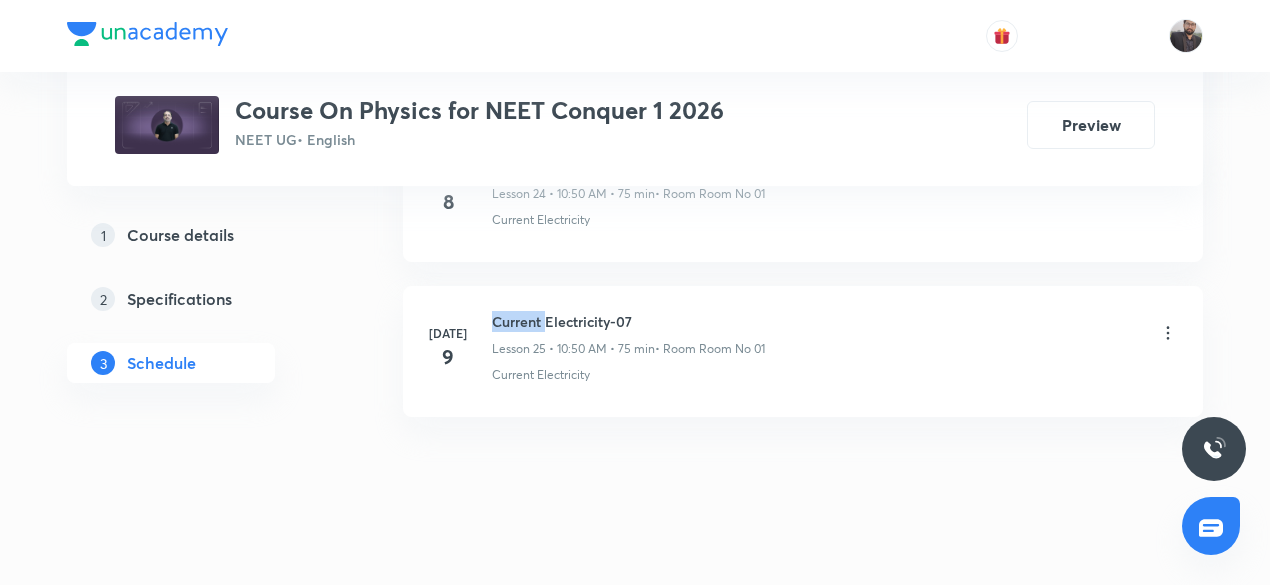 click on "Current Electricity-07" at bounding box center (628, 321) 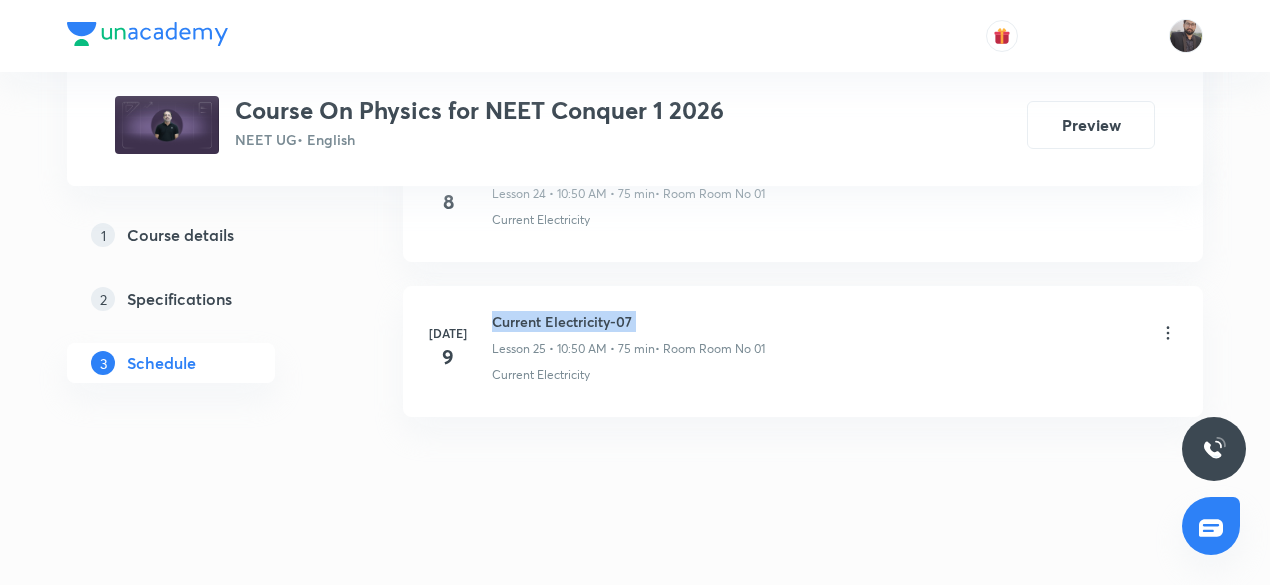 click on "Current Electricity-07" at bounding box center [628, 321] 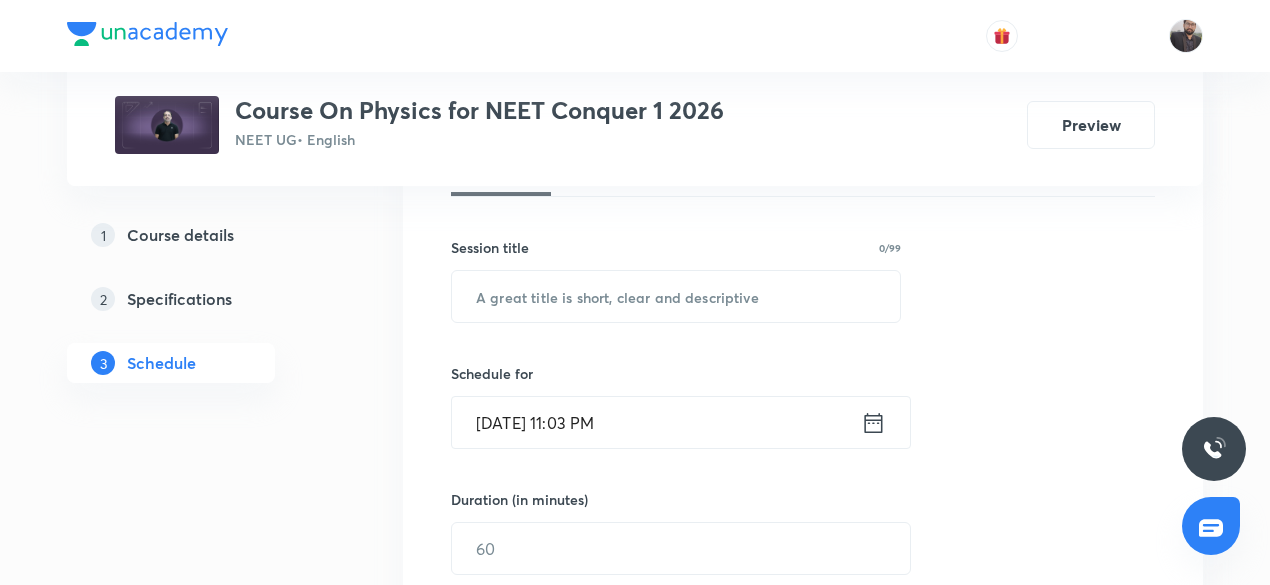 scroll, scrollTop: 346, scrollLeft: 0, axis: vertical 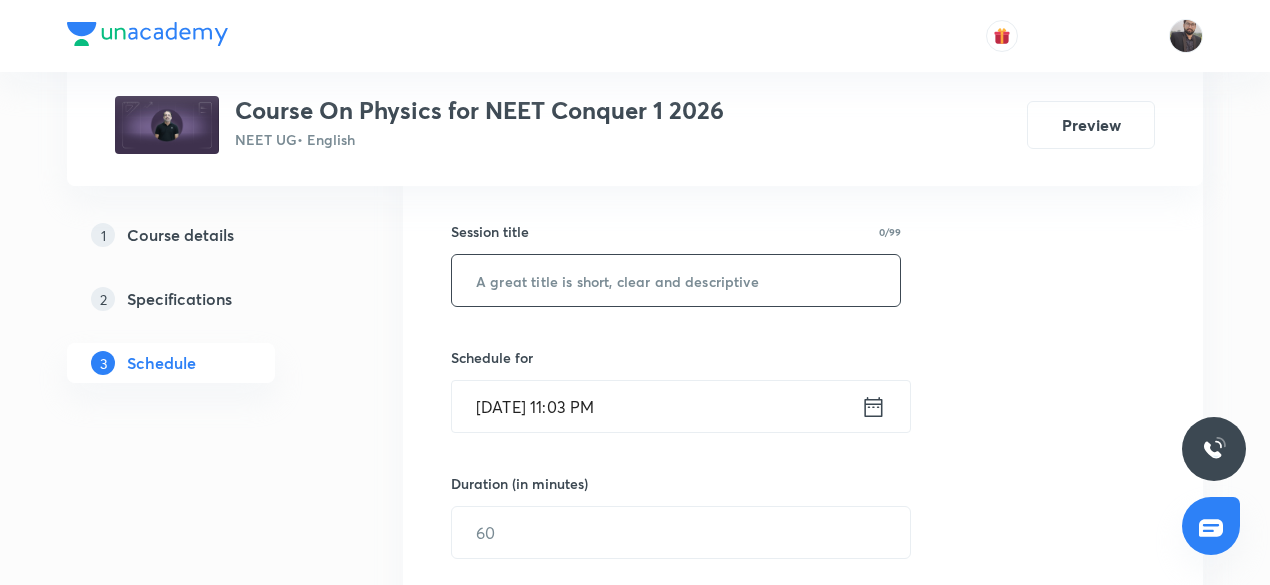 click at bounding box center (676, 280) 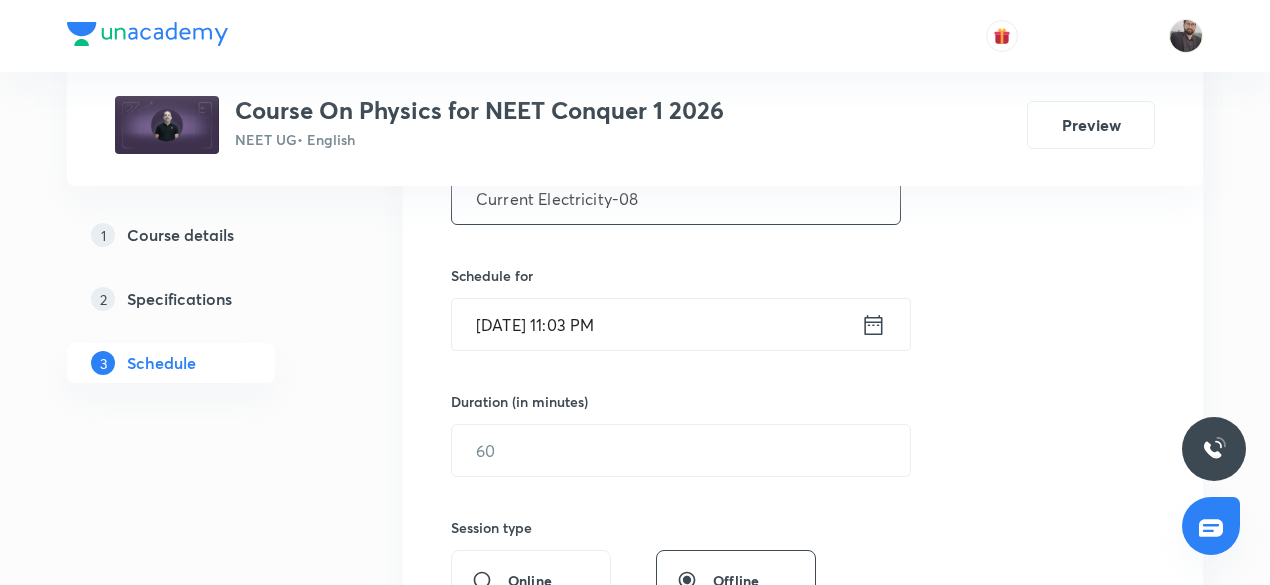 scroll, scrollTop: 429, scrollLeft: 0, axis: vertical 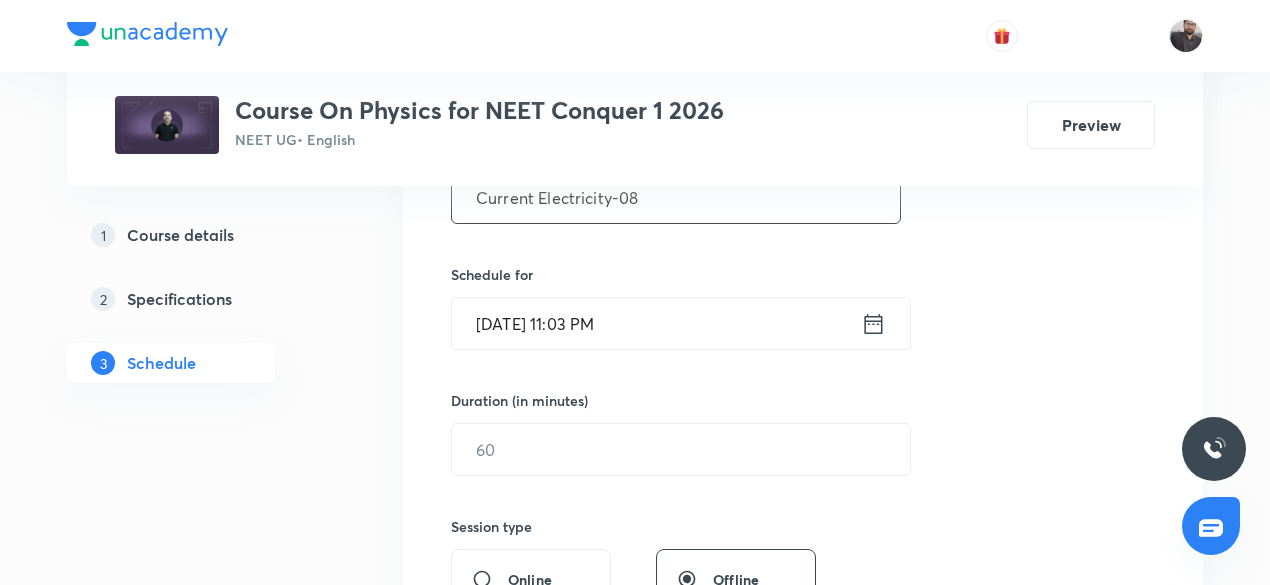 type on "Current Electricity-08" 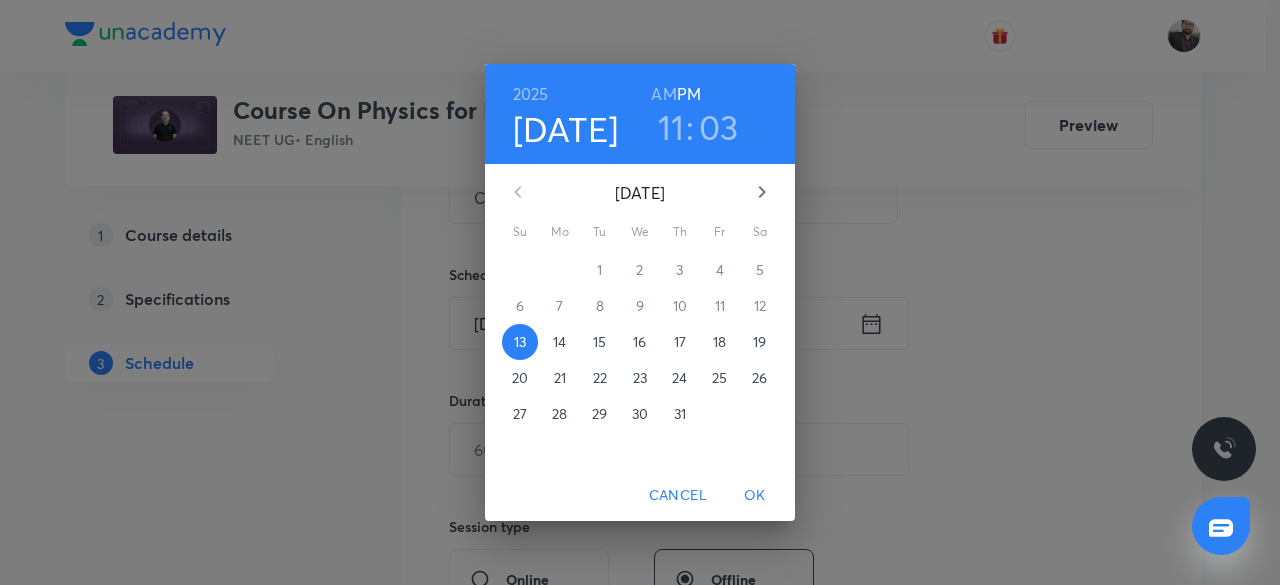click on "14" at bounding box center (559, 342) 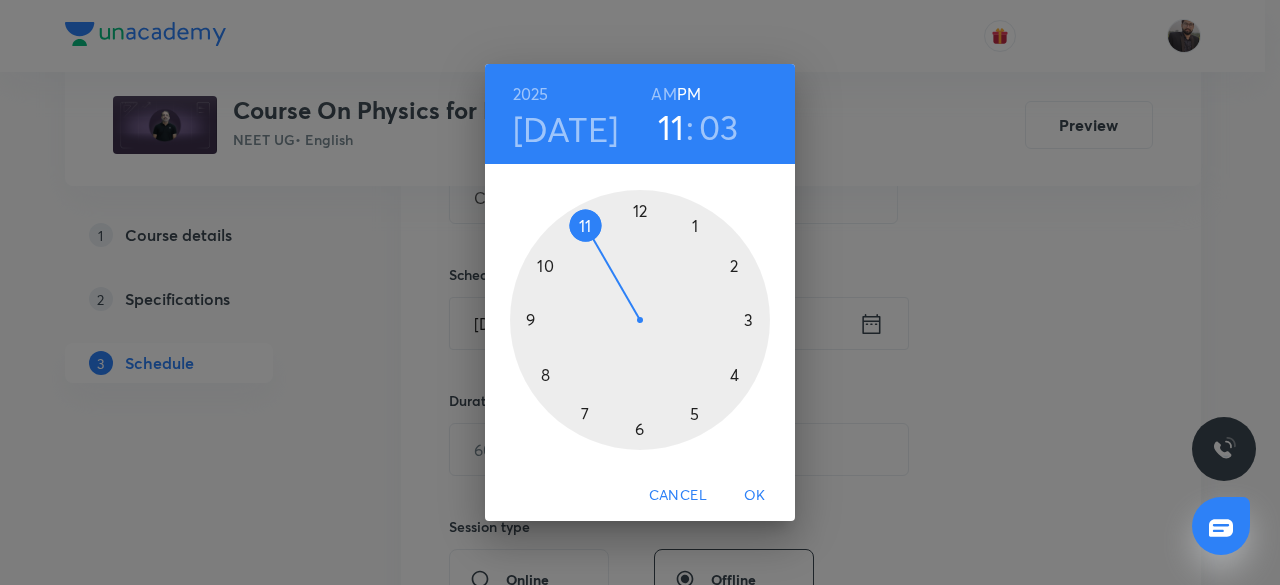 click at bounding box center [640, 320] 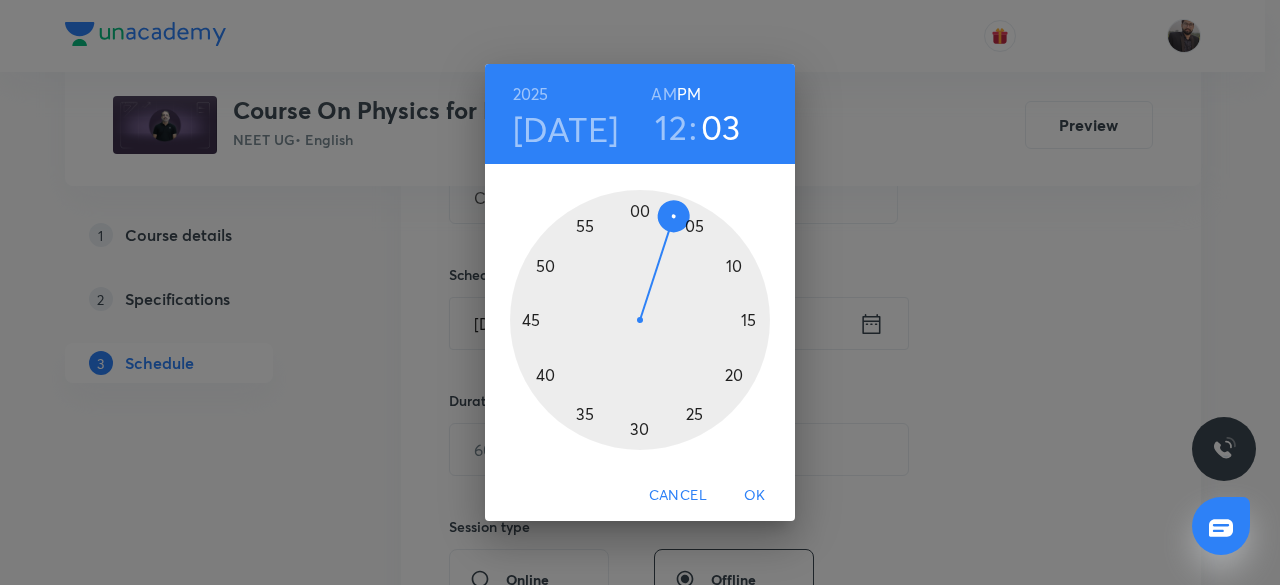 click at bounding box center [640, 320] 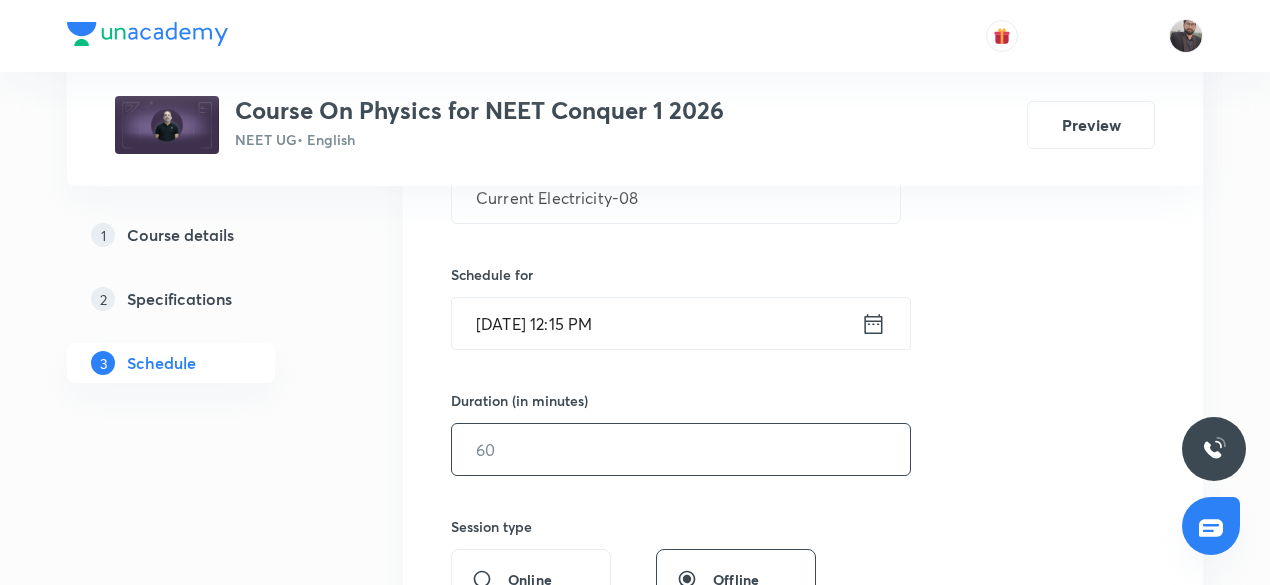 click at bounding box center (681, 449) 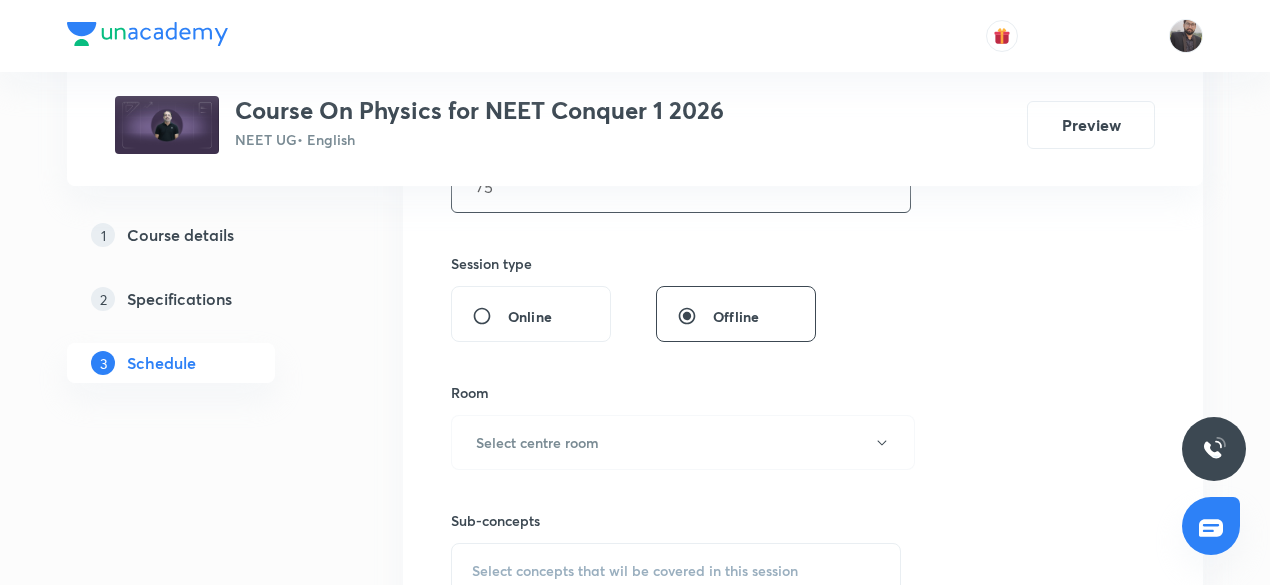 scroll, scrollTop: 695, scrollLeft: 0, axis: vertical 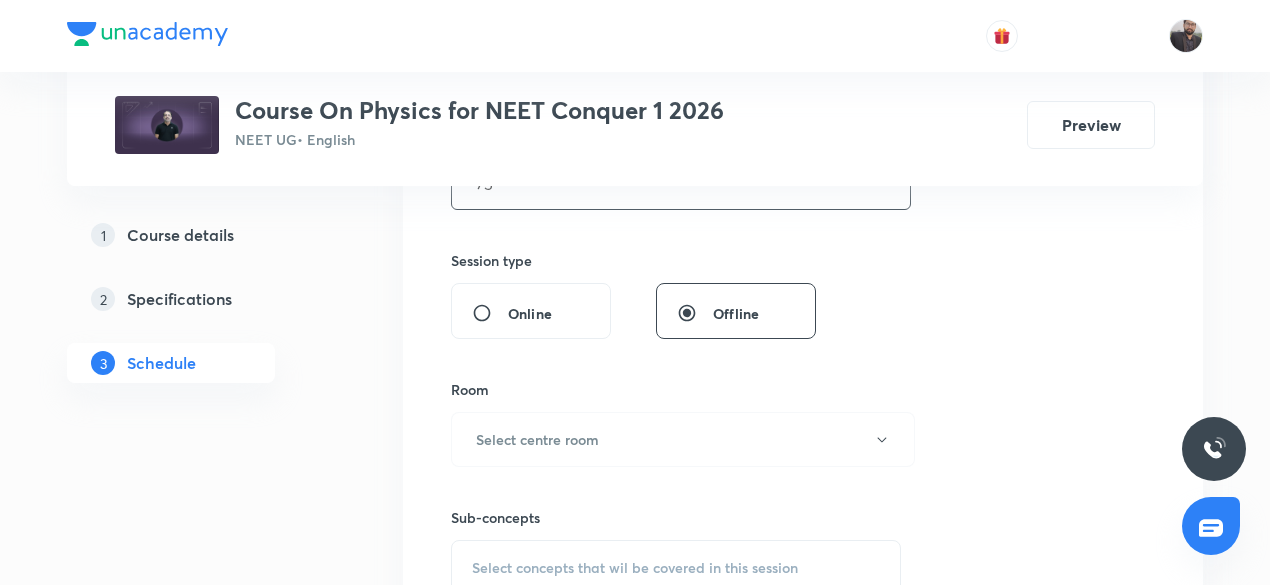 type on "75" 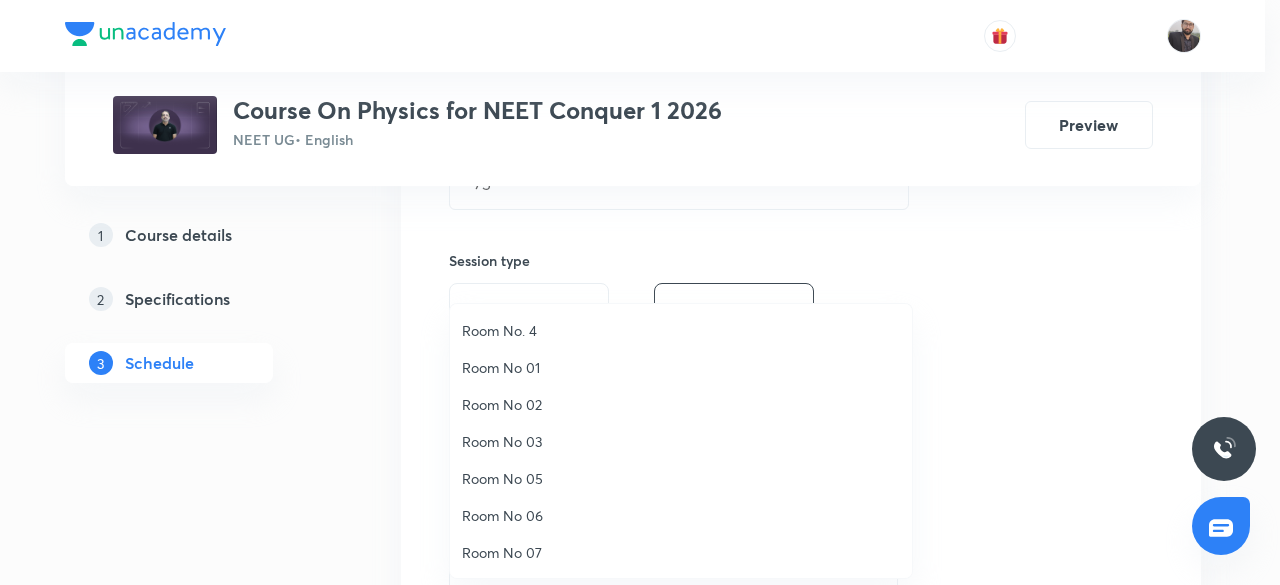 click on "Room No 01" at bounding box center [681, 367] 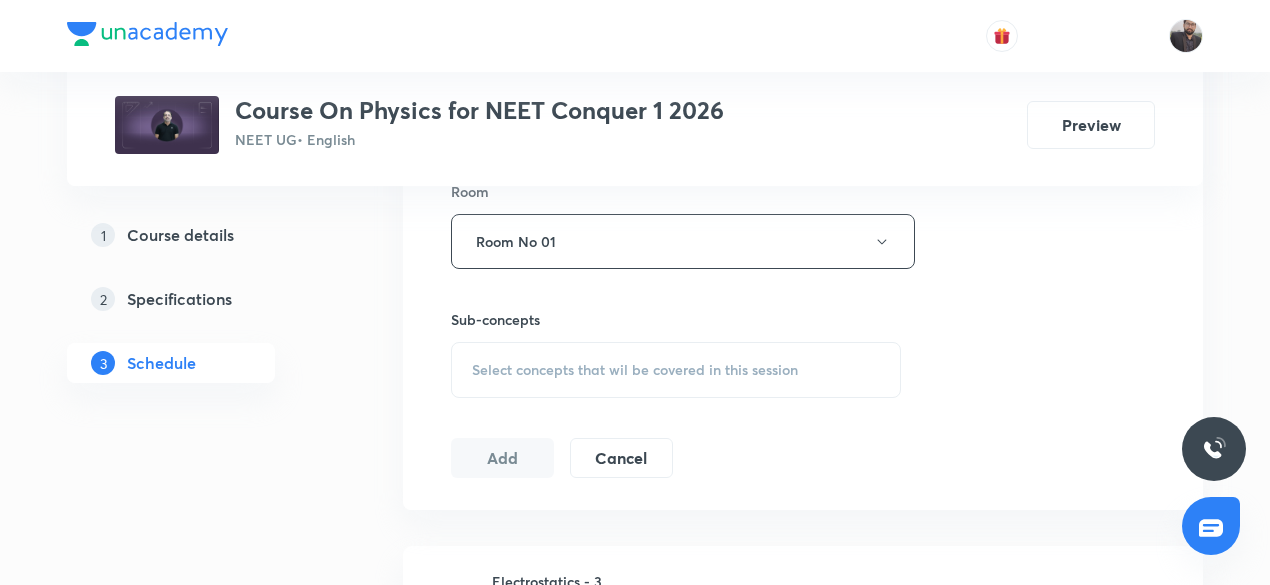 scroll, scrollTop: 894, scrollLeft: 0, axis: vertical 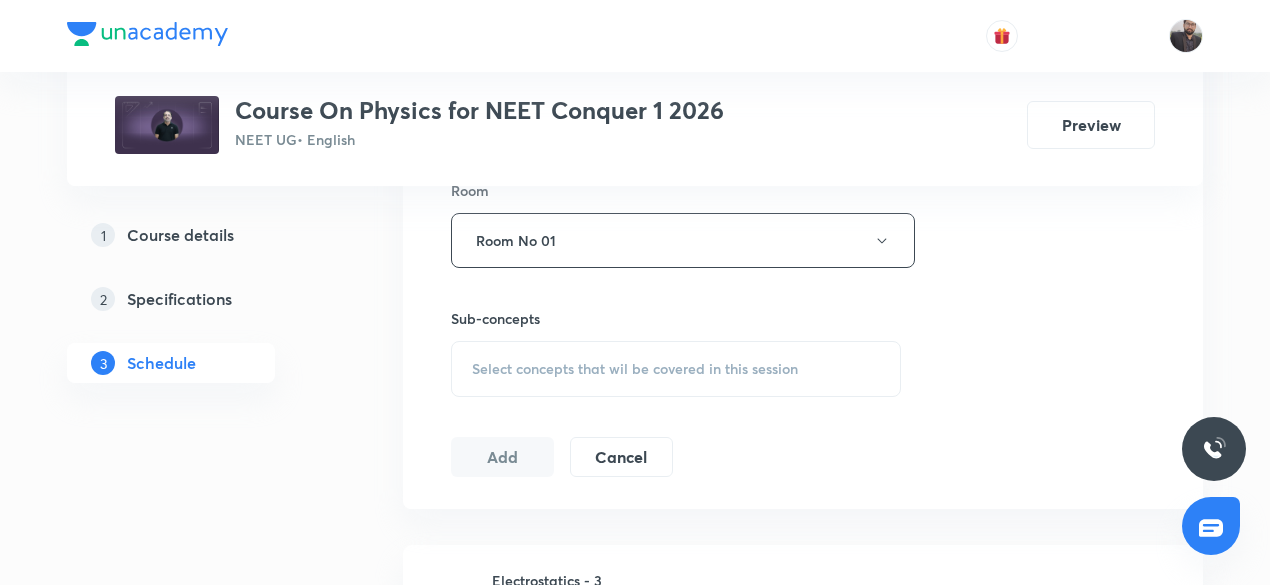 click on "Select concepts that wil be covered in this session" at bounding box center (635, 369) 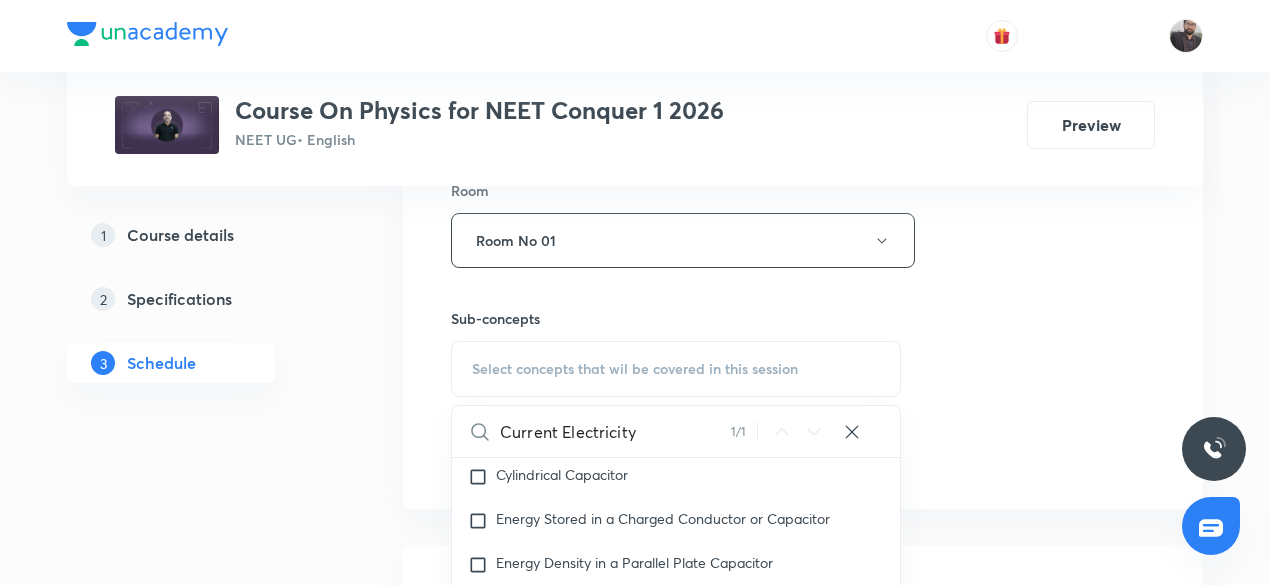 scroll, scrollTop: 19904, scrollLeft: 0, axis: vertical 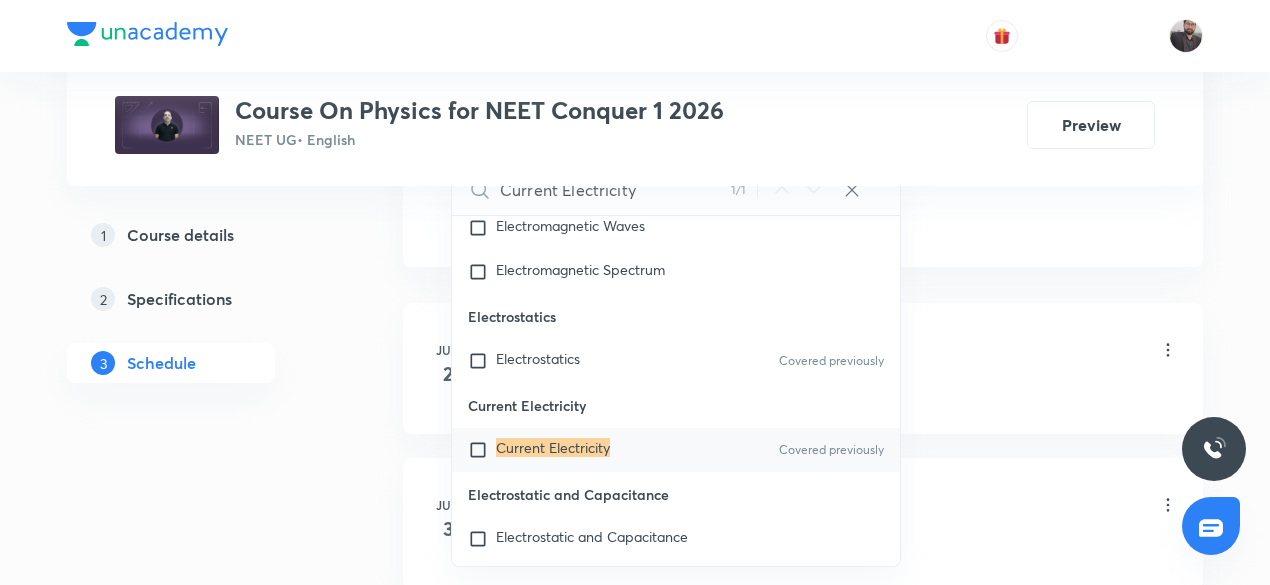 type on "Current Electricity" 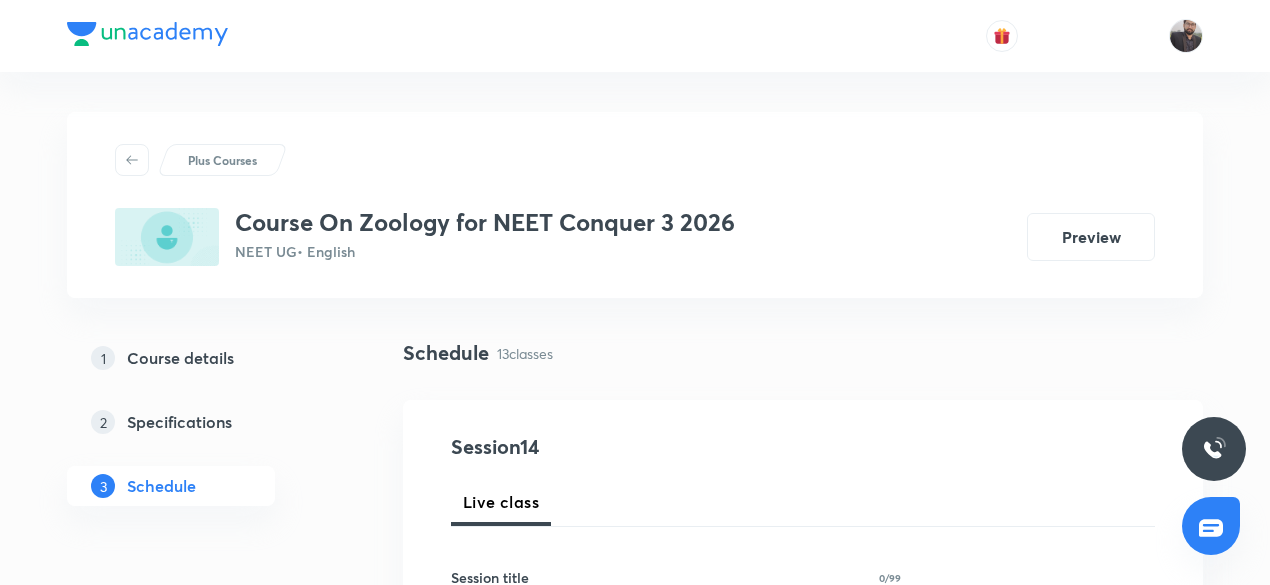 scroll, scrollTop: 3022, scrollLeft: 0, axis: vertical 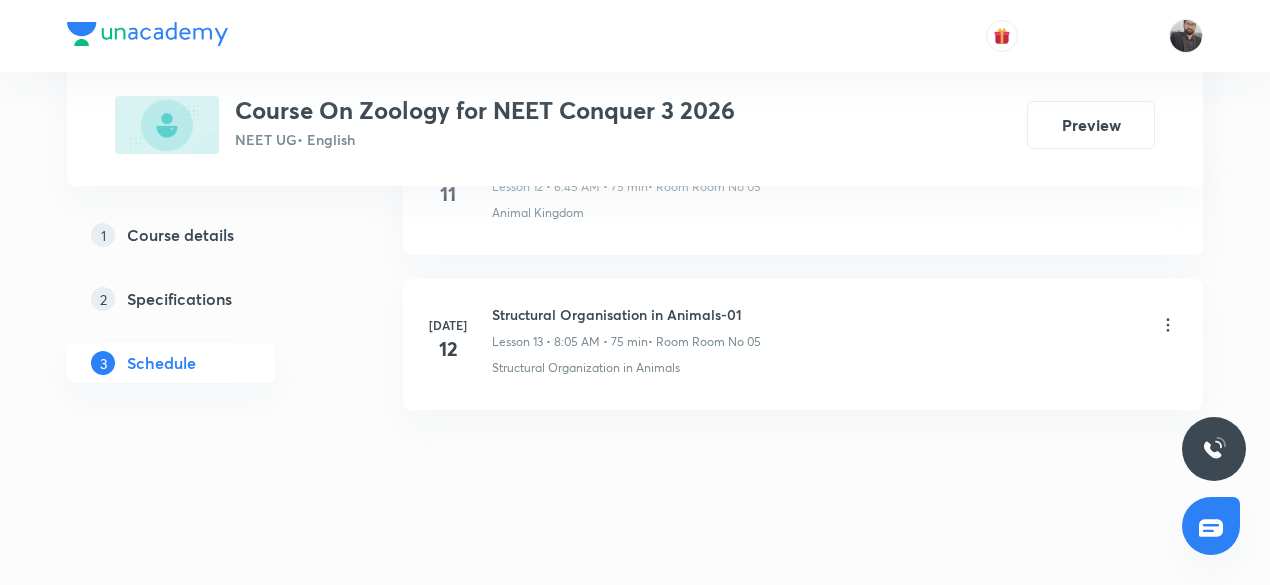 click on "Structural Organisation in Animals-01" at bounding box center [626, 314] 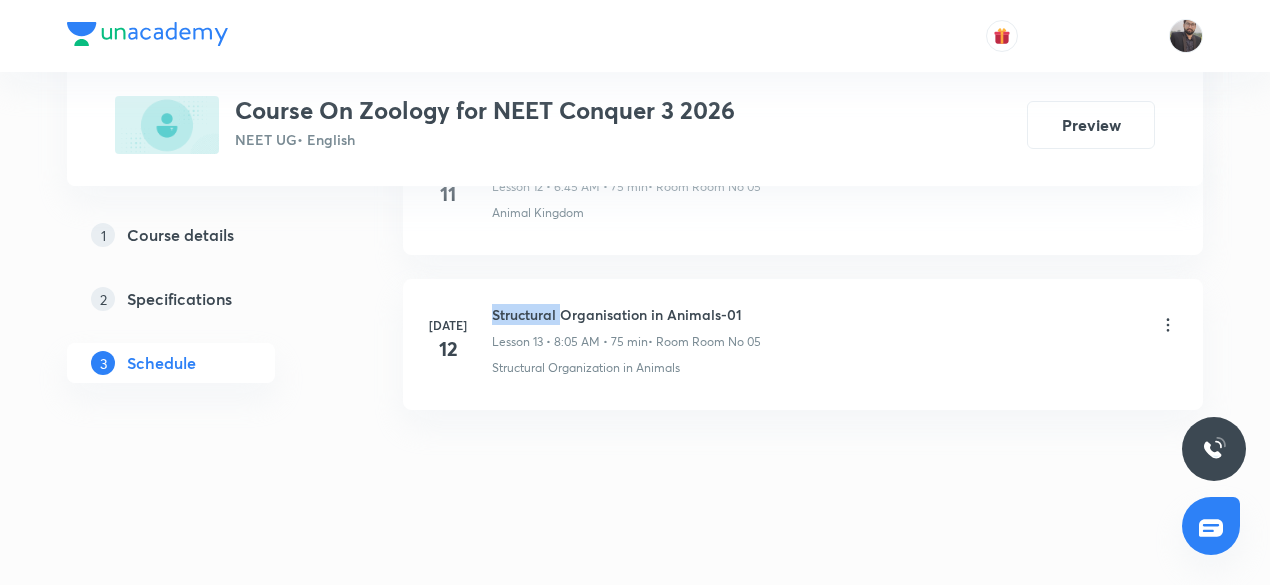click on "Structural Organisation in Animals-01" at bounding box center (626, 314) 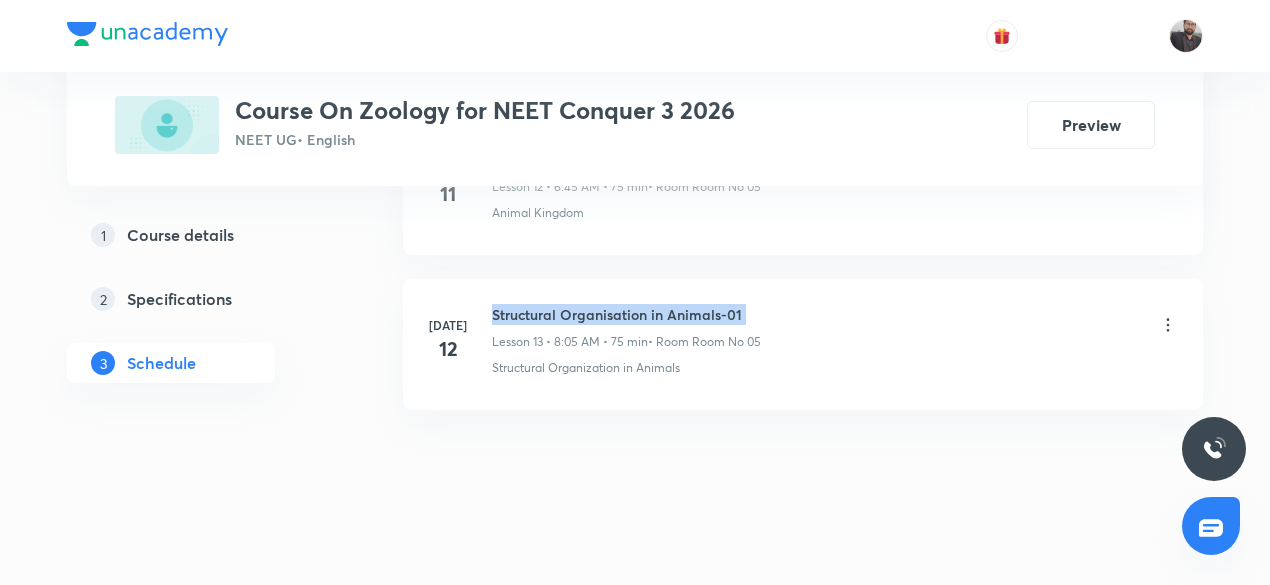 click on "Structural Organisation in Animals-01" at bounding box center [626, 314] 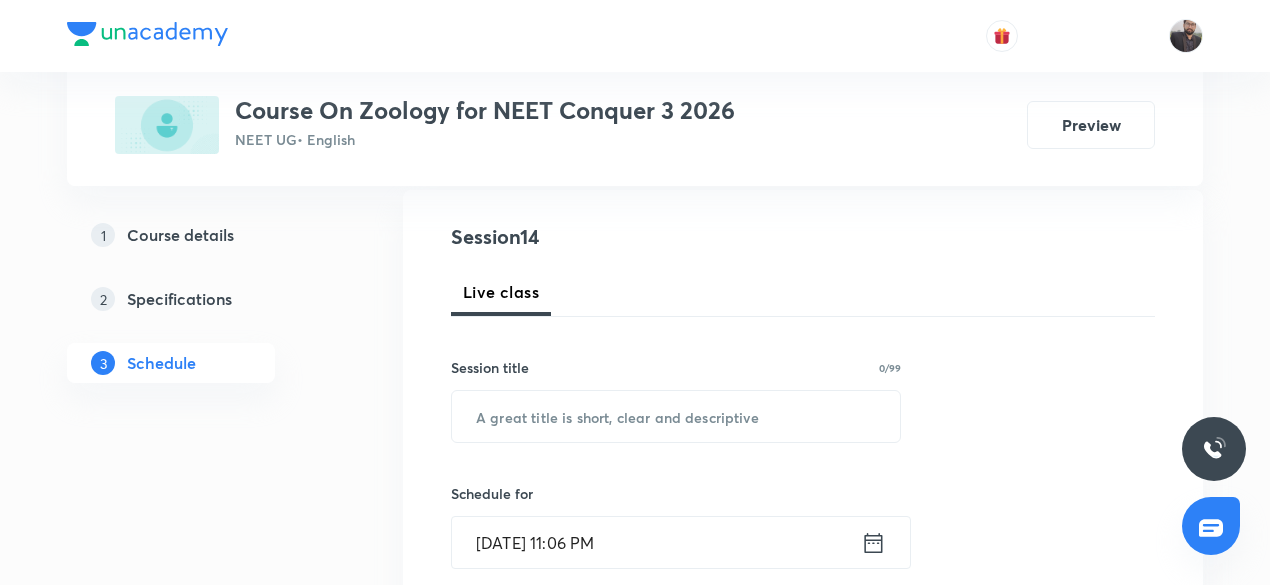 scroll, scrollTop: 212, scrollLeft: 0, axis: vertical 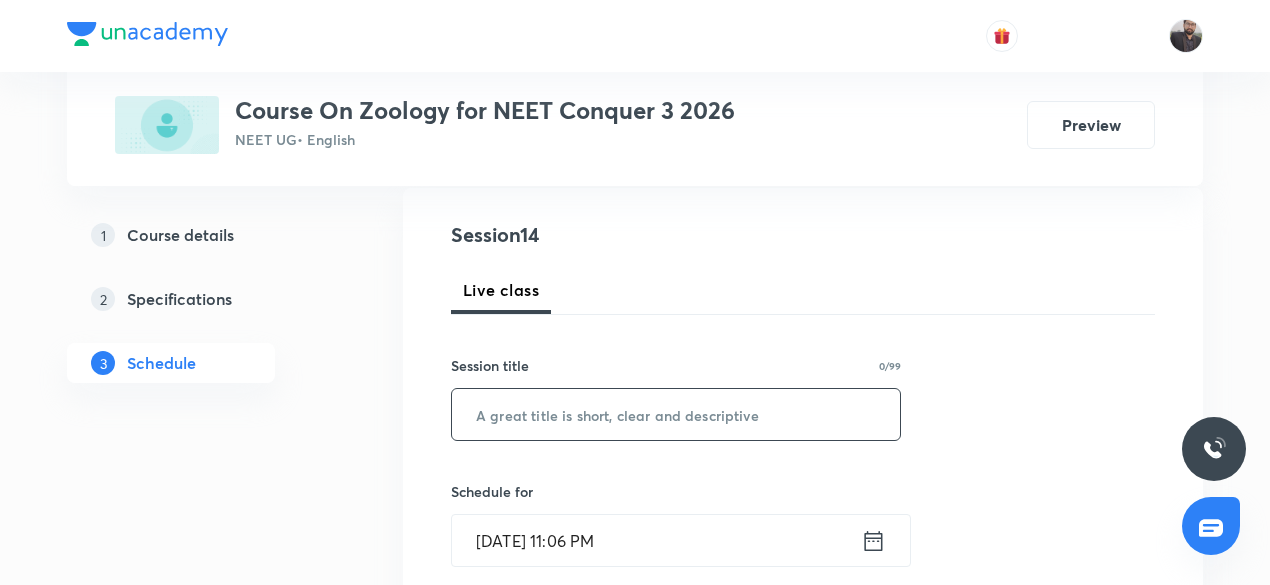 click at bounding box center (676, 414) 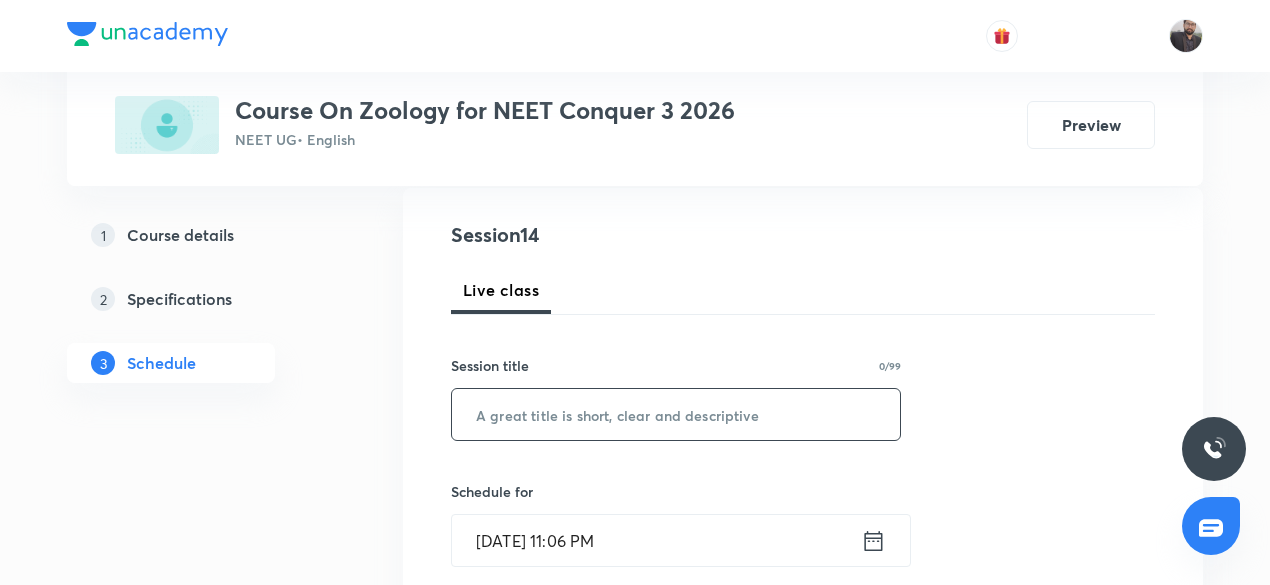 paste on "Structural Organisation in Animals-01" 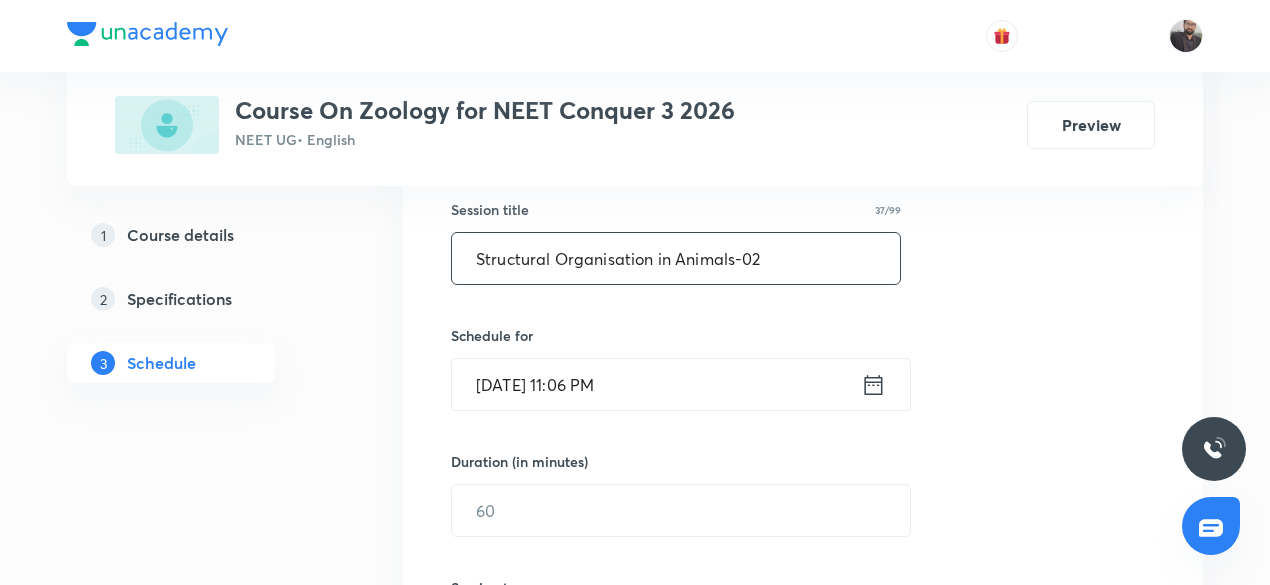 scroll, scrollTop: 384, scrollLeft: 0, axis: vertical 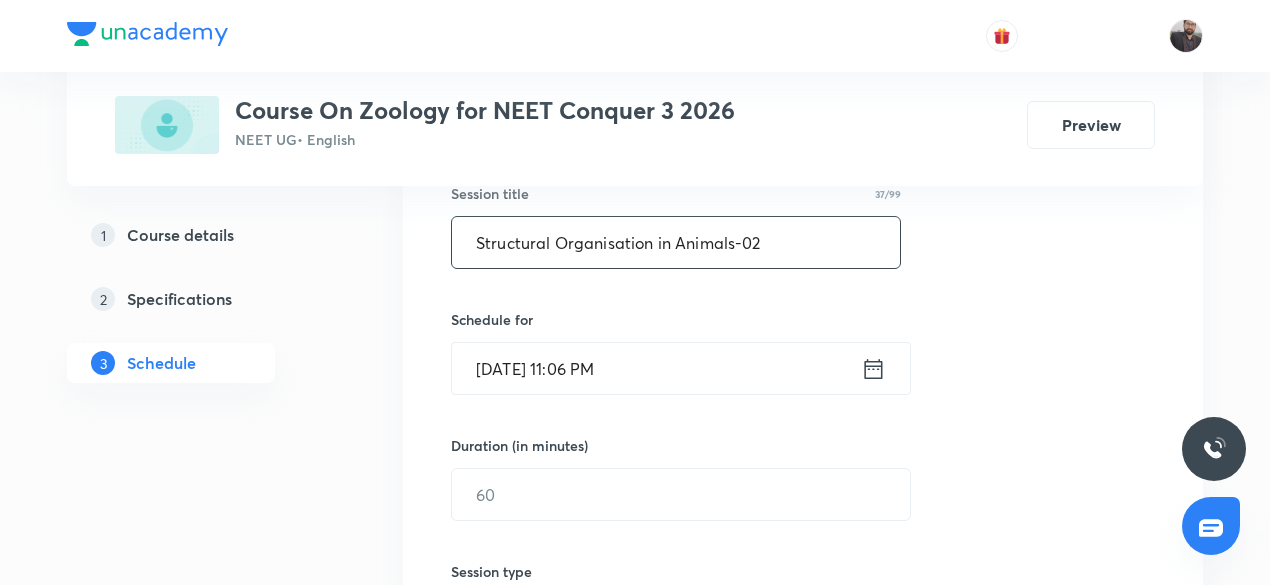 type on "Structural Organisation in Animals-02" 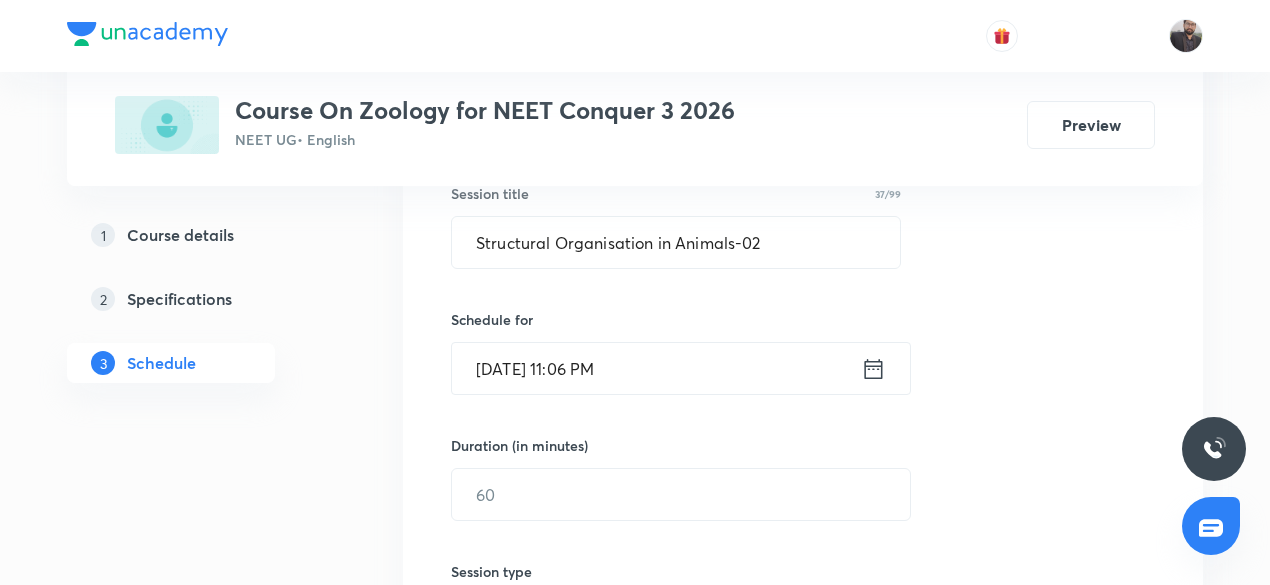 click on "Jul 13, 2025, 11:06 PM" at bounding box center (656, 368) 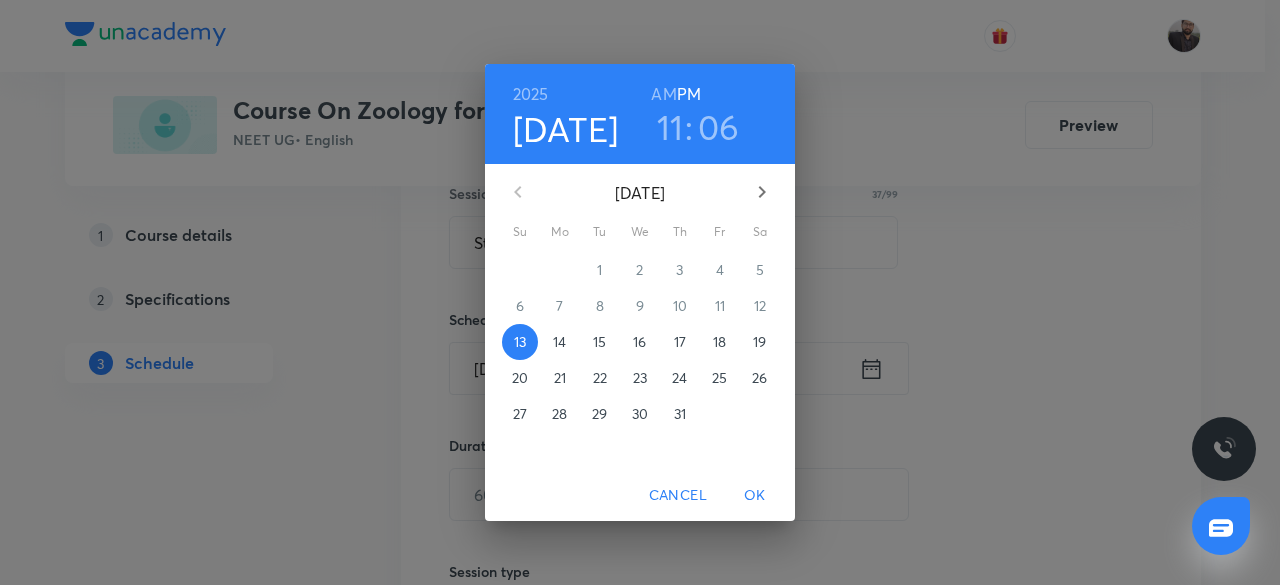 click on "14" at bounding box center (560, 342) 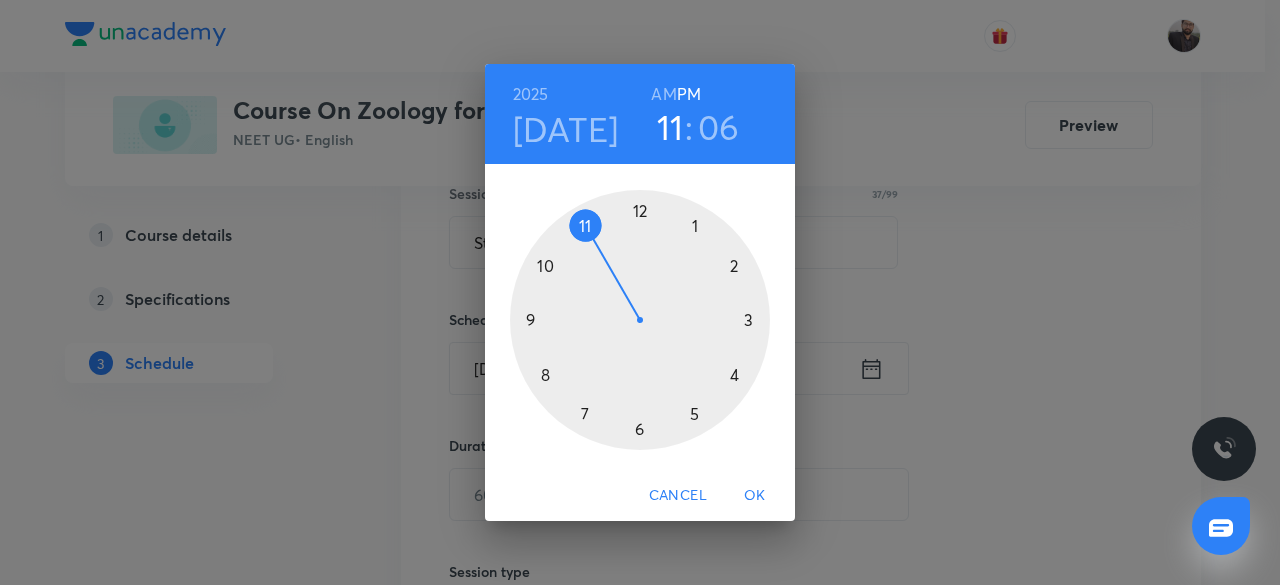 click on "AM" at bounding box center (663, 94) 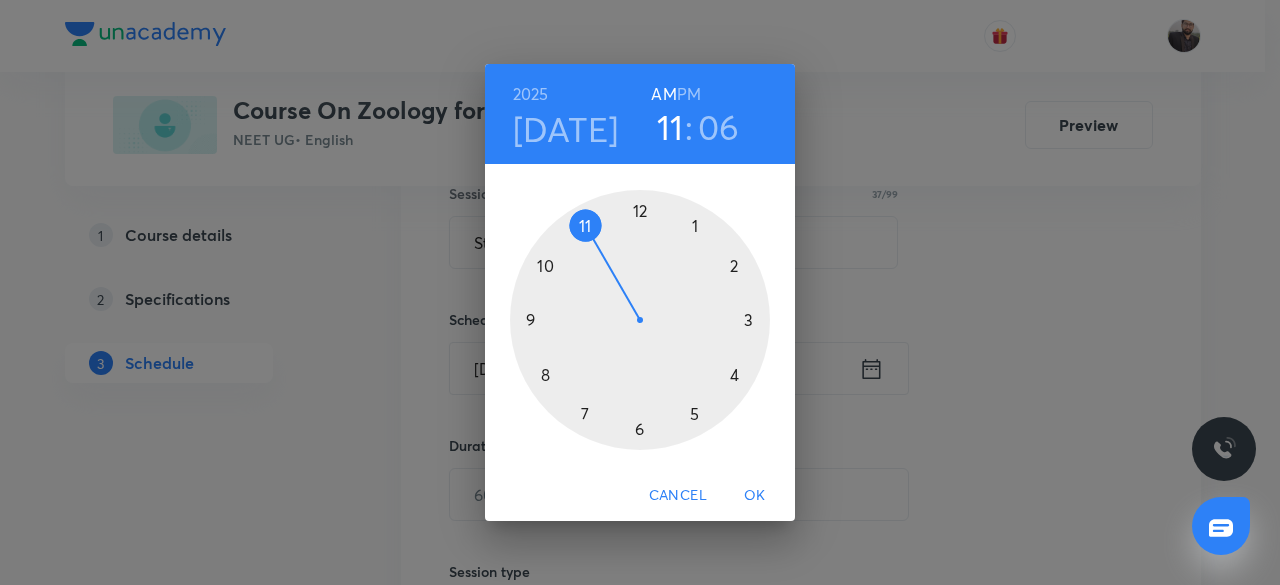 click at bounding box center (640, 320) 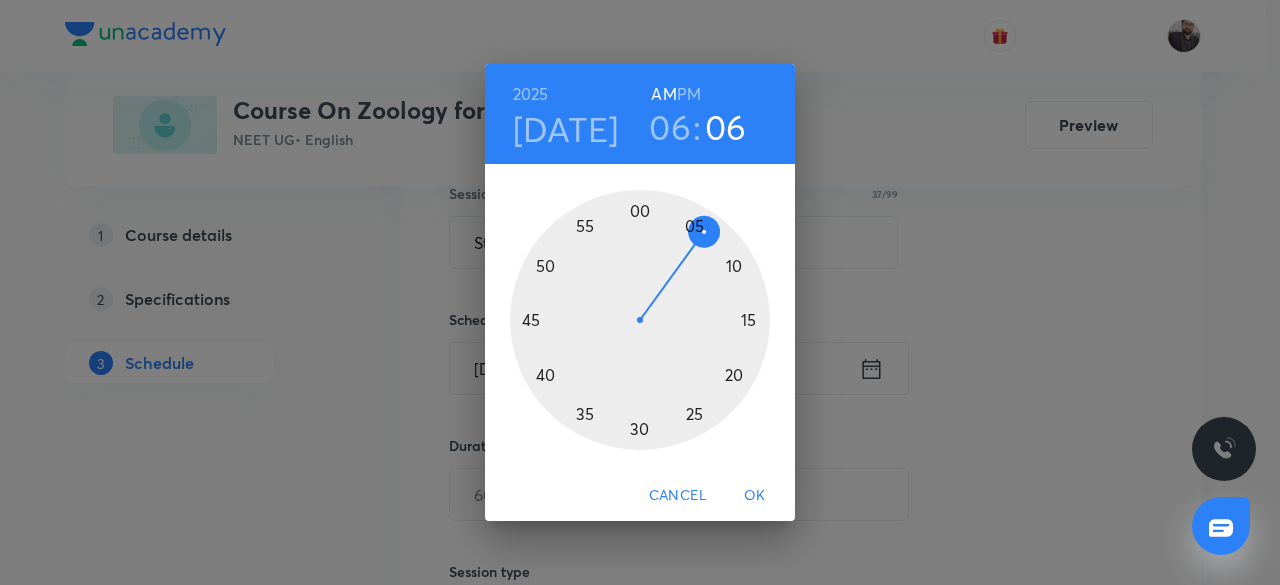 click at bounding box center [640, 320] 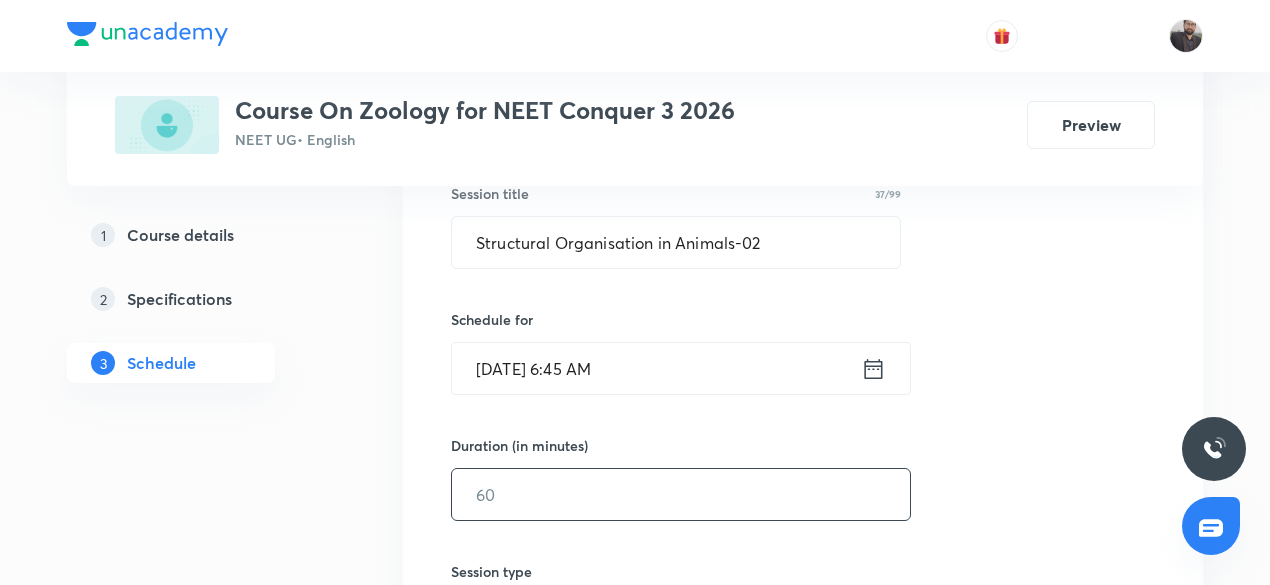 click at bounding box center (681, 494) 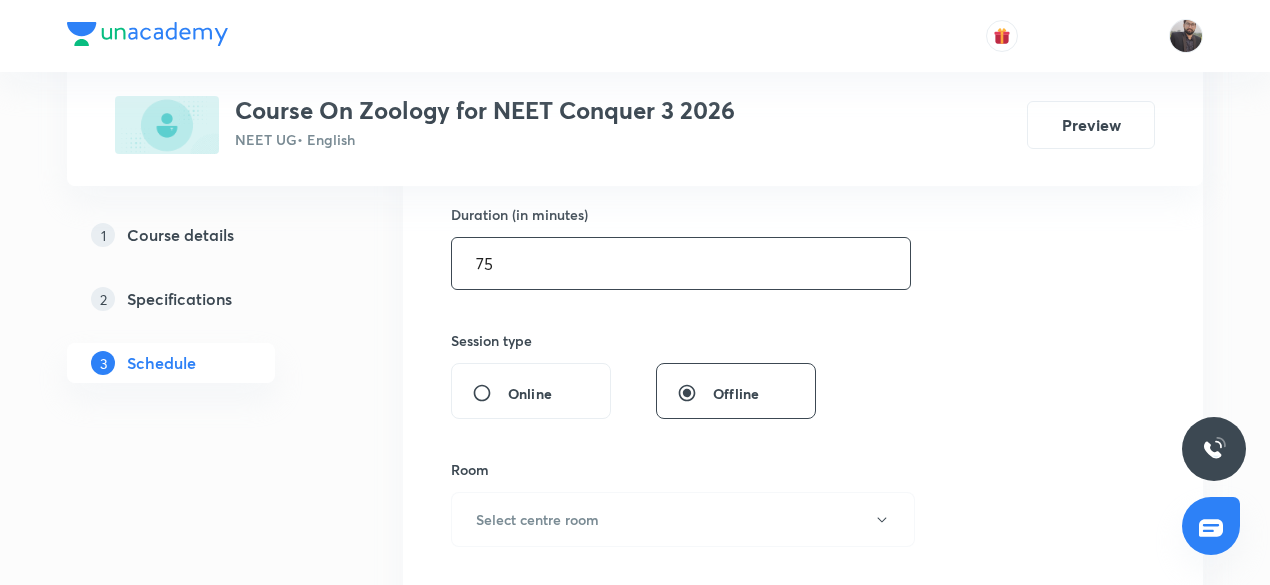 scroll, scrollTop: 621, scrollLeft: 0, axis: vertical 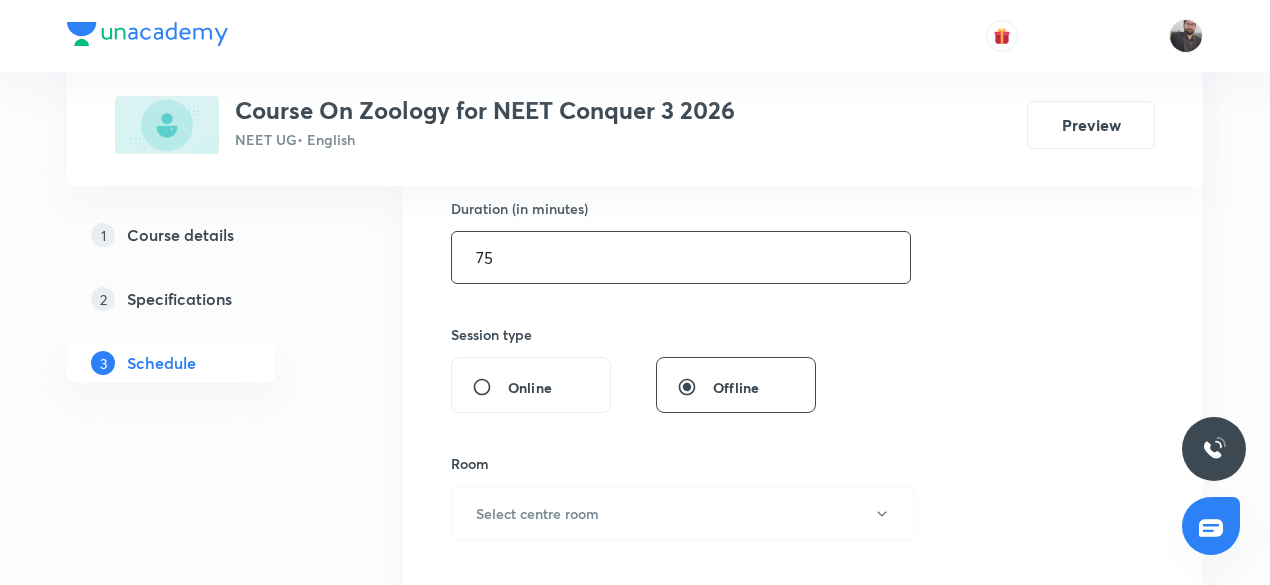type on "75" 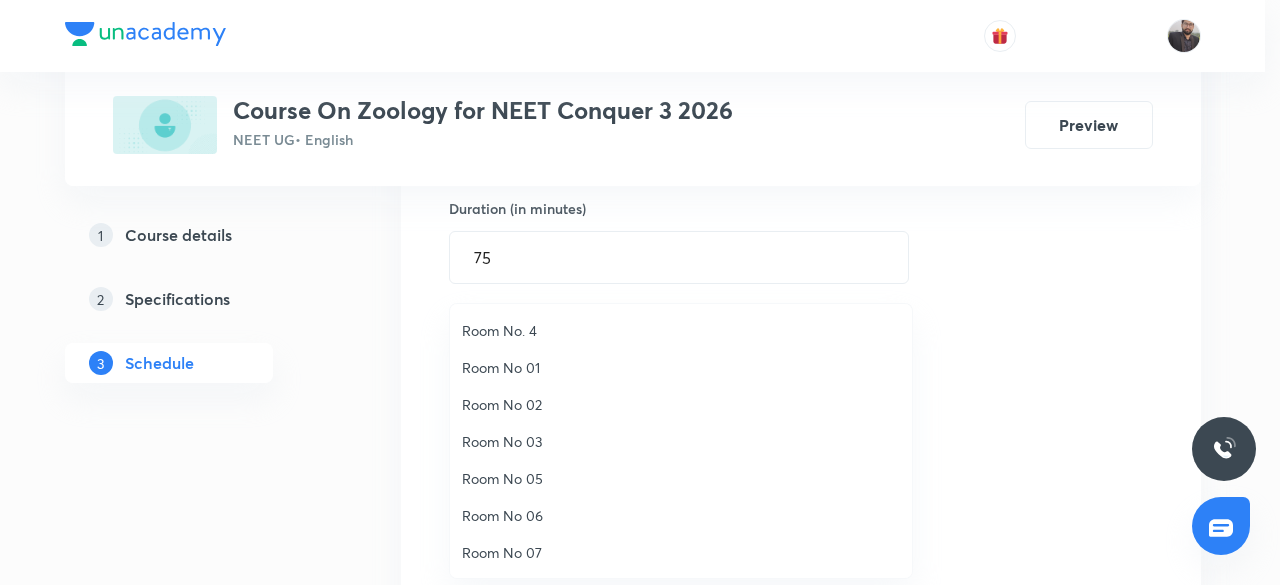 click on "Room No 05" at bounding box center [681, 478] 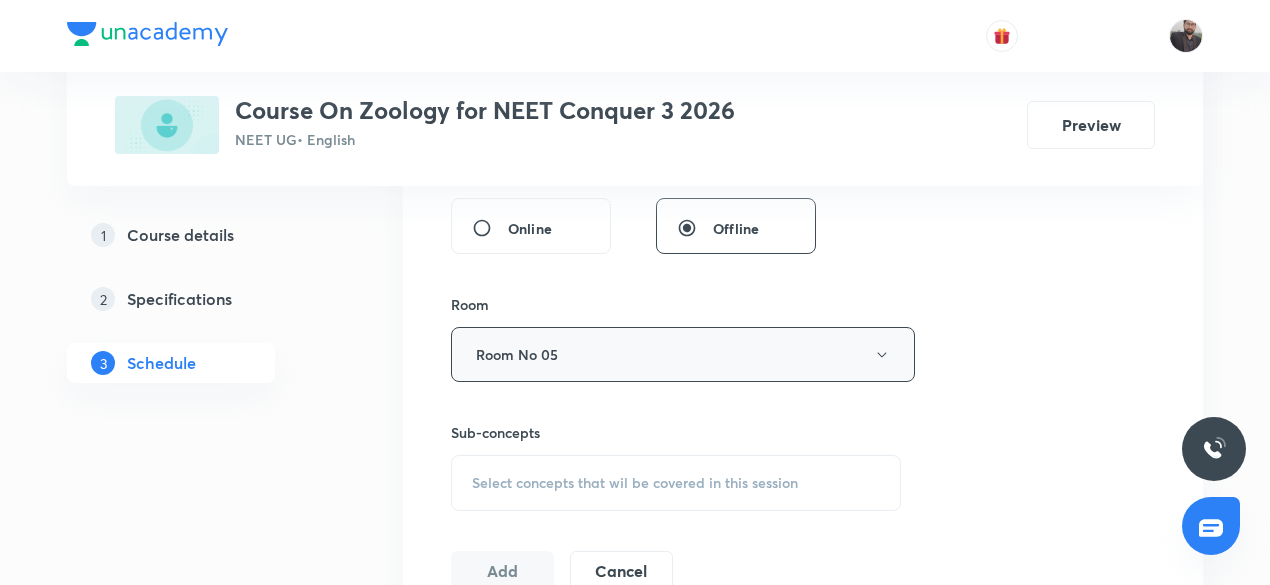 scroll, scrollTop: 784, scrollLeft: 0, axis: vertical 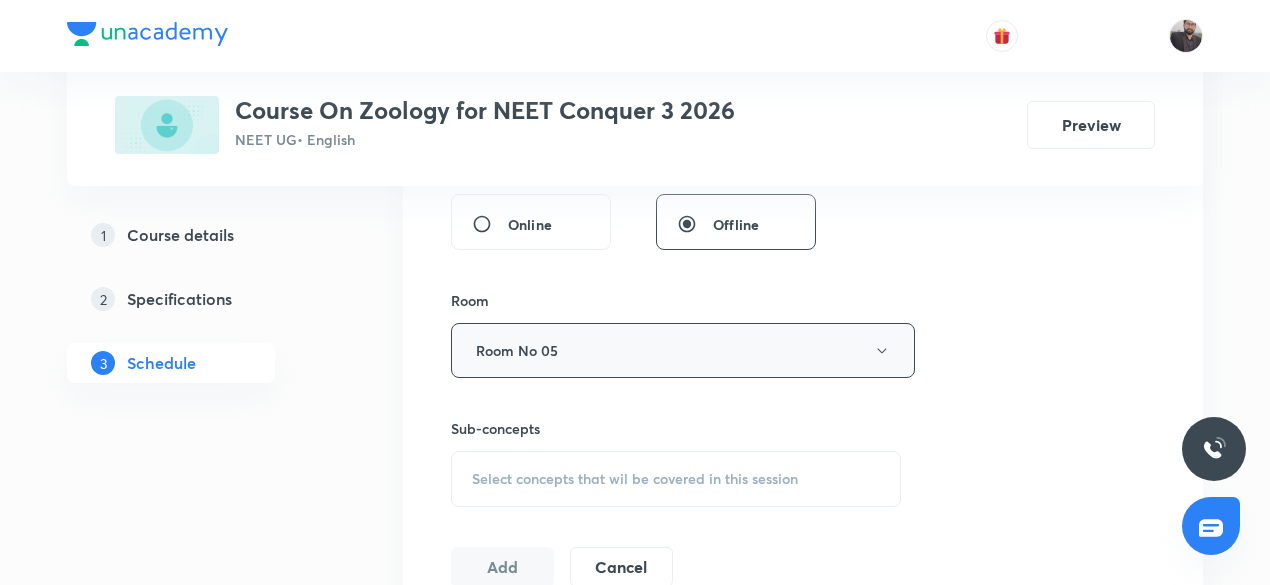 click on "Select concepts that wil be covered in this session" at bounding box center [676, 479] 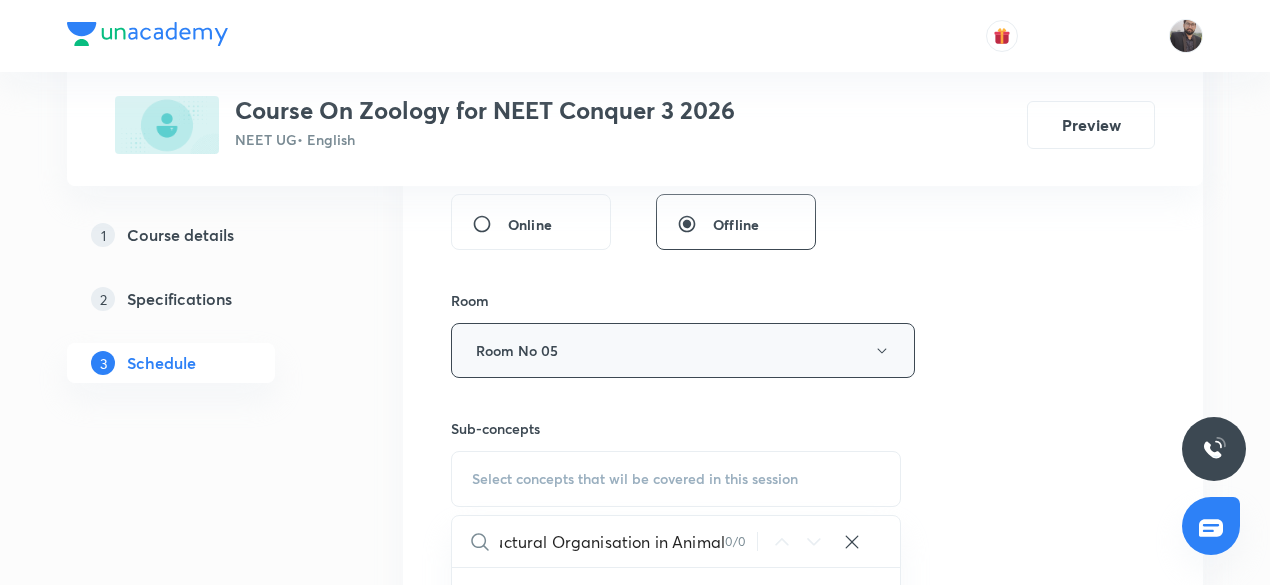 scroll, scrollTop: 0, scrollLeft: 24, axis: horizontal 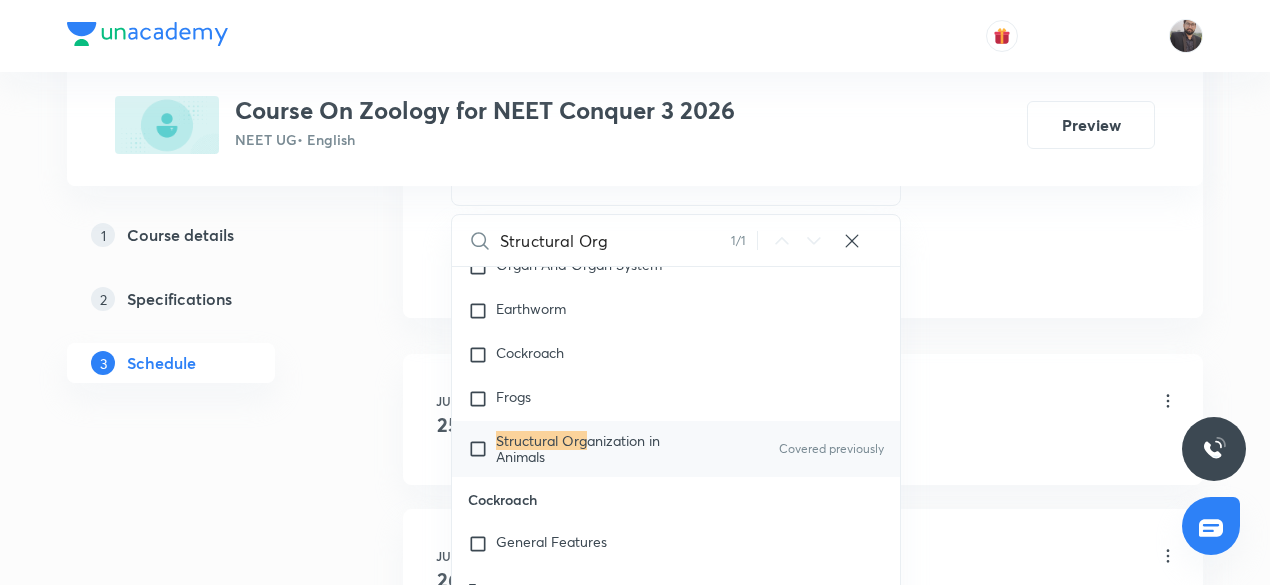 type on "Structural Org" 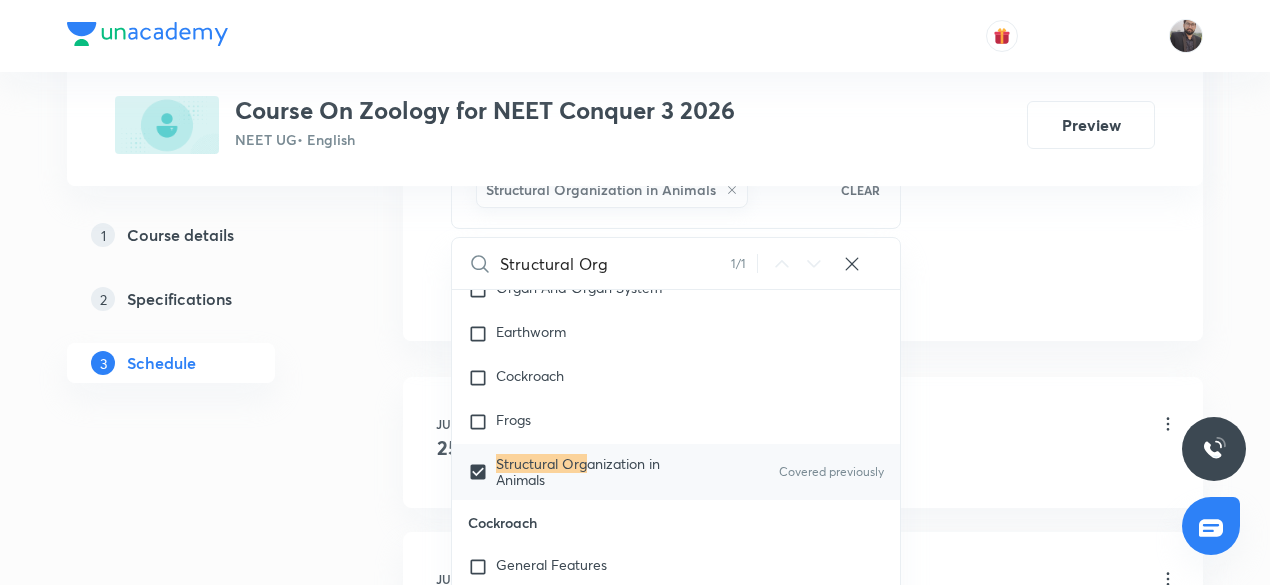 click on "Session  14 Live class Session title 37/99 Structural Organisation in Animals-02 ​ Schedule for Jul 14, 2025, 6:45 AM ​ Duration (in minutes) 75 ​   Session type Online Offline Room Room No 05 Sub-concepts Structural Organization in Animals CLEAR Structural Org 1 / 1 ​ Living World What Is Living? Diversity In The Living World Systematics Types Of Taxonomy Fundamental Components Of Taxonomy Taxonomic Categories Taxonomical Aids The Three Domains Of Life Biological Nomenclature  Biological Classification System Of Classification Kingdom Monera Kingdom Protista Kingdom Fungi Kingdom Plantae Kingdom Animalia Linchens Mycorrhiza Virus Prions Viroids Plant Kingdom Algae Bryophytes Pteridophytes Gymnosperms Angiosperms Animal Kingdom Basics Of Classification Covered previously Classification Of Animals Covered previously Animal Kingdom Covered previously Animal Diversity Animal Diversity Morphology - Flowering Plants Plant Morphology Root Types Of Roots Stem Types Of Stem  Leaf Inflorescence Flower Fruit ER" at bounding box center [803, -172] 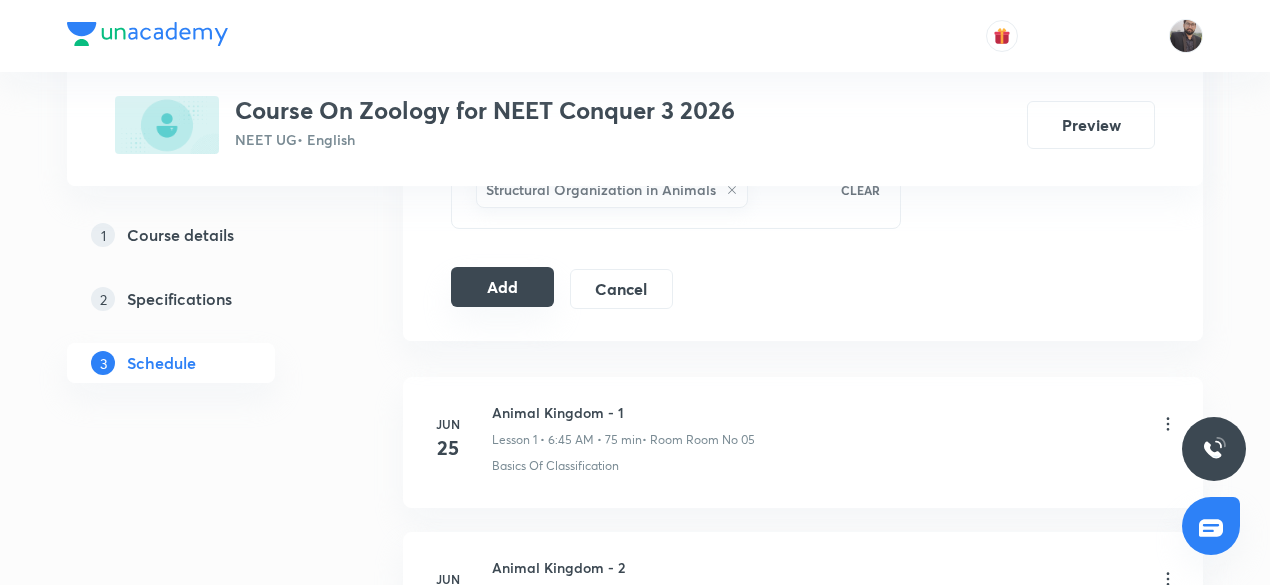 click on "Add" at bounding box center (502, 287) 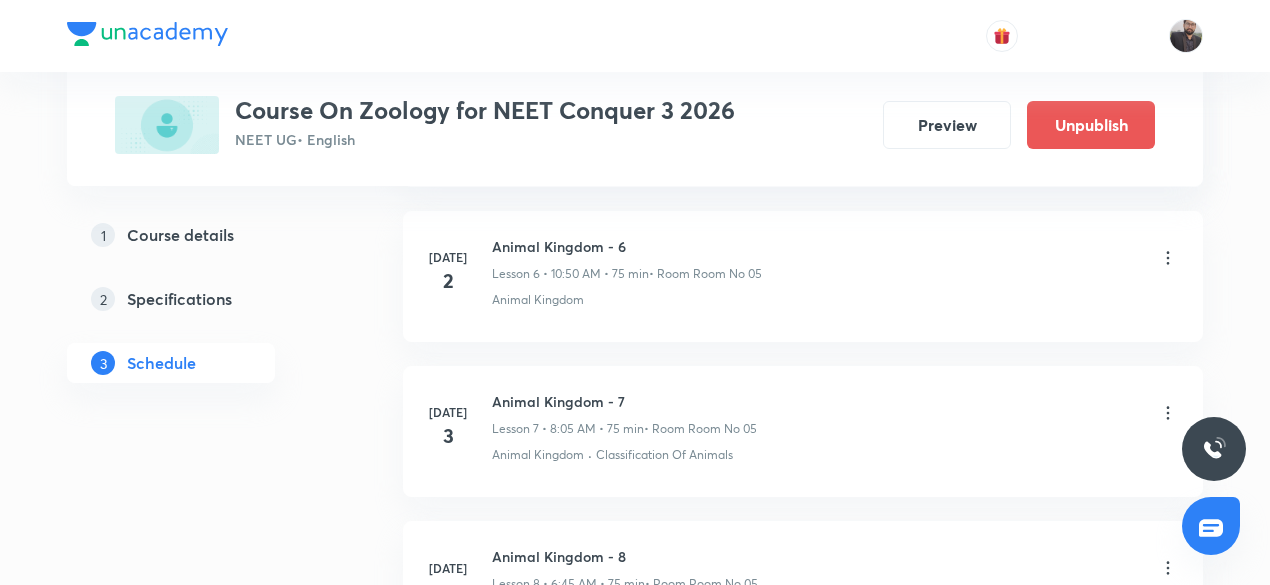 scroll, scrollTop: 2260, scrollLeft: 0, axis: vertical 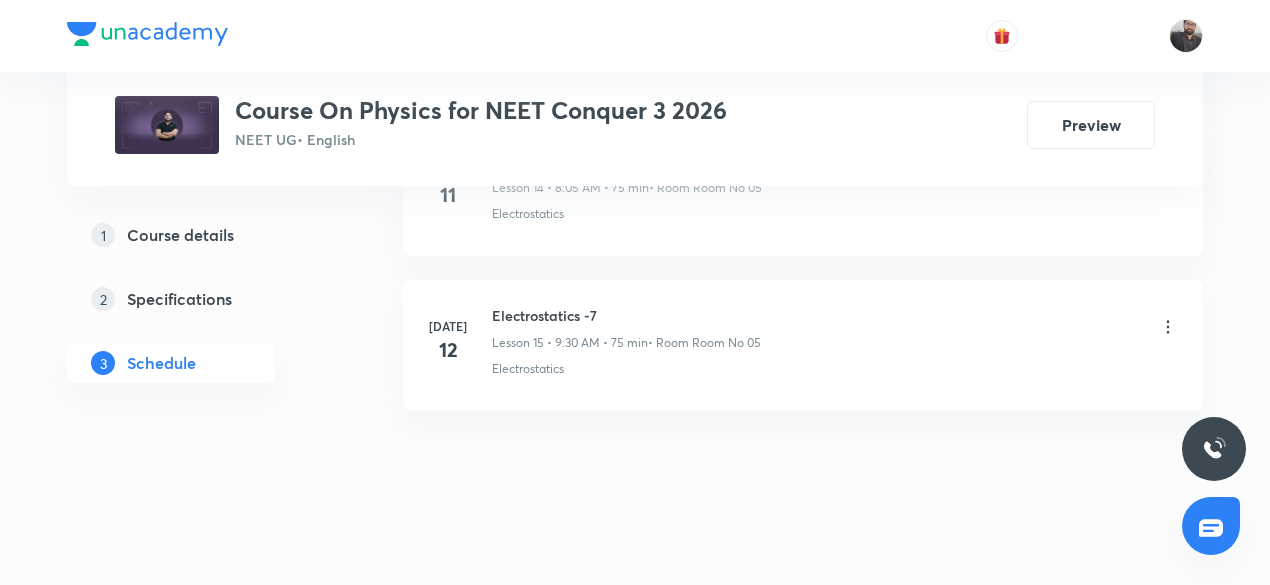click on "Electrostatics -7" at bounding box center [626, 315] 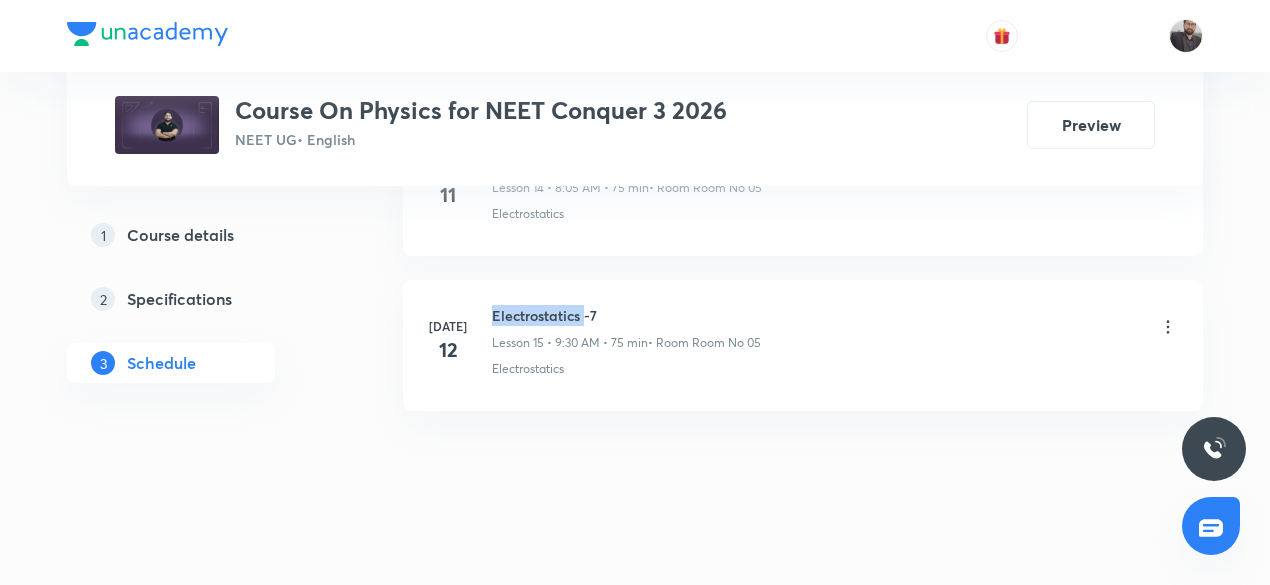 click on "Electrostatics -7" at bounding box center [626, 315] 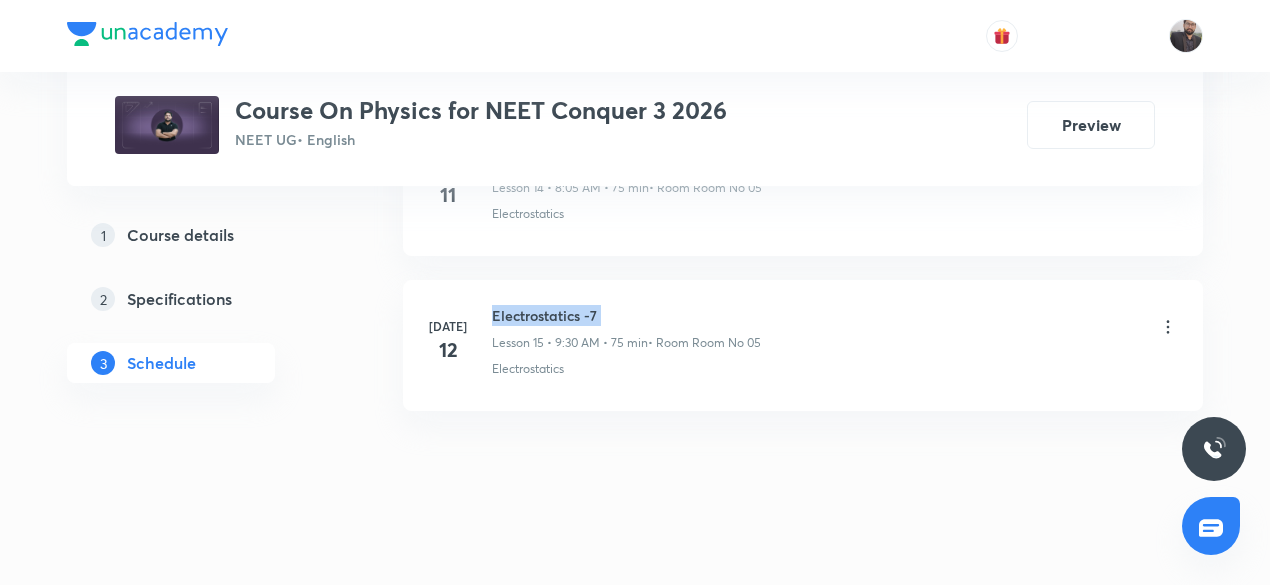 click on "Electrostatics -7" at bounding box center [626, 315] 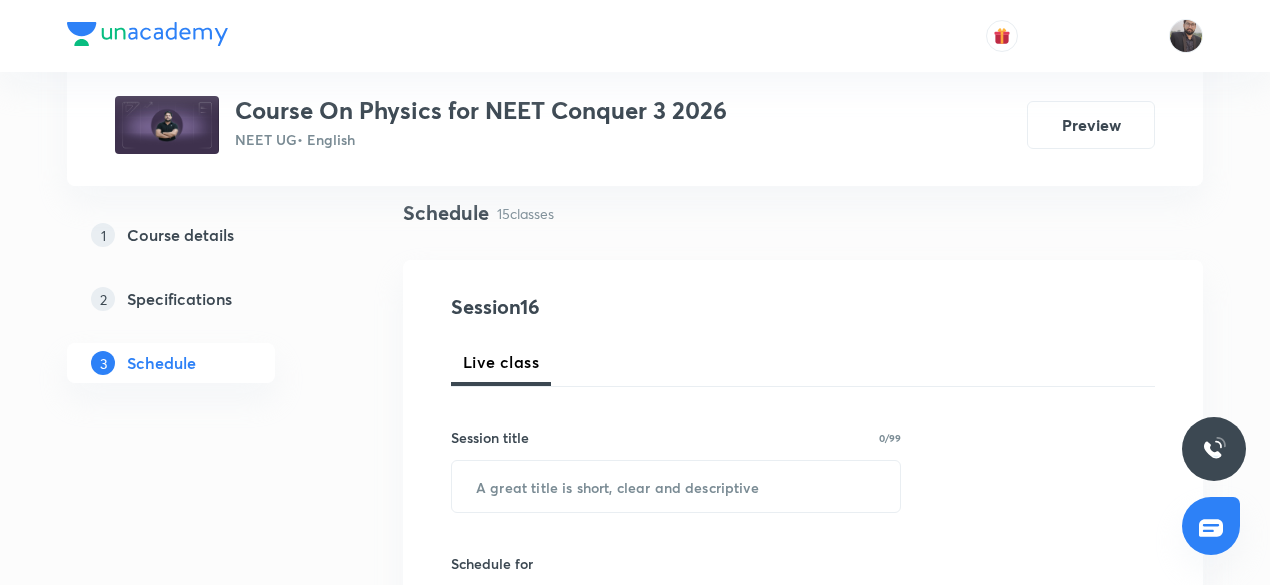 scroll, scrollTop: 142, scrollLeft: 0, axis: vertical 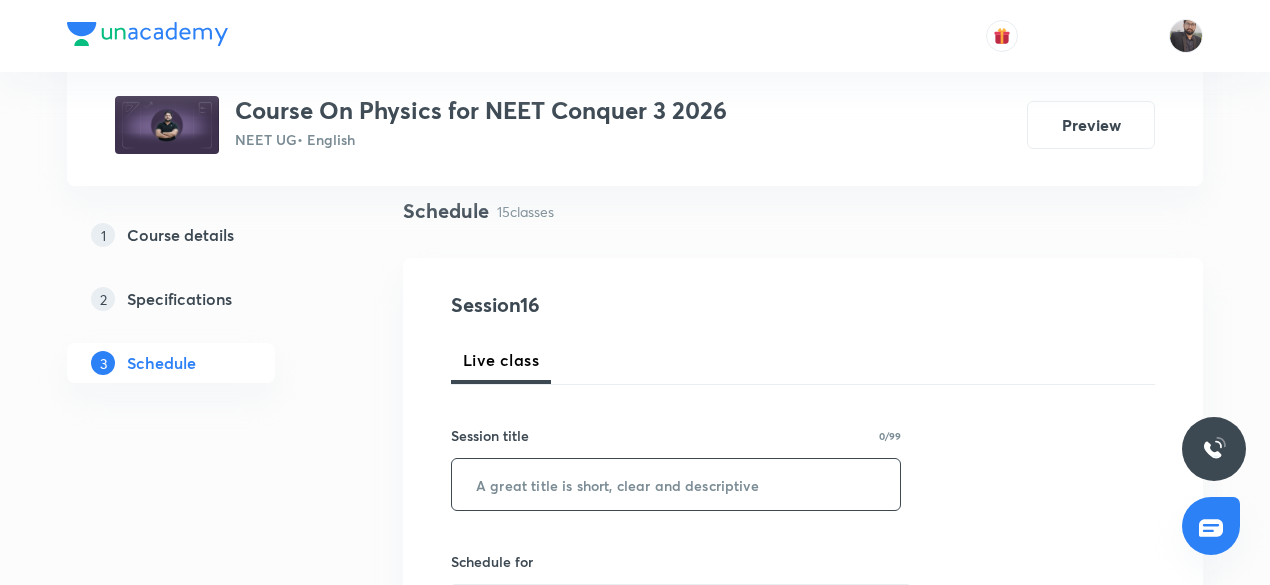 click at bounding box center [676, 484] 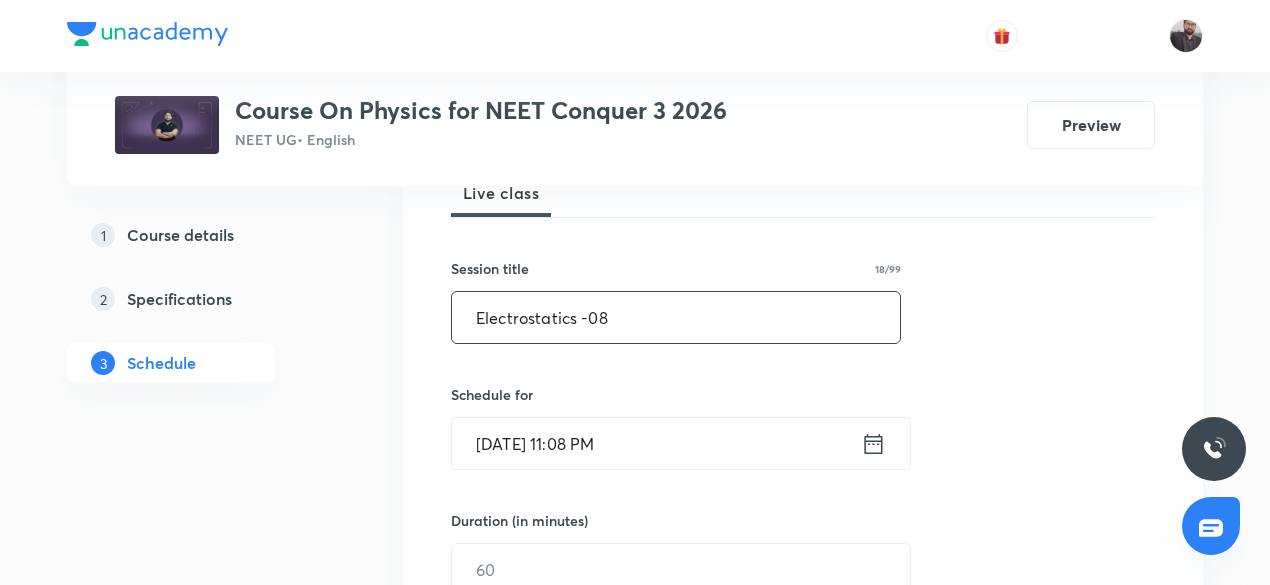 scroll, scrollTop: 312, scrollLeft: 0, axis: vertical 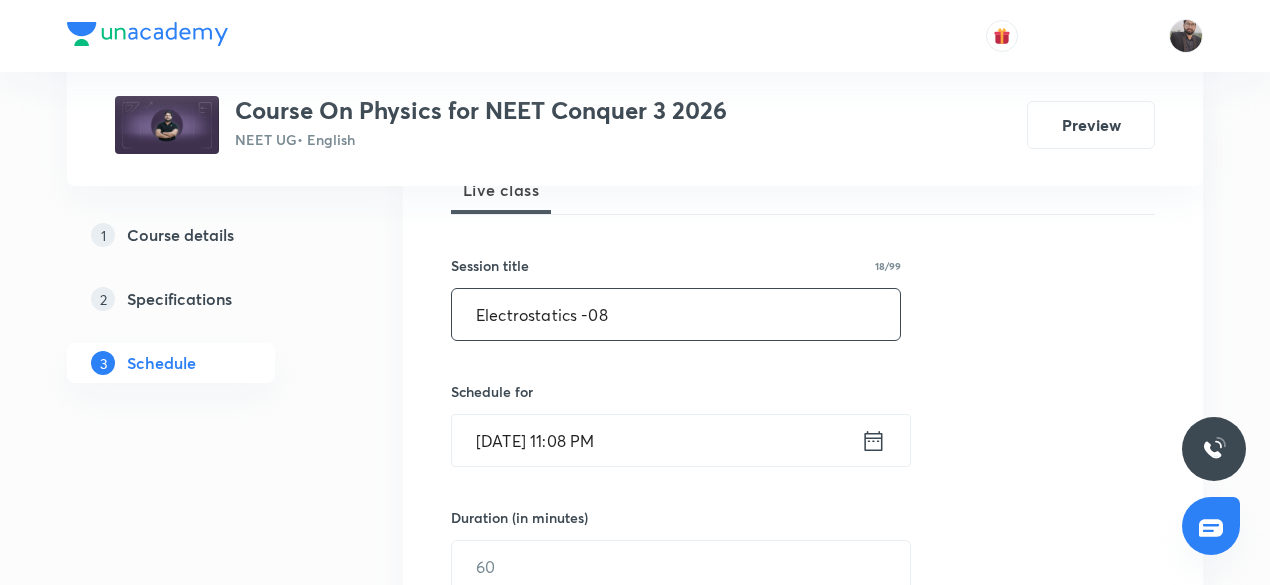 type on "Electrostatics -08" 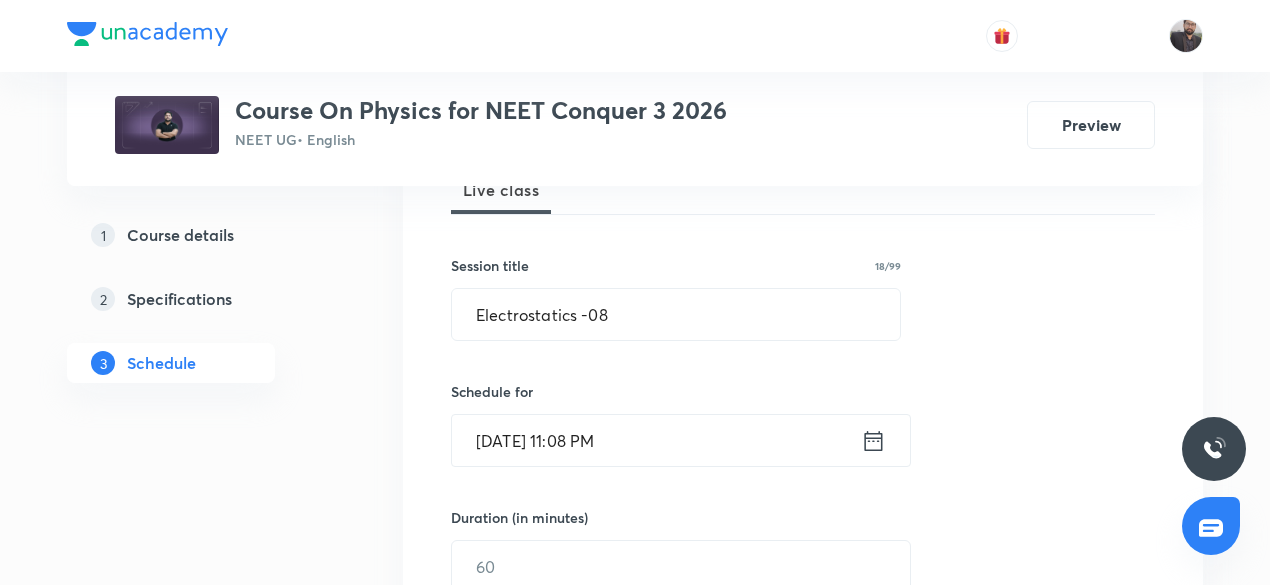 click on "[DATE] 11:08 PM" at bounding box center (656, 440) 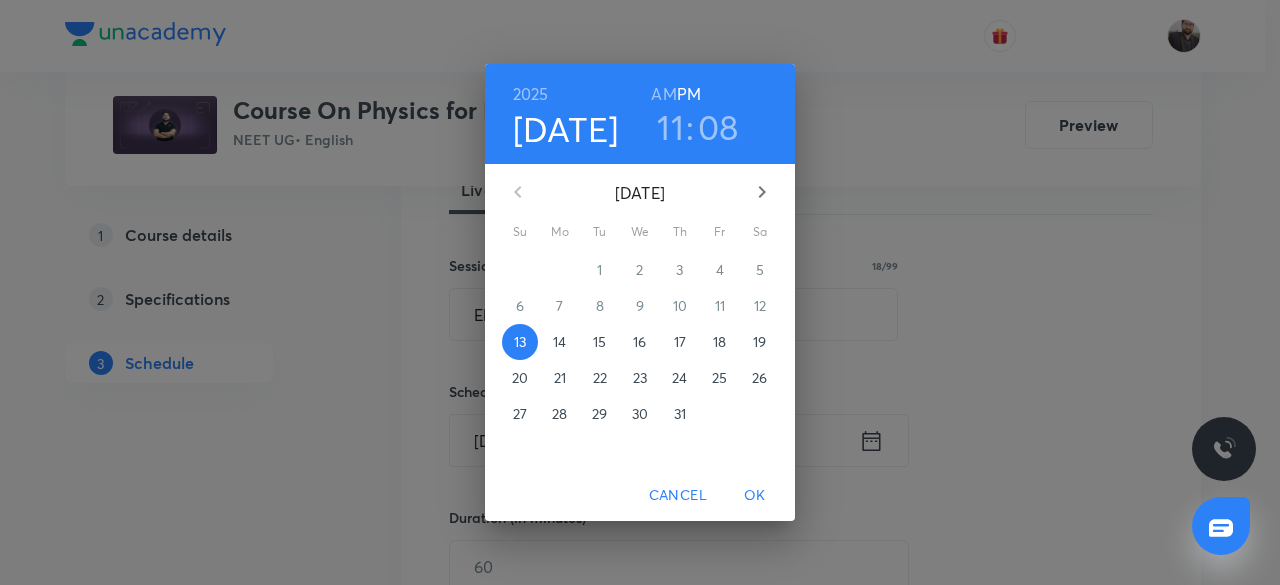 click on "14" at bounding box center (559, 342) 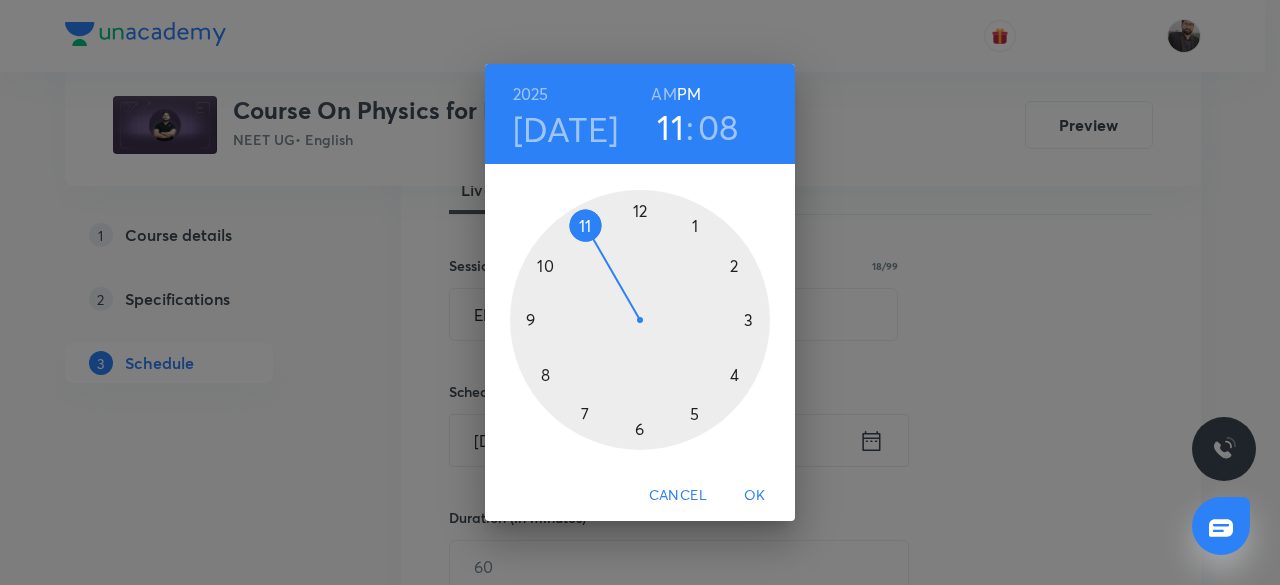 click on "AM" at bounding box center [663, 94] 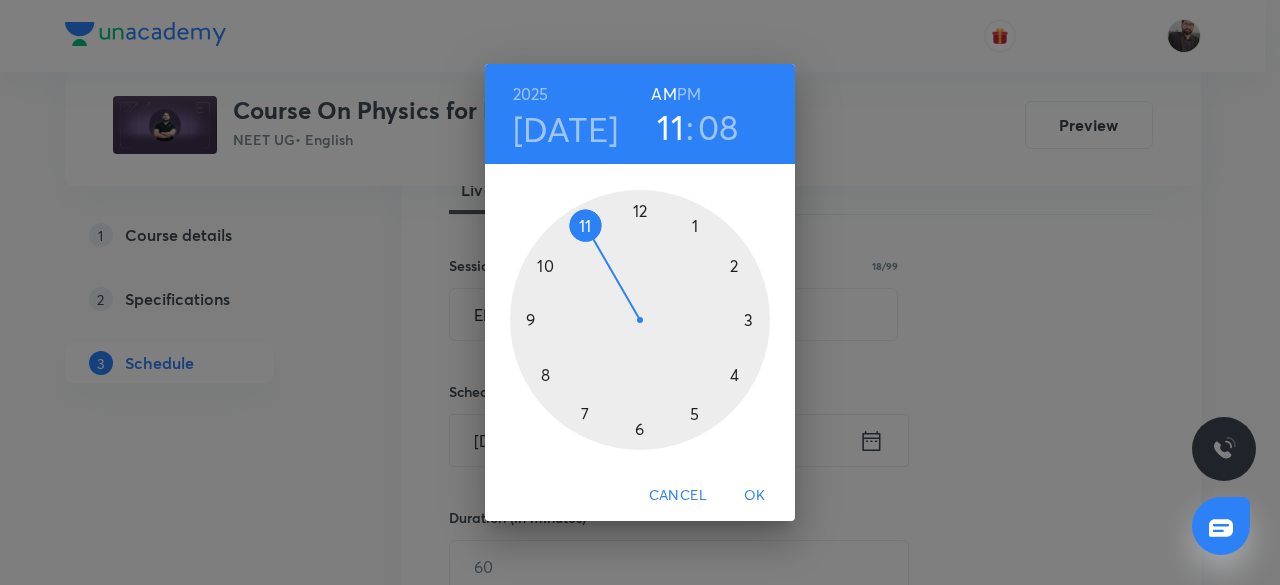 click at bounding box center (640, 320) 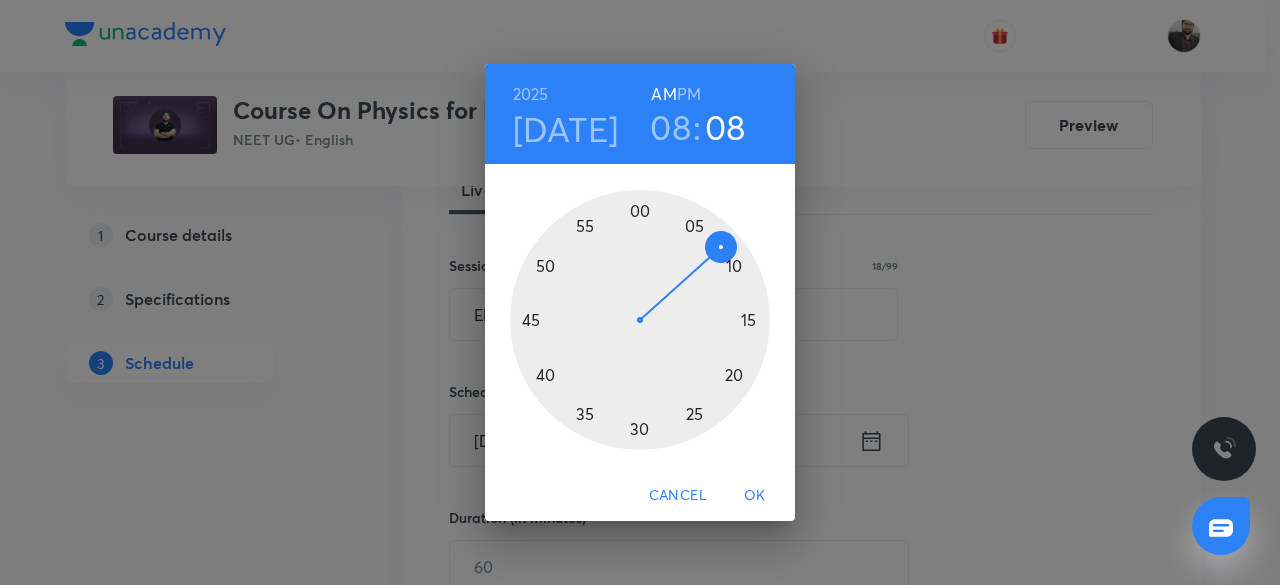 click at bounding box center (640, 320) 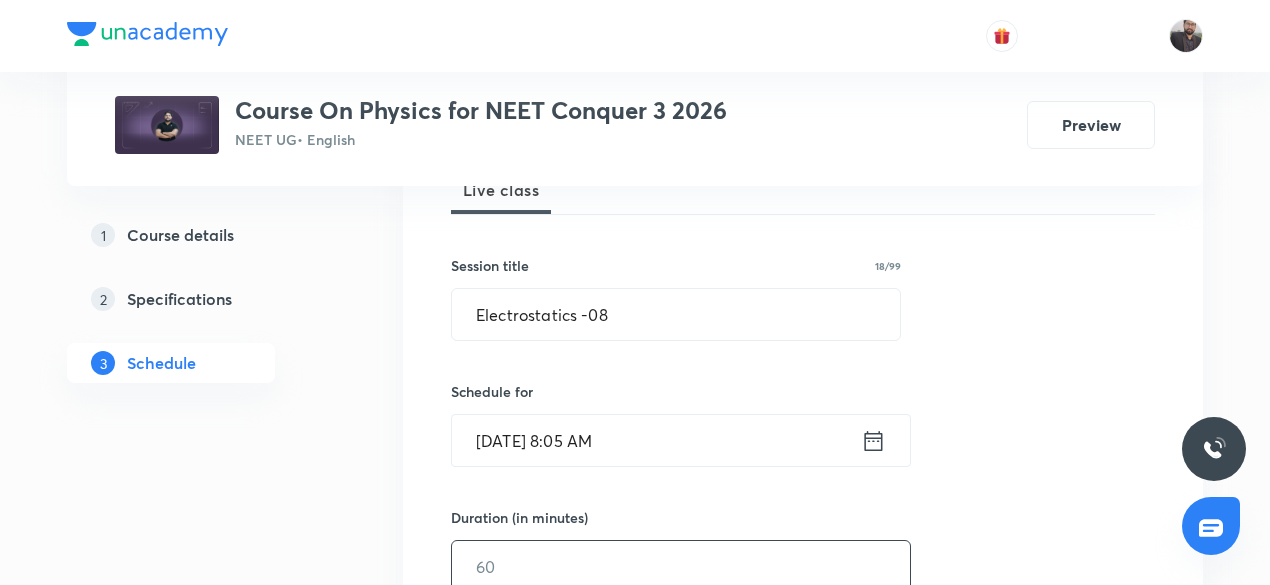 click at bounding box center (681, 566) 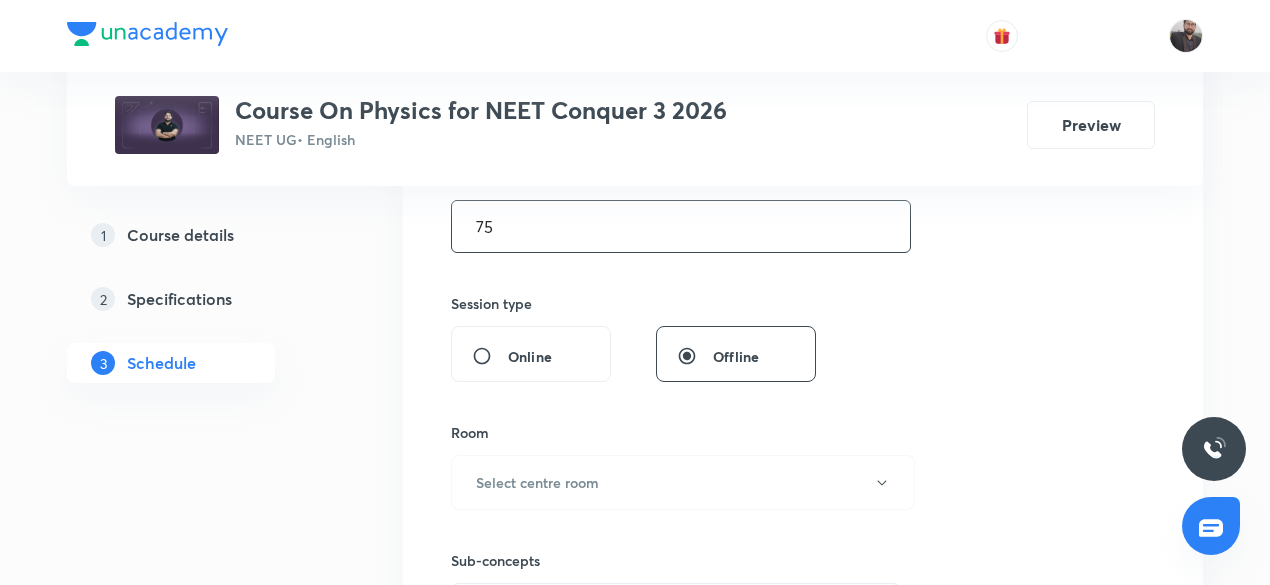 scroll, scrollTop: 656, scrollLeft: 0, axis: vertical 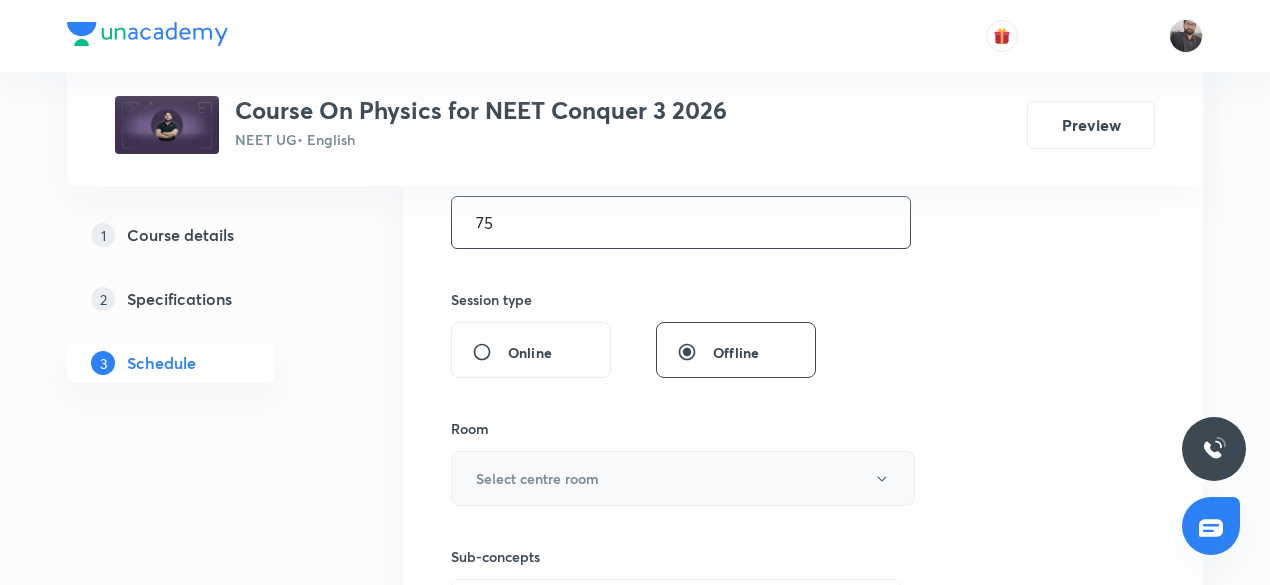 type on "75" 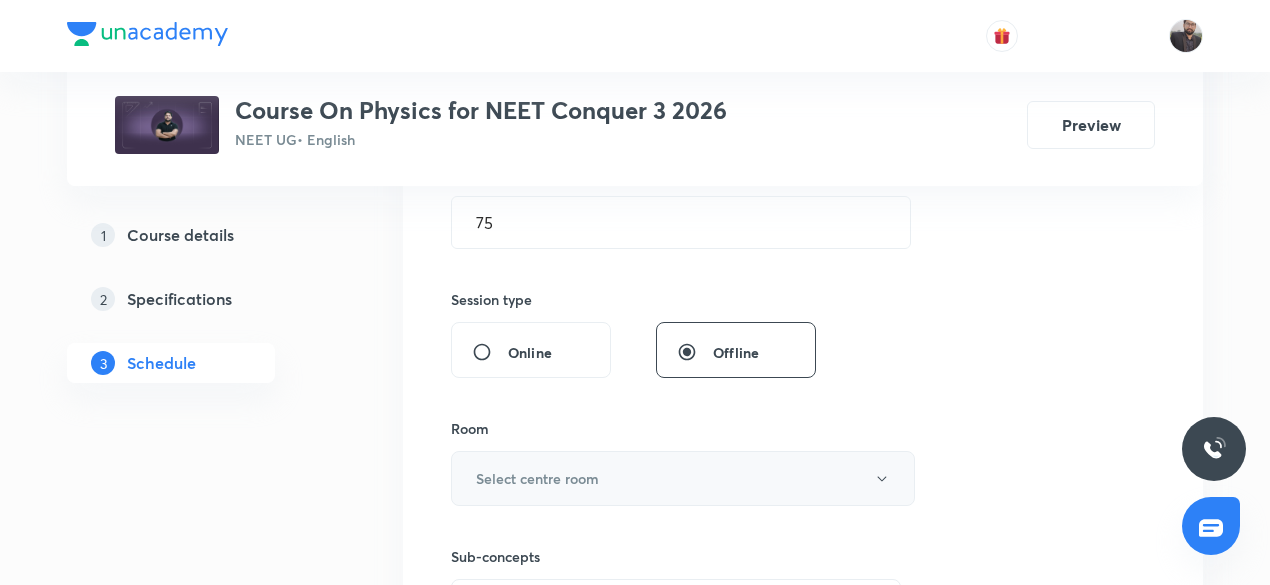 click on "Select centre room" at bounding box center (537, 478) 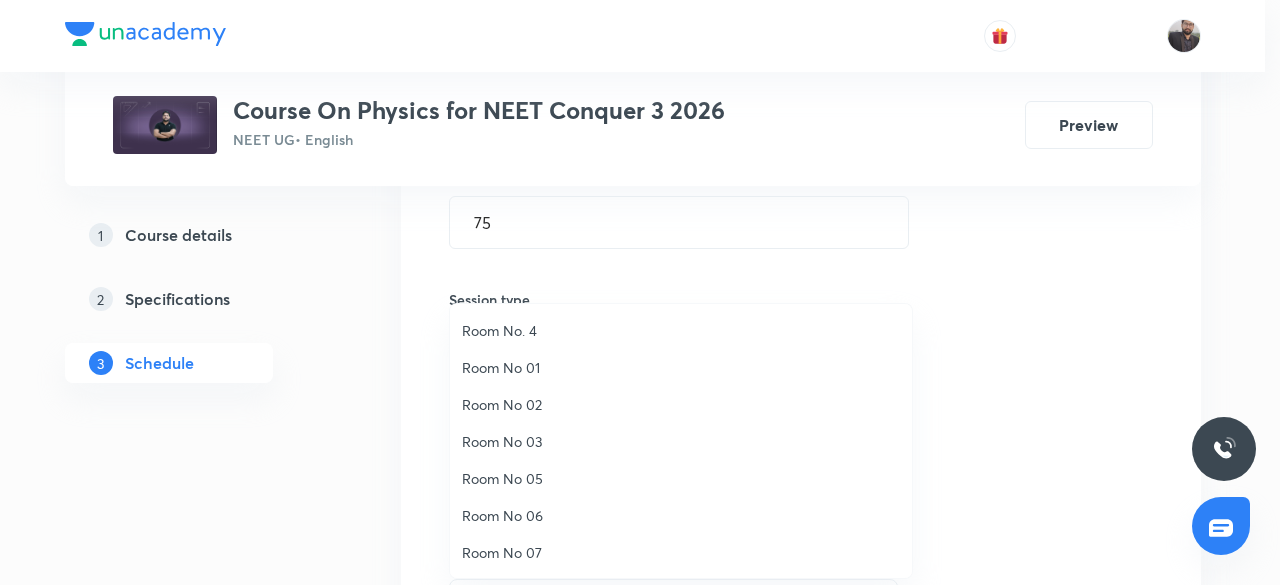 click on "Room No 05" at bounding box center (681, 478) 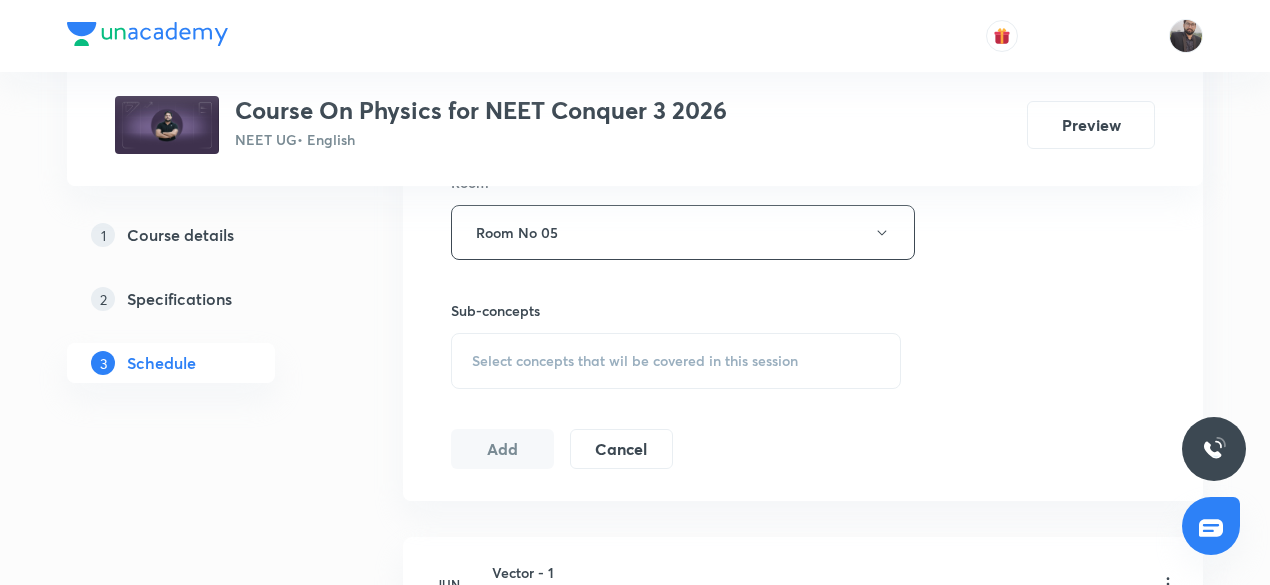 scroll, scrollTop: 904, scrollLeft: 0, axis: vertical 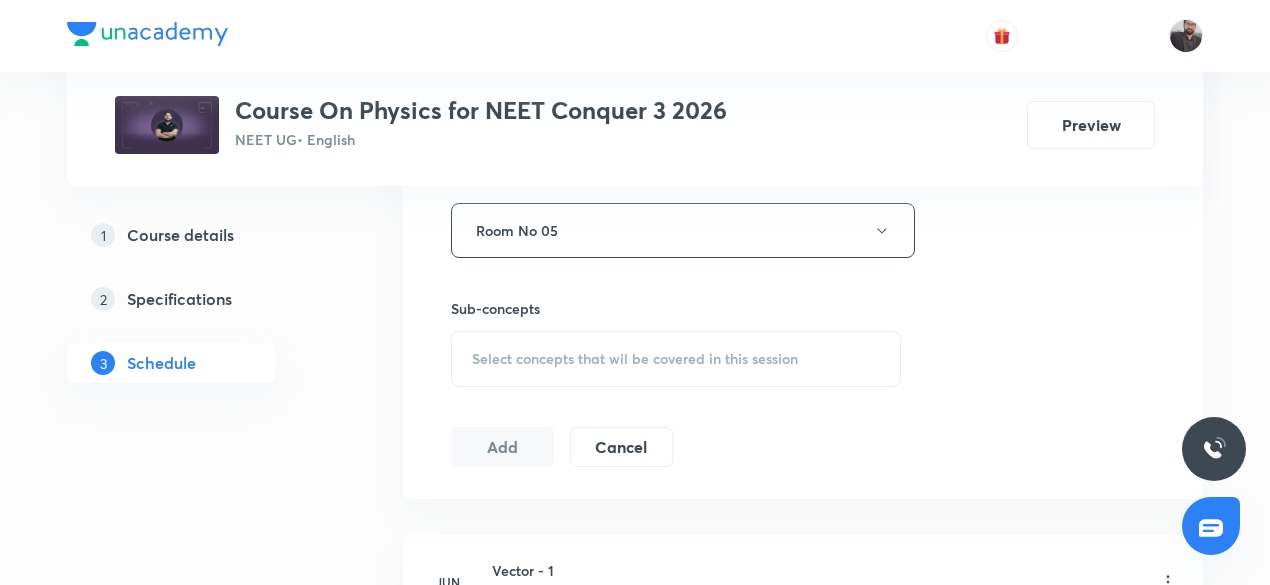 click on "Select concepts that wil be covered in this session" at bounding box center (635, 359) 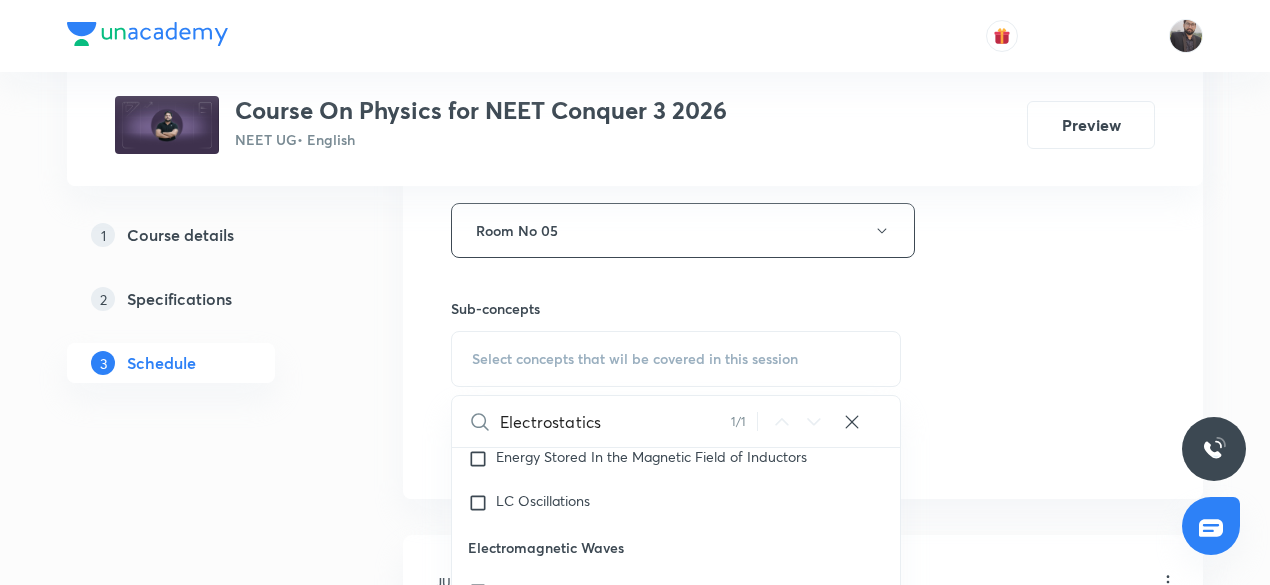 scroll, scrollTop: 19815, scrollLeft: 0, axis: vertical 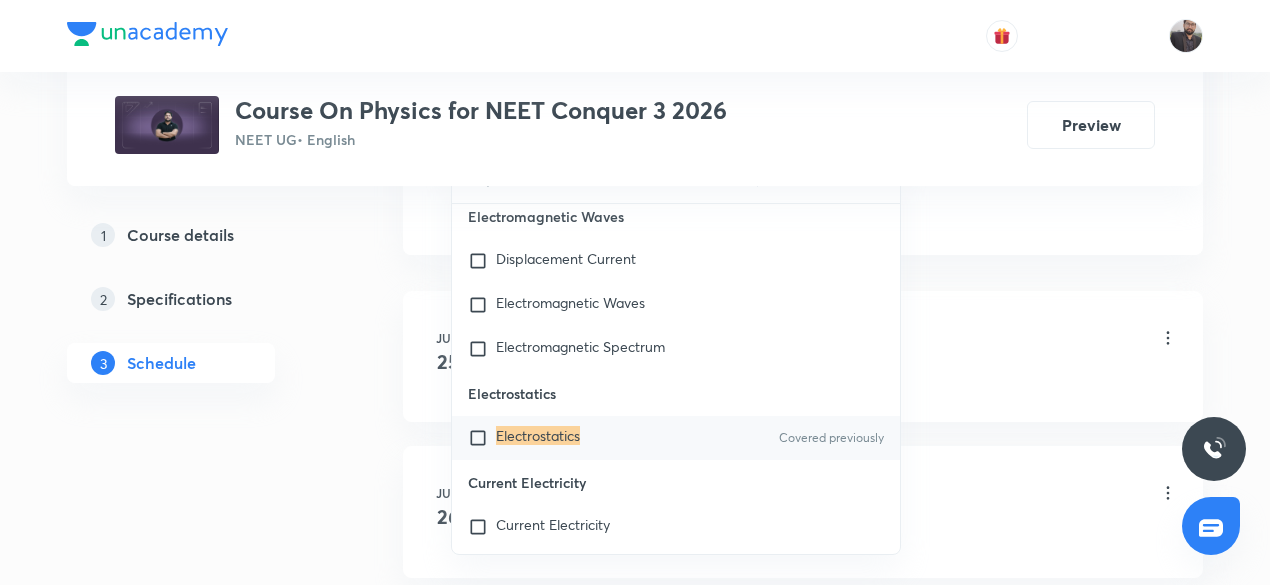 type on "Electrostatics" 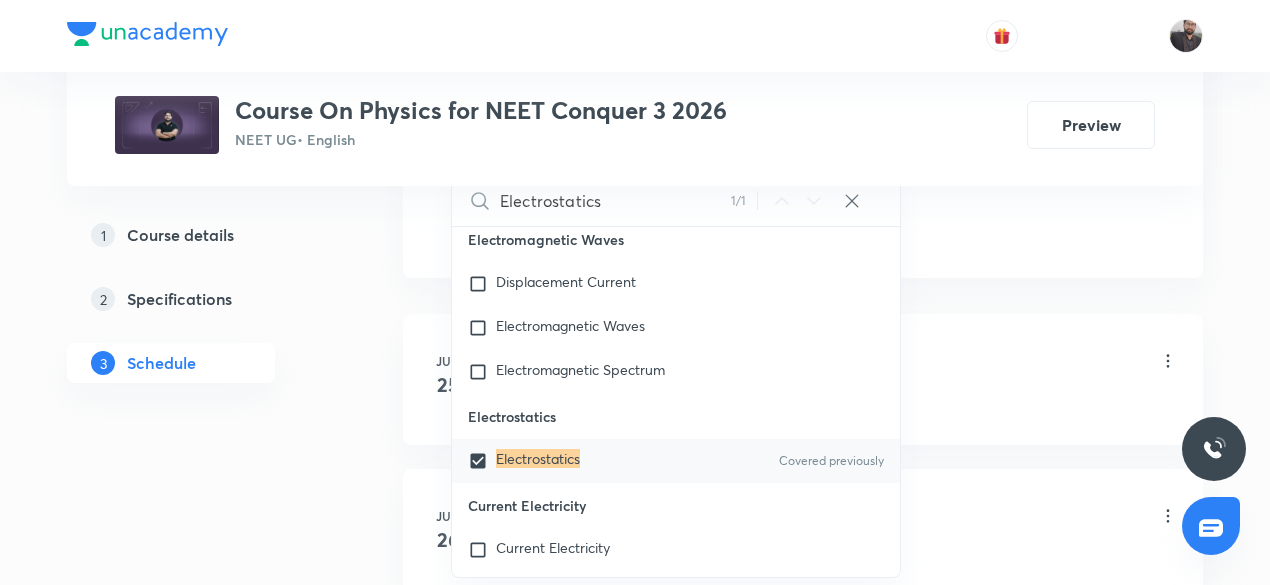 click on "Session  16 Live class Session title 18/99 Electrostatics -08 ​ Schedule for Jul 14, 2025, 8:05 AM ​ Duration (in minutes) 75 ​   Session type Online Offline Room Room No 05 Sub-concepts Electrostatics CLEAR Electrostatics 1 / 1 ​ Units & Dimensions Physical quantity Applications of Dimensional Analysis Significant Figures Units of Physical Quantities System of Units Dimensions of Some Mathematical Functions Unit and Dimension Product of Two Vectors Subtraction of Vectors Cross Product Least Count Analysis Errors of Measurement Vernier Callipers Screw Gauge Zero Error Basic Mathematics Elementary Algebra Elementary Trigonometry Basic Coordinate Geometry Functions Differentiation Integral of a Function Use of Differentiation & Integration in One Dimensional Motion Derivatives of Equations of Motion by Calculus Basic Mathematics Laboratory Experiments Laboratory Experiments Basics & Laboratory Representation of Vector Addition of Vectors Components of a Vector Unit Vectors Displacement Vector Error Heat" at bounding box center (803, -235) 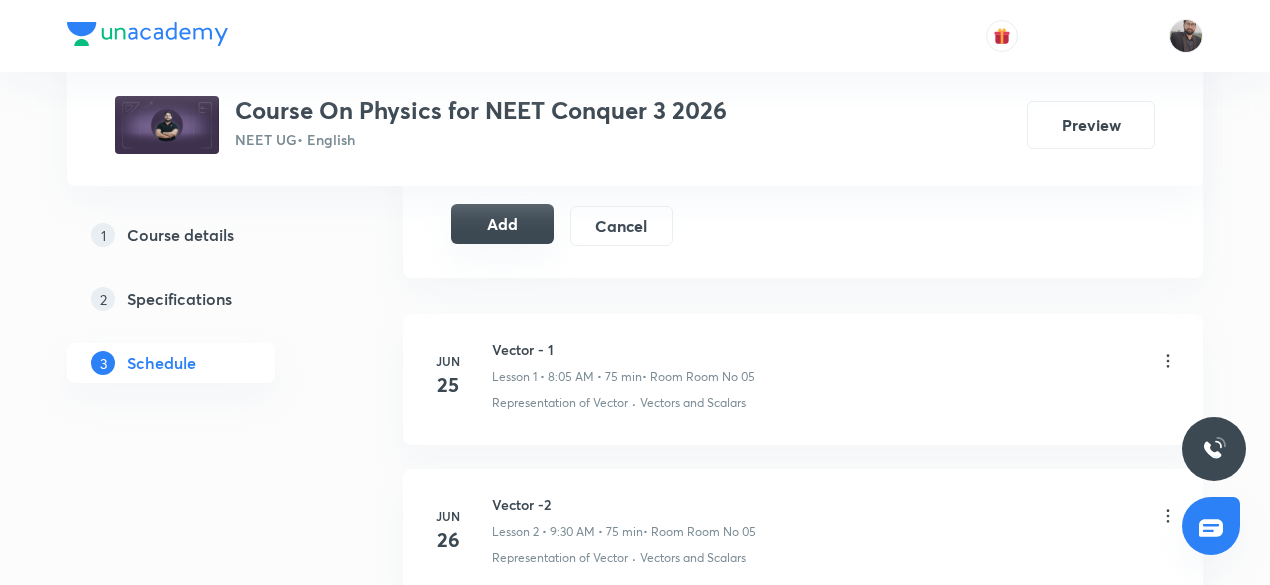click on "Add" at bounding box center [502, 224] 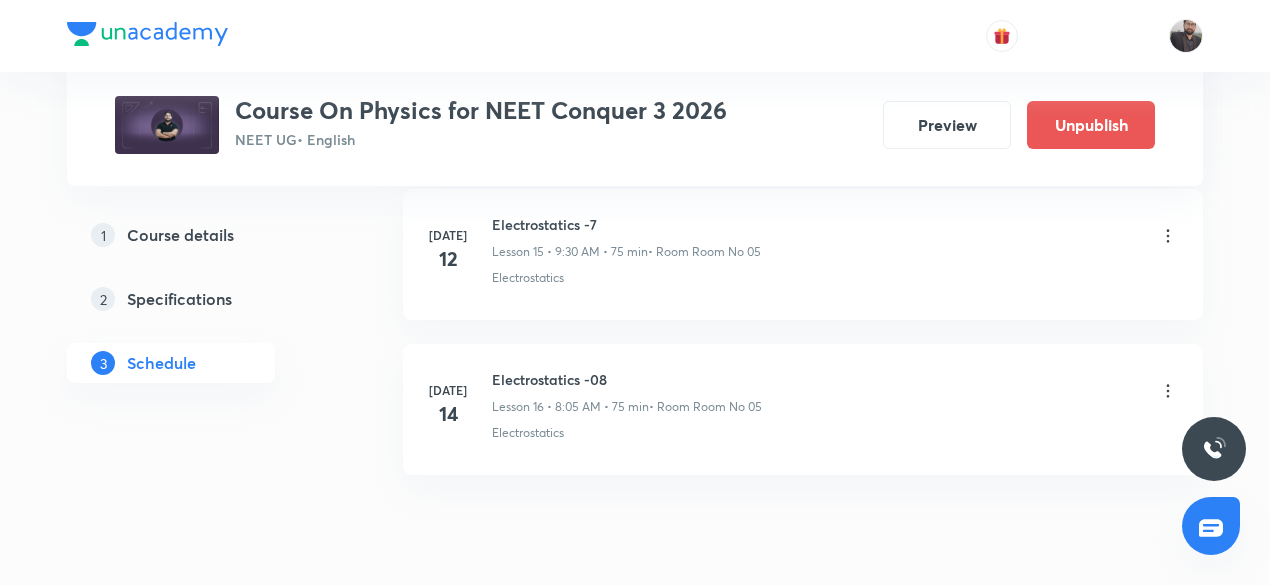 scroll, scrollTop: 2570, scrollLeft: 0, axis: vertical 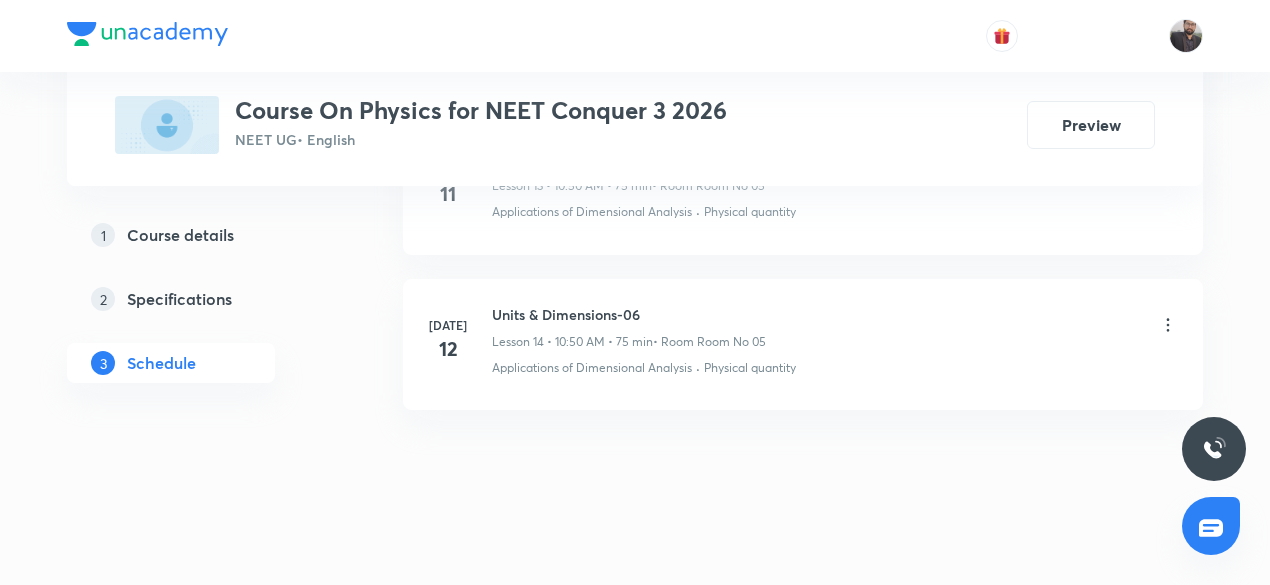 click on "Units & Dimensions-06" at bounding box center (629, 314) 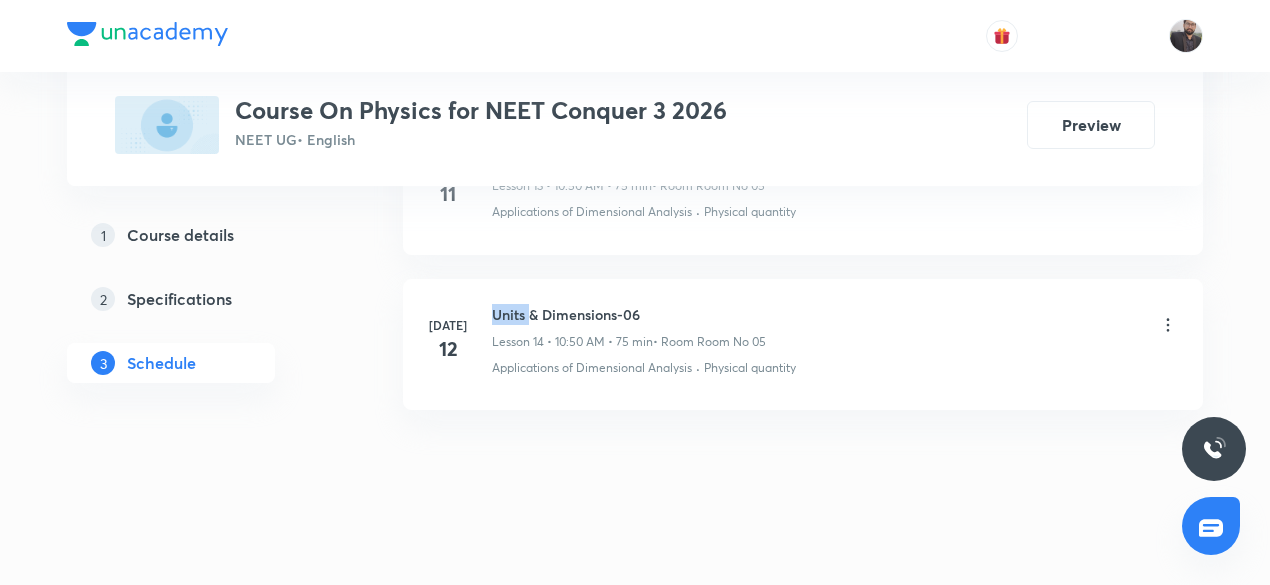 click on "Units & Dimensions-06" at bounding box center [629, 314] 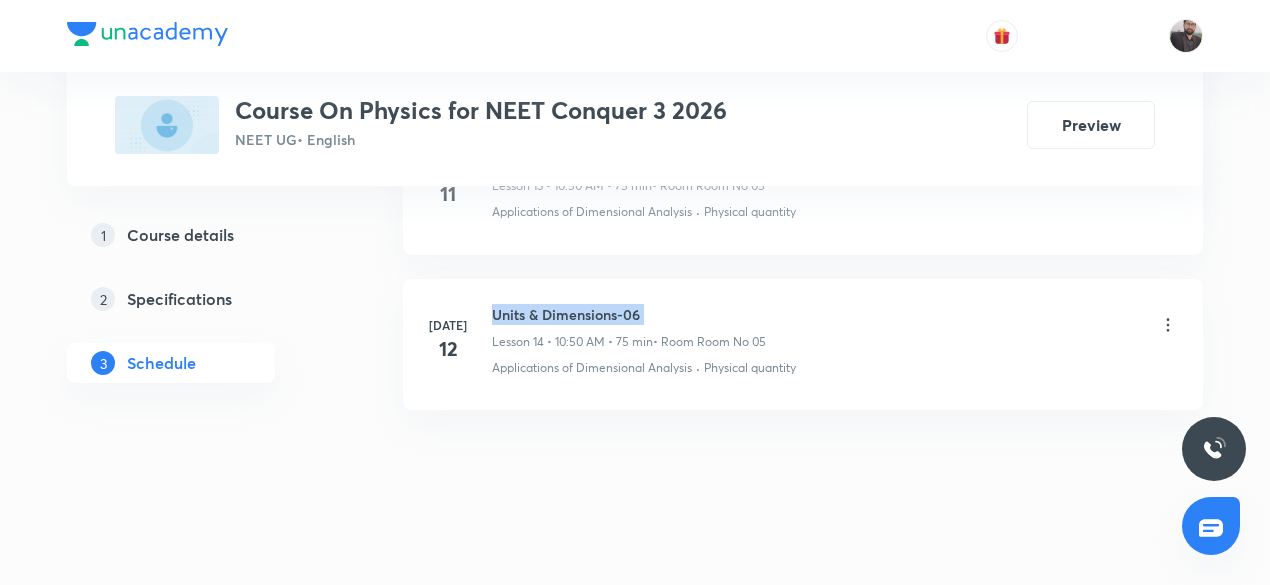 click on "Units & Dimensions-06" at bounding box center (629, 314) 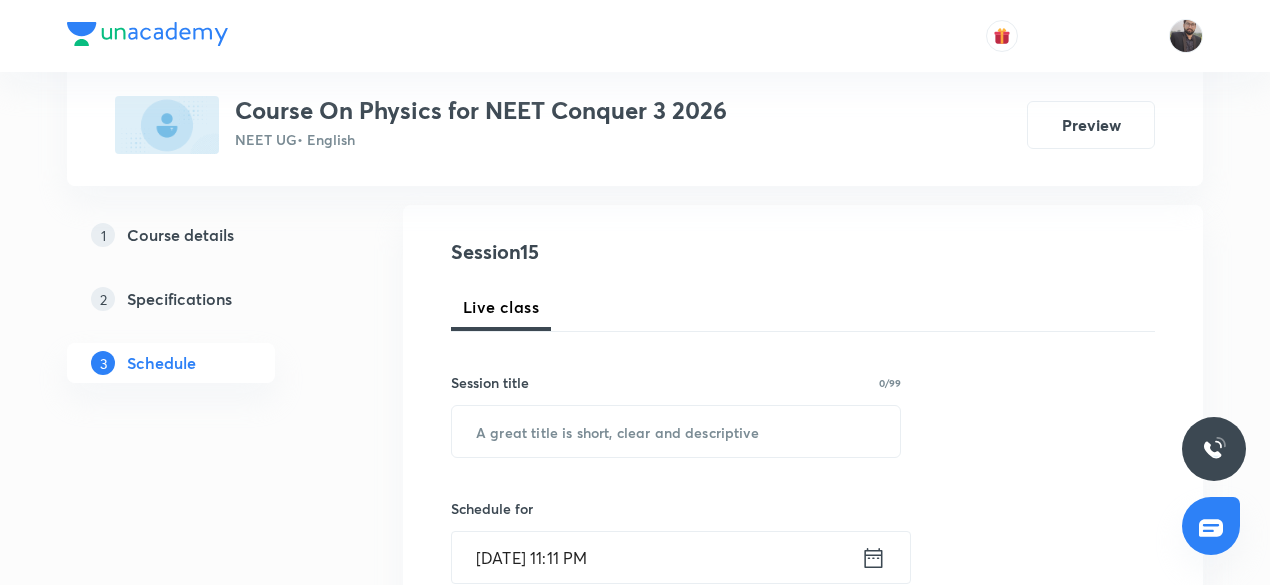 scroll, scrollTop: 205, scrollLeft: 0, axis: vertical 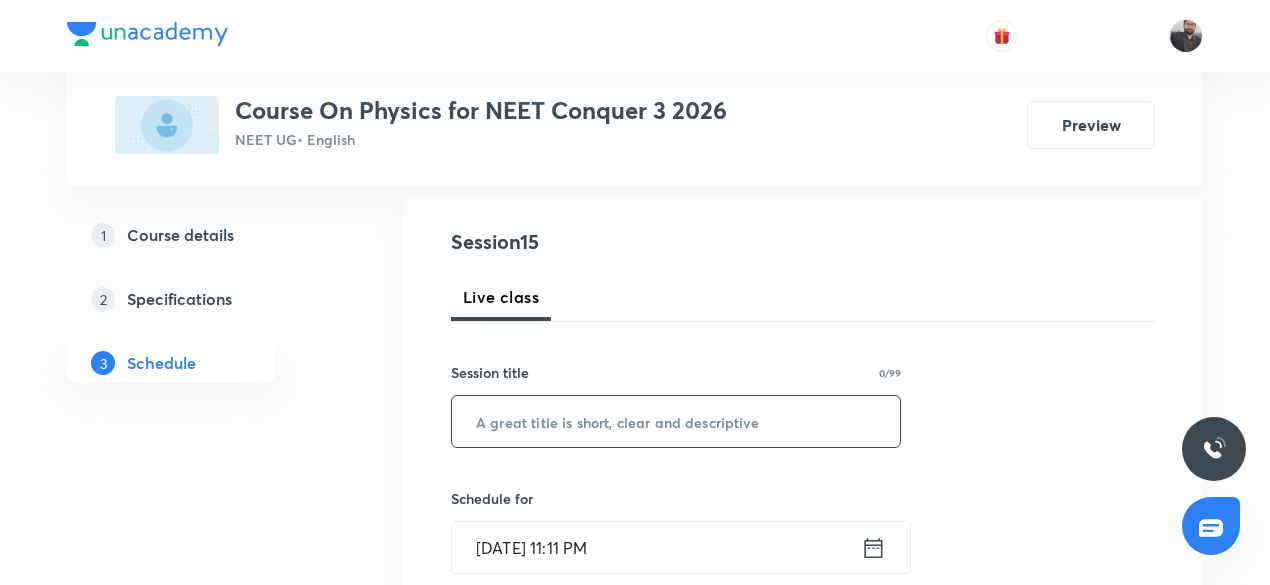 click at bounding box center [676, 421] 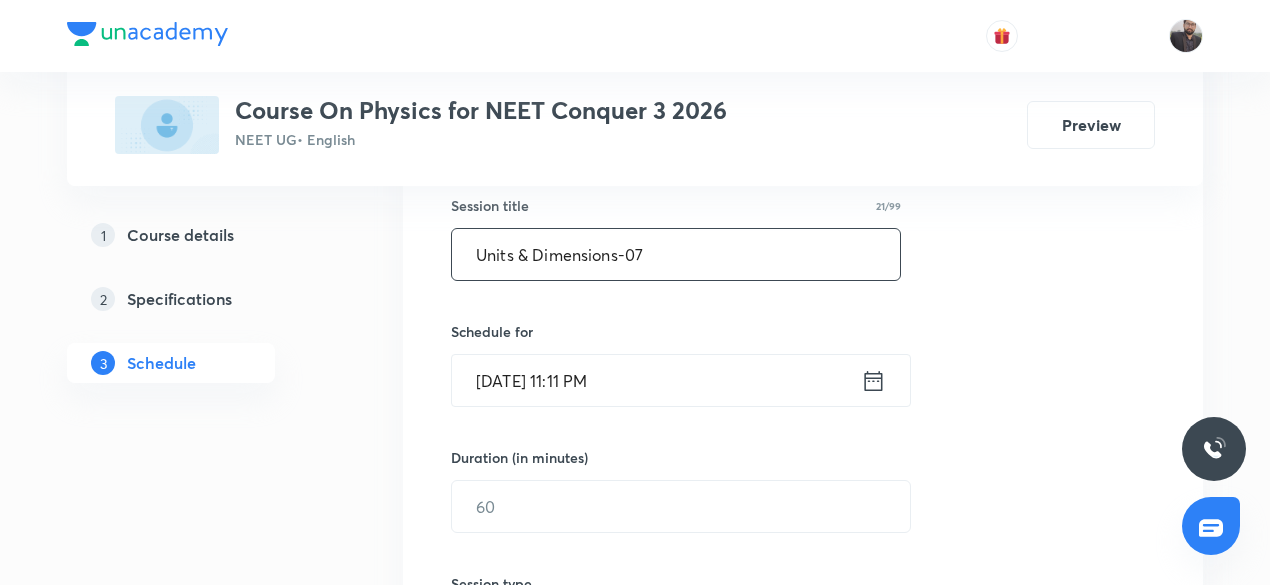scroll, scrollTop: 373, scrollLeft: 0, axis: vertical 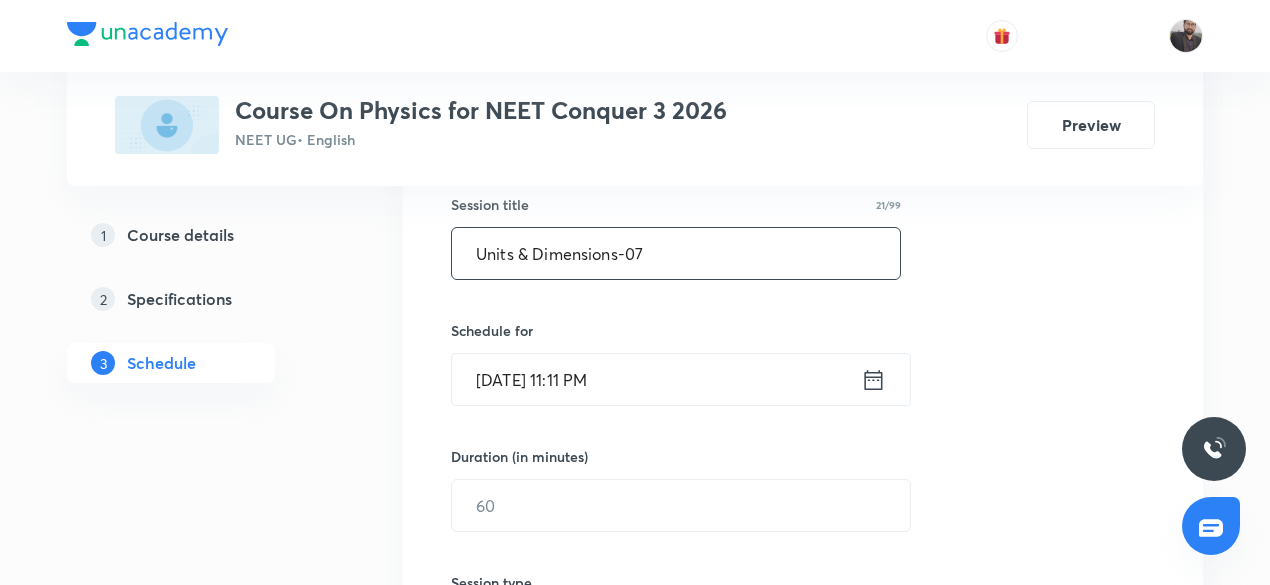 type on "Units & Dimensions-07" 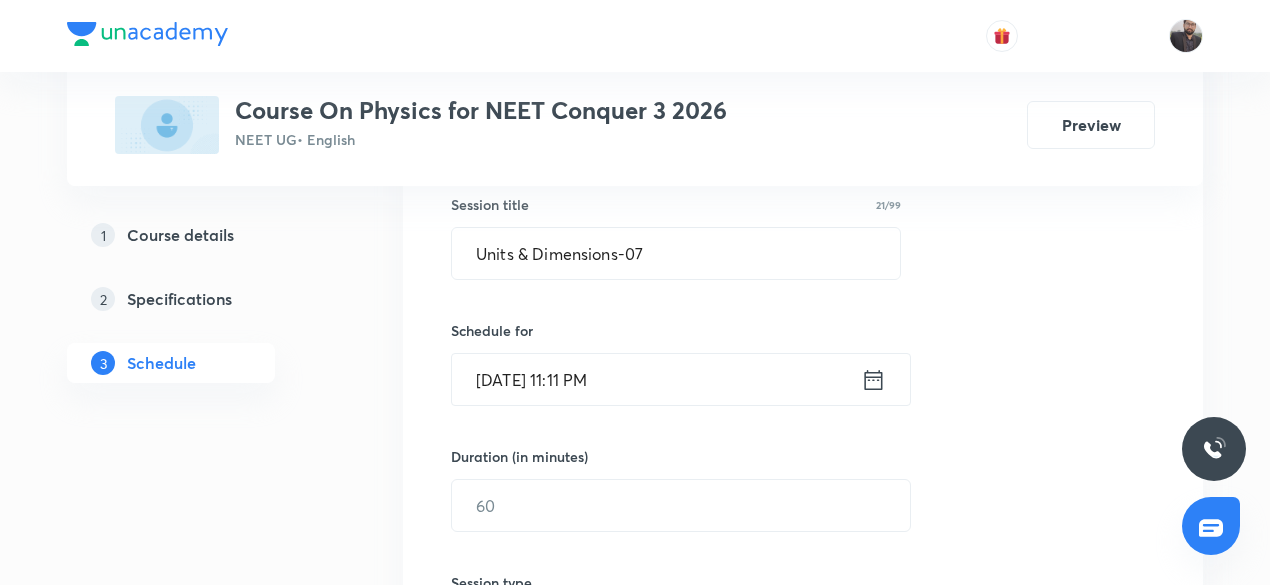 click on "[DATE] 11:11 PM" at bounding box center (656, 379) 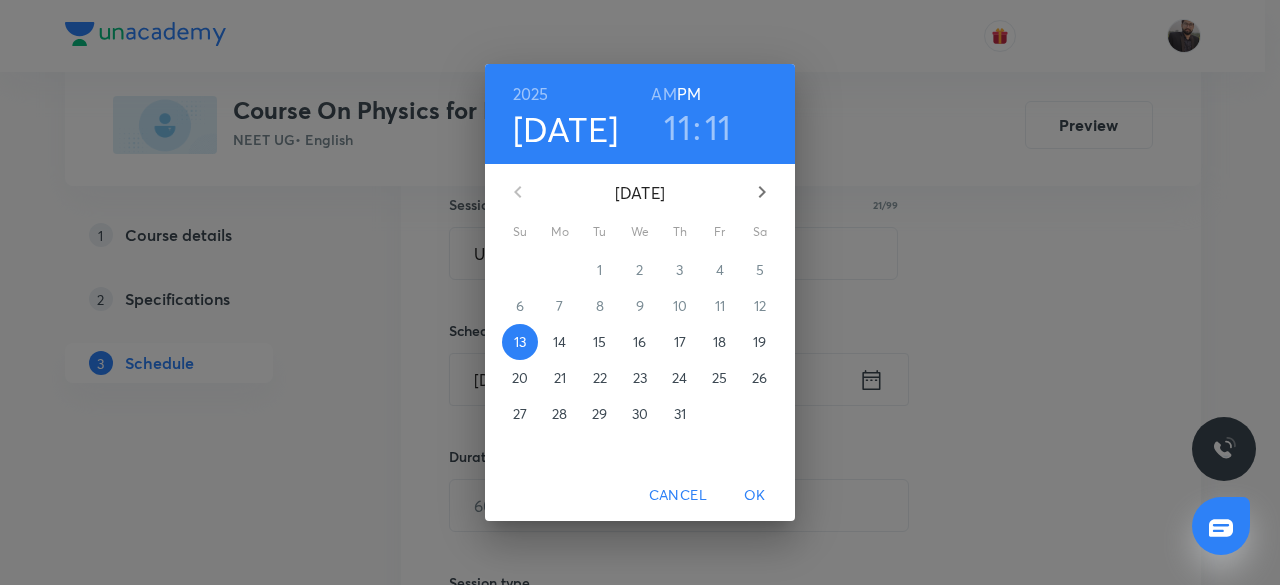 click on "14" at bounding box center (559, 342) 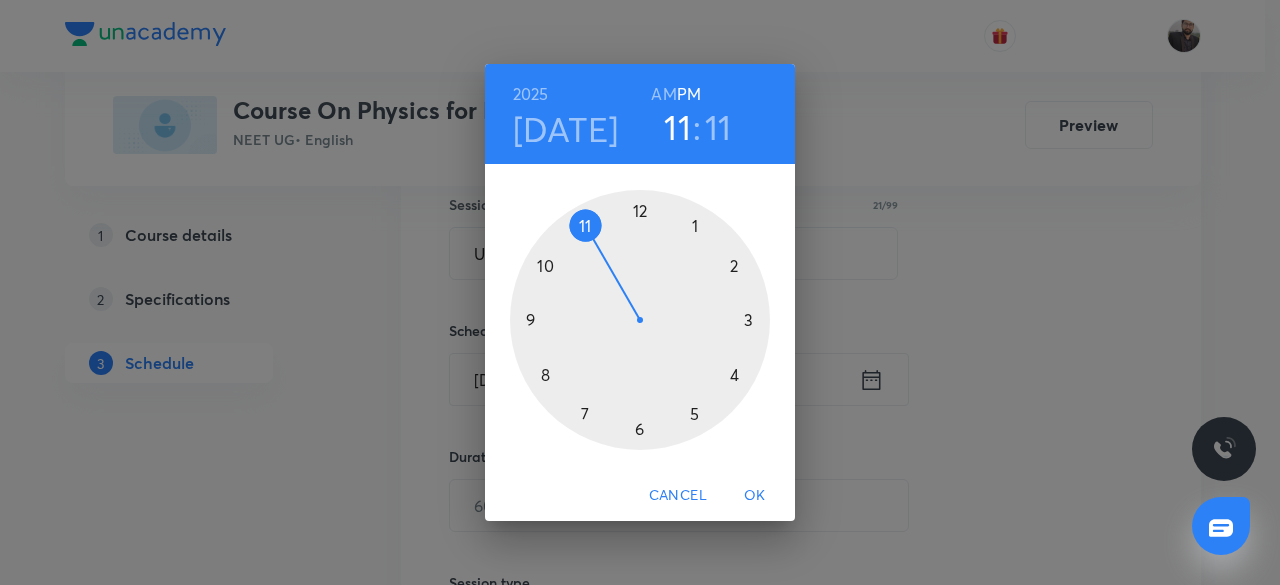 click on "AM" at bounding box center [663, 94] 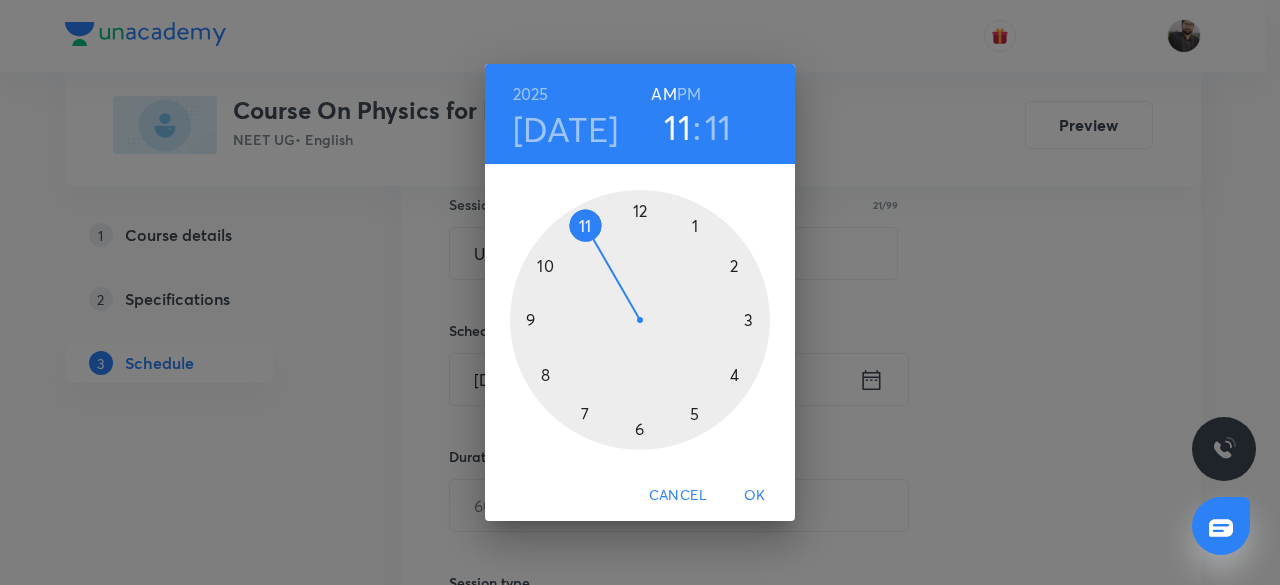 click at bounding box center (640, 320) 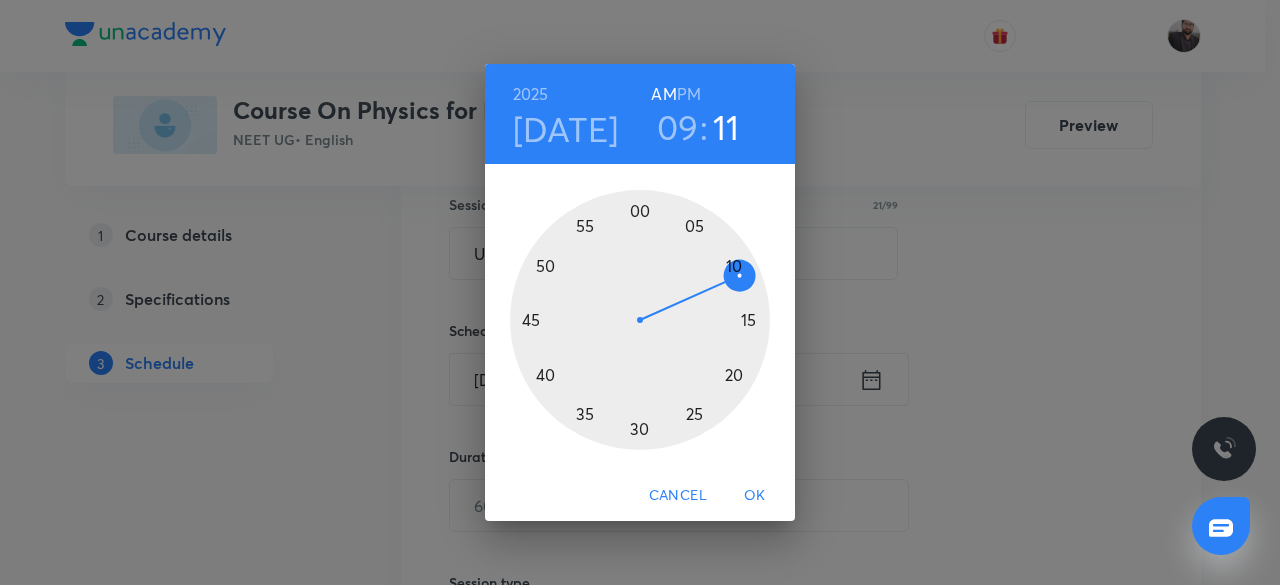 click at bounding box center (640, 320) 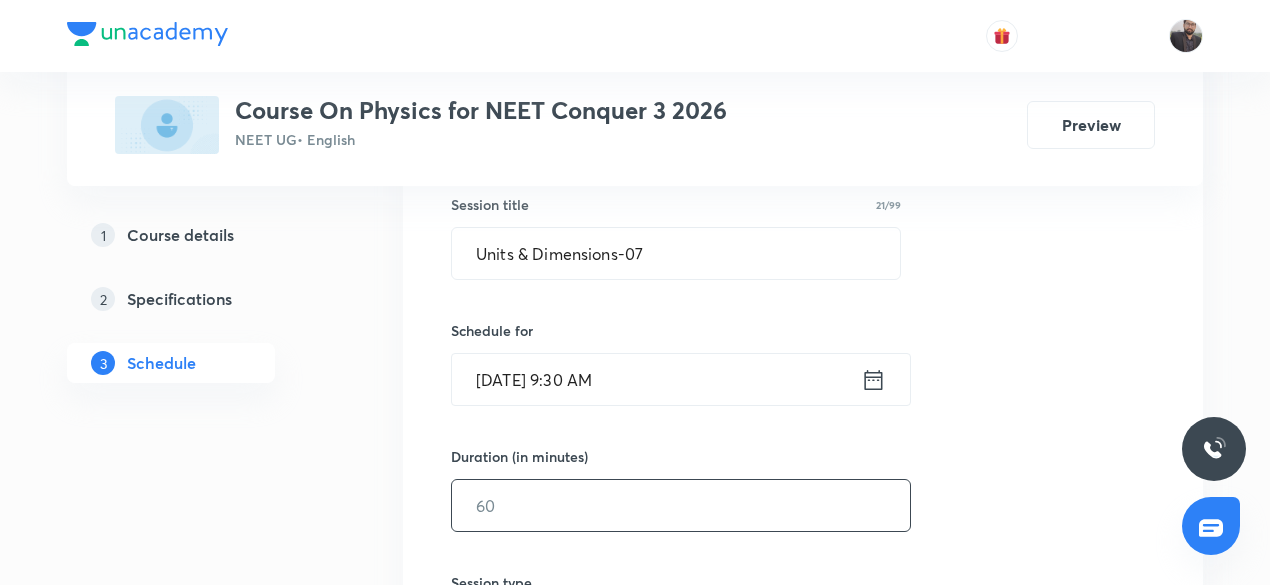click at bounding box center (681, 505) 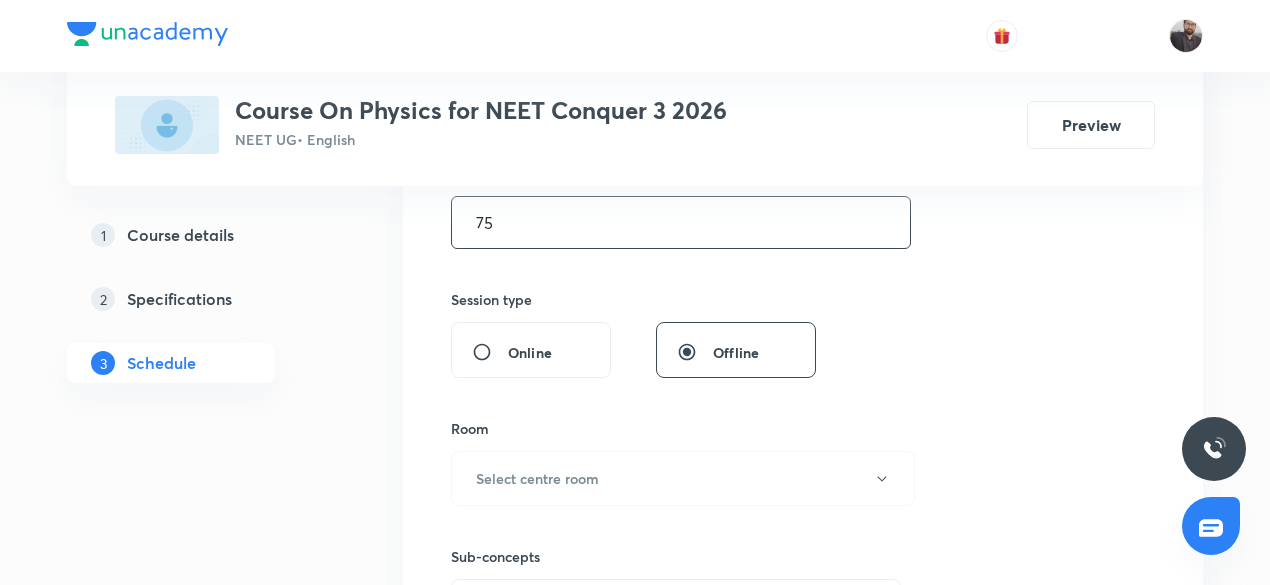 scroll, scrollTop: 667, scrollLeft: 0, axis: vertical 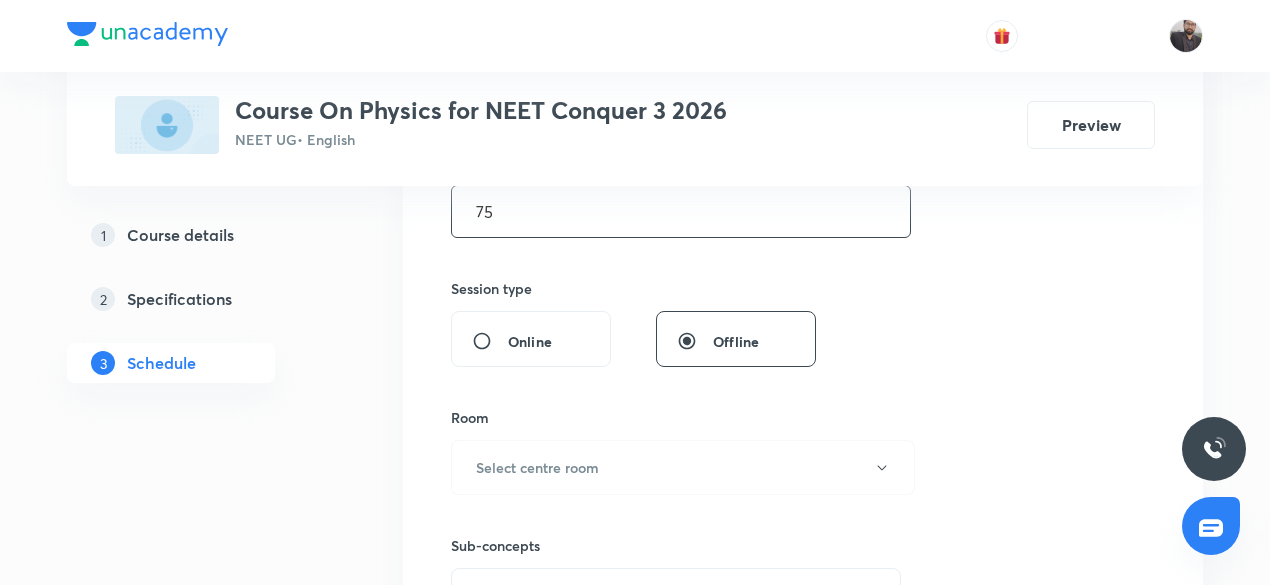 type on "75" 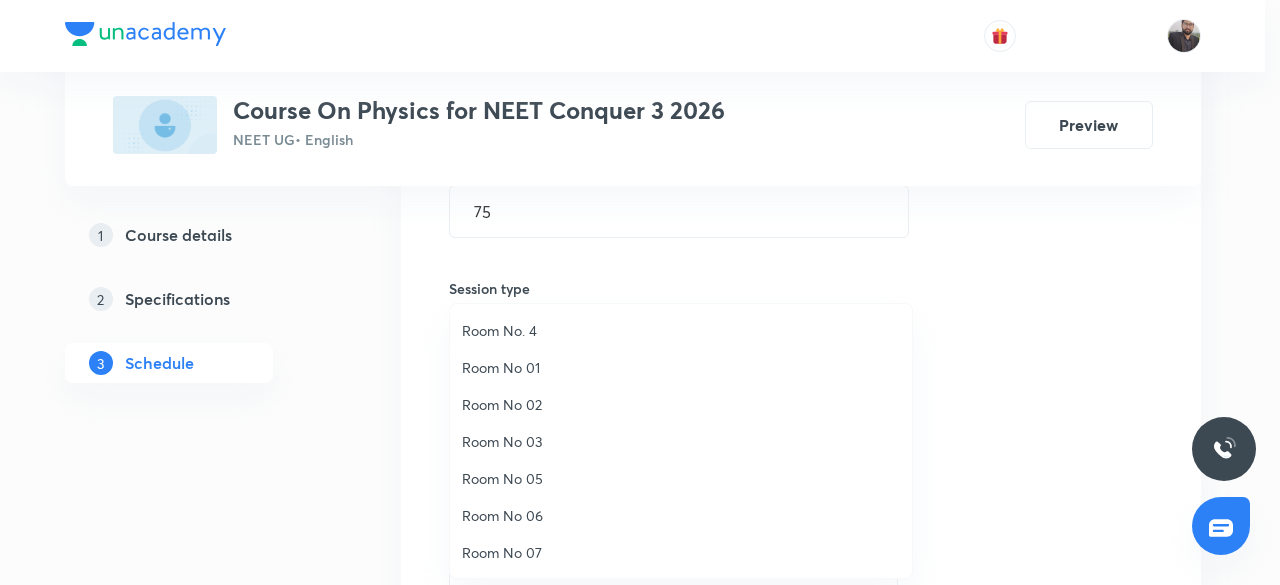click on "Room No 05" at bounding box center [681, 478] 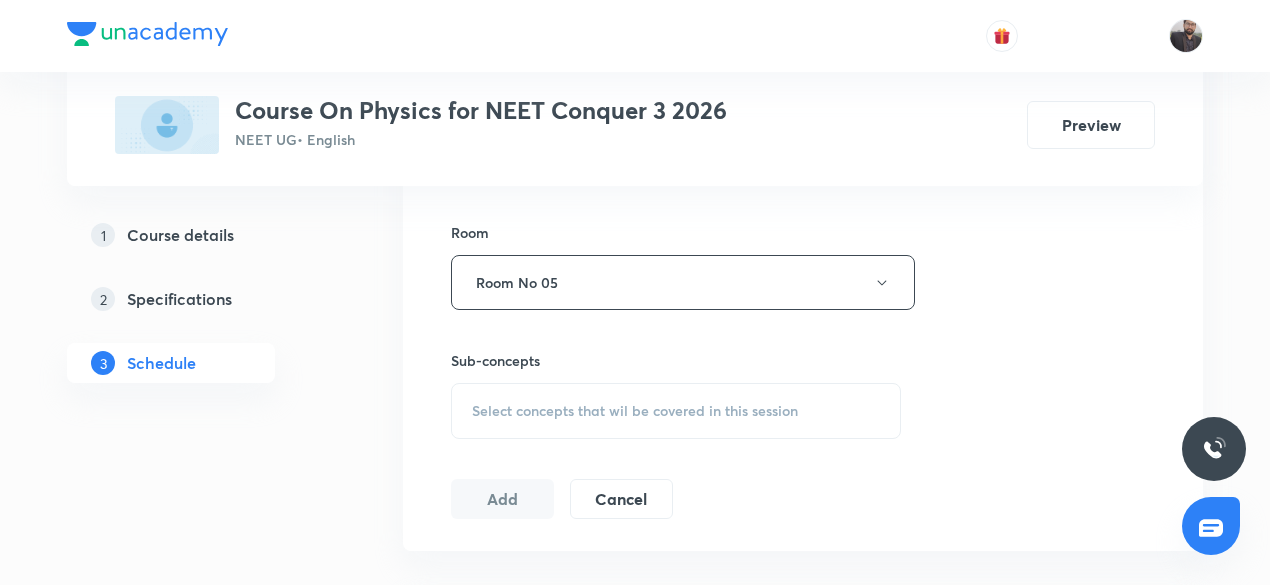 scroll, scrollTop: 855, scrollLeft: 0, axis: vertical 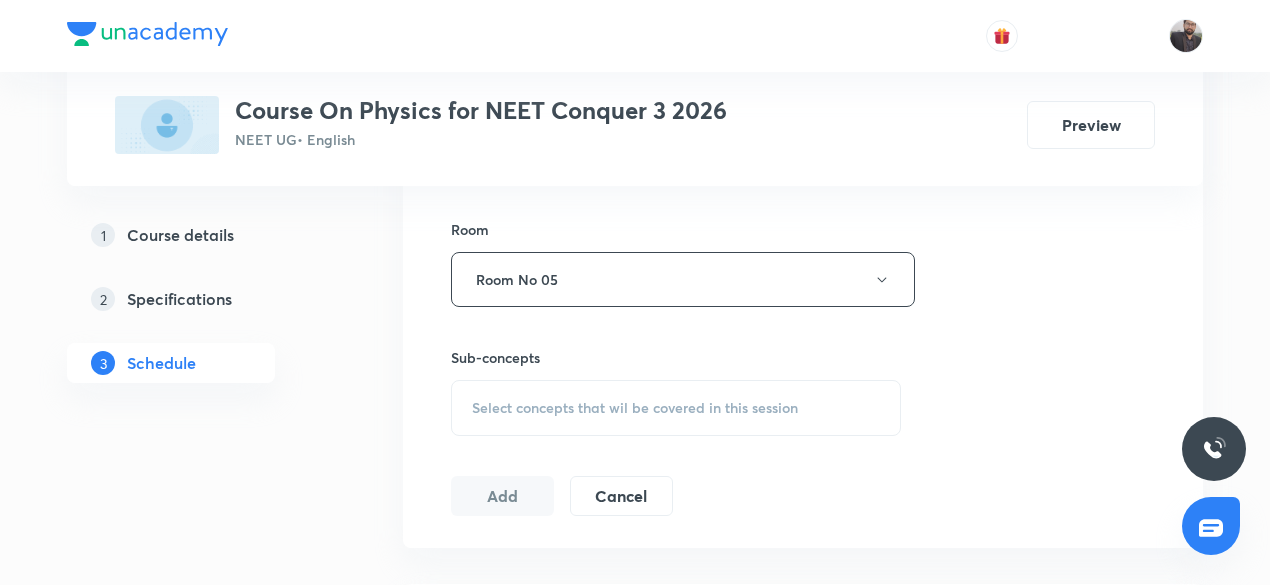 click on "Select concepts that wil be covered in this session" at bounding box center (676, 408) 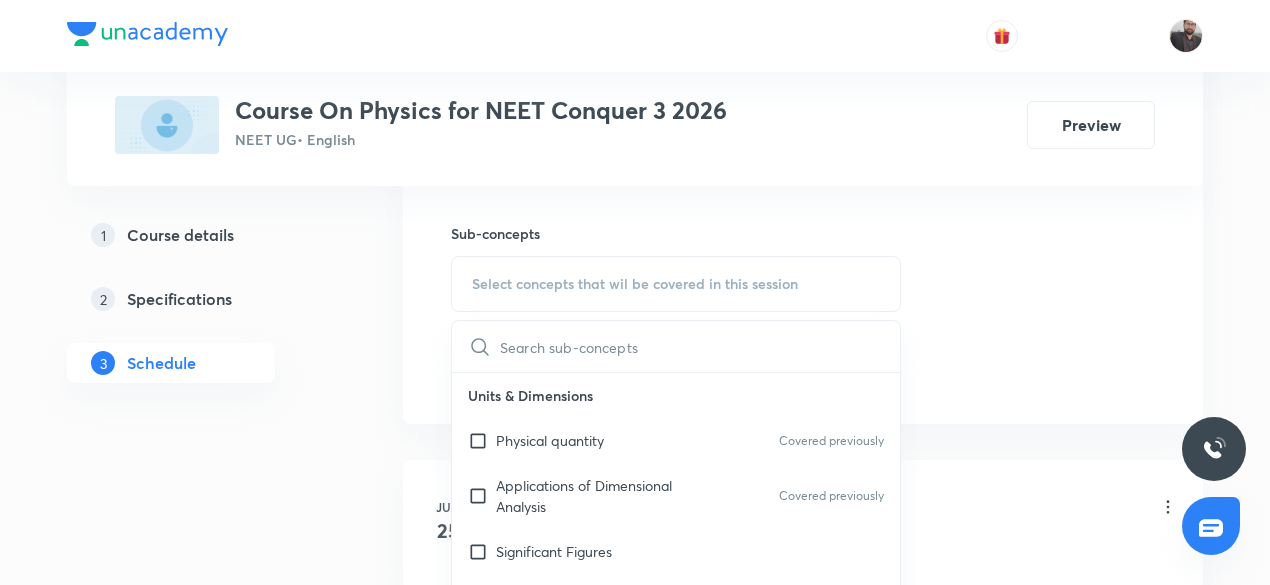 scroll, scrollTop: 981, scrollLeft: 0, axis: vertical 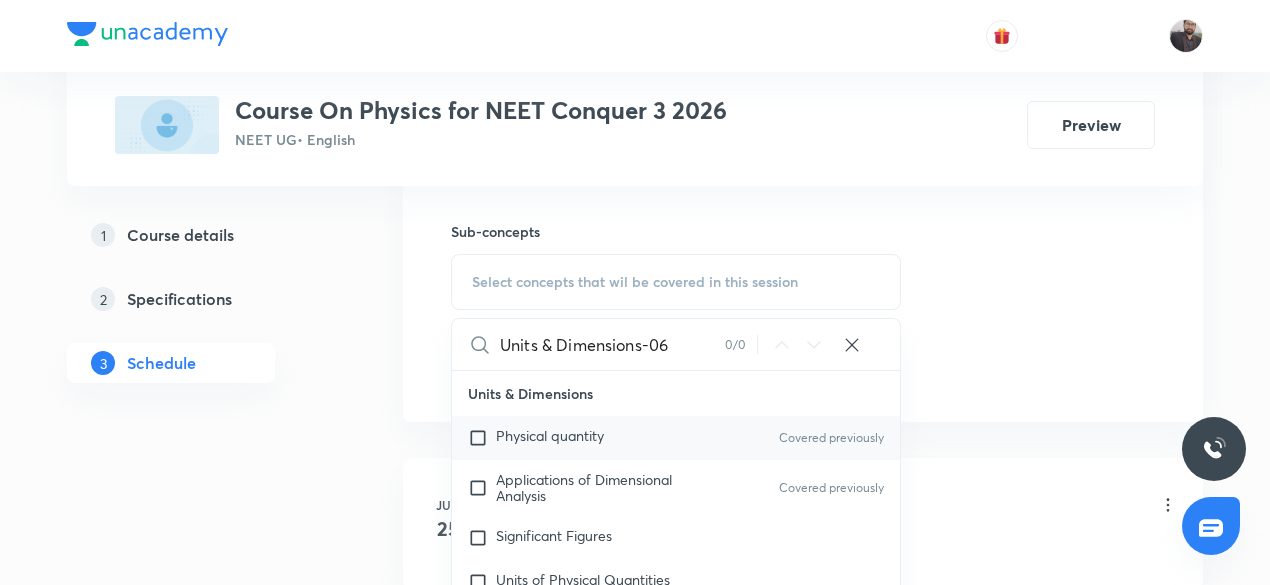 type on "Units & Dimensions-06" 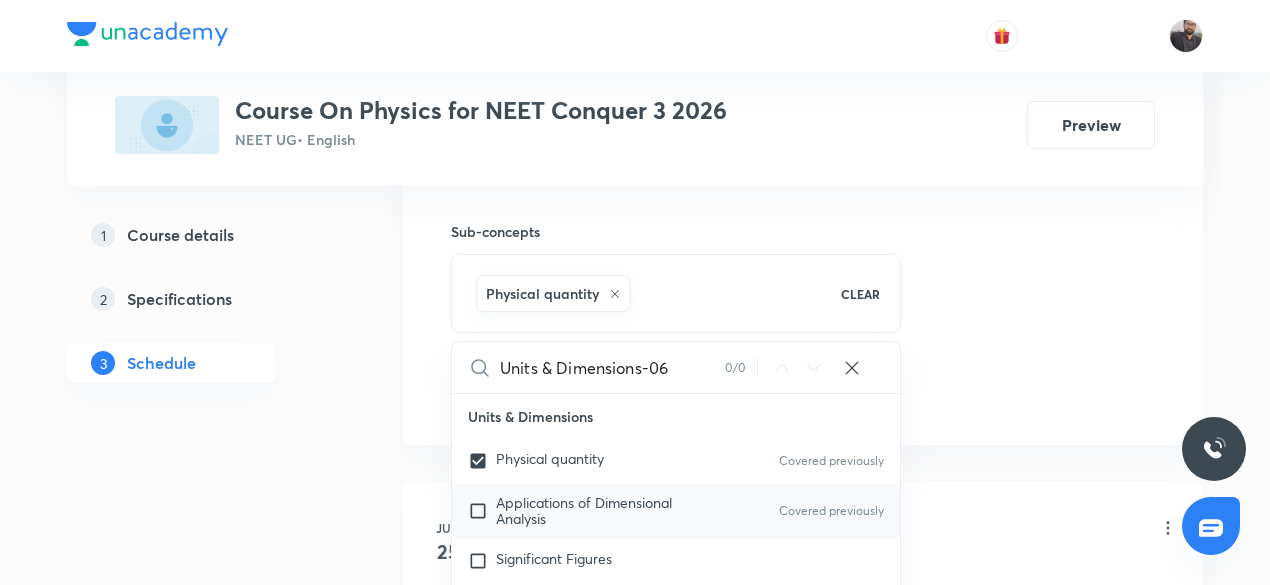 click at bounding box center (482, 511) 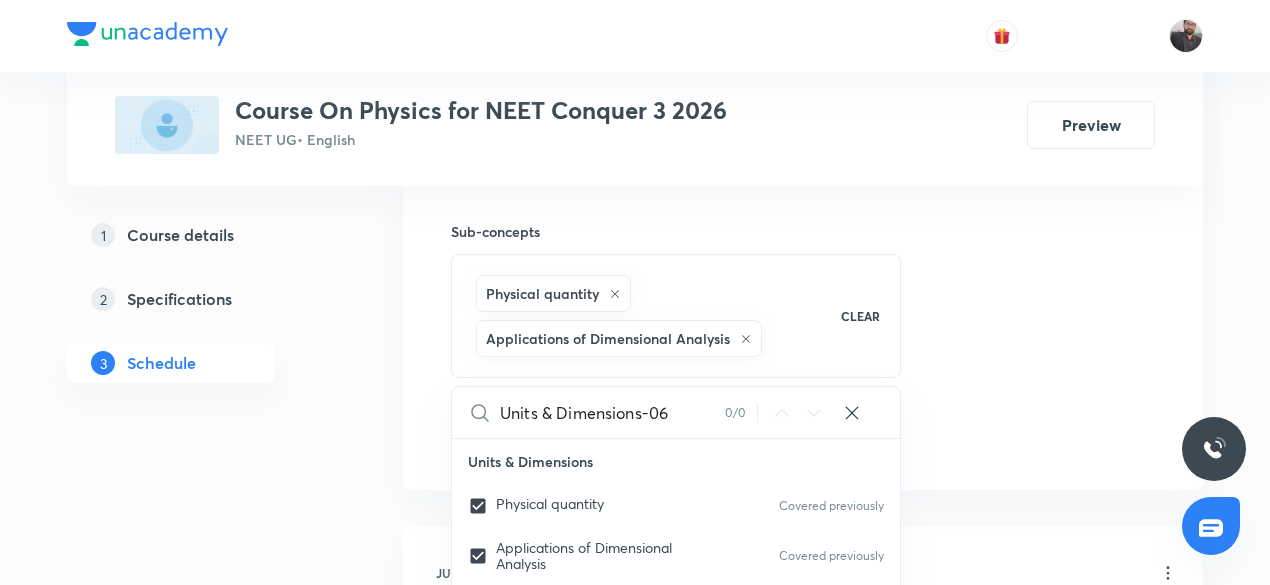 click on "Session  15 Live class Session title 21/99 Units & Dimensions-07 ​ Schedule for Jul 14, 2025, 9:30 AM ​ Duration (in minutes) 75 ​   Session type Online Offline Room Room No 05 Sub-concepts Physical quantity Applications of Dimensional Analysis CLEAR Units & Dimensions-06 0 / 0 ​ Units & Dimensions Physical quantity Covered previously Applications of Dimensional Analysis Covered previously Significant Figures Units of Physical Quantities System of Units Dimensions of Some Mathematical Functions Unit and Dimension Covered previously Product of Two Vectors Subtraction of Vectors Cross Product Least Count Analysis Errors of Measurement Vernier Callipers Screw Gauge Zero Error Basic Mathematics Elementary Algebra Covered previously Elementary Trigonometry Basic Coordinate Geometry Functions Differentiation Integral of a Function Use of Differentiation & Integration in One Dimensional Motion Derivatives of Equations of Motion by Calculus Basic Mathematics Covered previously Laboratory Experiments Error Add" at bounding box center [803, -46] 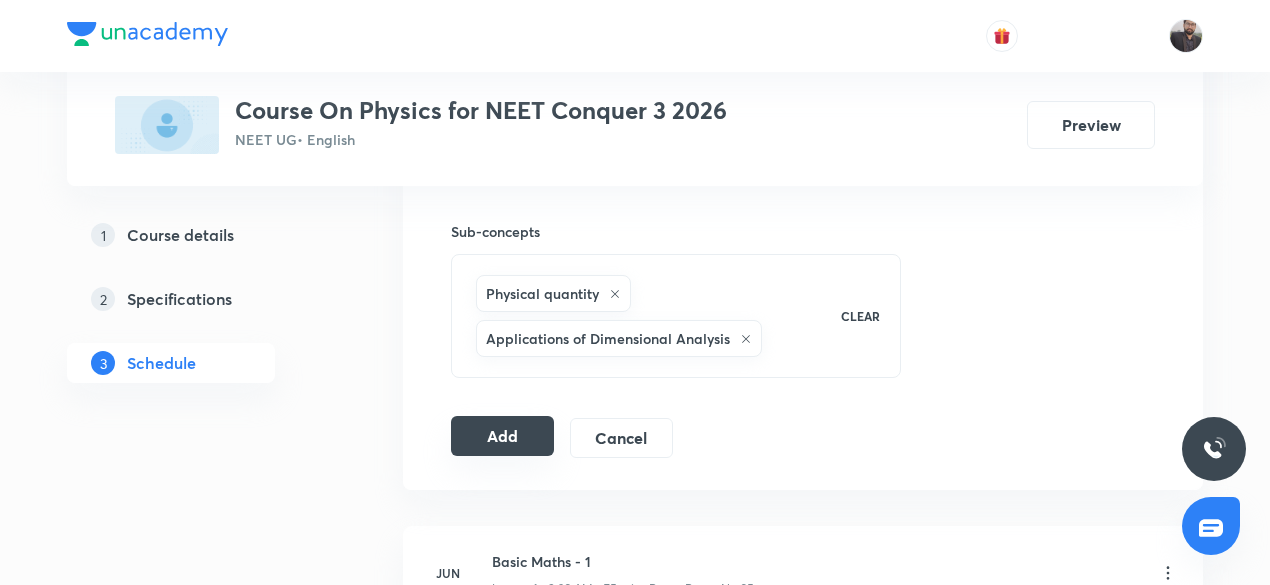 click on "Add" at bounding box center (502, 436) 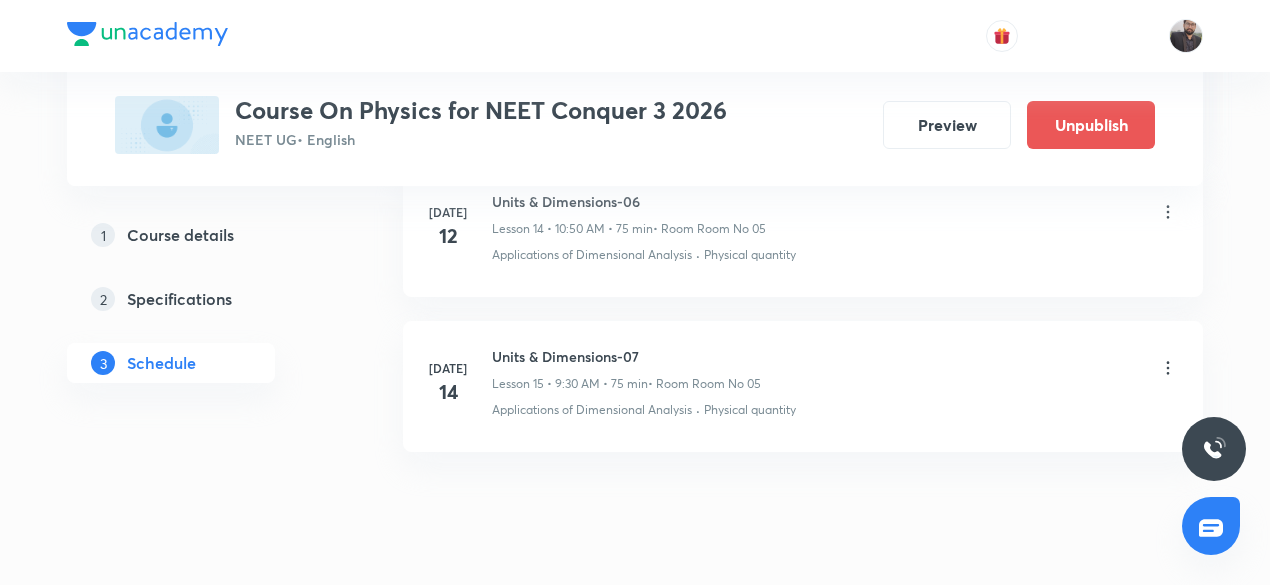 scroll, scrollTop: 2416, scrollLeft: 0, axis: vertical 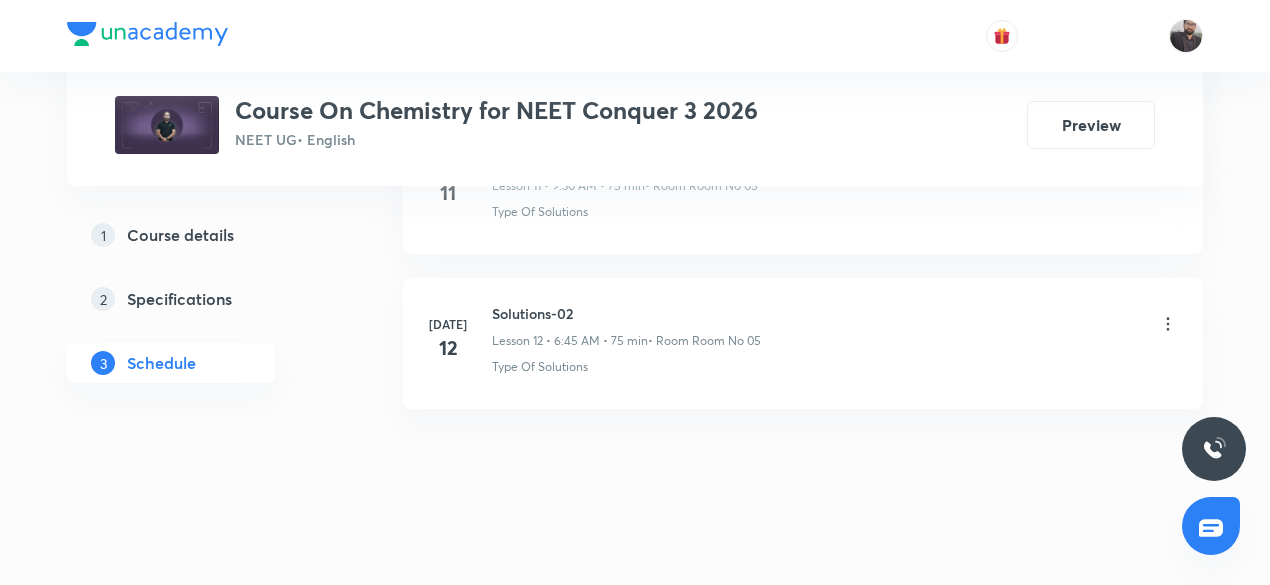 click on "Solutions-02" at bounding box center (626, 313) 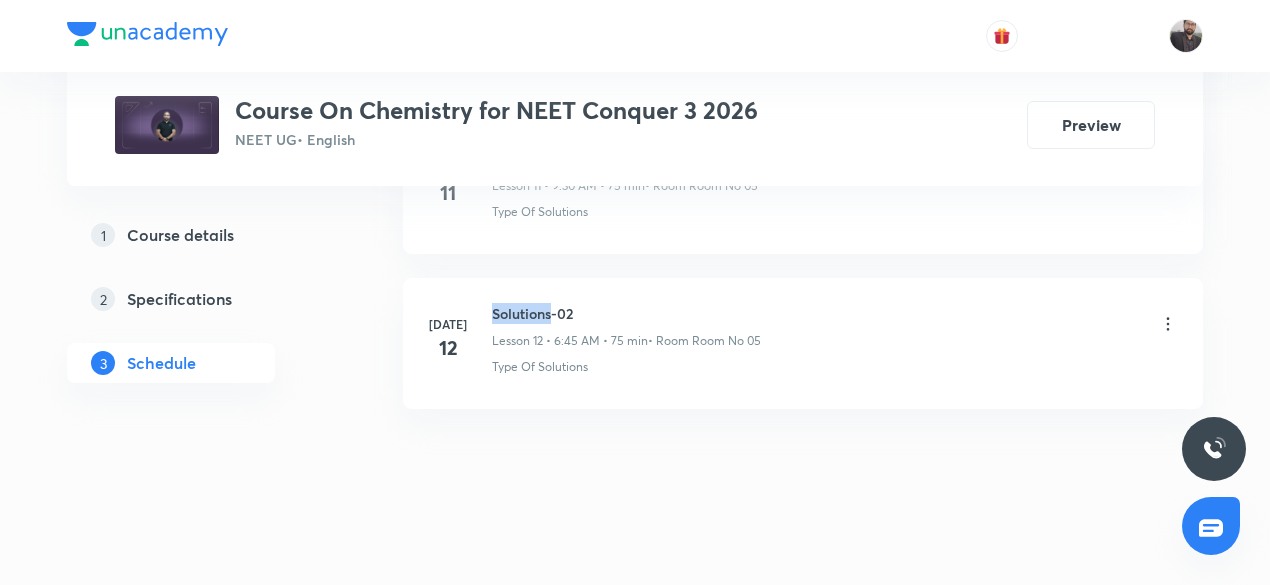 click on "Solutions-02" at bounding box center [626, 313] 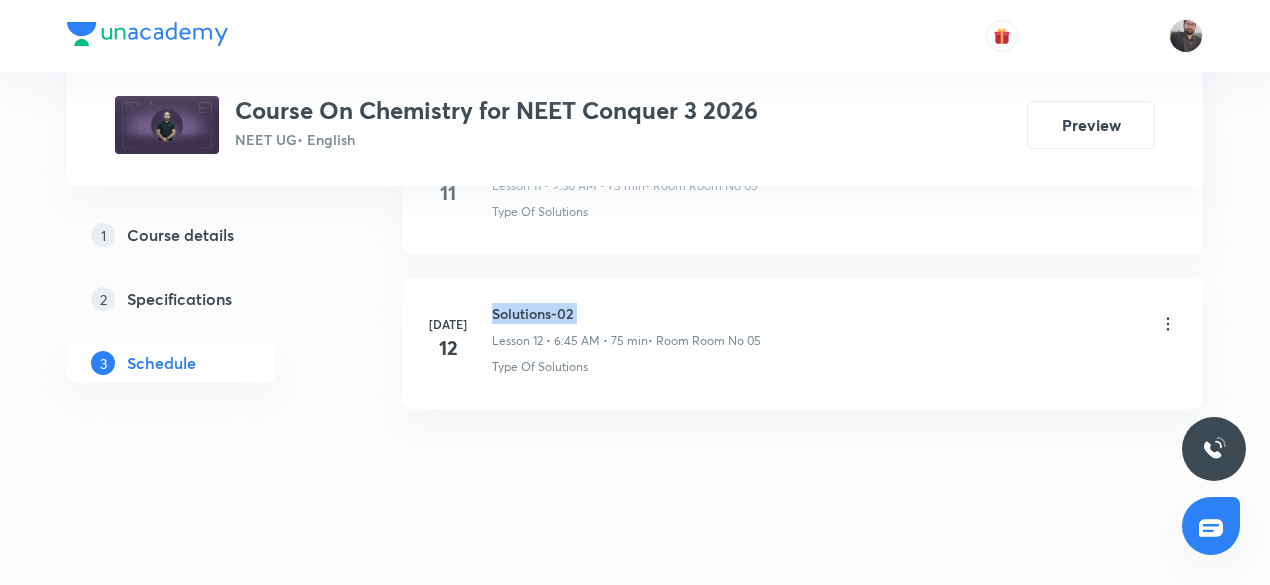 click on "Solutions-02" at bounding box center [626, 313] 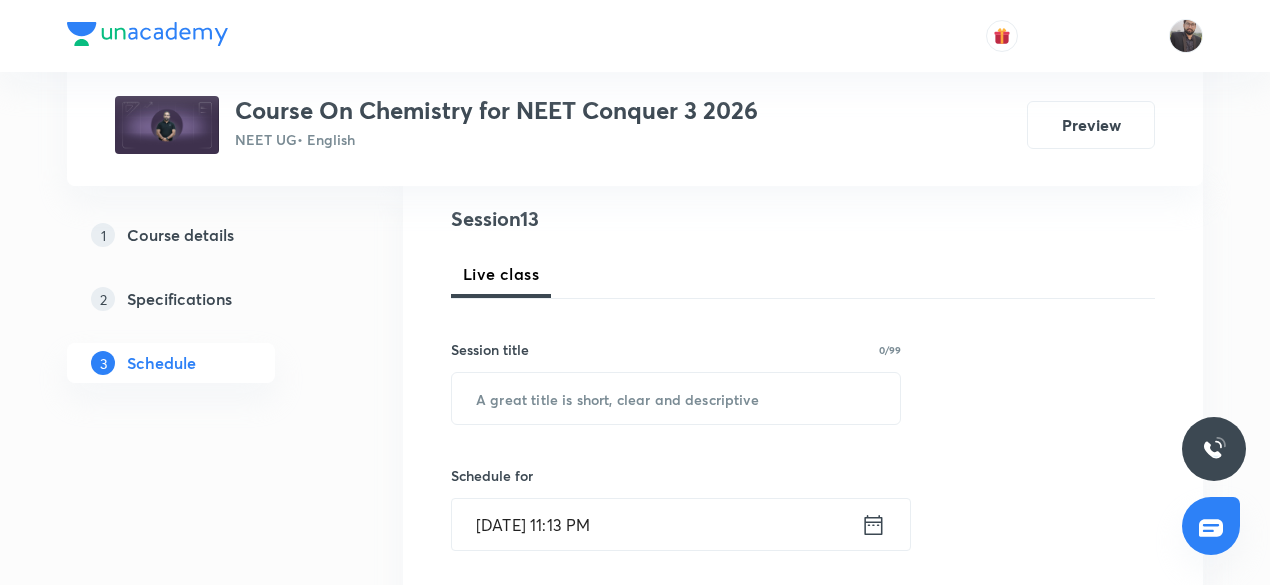 scroll, scrollTop: 246, scrollLeft: 0, axis: vertical 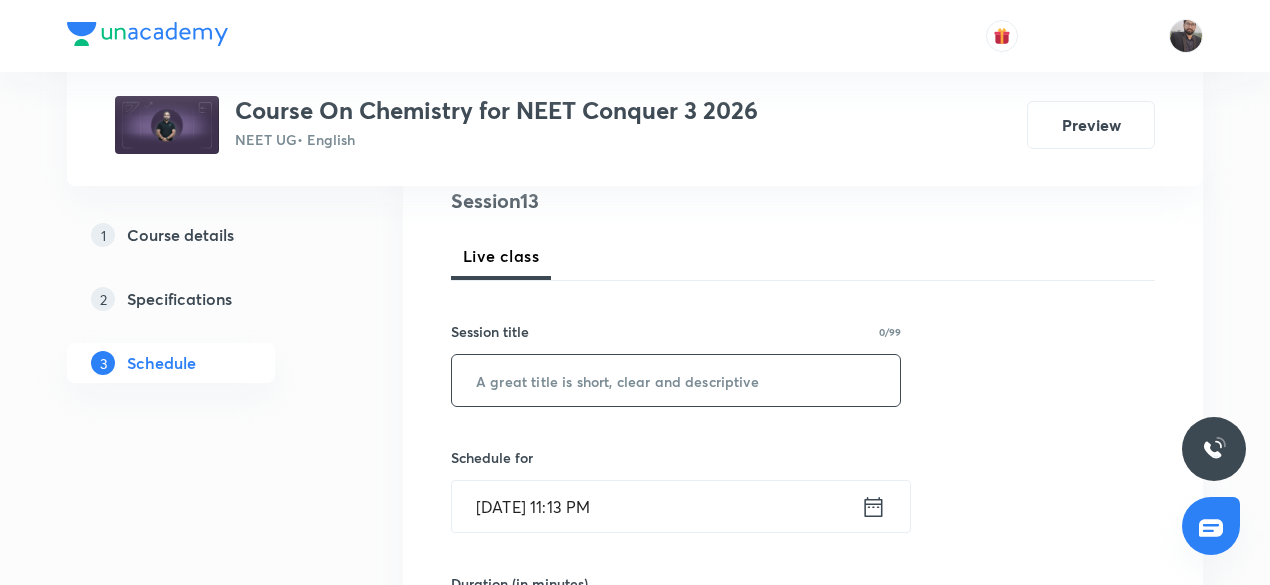 click at bounding box center [676, 380] 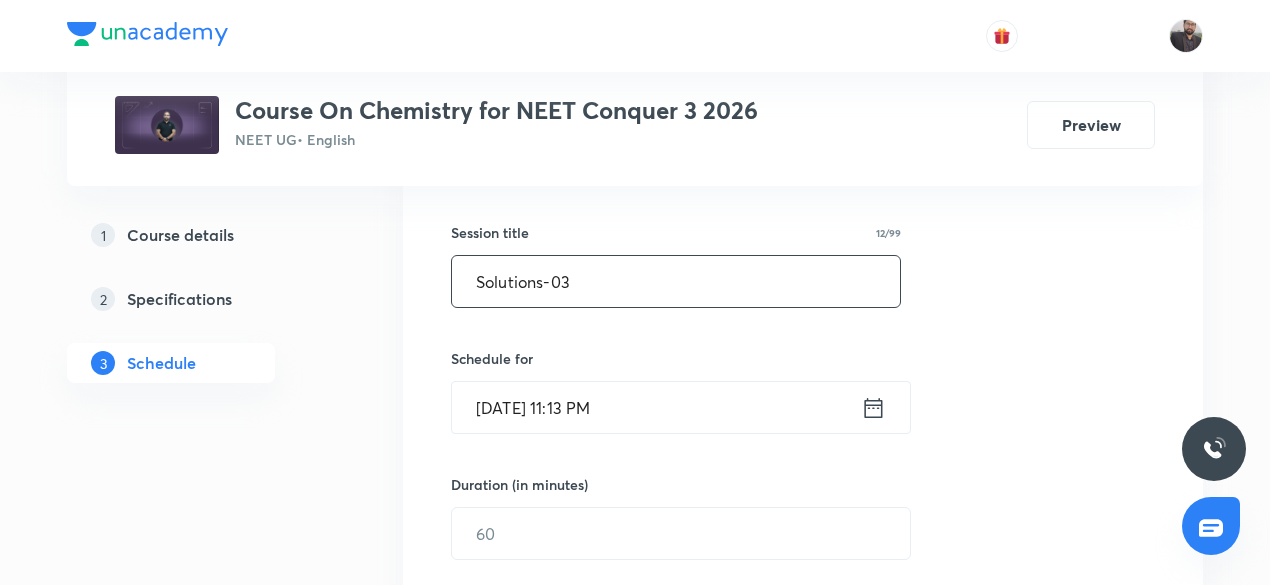 scroll, scrollTop: 356, scrollLeft: 0, axis: vertical 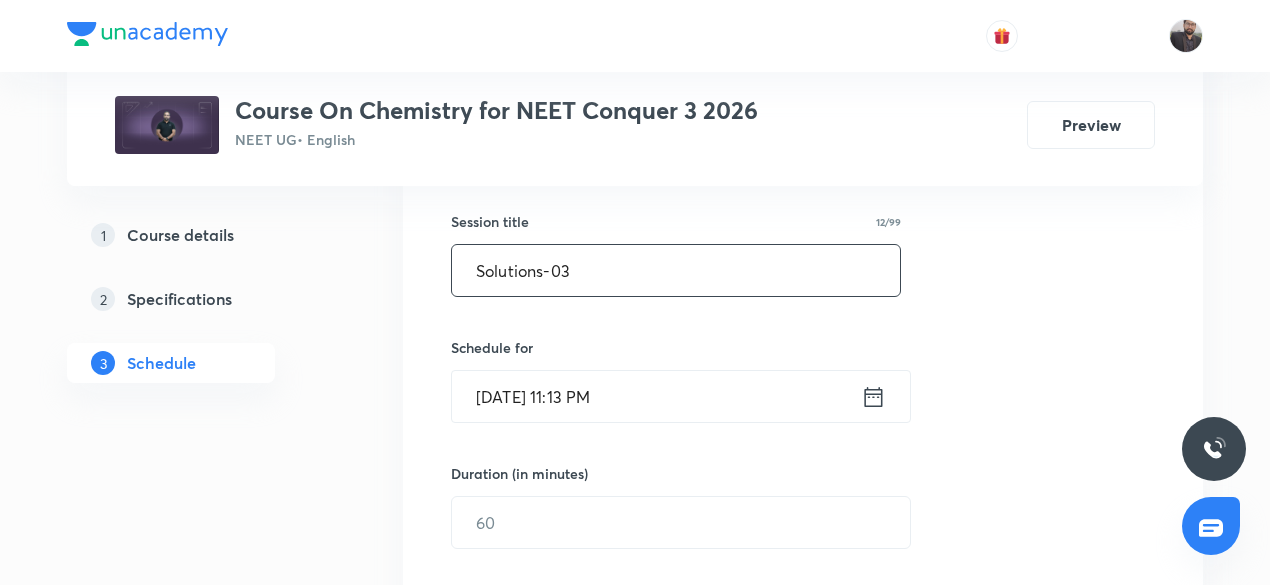 type on "Solutions-03" 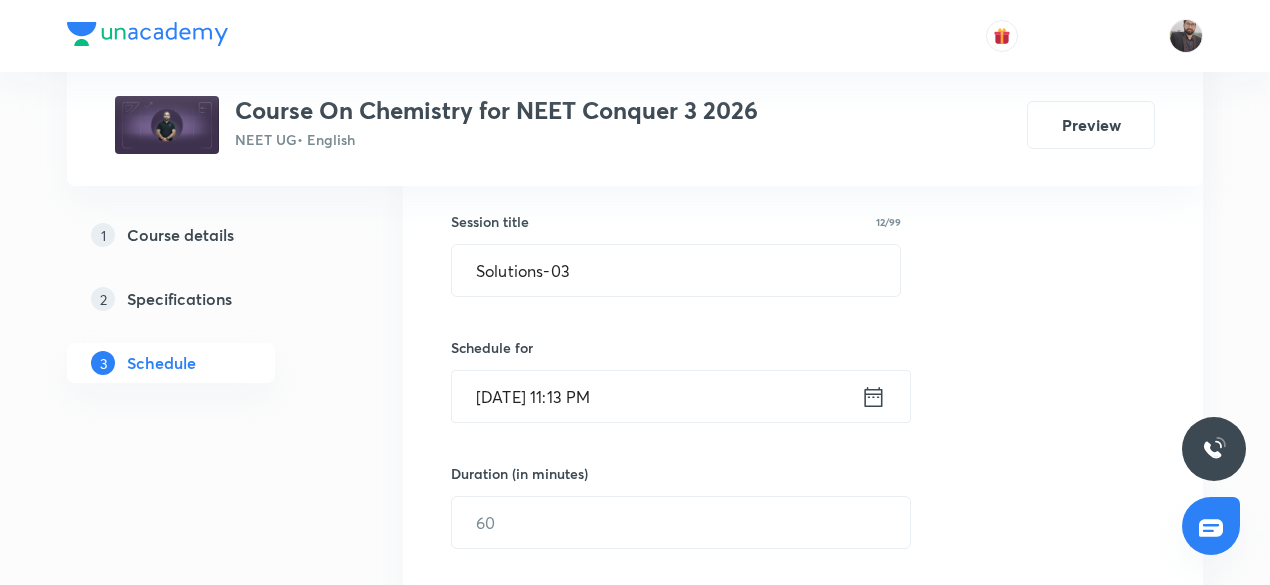 click on "[DATE] 11:13 PM" at bounding box center [656, 396] 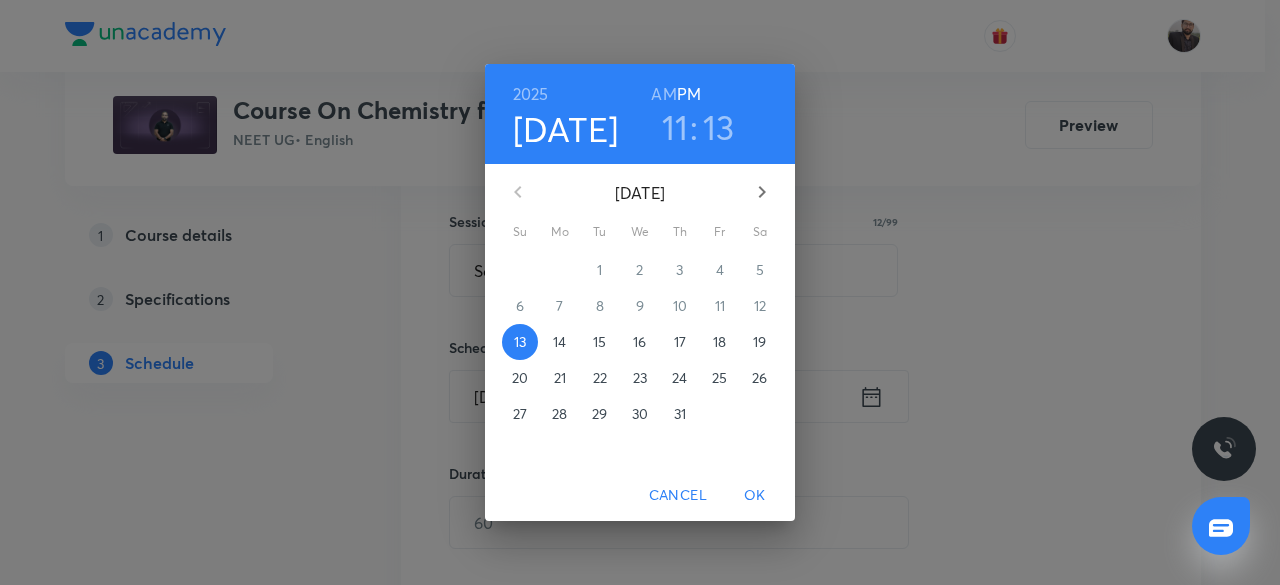 click on "14" at bounding box center (559, 342) 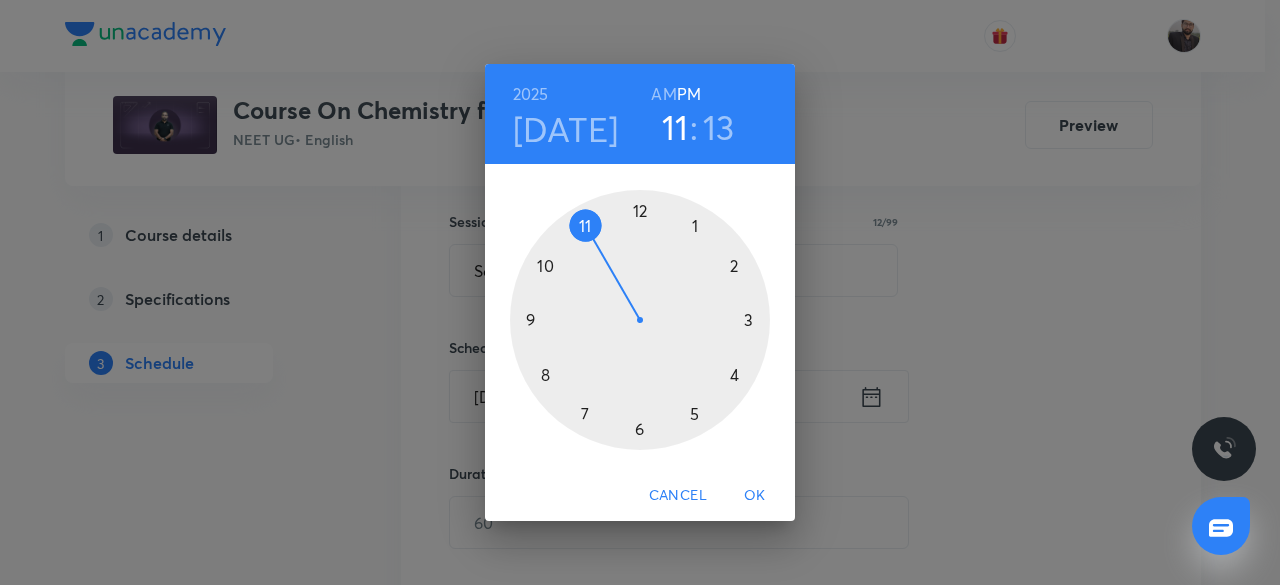 click on "AM" at bounding box center [663, 94] 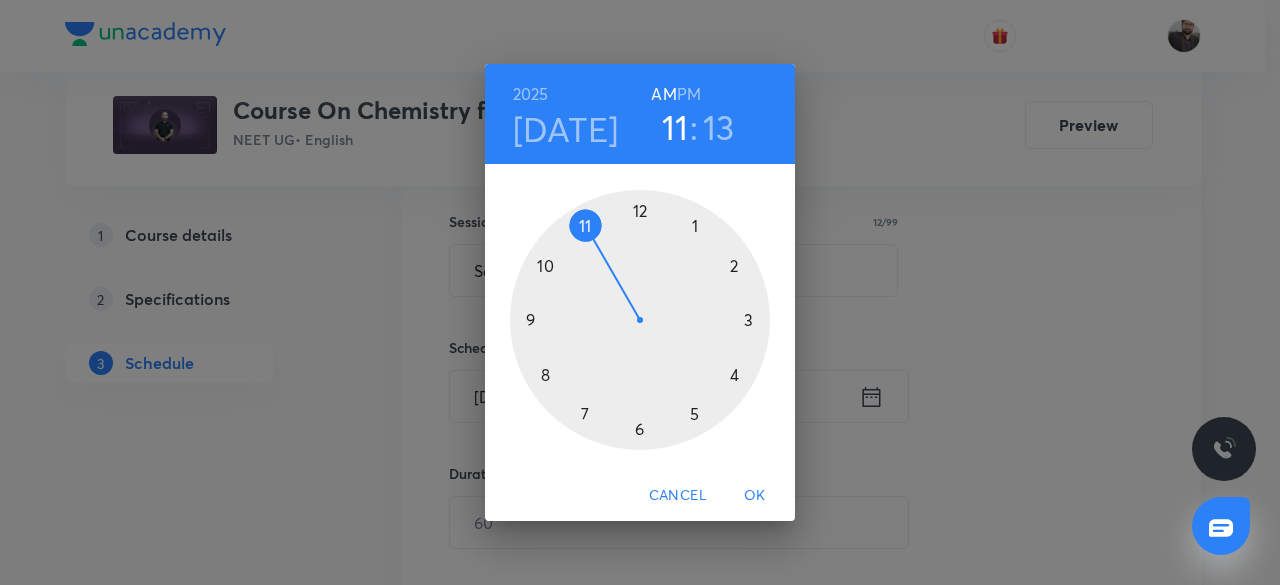 click at bounding box center [640, 320] 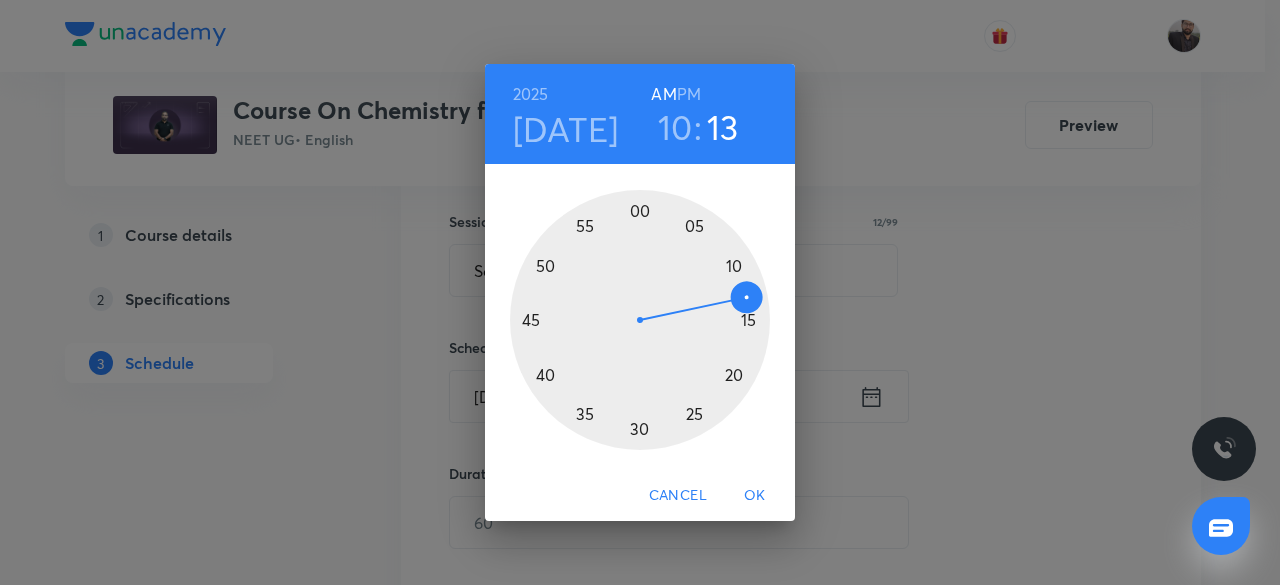 click at bounding box center (640, 320) 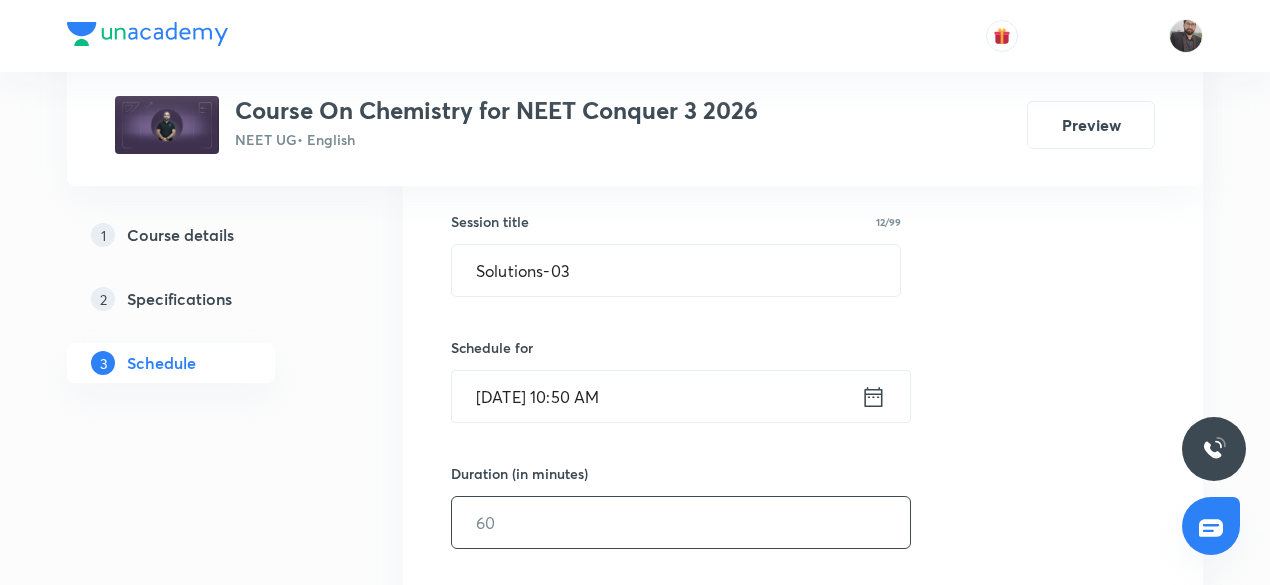 click at bounding box center [681, 522] 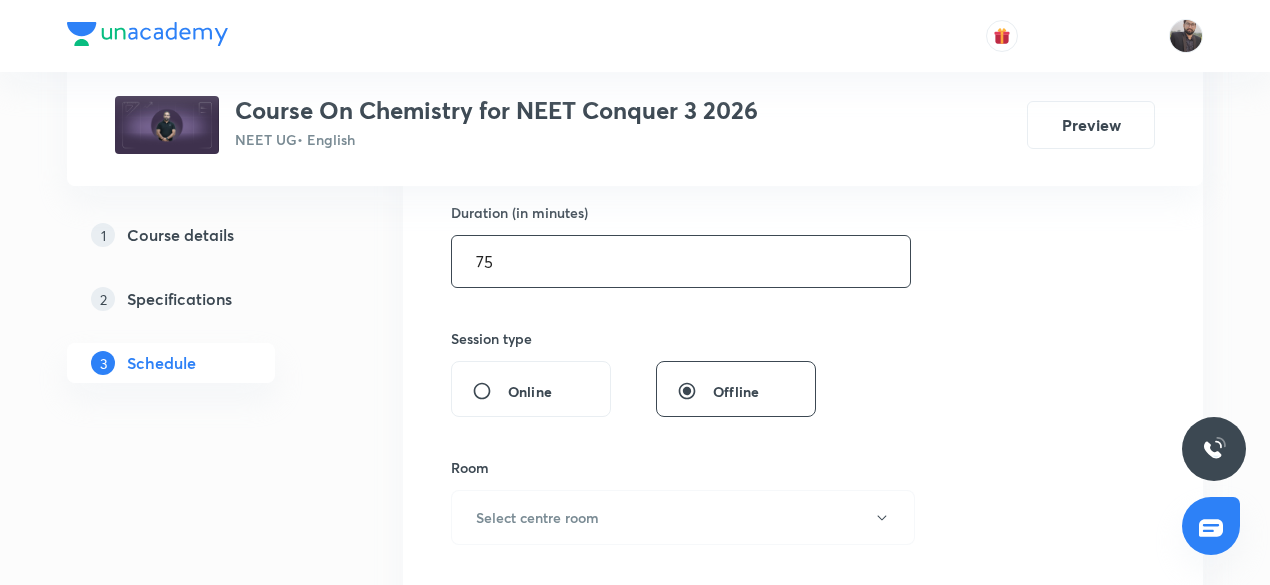 scroll, scrollTop: 620, scrollLeft: 0, axis: vertical 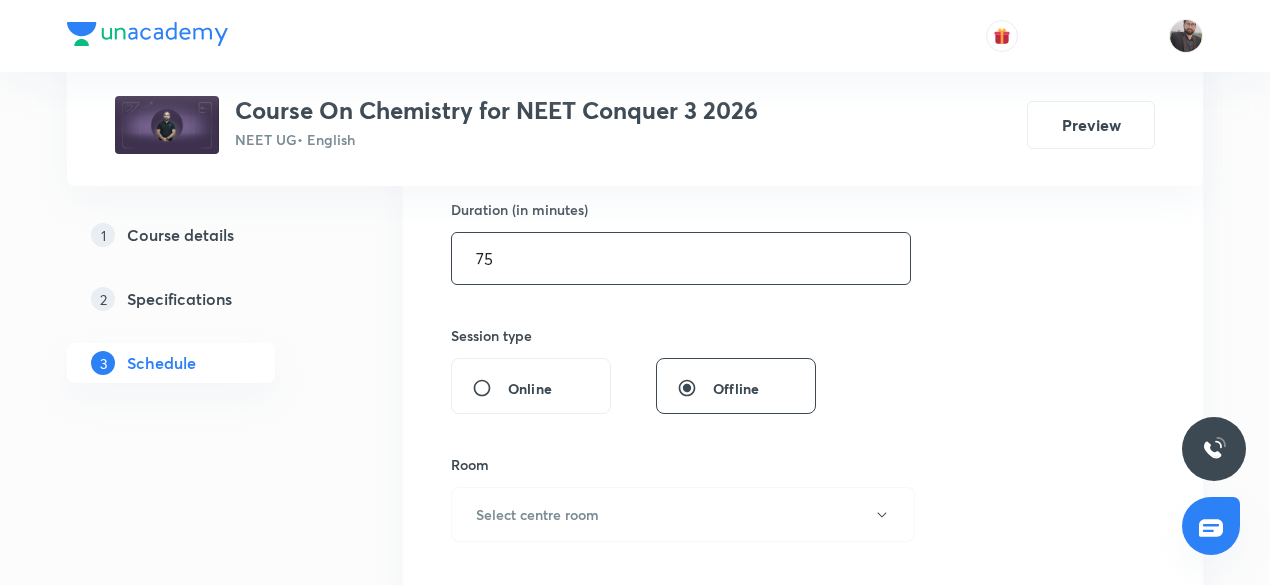 type on "75" 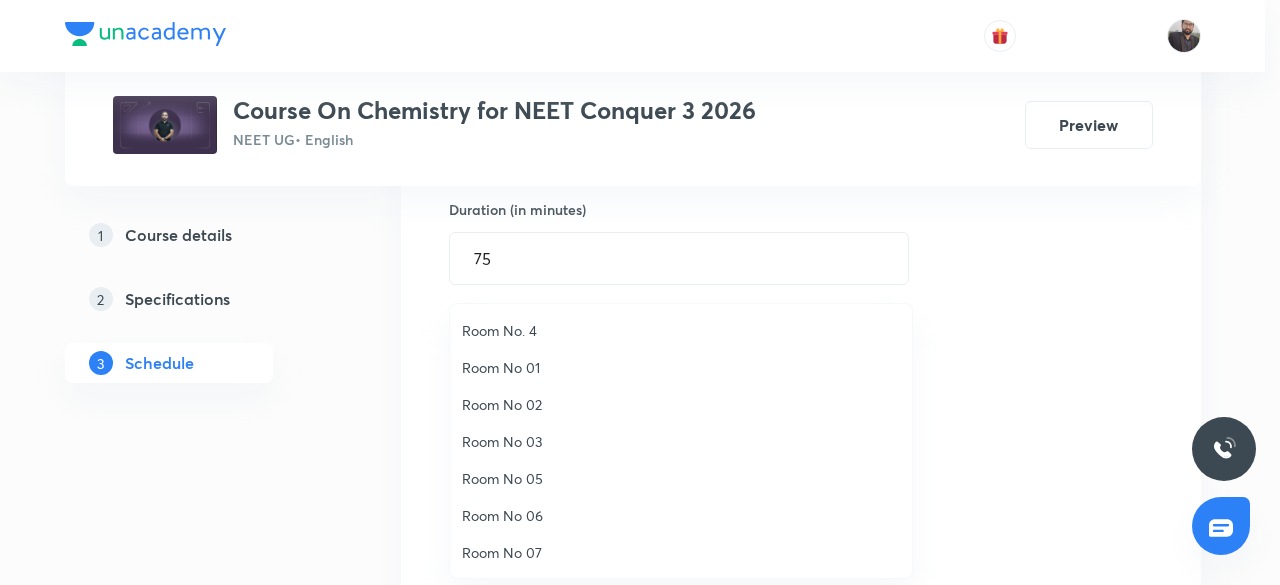 click on "Room No 05" at bounding box center (681, 478) 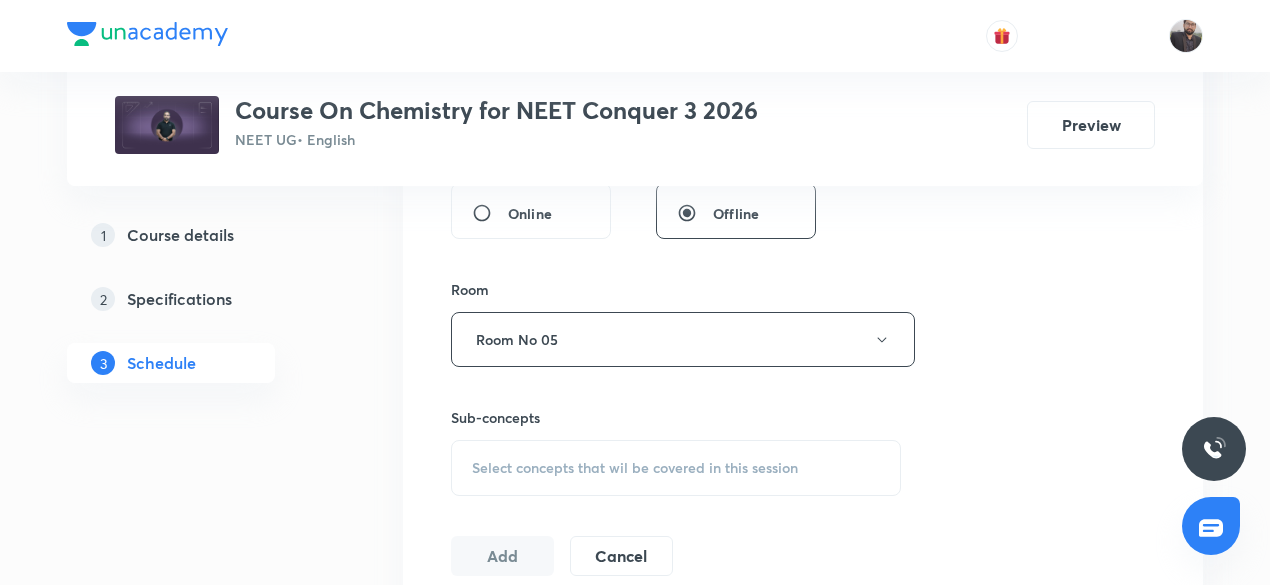 scroll, scrollTop: 797, scrollLeft: 0, axis: vertical 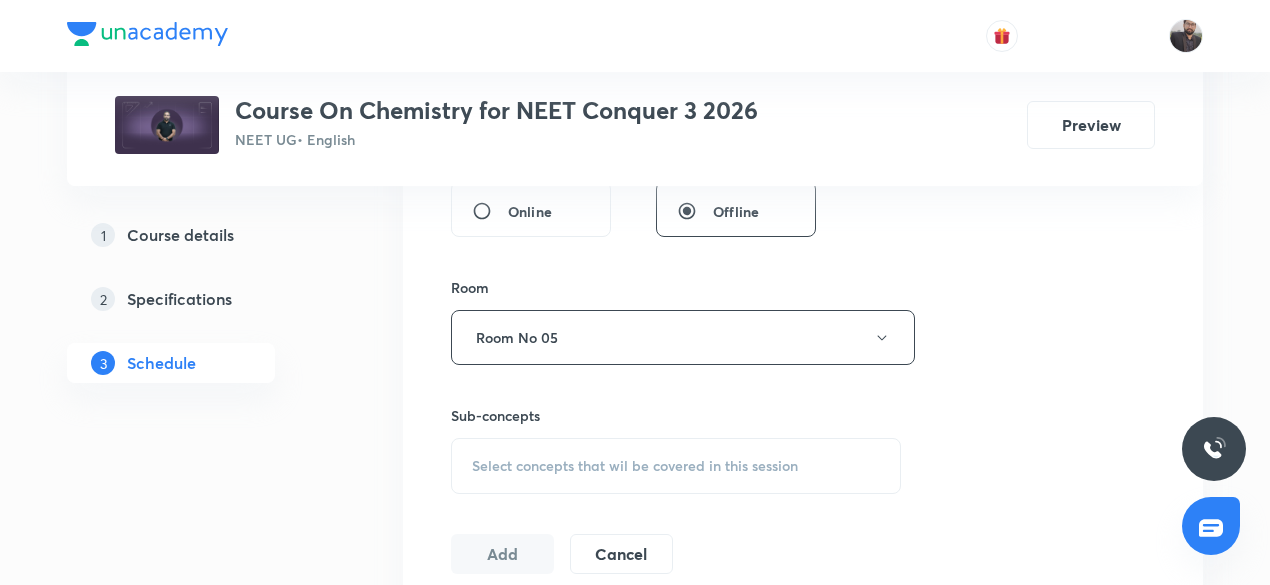 click on "Select concepts that wil be covered in this session" at bounding box center [676, 466] 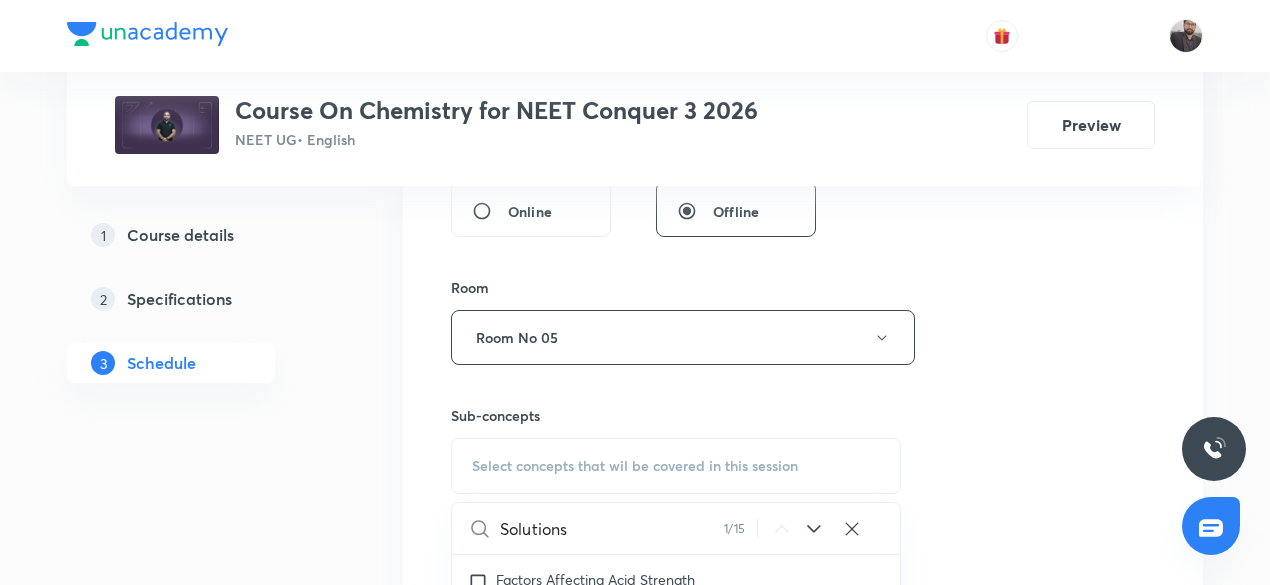 scroll, scrollTop: 5935, scrollLeft: 0, axis: vertical 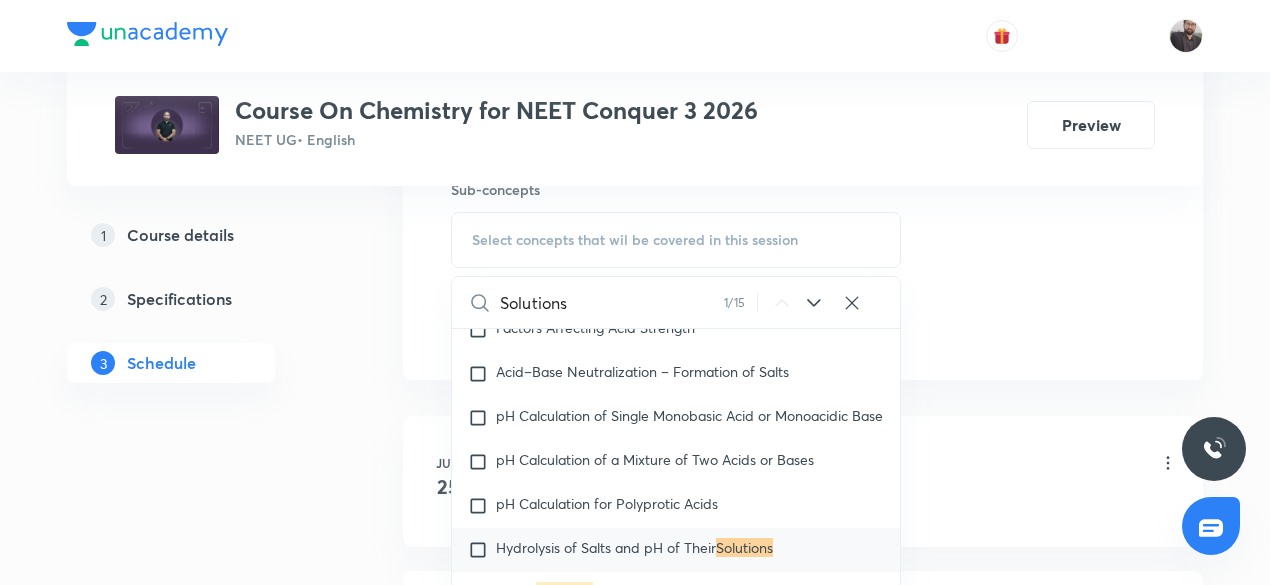 type on "Solutions" 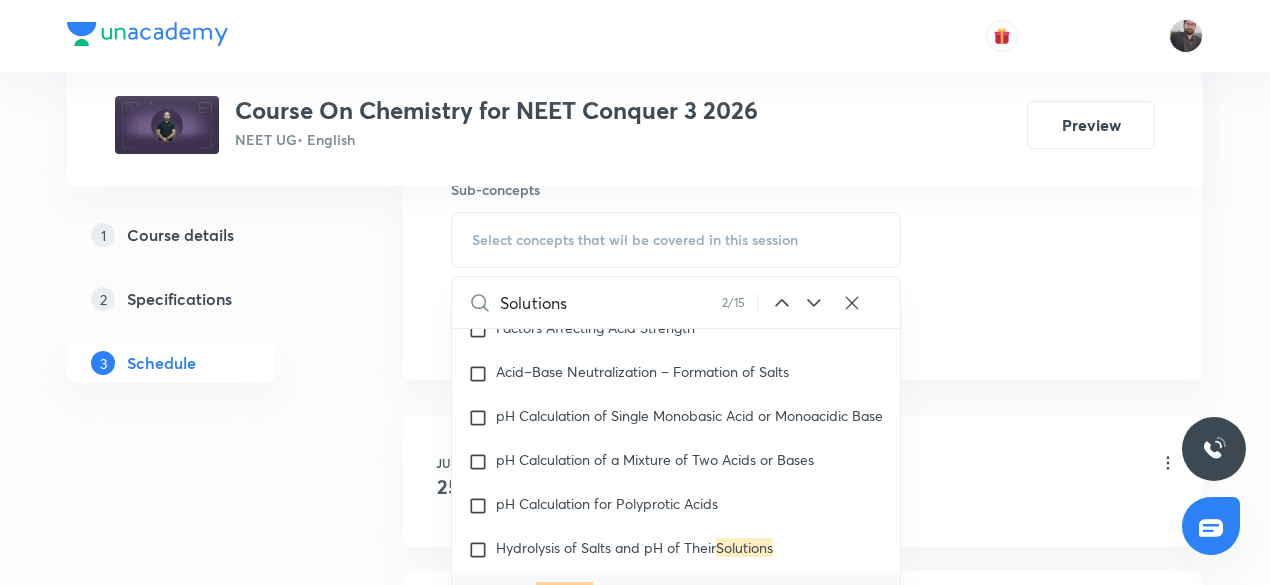scroll, scrollTop: 5979, scrollLeft: 0, axis: vertical 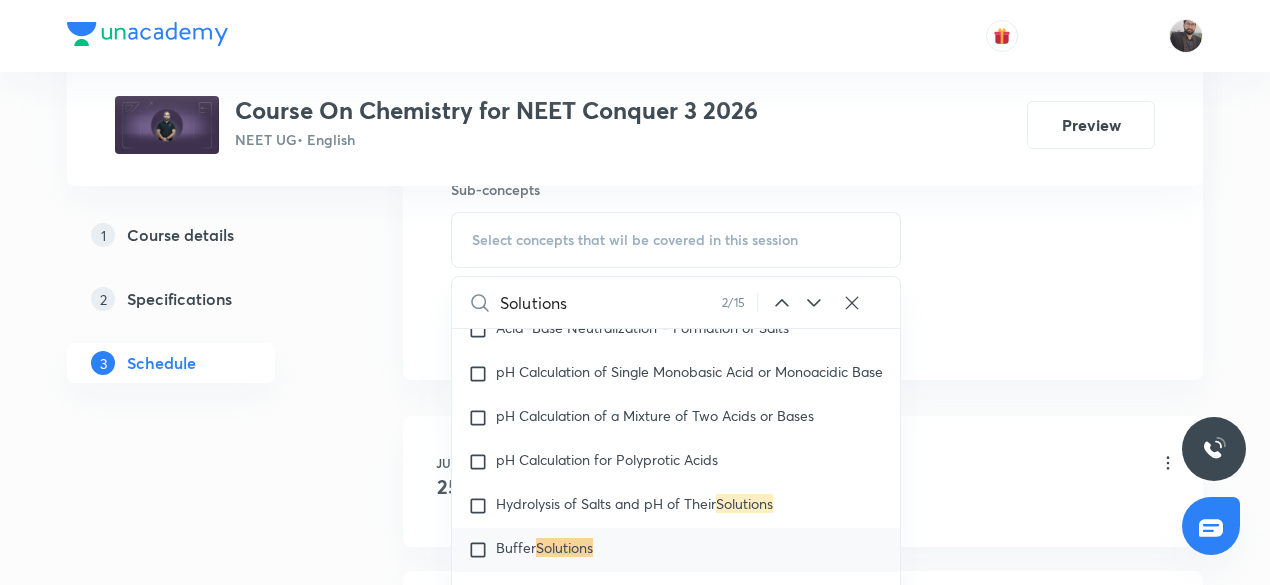 click 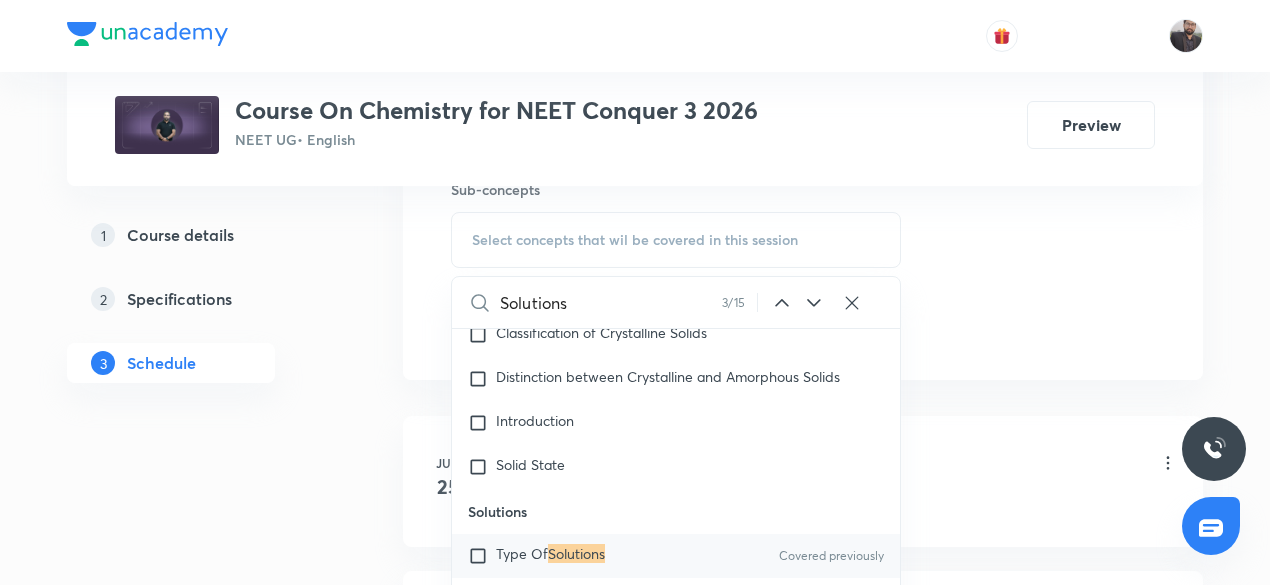 scroll, scrollTop: 10512, scrollLeft: 0, axis: vertical 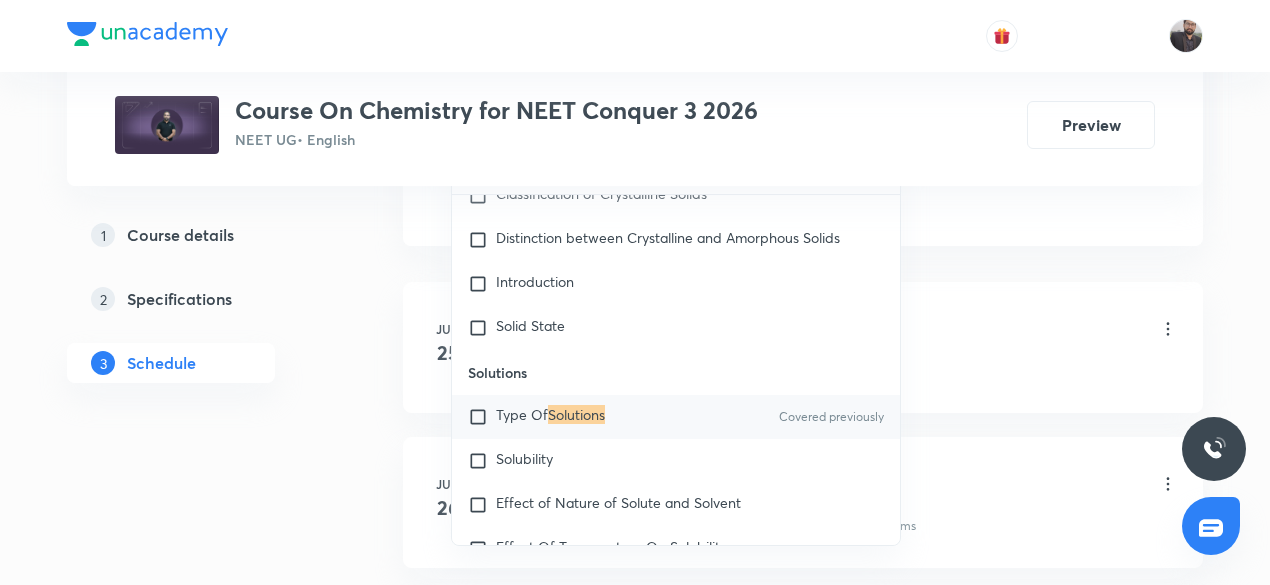 click on "Type Of" at bounding box center [522, 414] 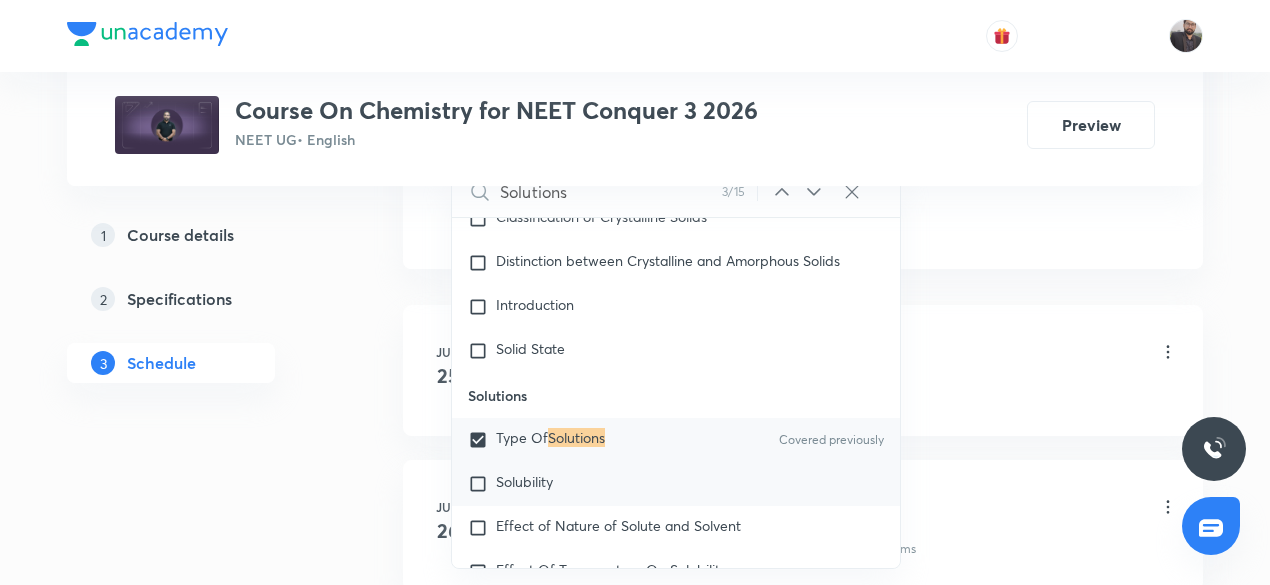 click on "Solubility" at bounding box center [524, 481] 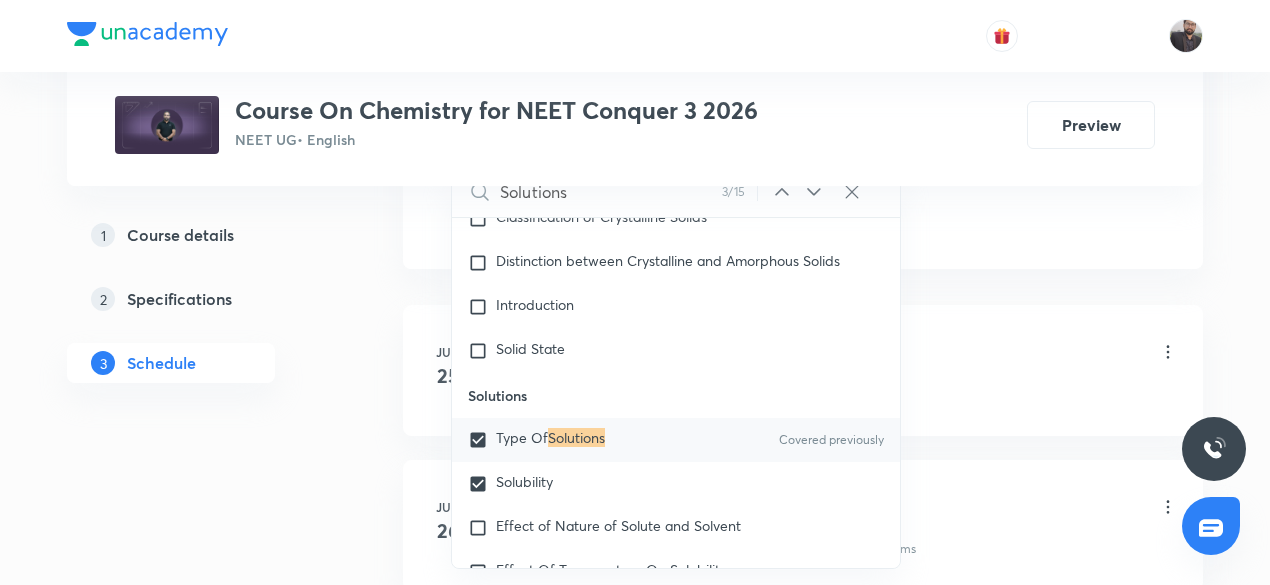 click on "Session  13 Live class Session title 12/99 Solutions-03 ​ Schedule for Jul 14, 2025, 10:50 AM ​ Duration (in minutes) 75 ​   Session type Online Offline Room Room No 05 Sub-concepts Type Of Solutions Solubility CLEAR Solutions 3 / 15 ​ General Topics & Mole Concept Basic Concepts Covered previously Mole – Basic Introduction Covered previously Percentage Composition Stoichiometry Principle of Atom Conservation (POAC) Relation between Stoichiometric Quantities Application of Mole Concept: Gravimetric Analysis Electronic Configuration Of Atoms (Hund's rule)  Quantum Numbers (Magnetic Quantum no.) Quantum Numbers(Pauli's Exclusion law) Mean Molar Mass or Molecular Mass Variation of Conductivity with Concentration Mechanism of Corrosion Atomic Structure Discovery Of Electron Some Prerequisites of Physics Discovery Of Protons And Neutrons Atomic Models Representation Of Atom With Electrons And Neutrons Nature of Waves Nature Of Electromagnetic Radiation Planck’S Quantum Theory Photoelectric Effect Wave" at bounding box center (803, -244) 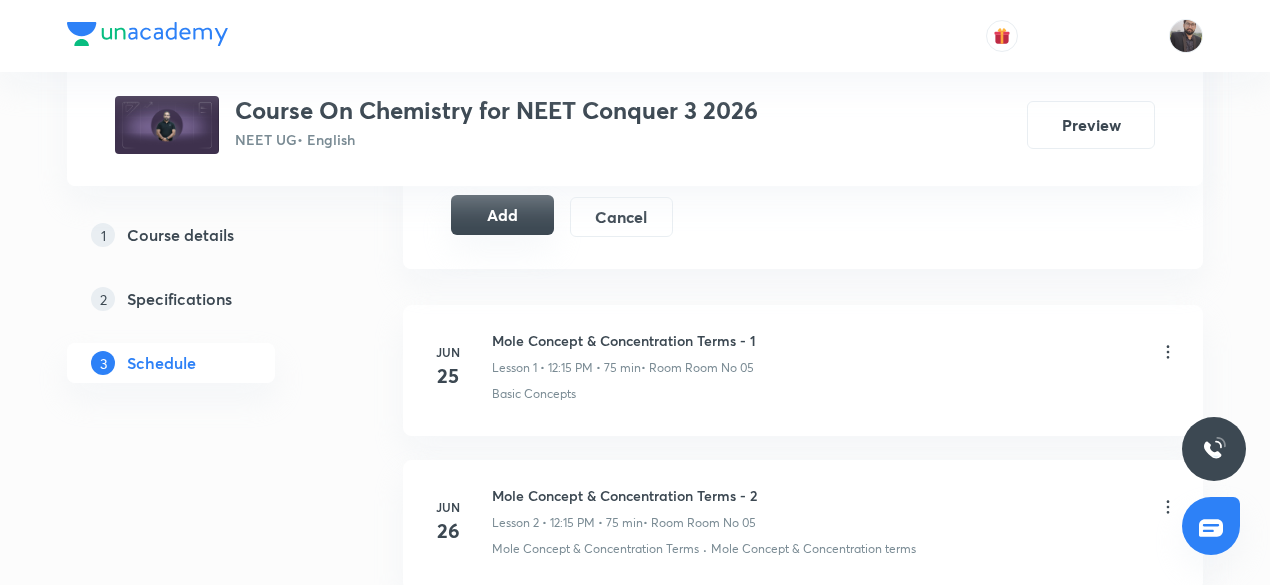 click on "Add" at bounding box center [502, 215] 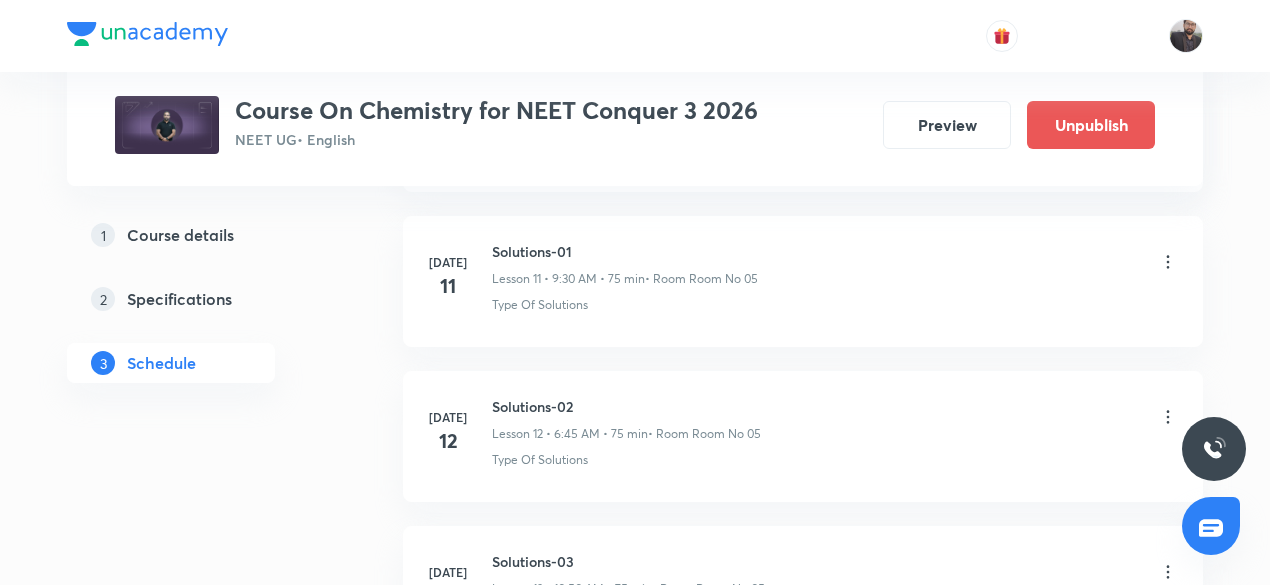 scroll, scrollTop: 2108, scrollLeft: 0, axis: vertical 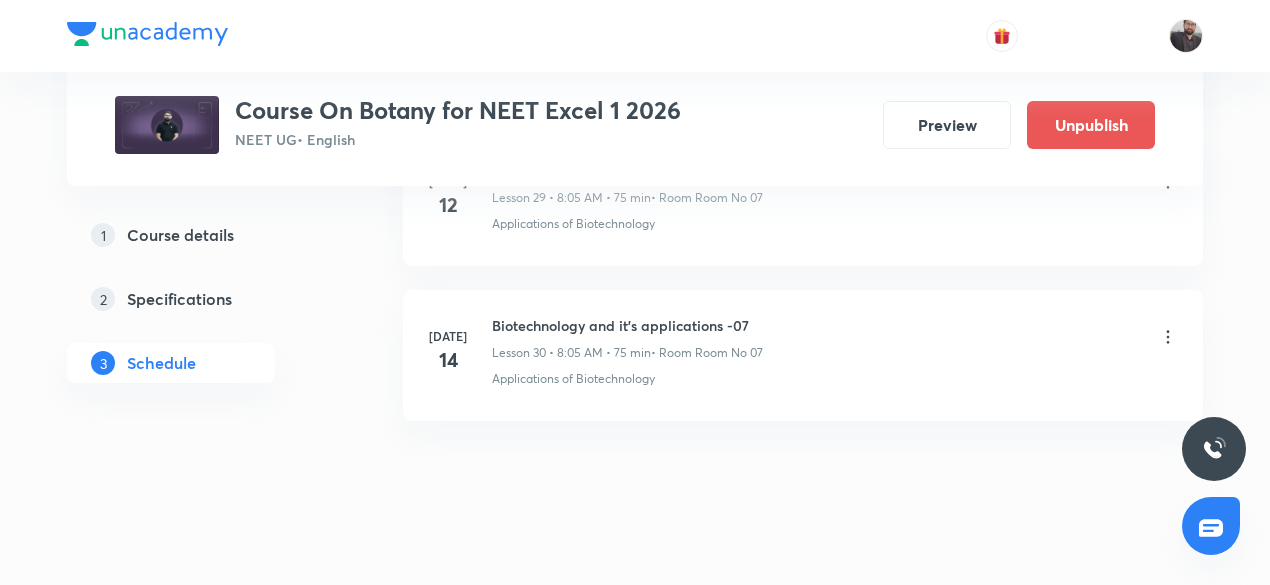 click 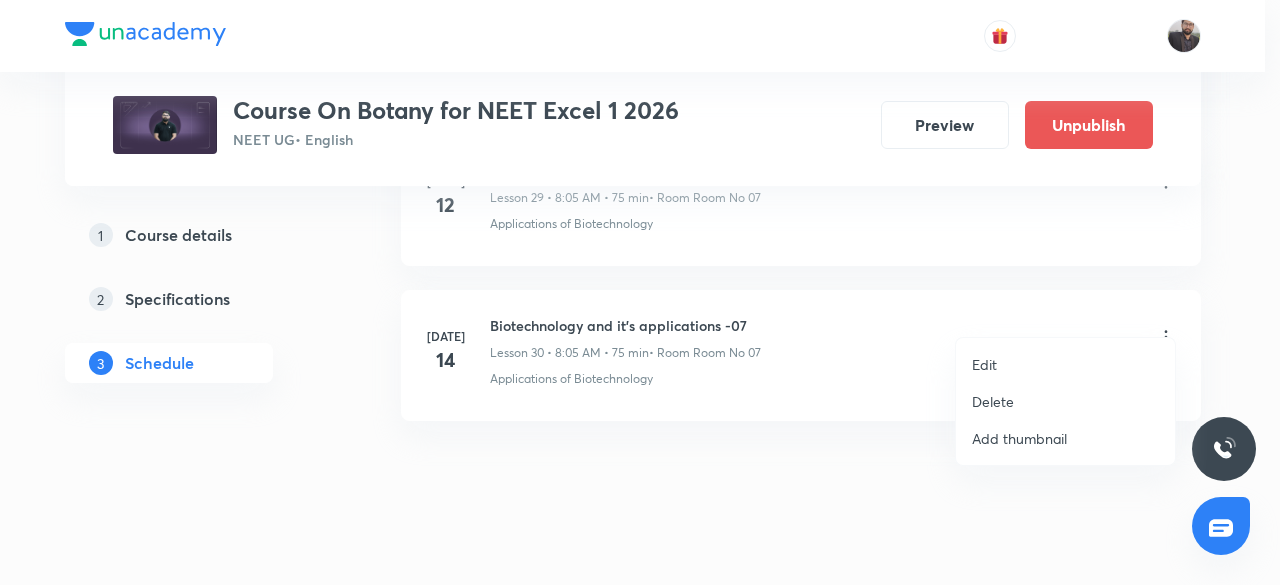 click on "Edit" at bounding box center [1065, 364] 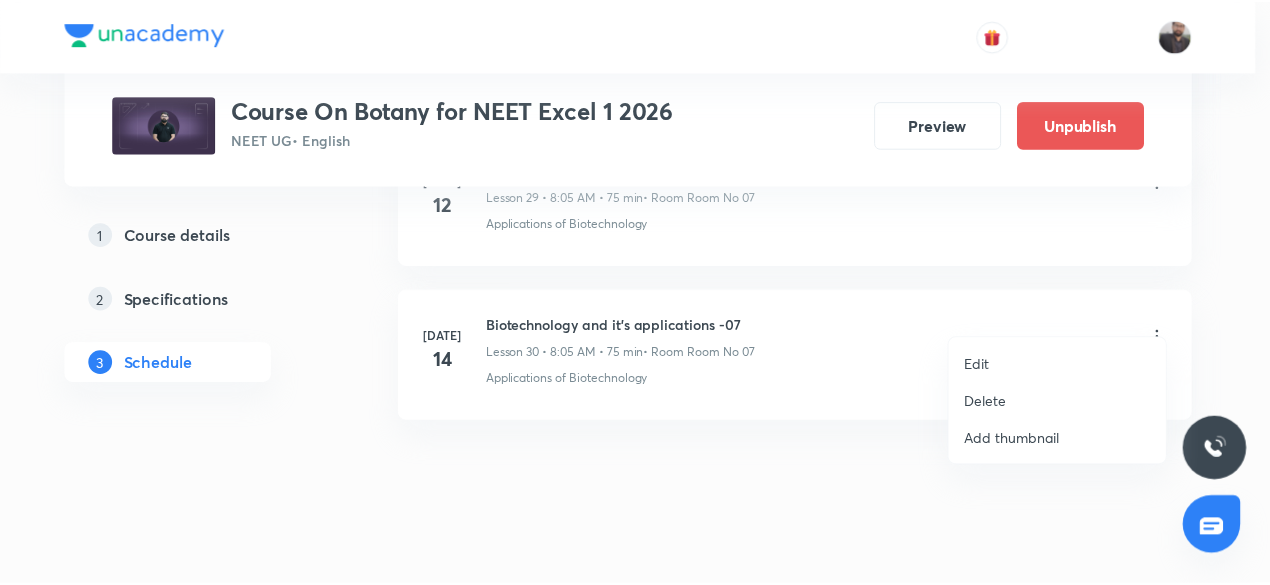 scroll, scrollTop: 5496, scrollLeft: 0, axis: vertical 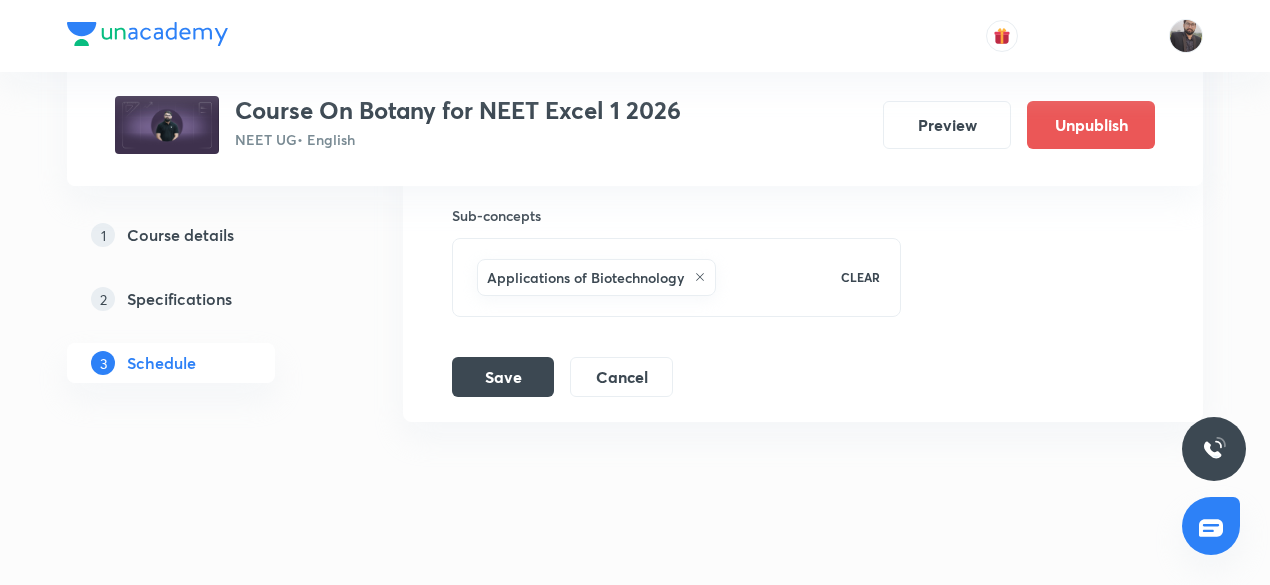 click 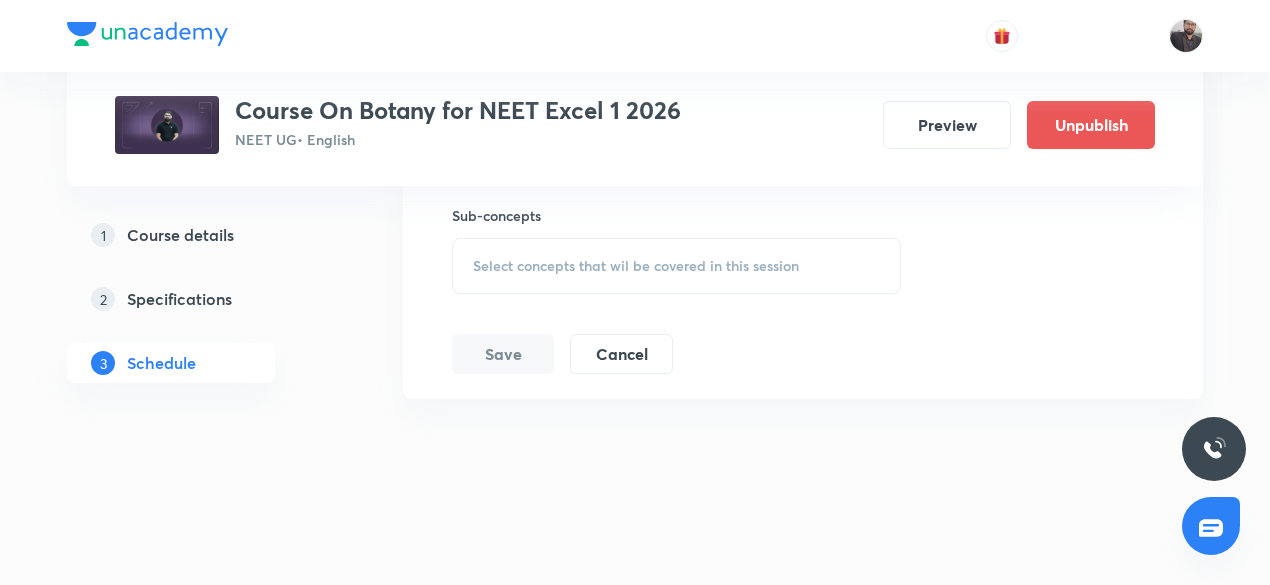 scroll, scrollTop: 5474, scrollLeft: 0, axis: vertical 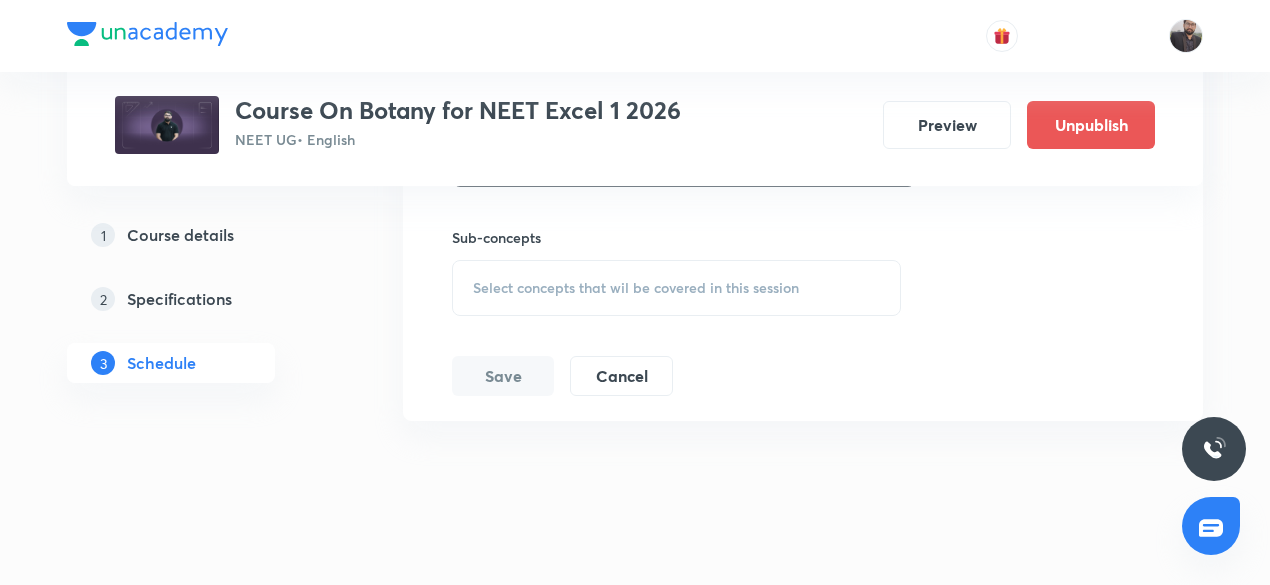click on "Select concepts that wil be covered in this session" at bounding box center (636, 288) 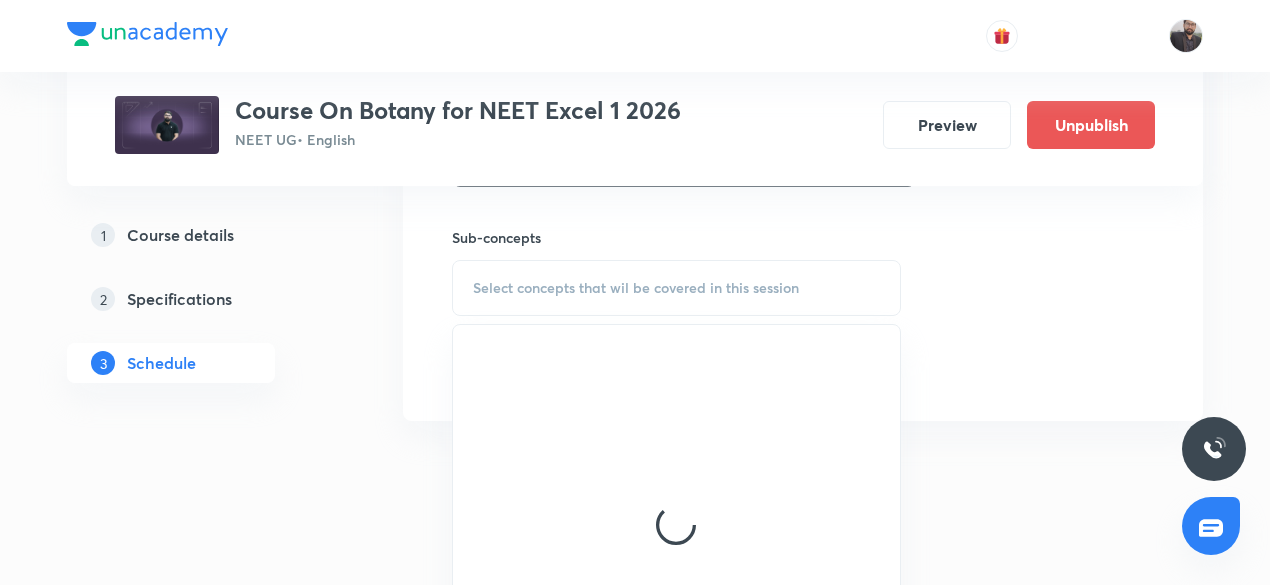 scroll, scrollTop: 5496, scrollLeft: 0, axis: vertical 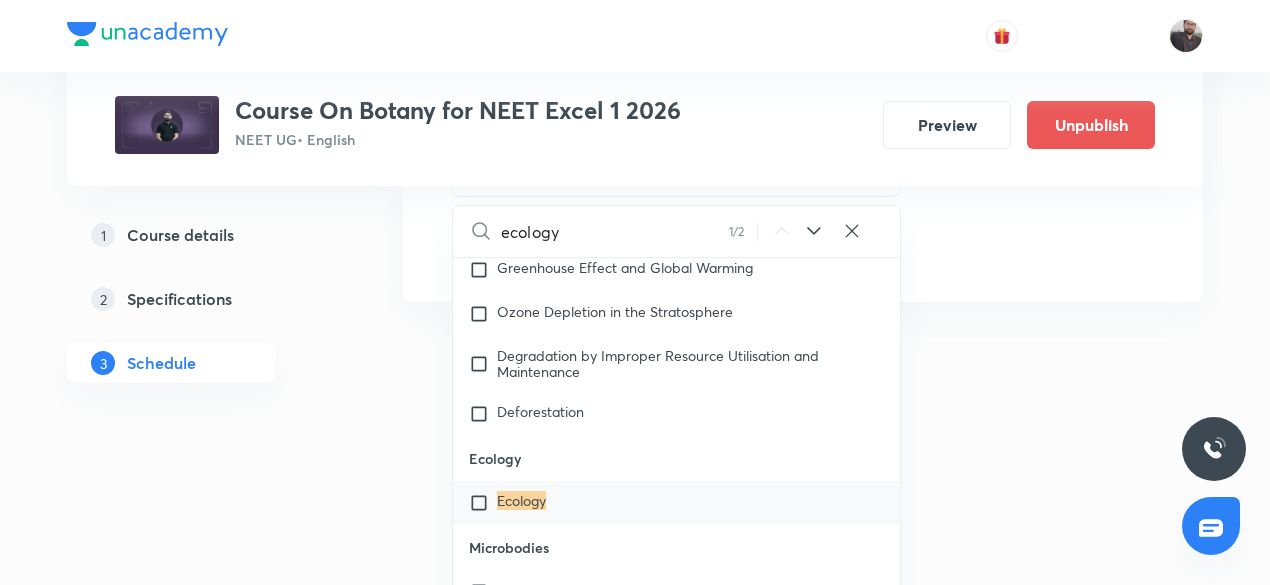 type on "ecology" 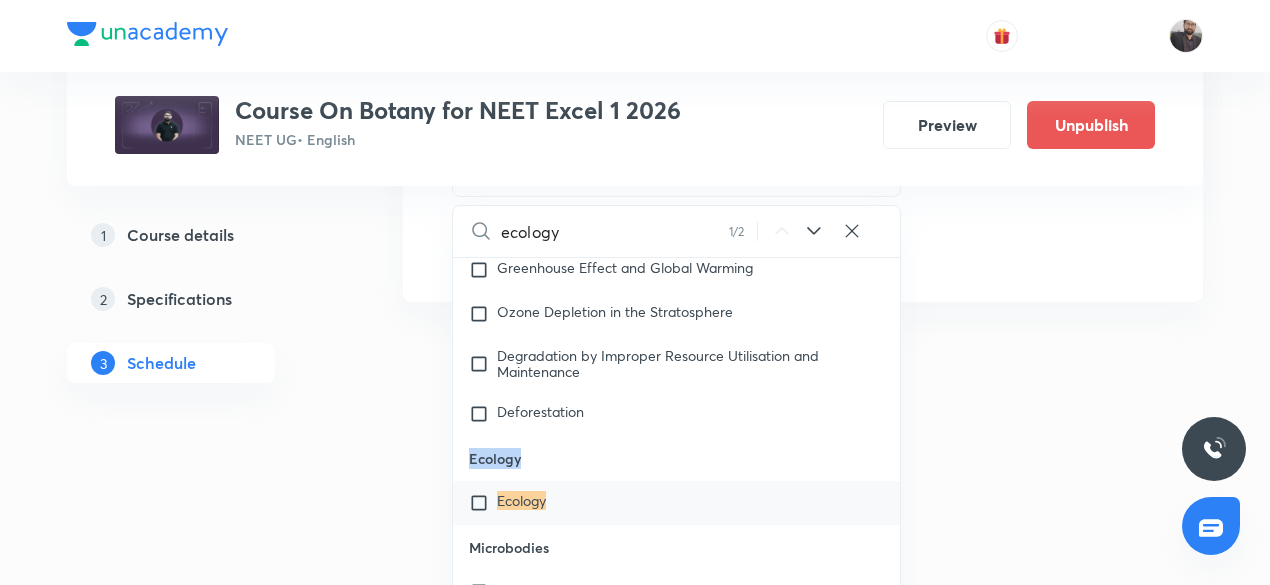 click on "Ecology" at bounding box center [676, 458] 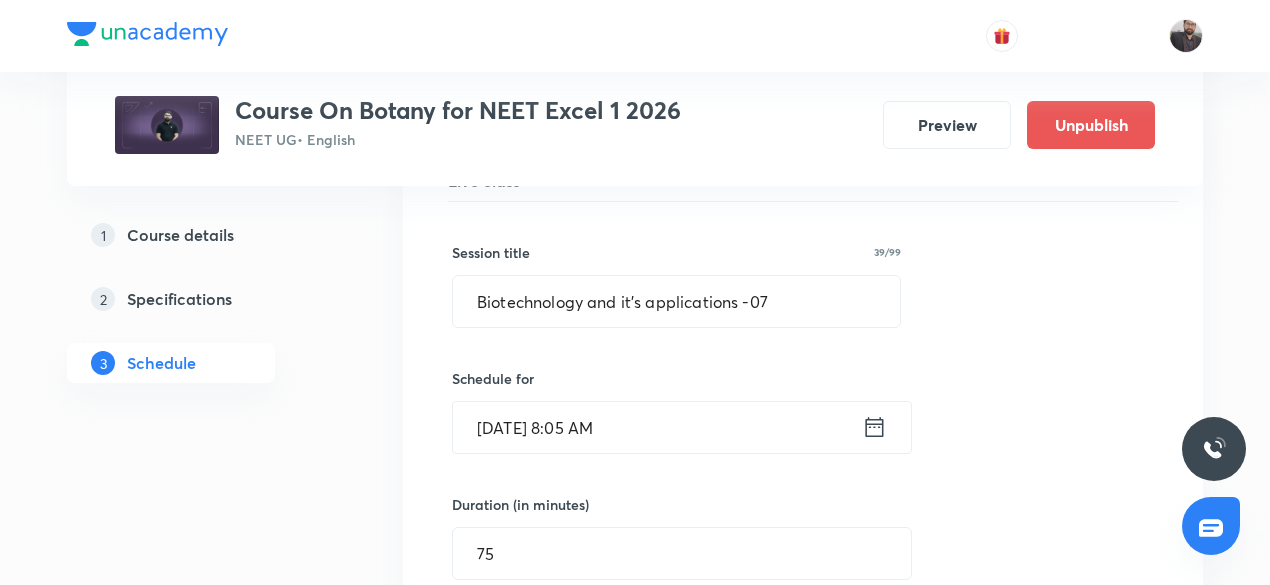 scroll, scrollTop: 4819, scrollLeft: 0, axis: vertical 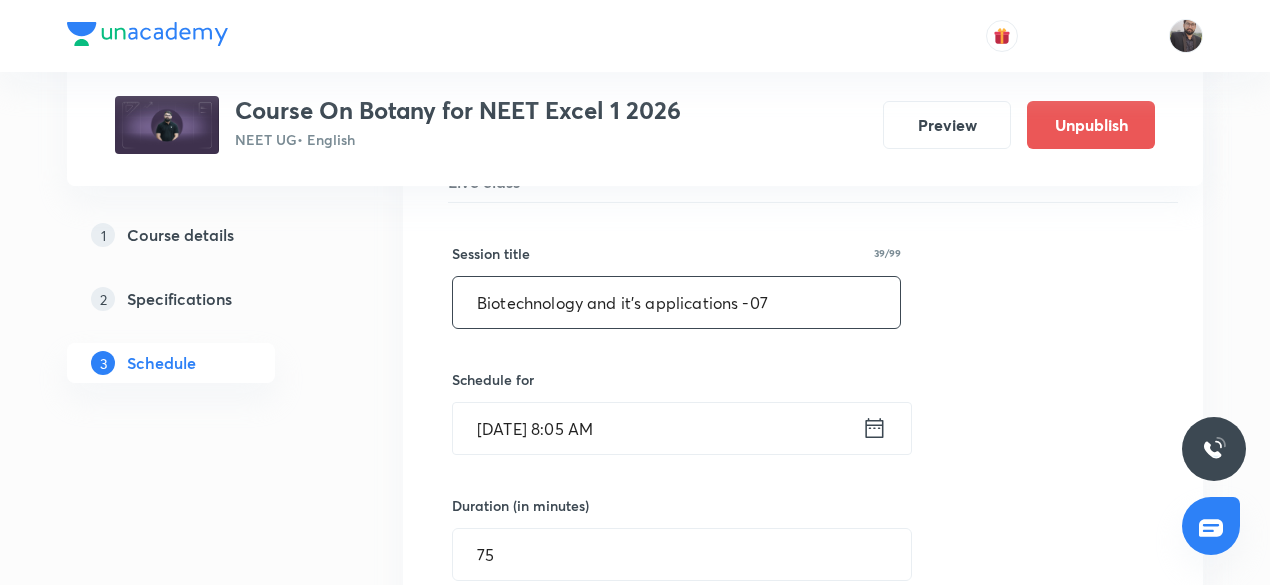 click on "Biotechnology and it's applications -07" at bounding box center [676, 302] 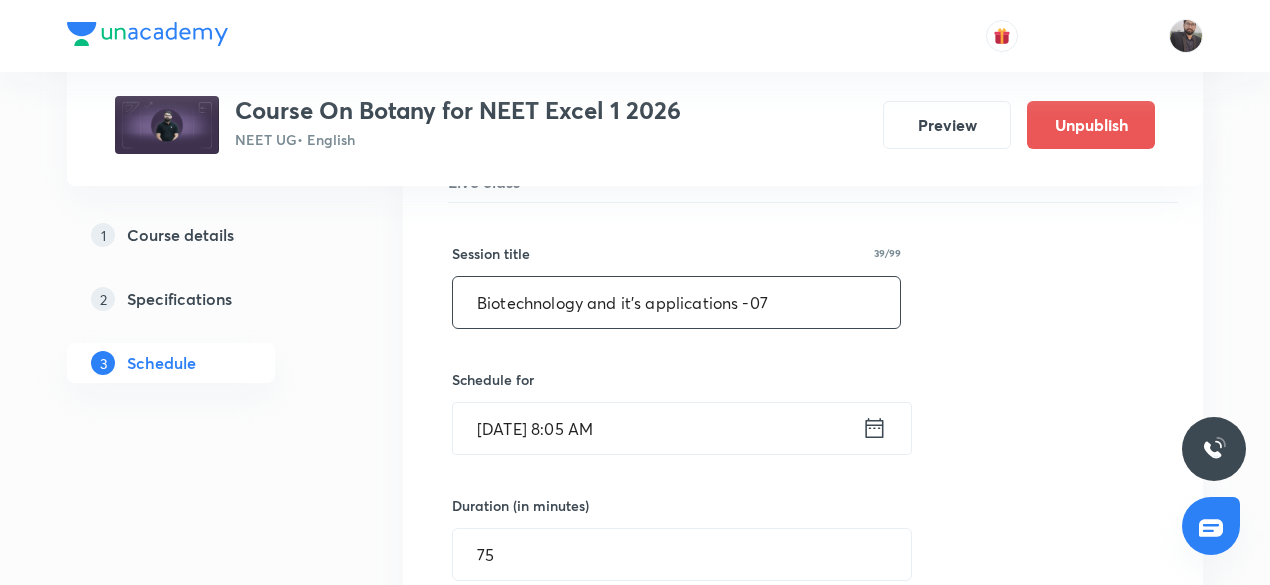 paste on "Ecology" 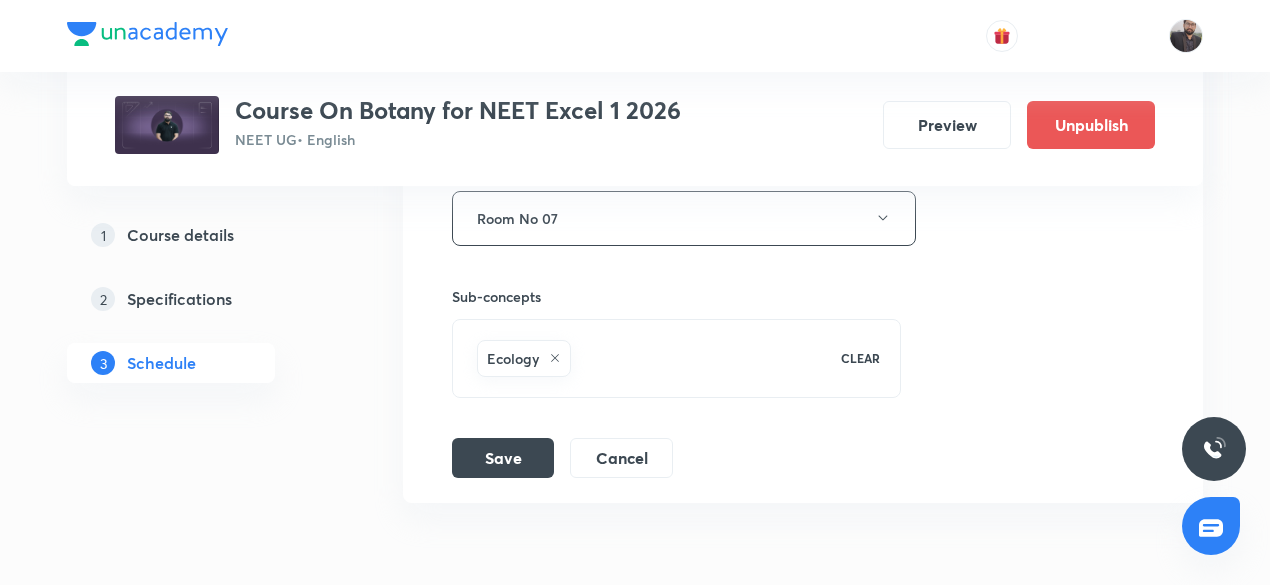 scroll, scrollTop: 5427, scrollLeft: 0, axis: vertical 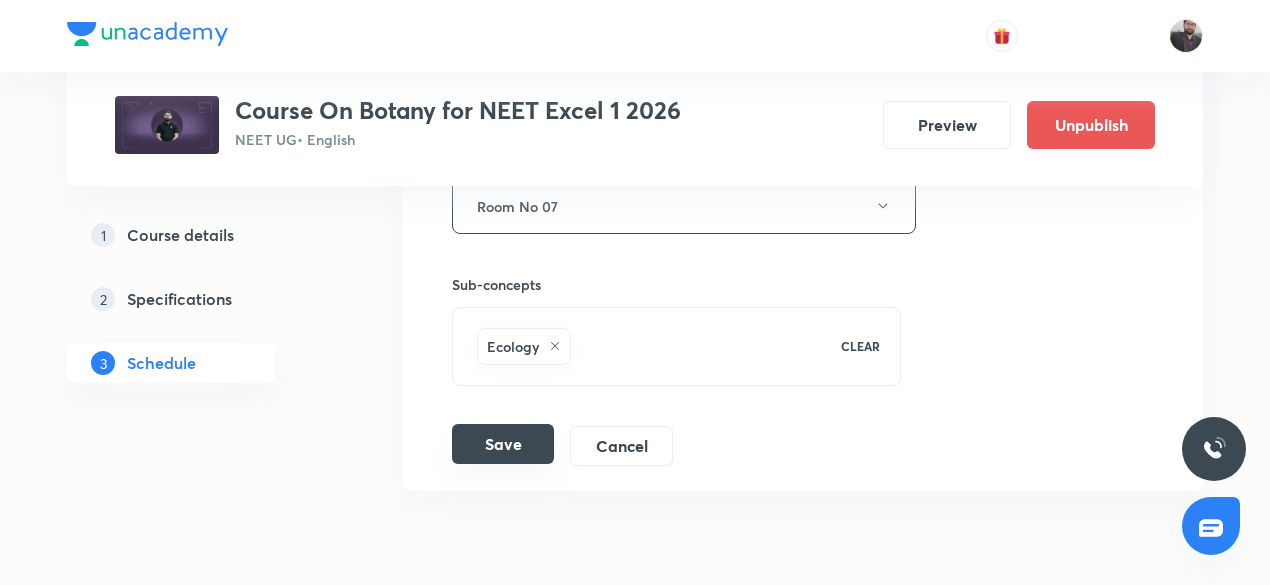 type on "Ecology-01" 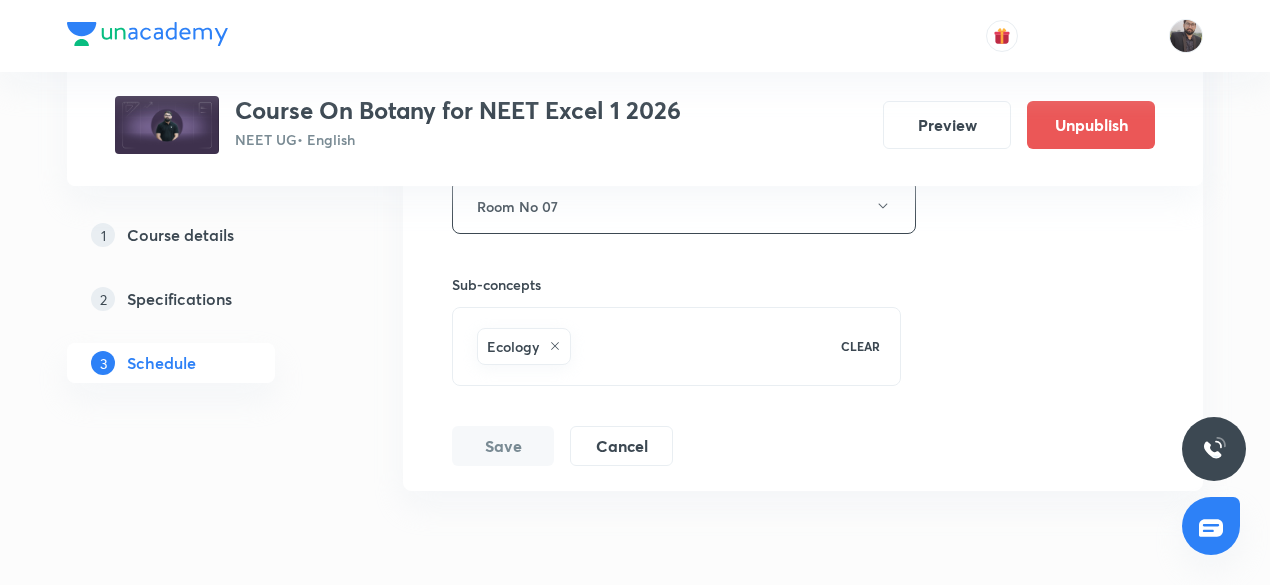scroll, scrollTop: 4731, scrollLeft: 0, axis: vertical 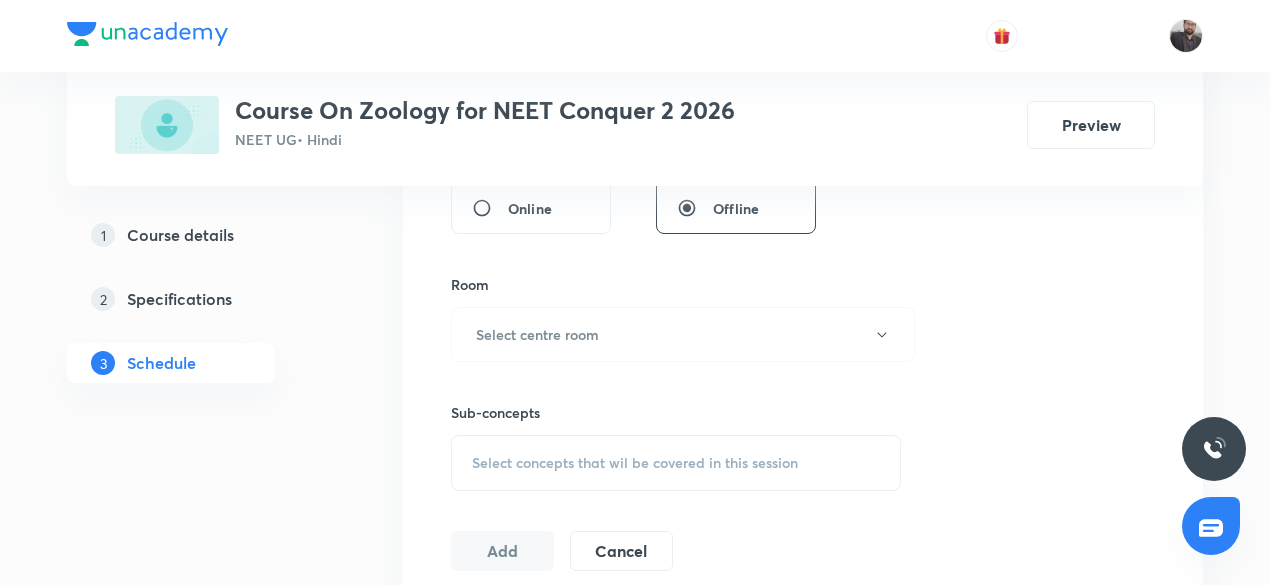 click on "Select concepts that wil be covered in this session" at bounding box center [635, 463] 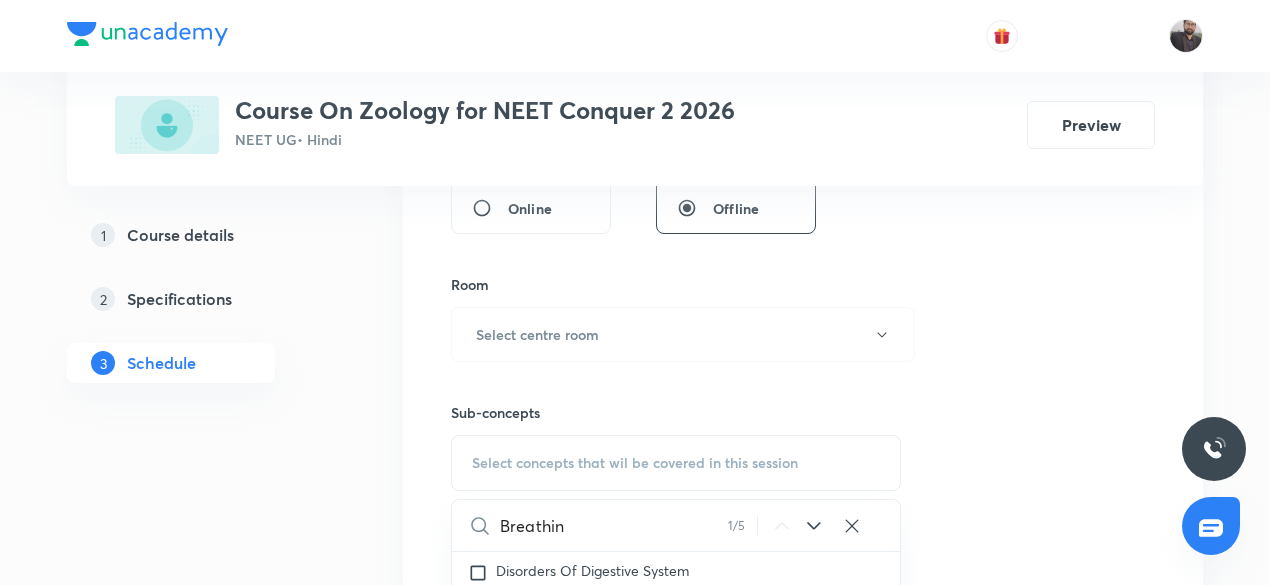 scroll, scrollTop: 7722, scrollLeft: 0, axis: vertical 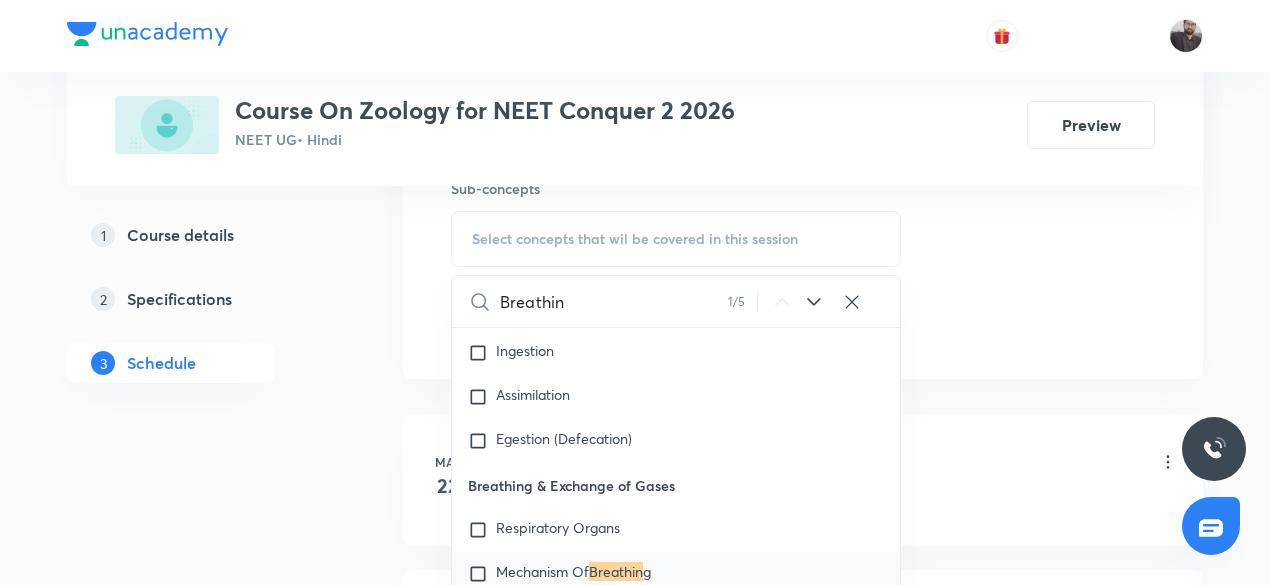 type on "Breathin" 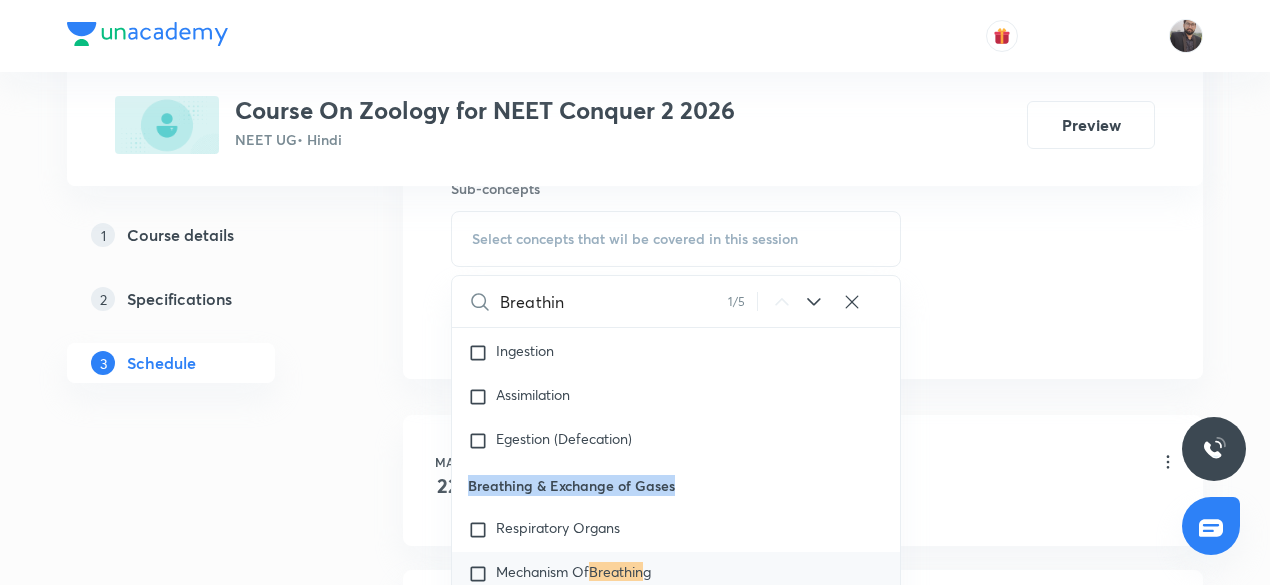 click on "Breathing & Exchange of Gases" at bounding box center [676, 485] 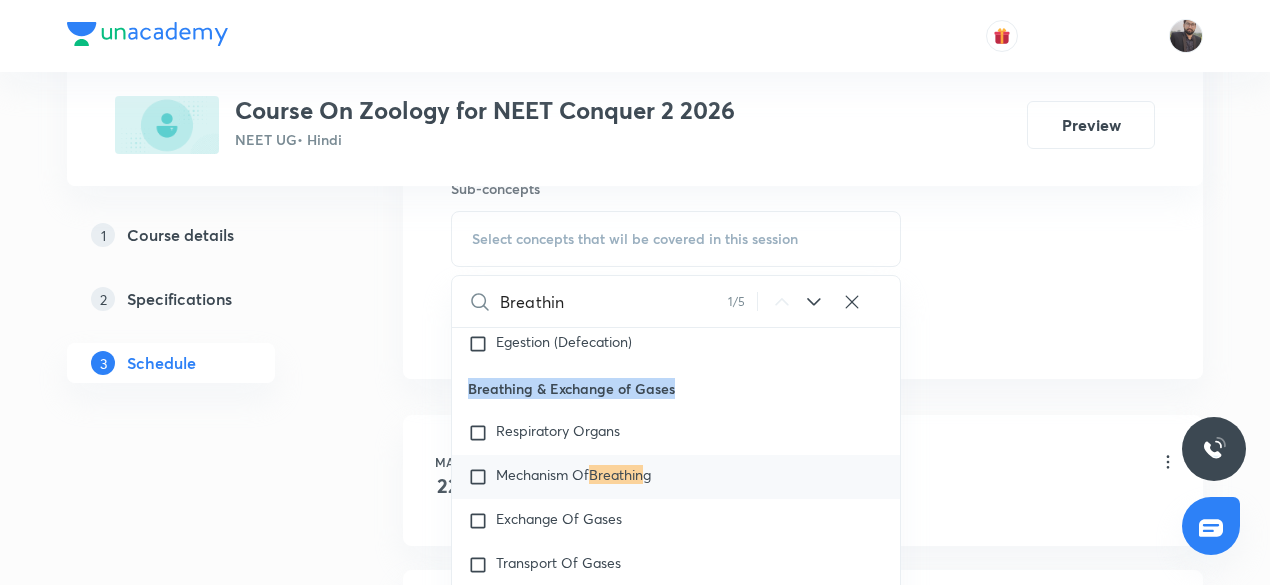 scroll, scrollTop: 7820, scrollLeft: 0, axis: vertical 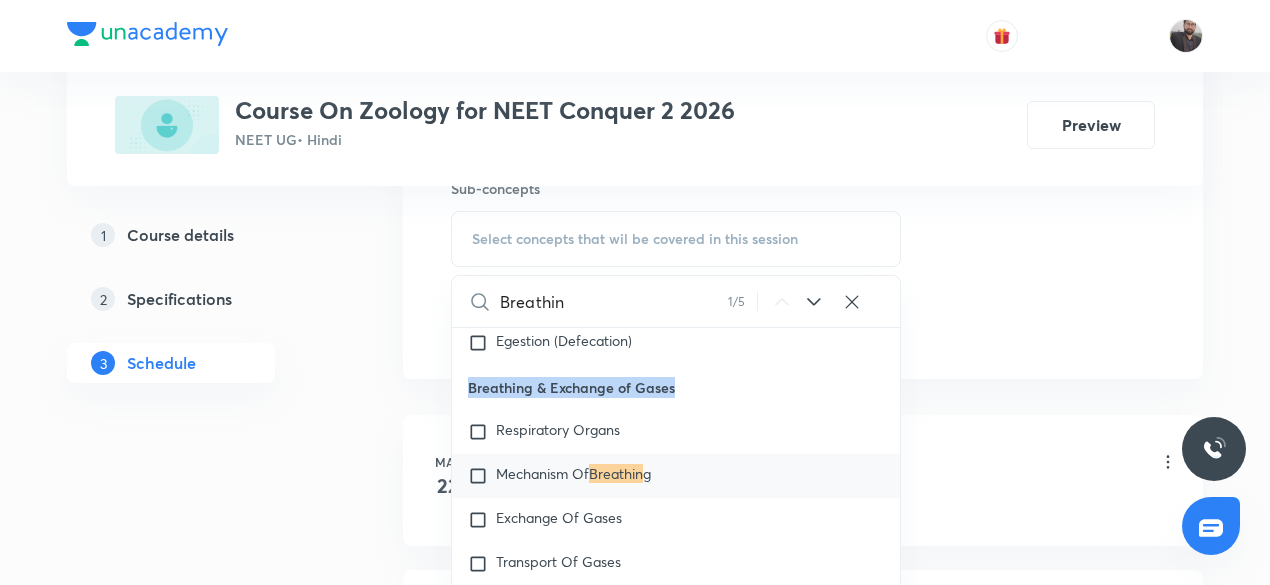 click at bounding box center [482, 476] 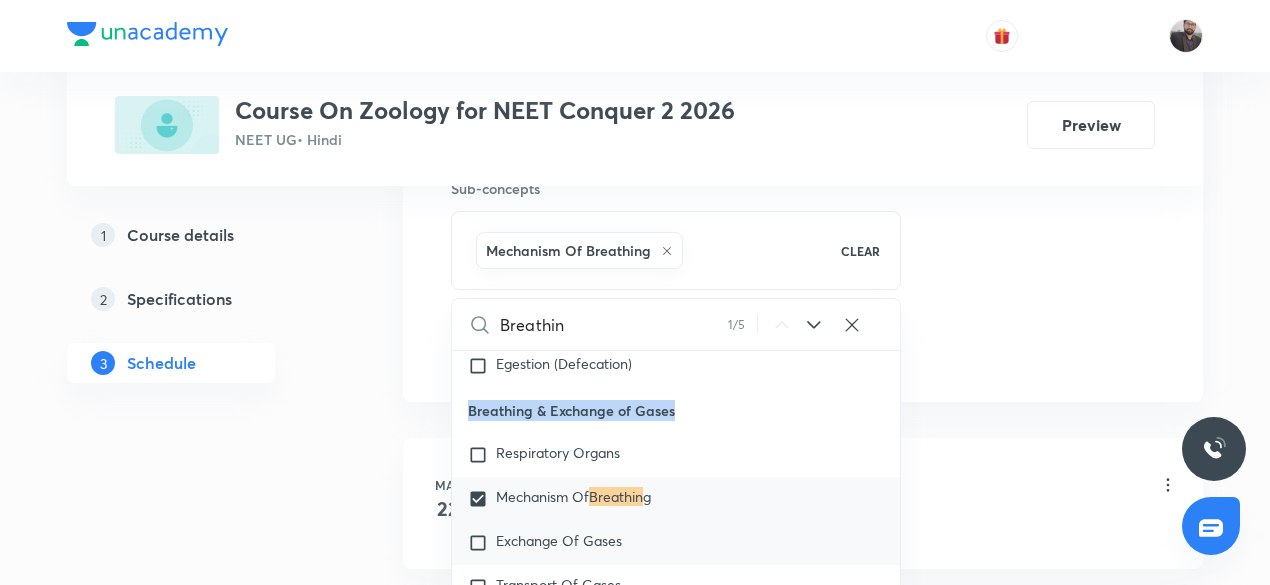 click at bounding box center (482, 543) 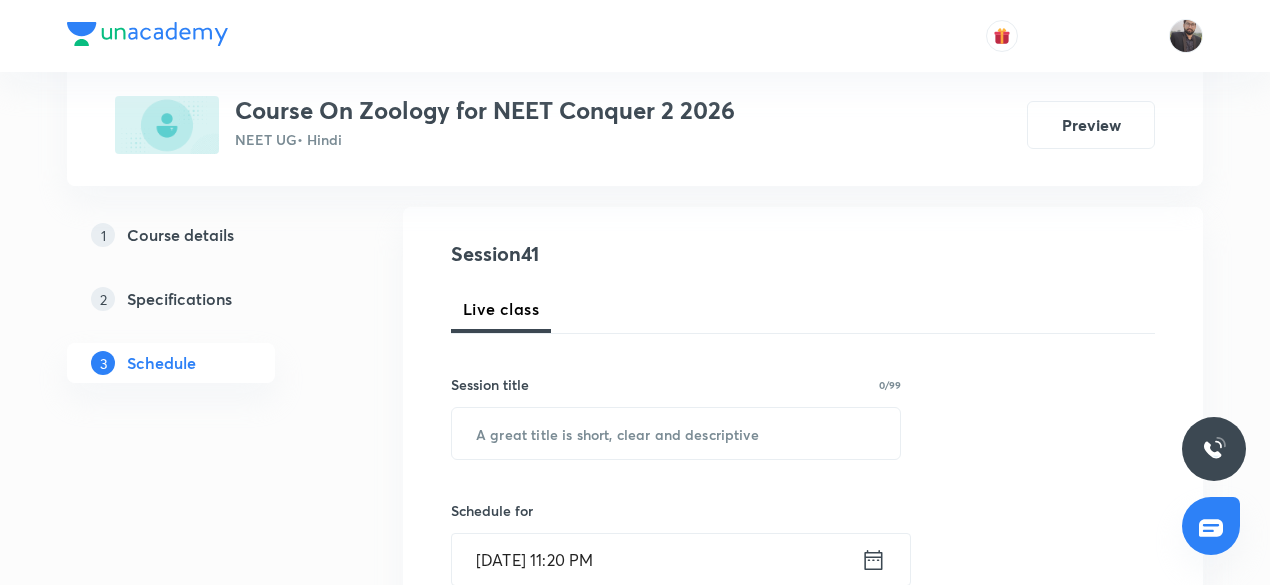 scroll, scrollTop: 201, scrollLeft: 0, axis: vertical 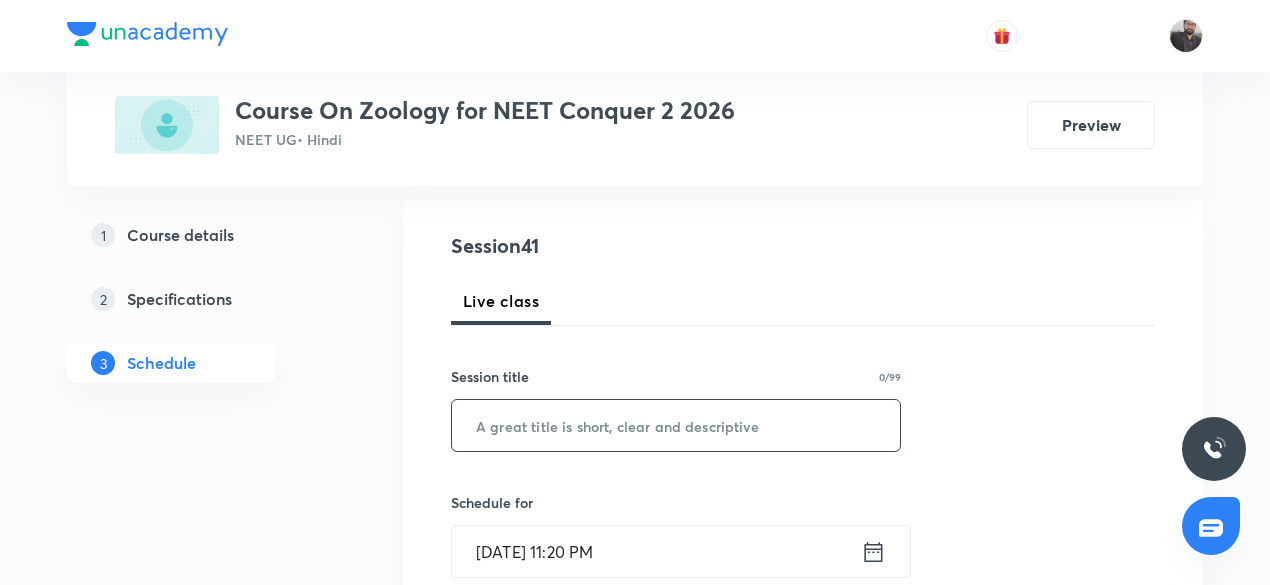 click at bounding box center [676, 425] 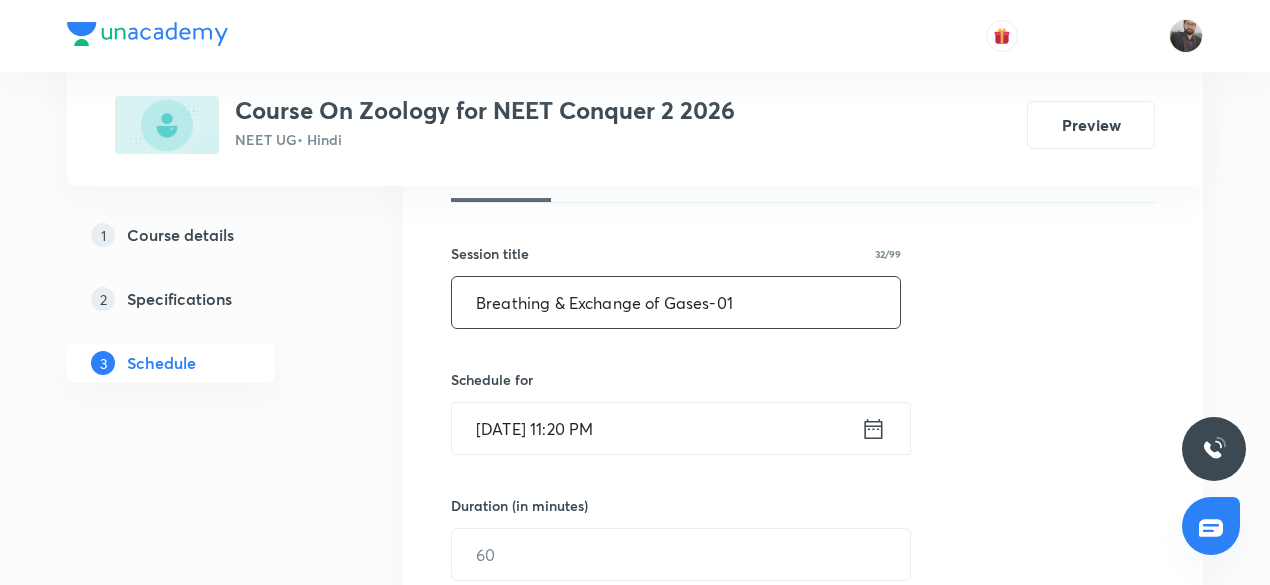 scroll, scrollTop: 325, scrollLeft: 0, axis: vertical 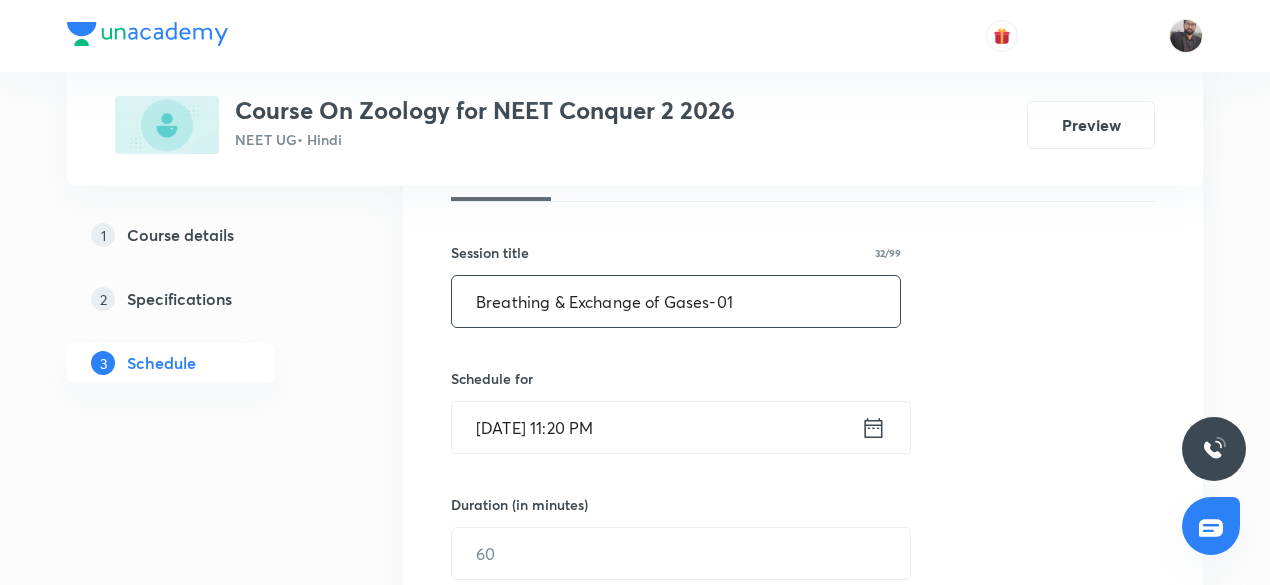 type on "Breathing & Exchange of Gases-01" 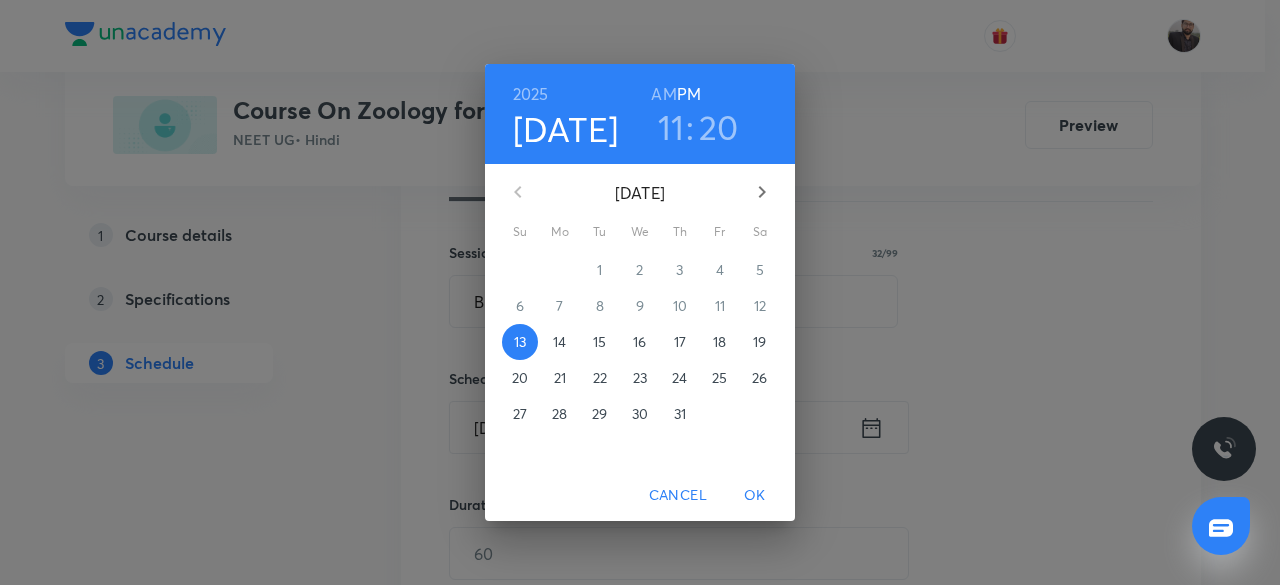 click on "14" at bounding box center (559, 342) 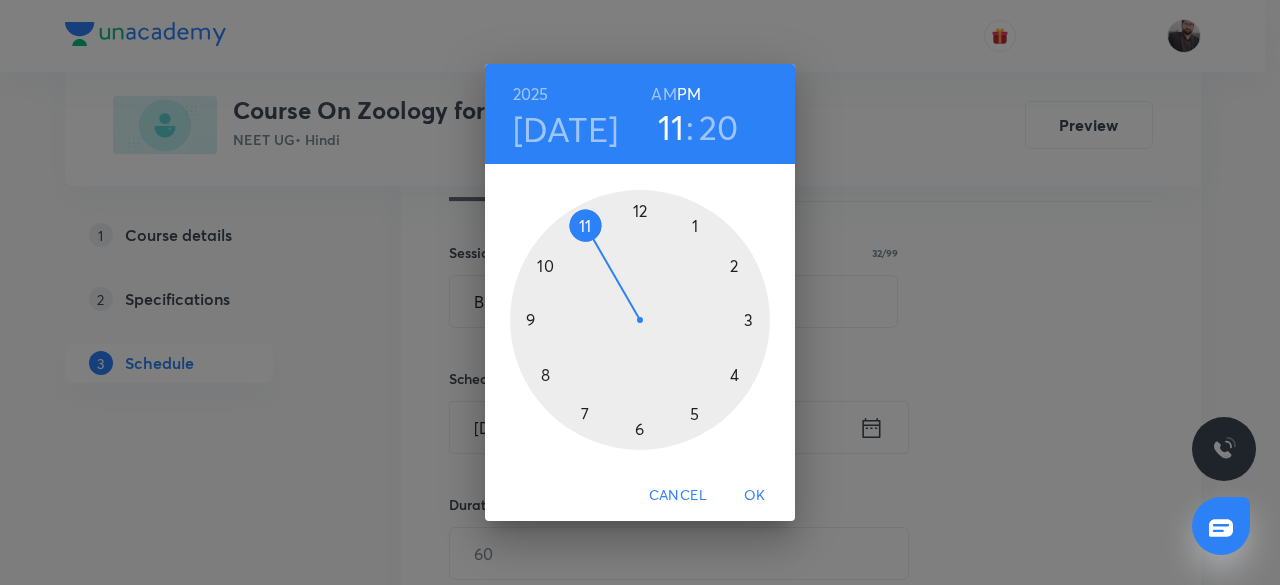 click at bounding box center [640, 320] 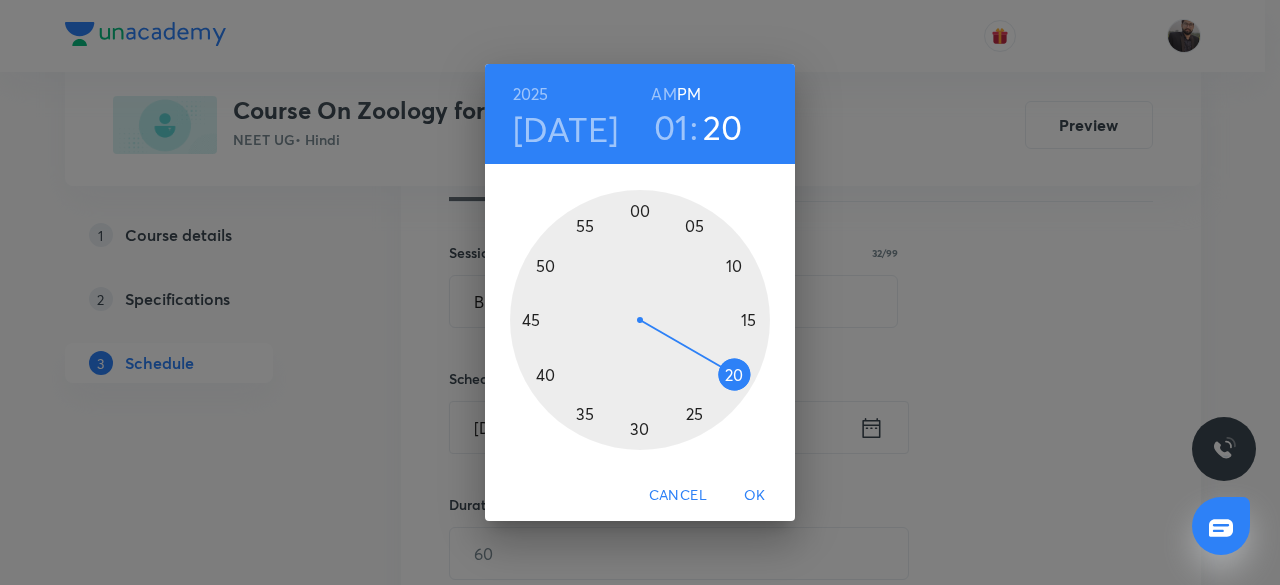 click at bounding box center (640, 320) 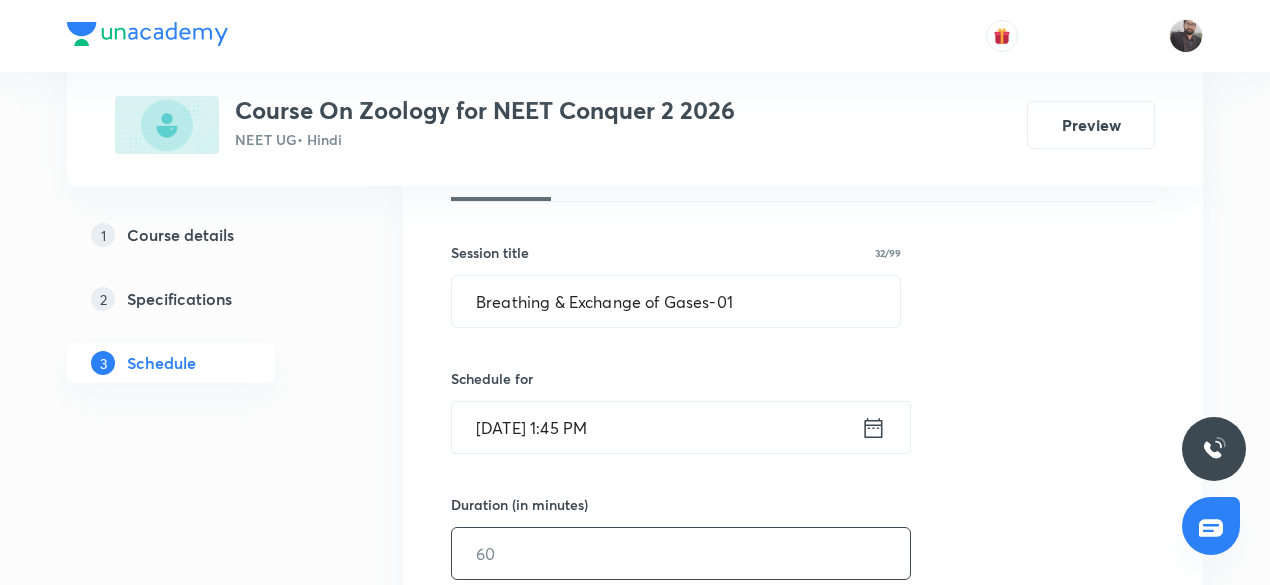 click at bounding box center [681, 553] 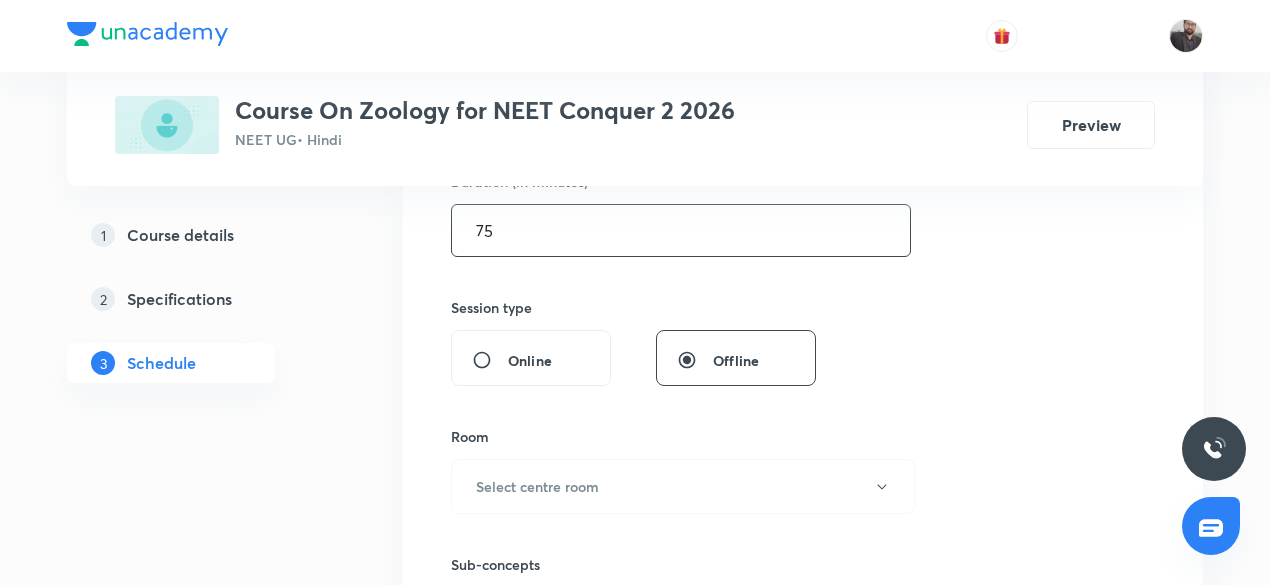 scroll, scrollTop: 649, scrollLeft: 0, axis: vertical 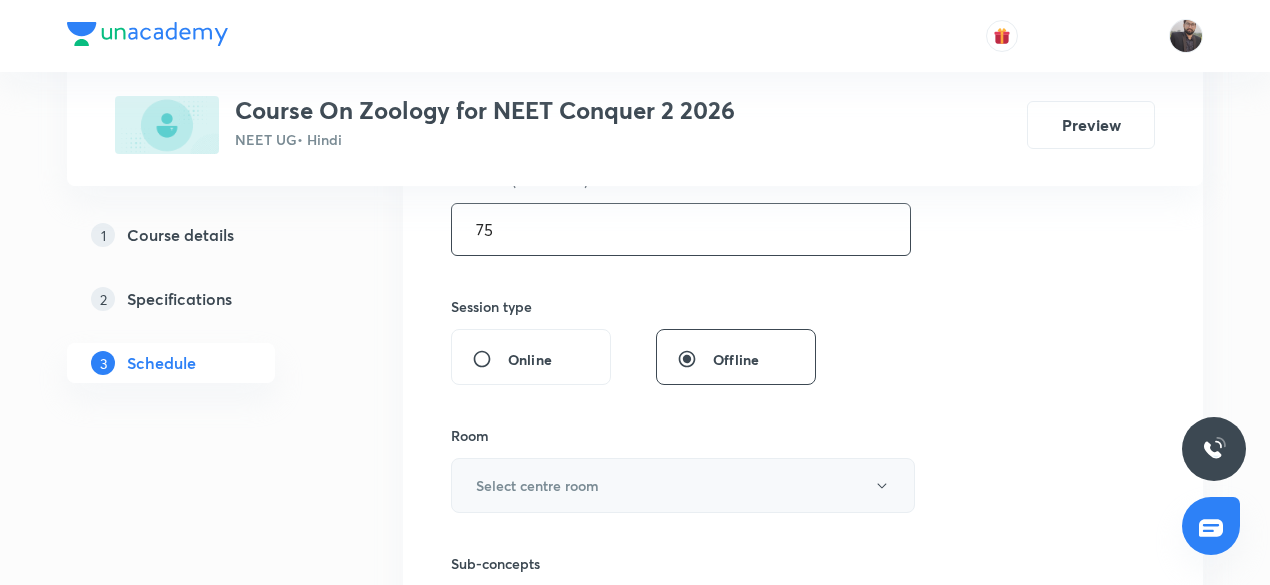 type on "75" 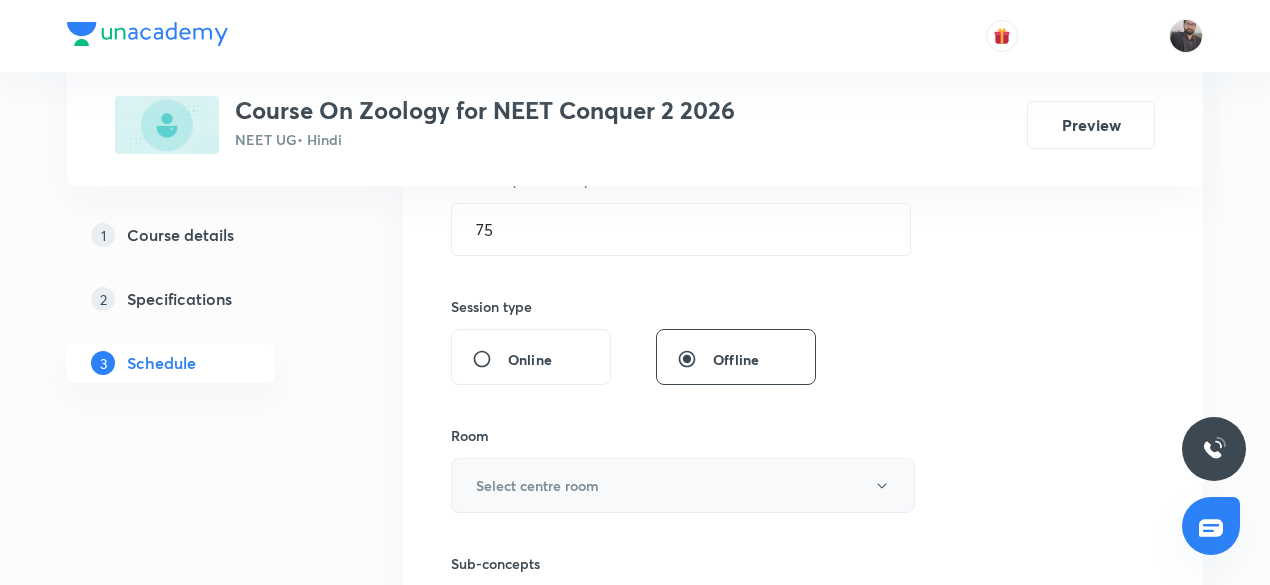 click on "Select centre room" at bounding box center (537, 485) 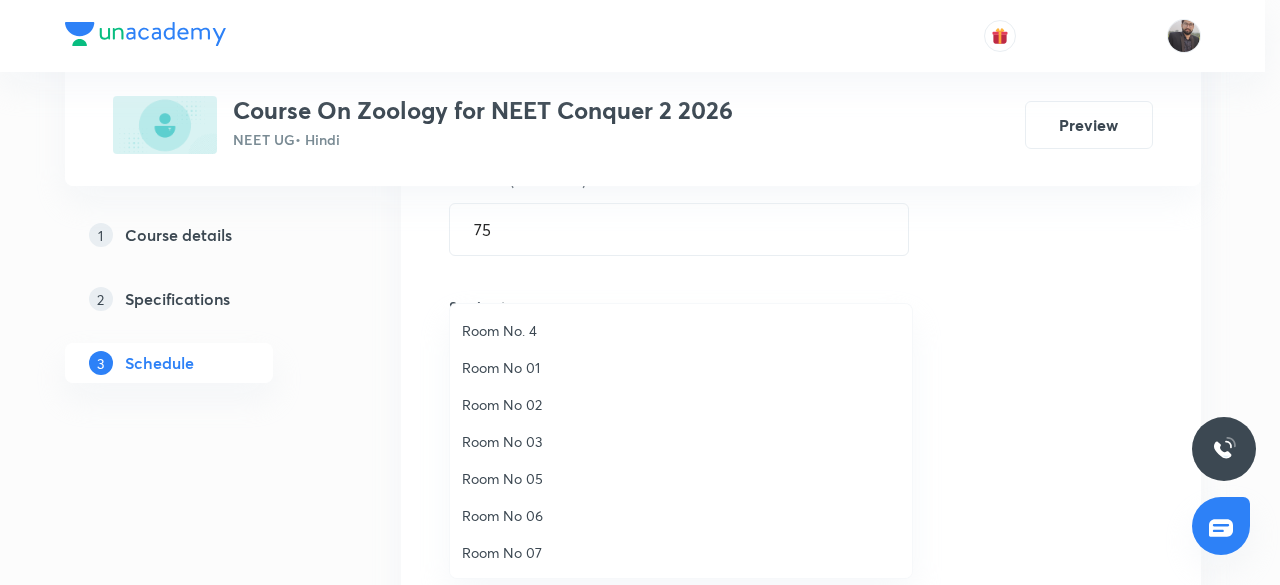 click on "Room No 05" at bounding box center (681, 478) 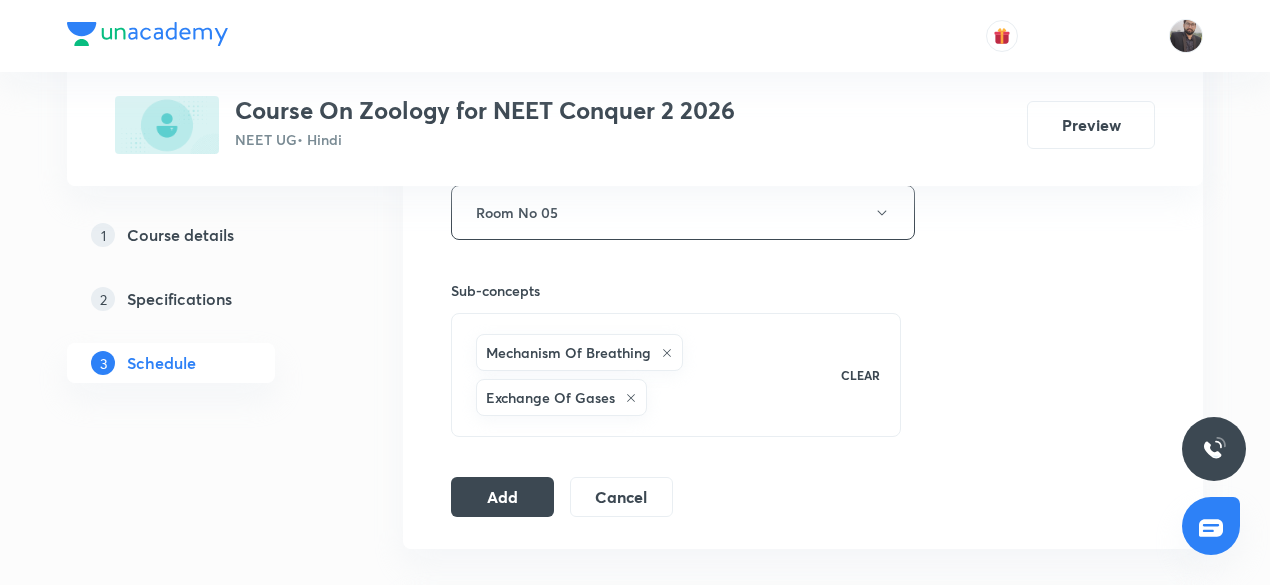 scroll, scrollTop: 923, scrollLeft: 0, axis: vertical 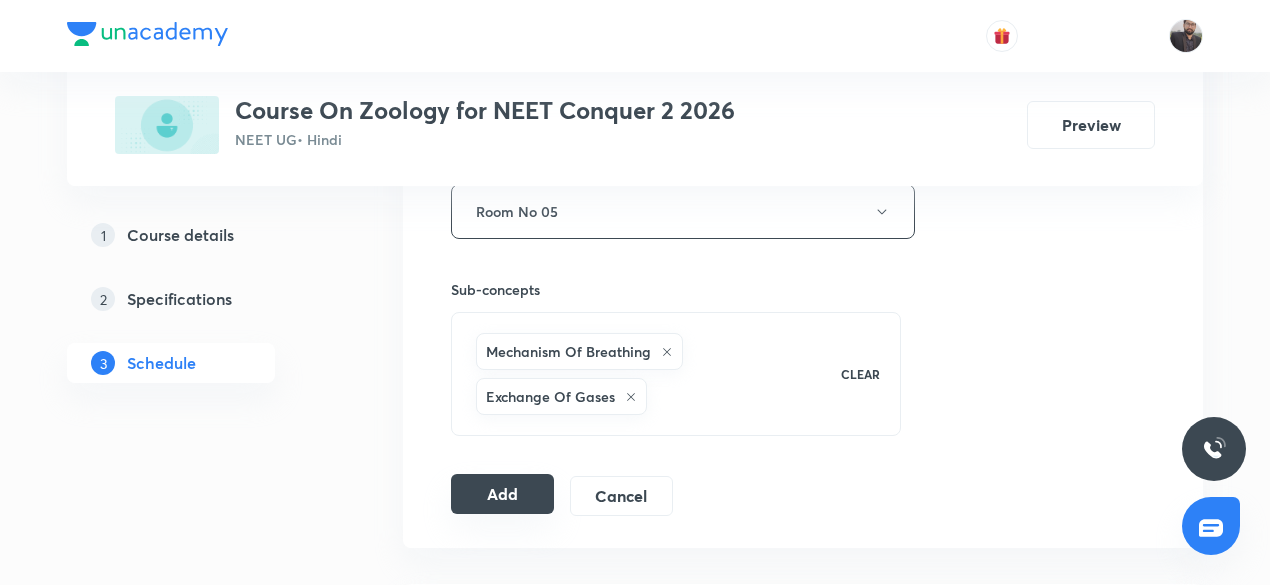 click on "Add" at bounding box center [502, 494] 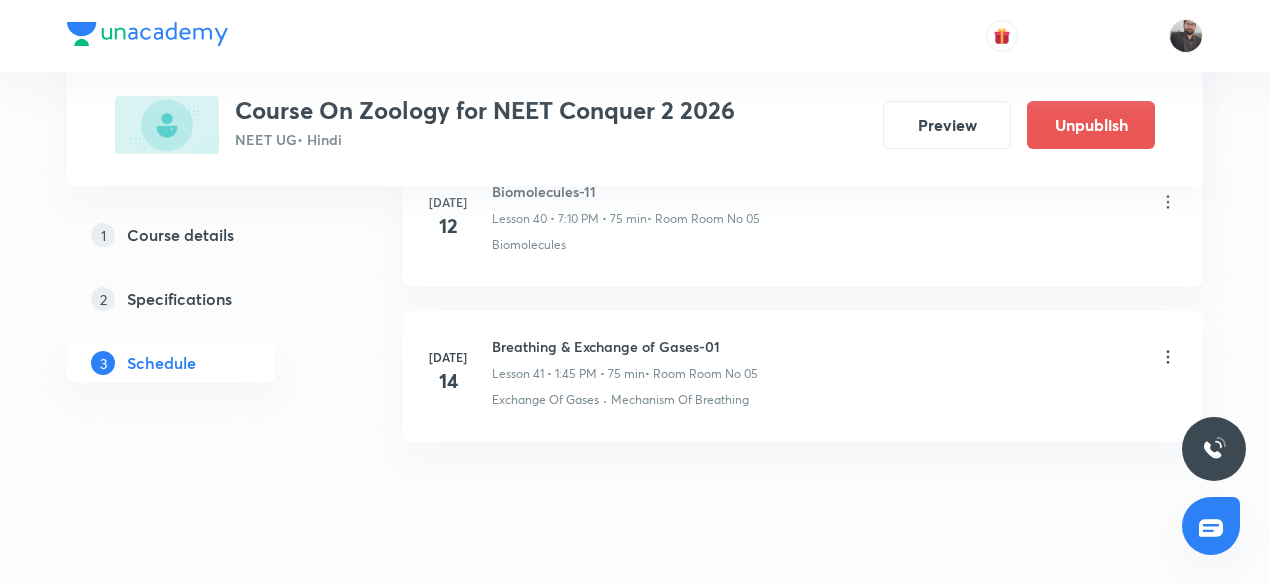 scroll, scrollTop: 6428, scrollLeft: 0, axis: vertical 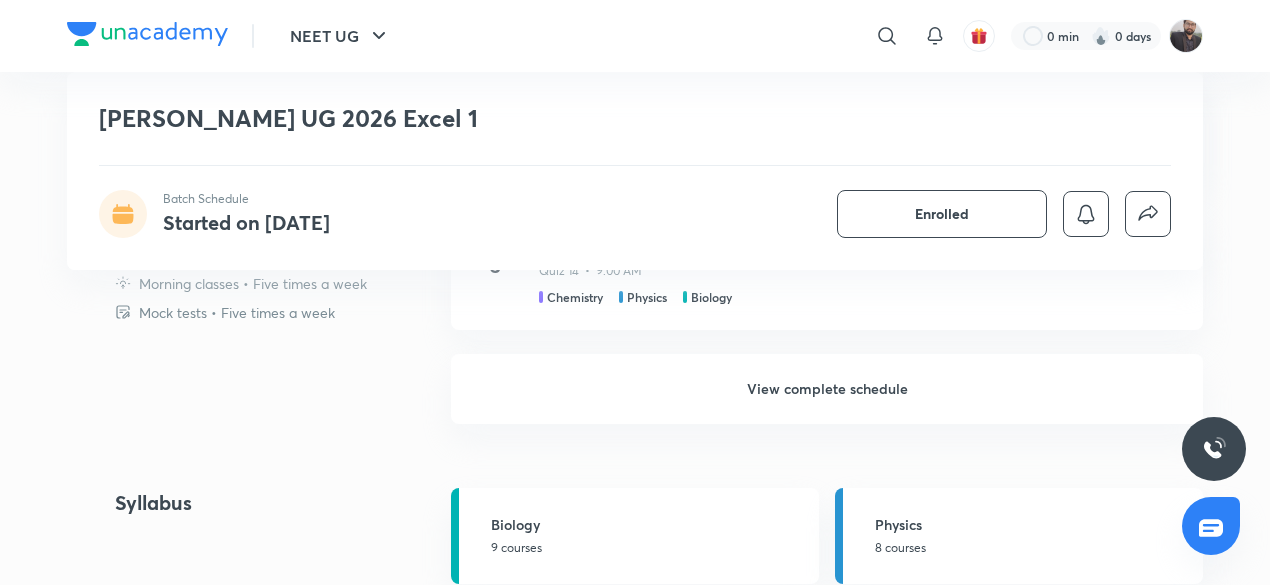 click on "View complete schedule" at bounding box center (827, 389) 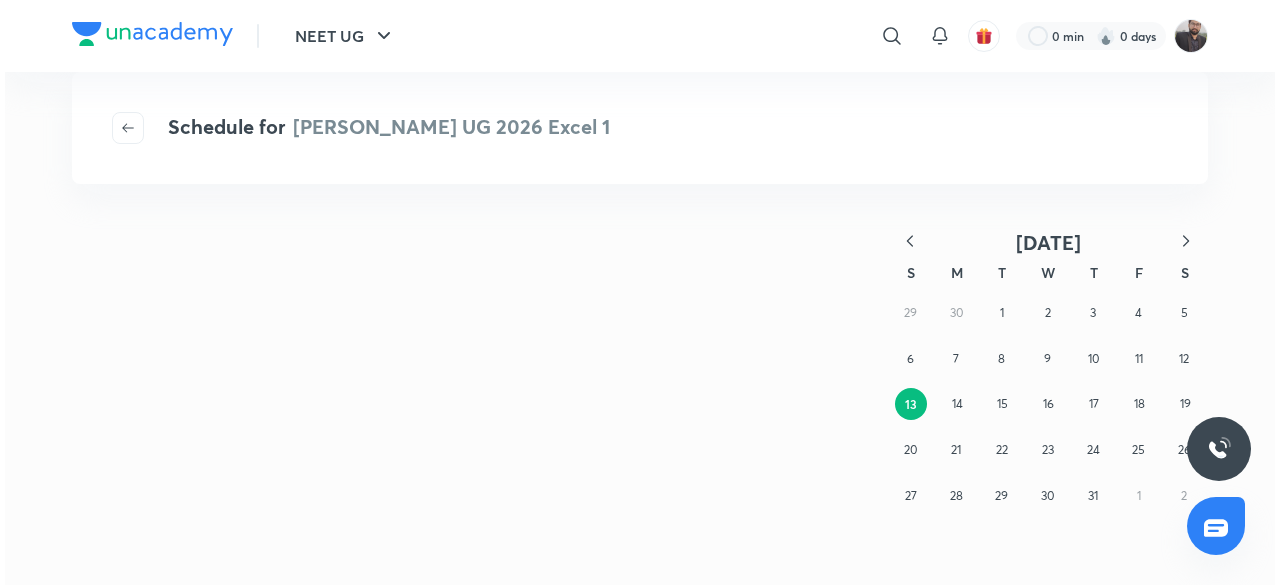 scroll, scrollTop: 0, scrollLeft: 0, axis: both 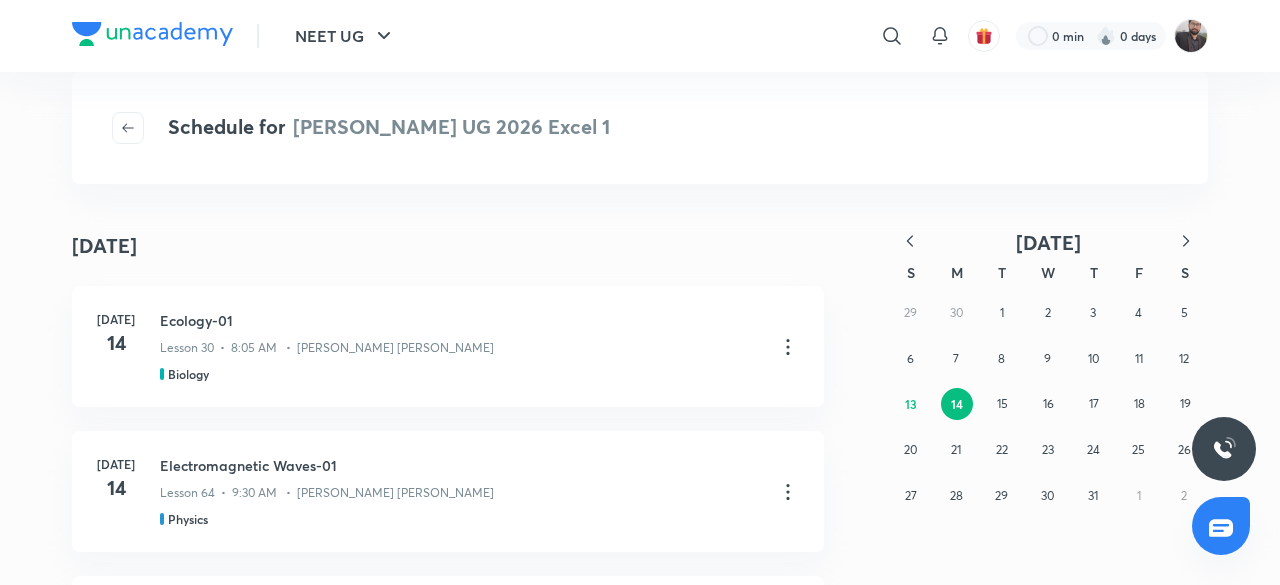 click on "14" at bounding box center [957, 404] 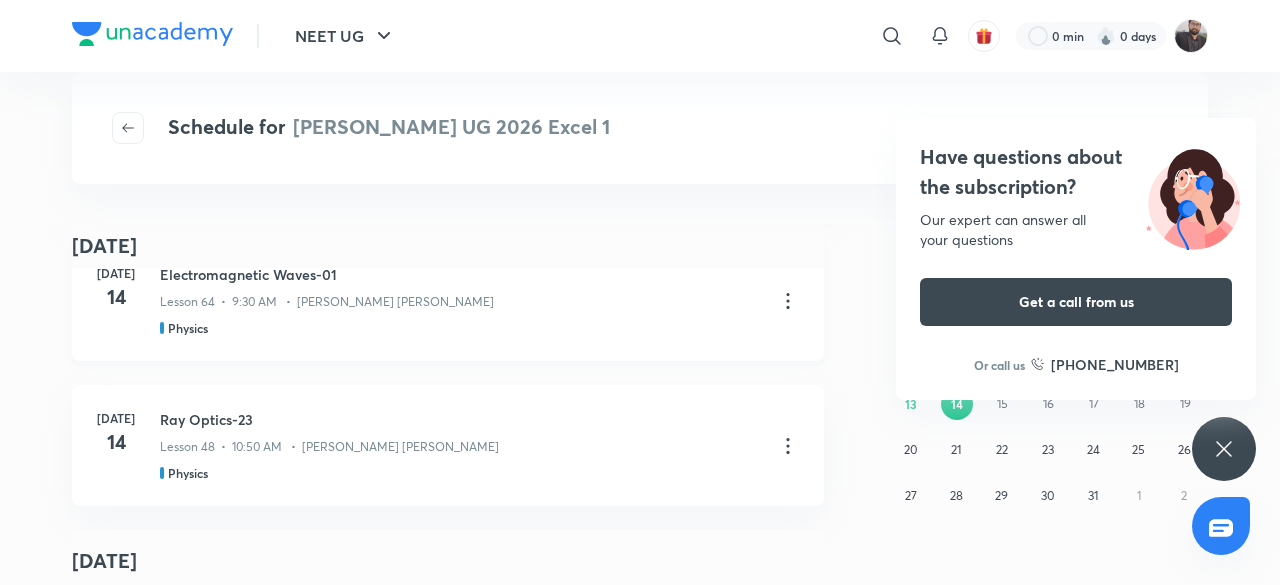 scroll, scrollTop: 2717, scrollLeft: 0, axis: vertical 